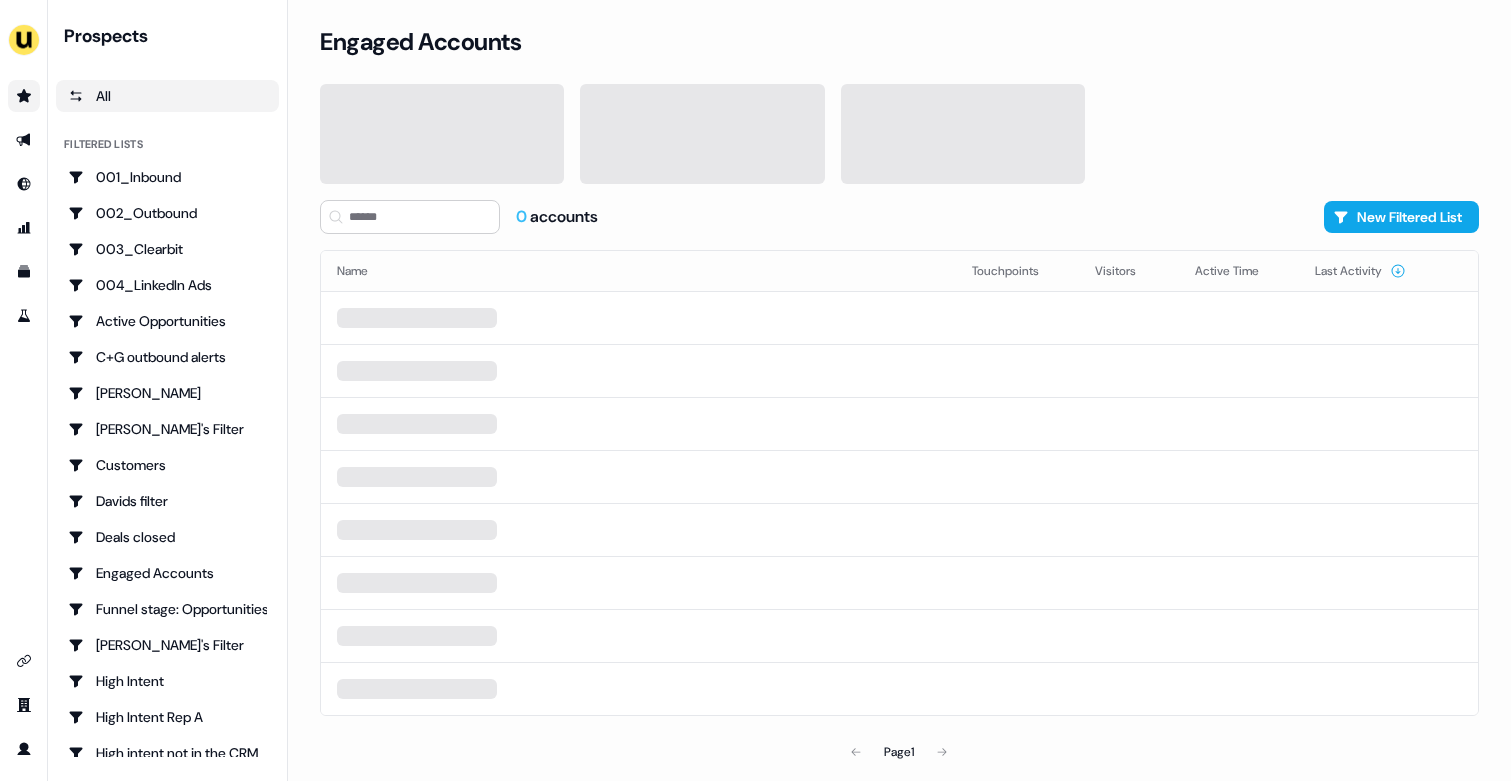 scroll, scrollTop: 0, scrollLeft: 0, axis: both 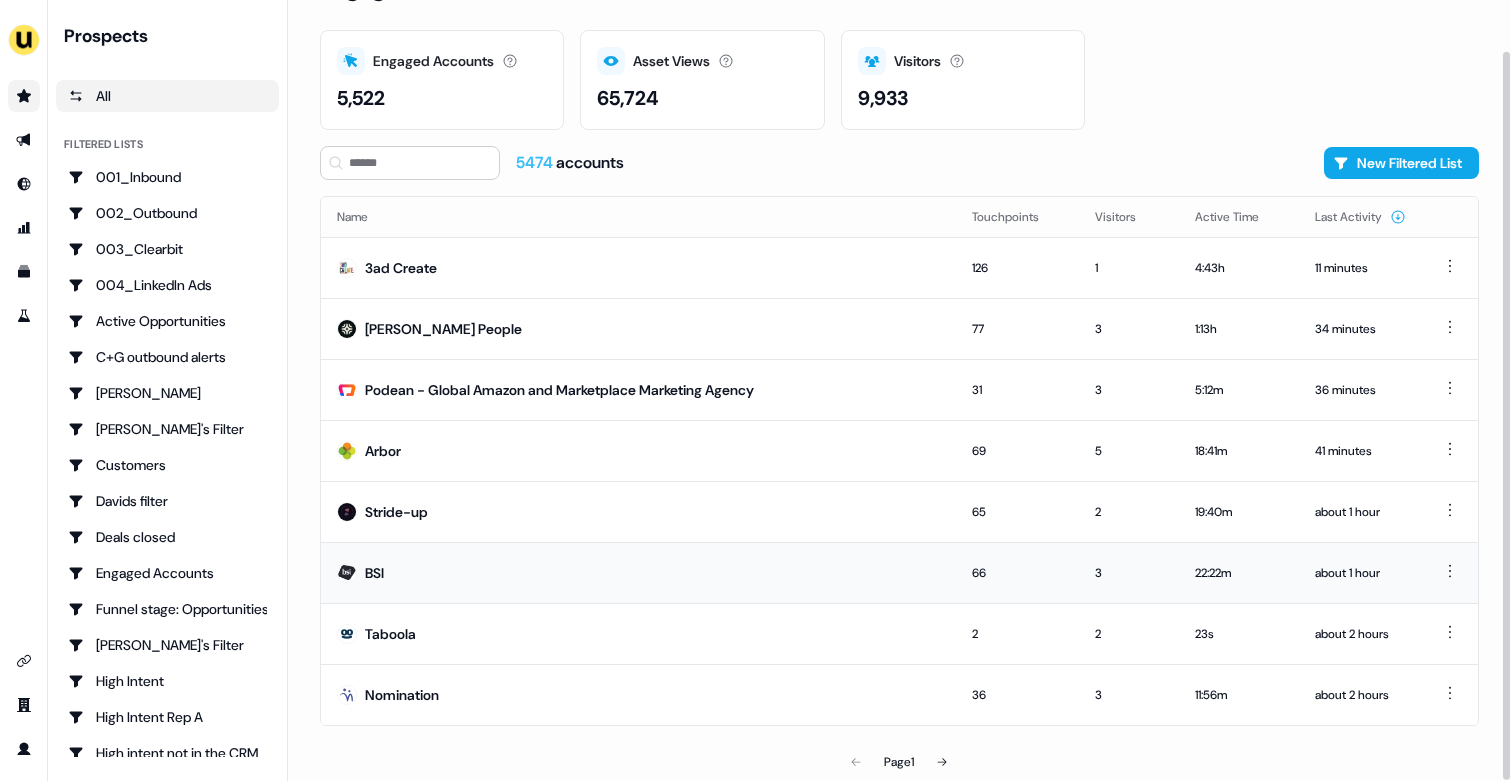 click on "BSI" at bounding box center [638, 572] 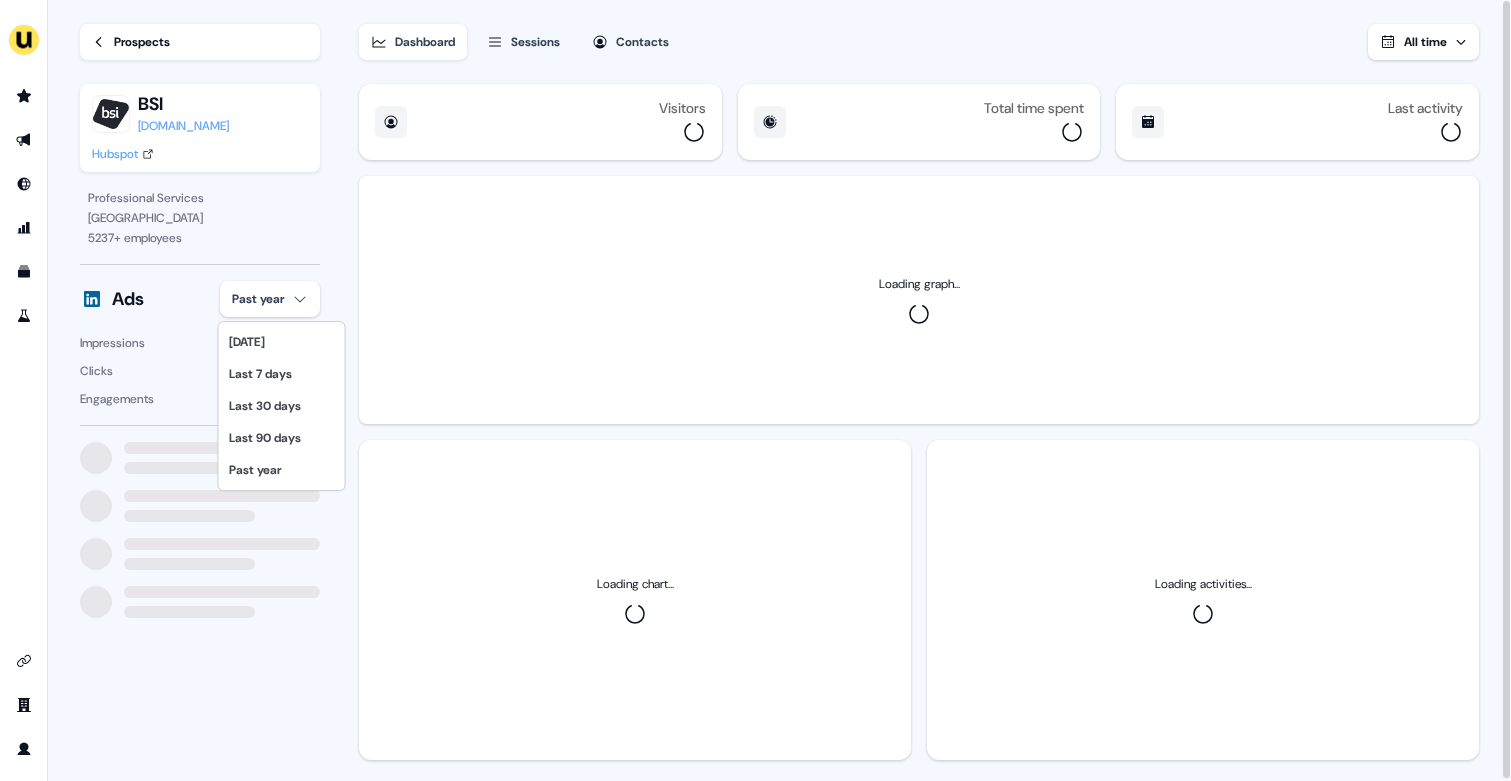 click on "For the best experience switch devices to a bigger screen. Go to Userled.io Loading... Prospects BSI www.bsigroup.com Hubspot Professional Services London 5237 + employees Ads Past year Impressions 16 Clicks 0 Engagements 0 Dashboard Sessions Contacts All time Visitors Total time spent Last activity Loading graph... Loading chart... Loading activities... Today Last 7 days Last 30 days Last 90 days Past year" at bounding box center [755, 390] 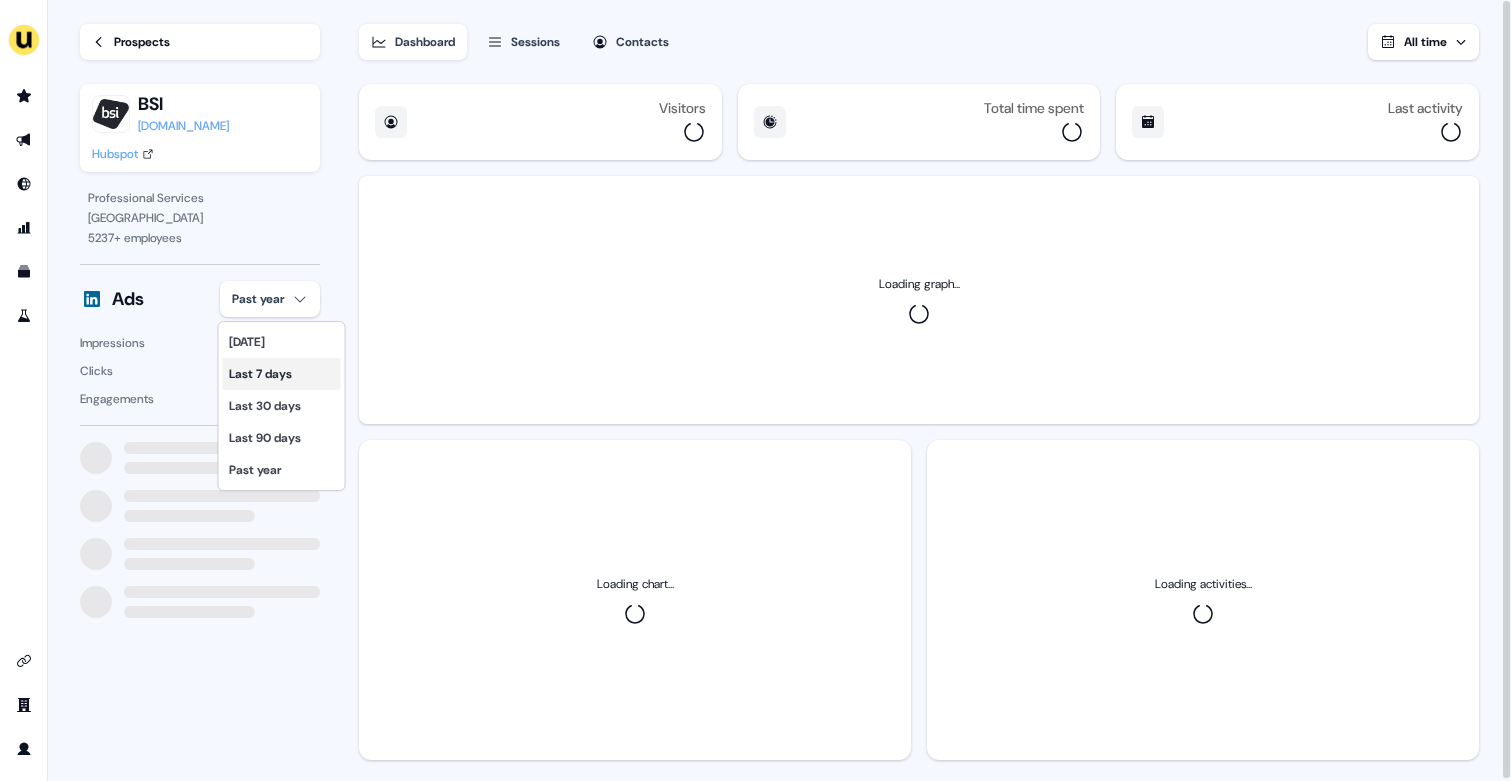 click on "Last 7 days" at bounding box center (282, 374) 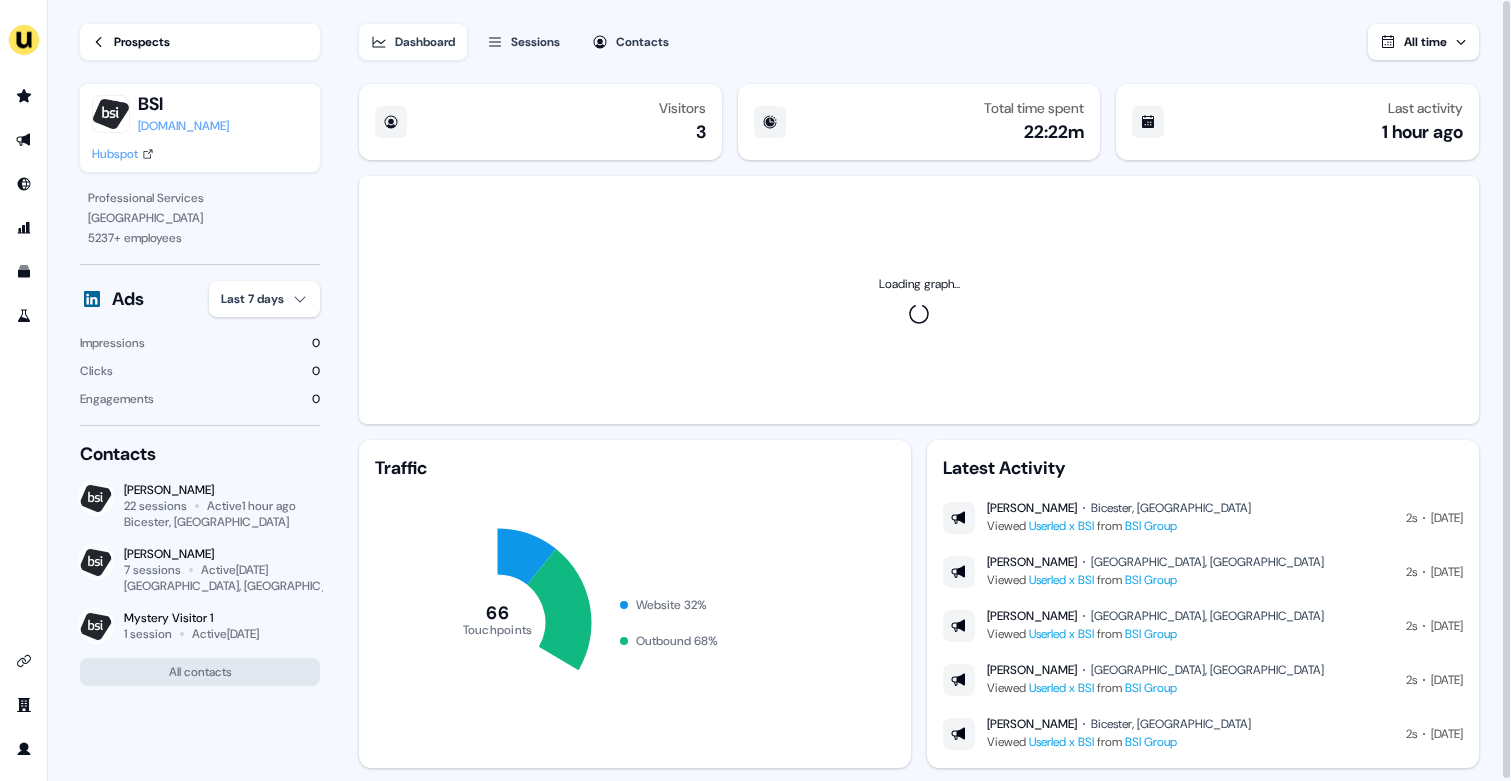 click on "Prospects" at bounding box center [142, 42] 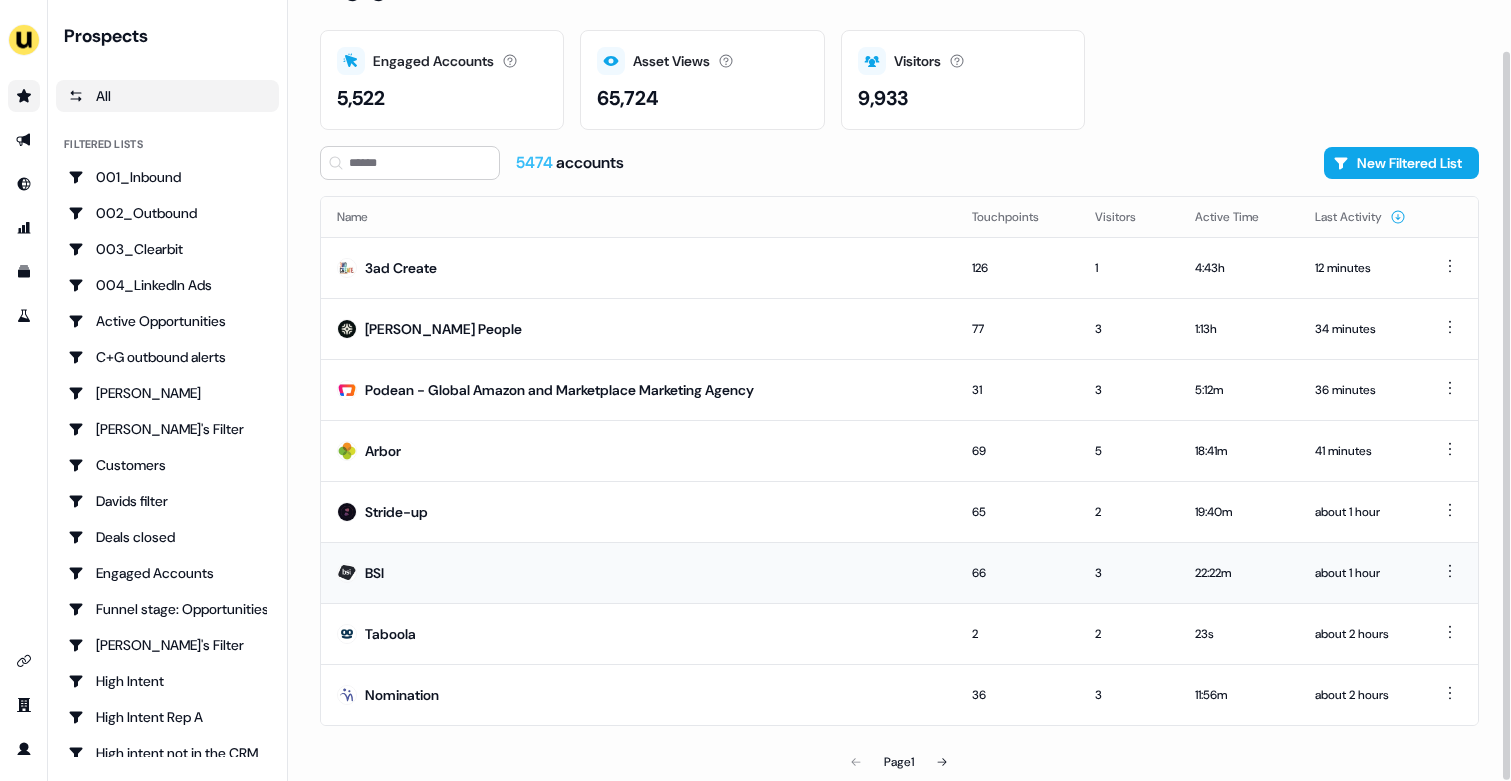 scroll, scrollTop: 50, scrollLeft: 0, axis: vertical 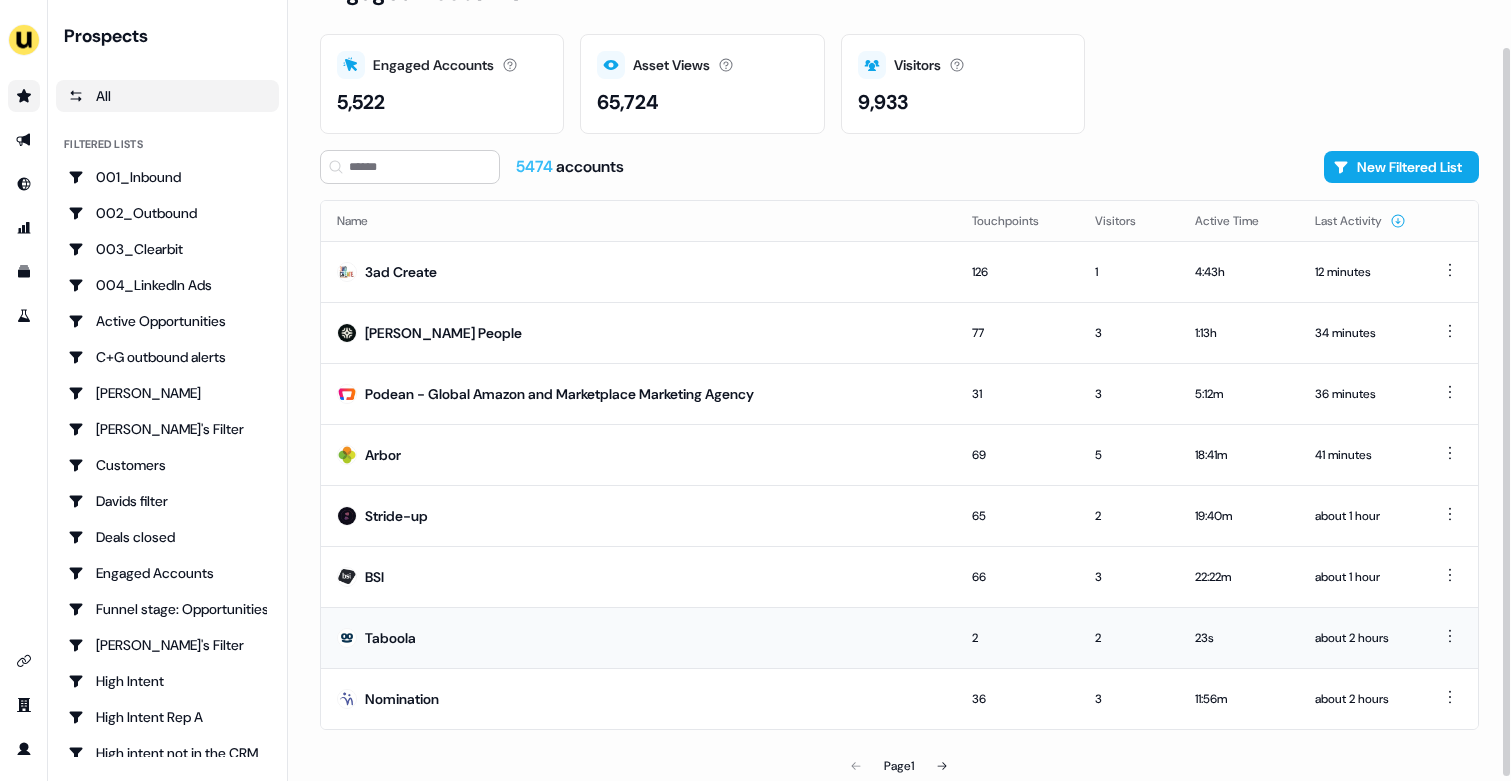 click on "Taboola" at bounding box center [638, 637] 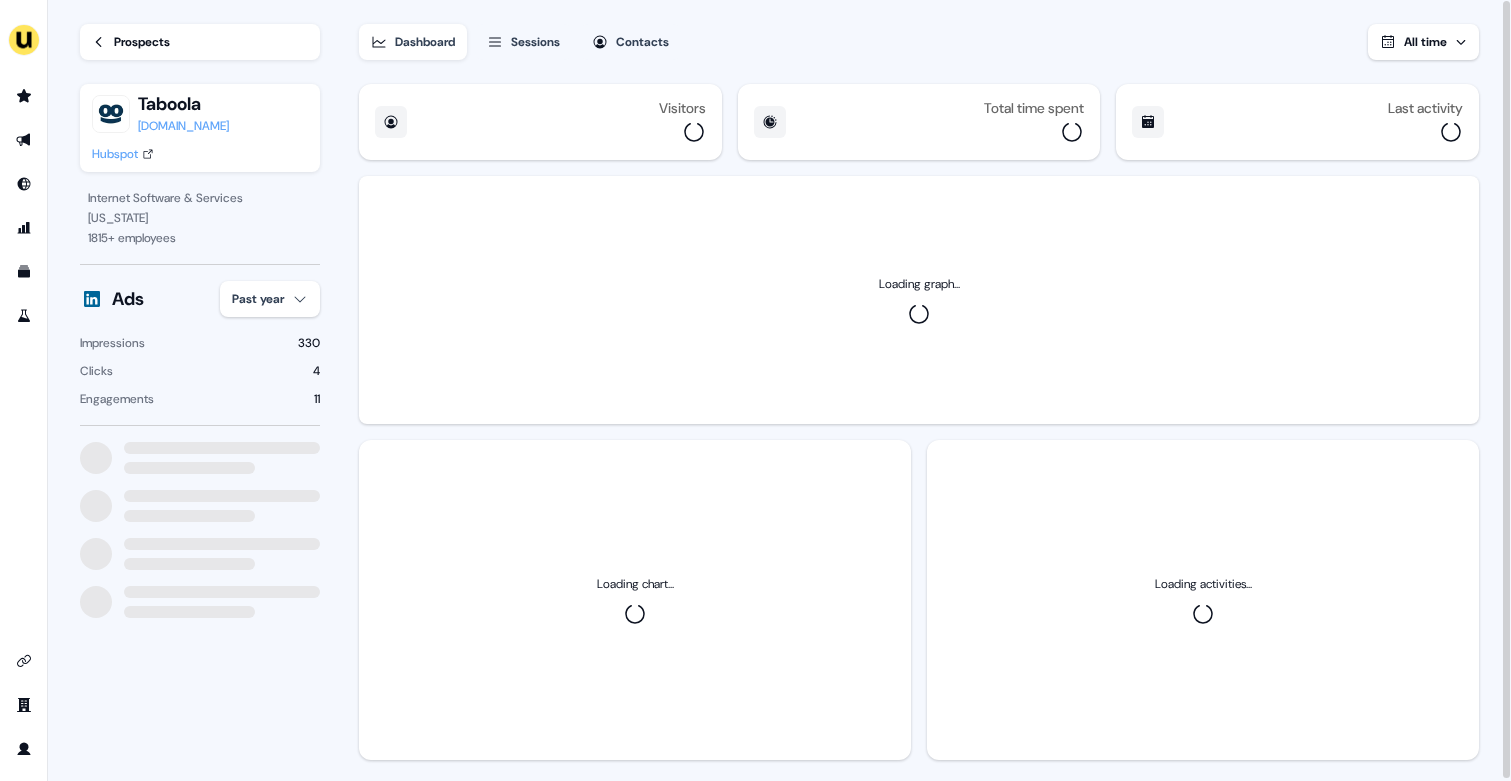 click on "For the best experience switch devices to a bigger screen. Go to Userled.io Loading... Prospects Taboola taboola.com Hubspot Internet Software & Services New York 1815 + employees Ads Past year Impressions 330 Clicks 4 Engagements 11 Dashboard Sessions Contacts All time Visitors Total time spent Last activity Loading graph... Loading chart... Loading activities..." at bounding box center (755, 390) 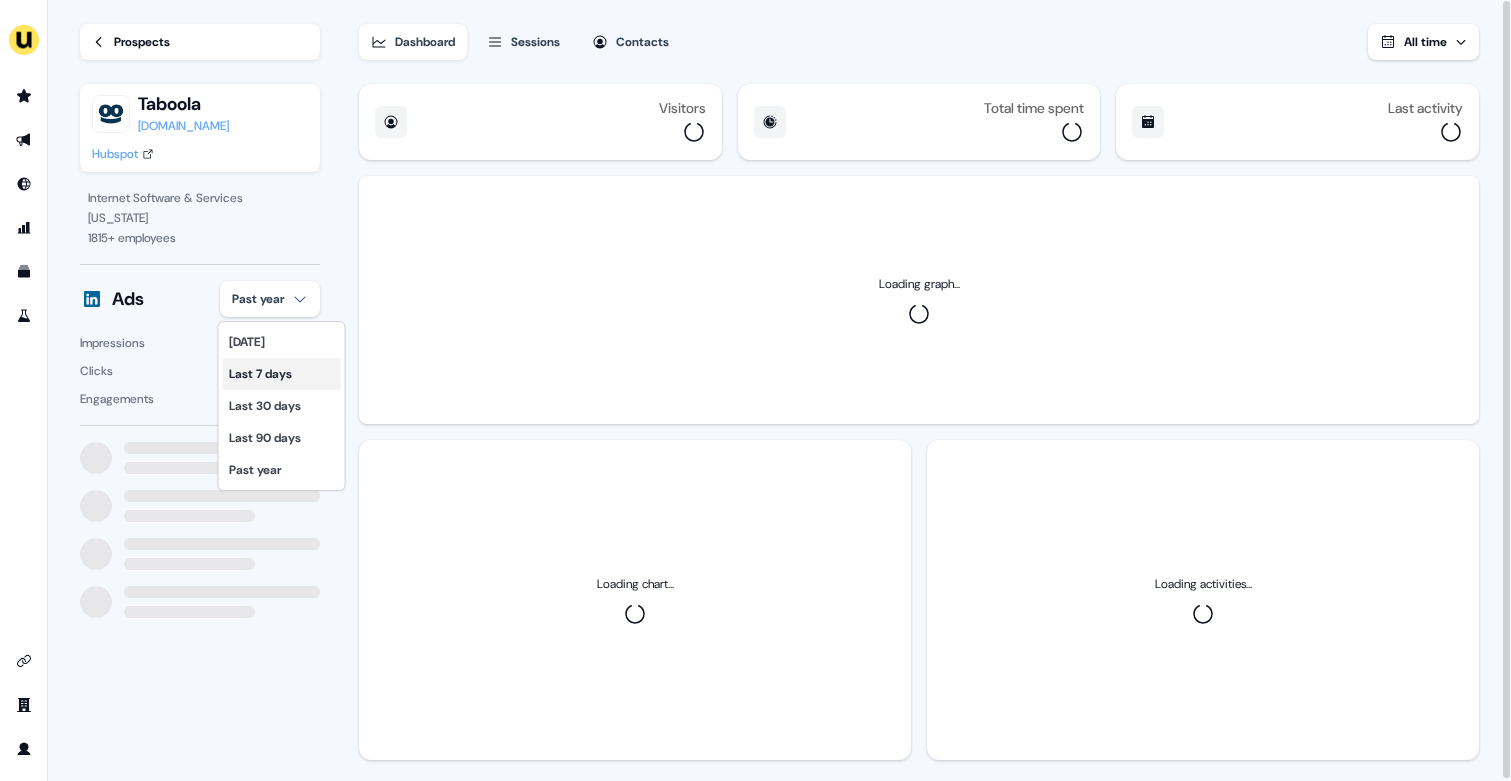 click on "Last 7 days" at bounding box center [282, 374] 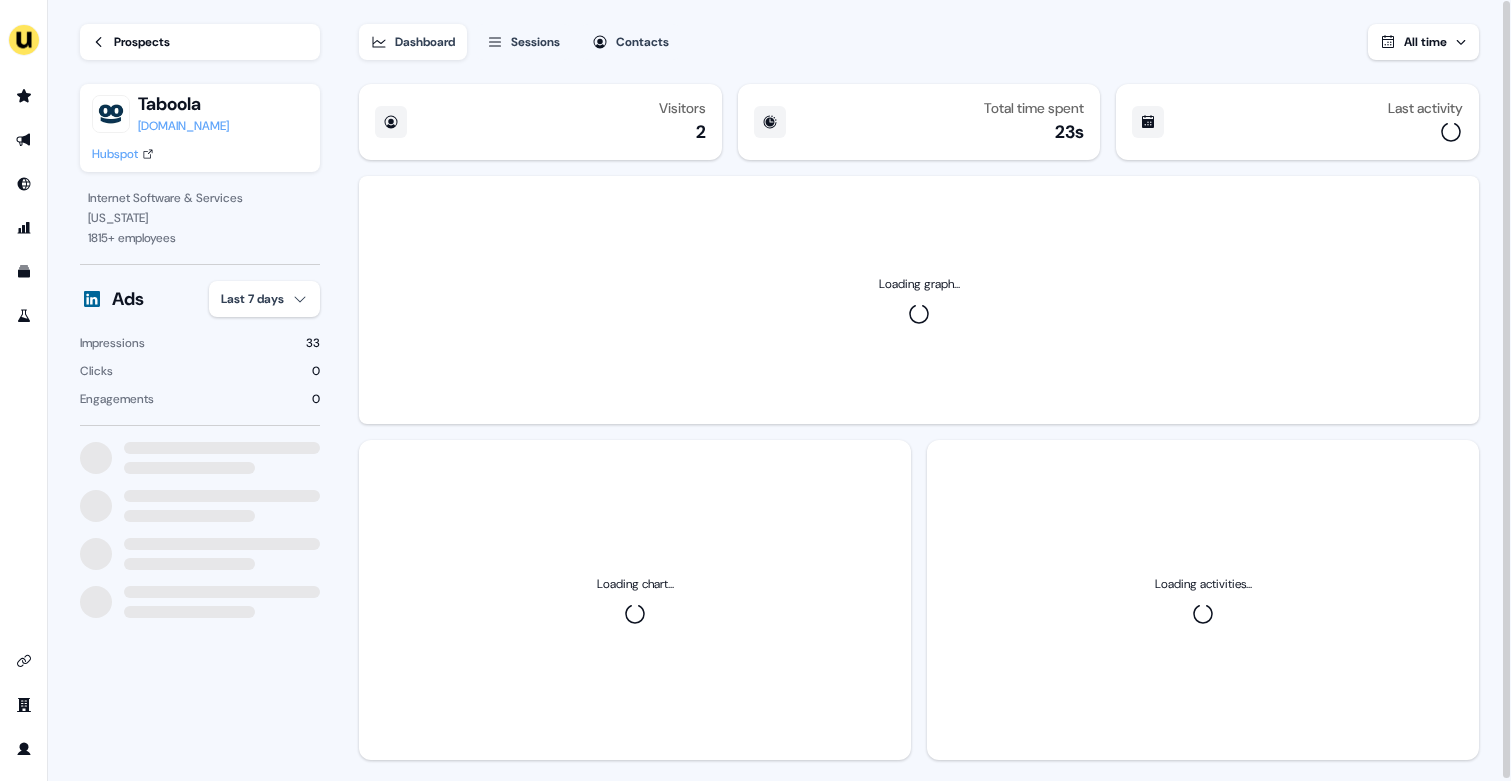 click on "For the best experience switch devices to a bigger screen. Go to Userled.io Loading... Prospects Taboola taboola.com Hubspot Internet Software & Services New York 1815 + employees Ads Last 7 days Impressions 33 Clicks 0 Engagements 0 Dashboard Sessions Contacts All time Visitors 2 Total time spent 23s Last activity Loading graph... Loading chart... Loading activities..." at bounding box center (755, 390) 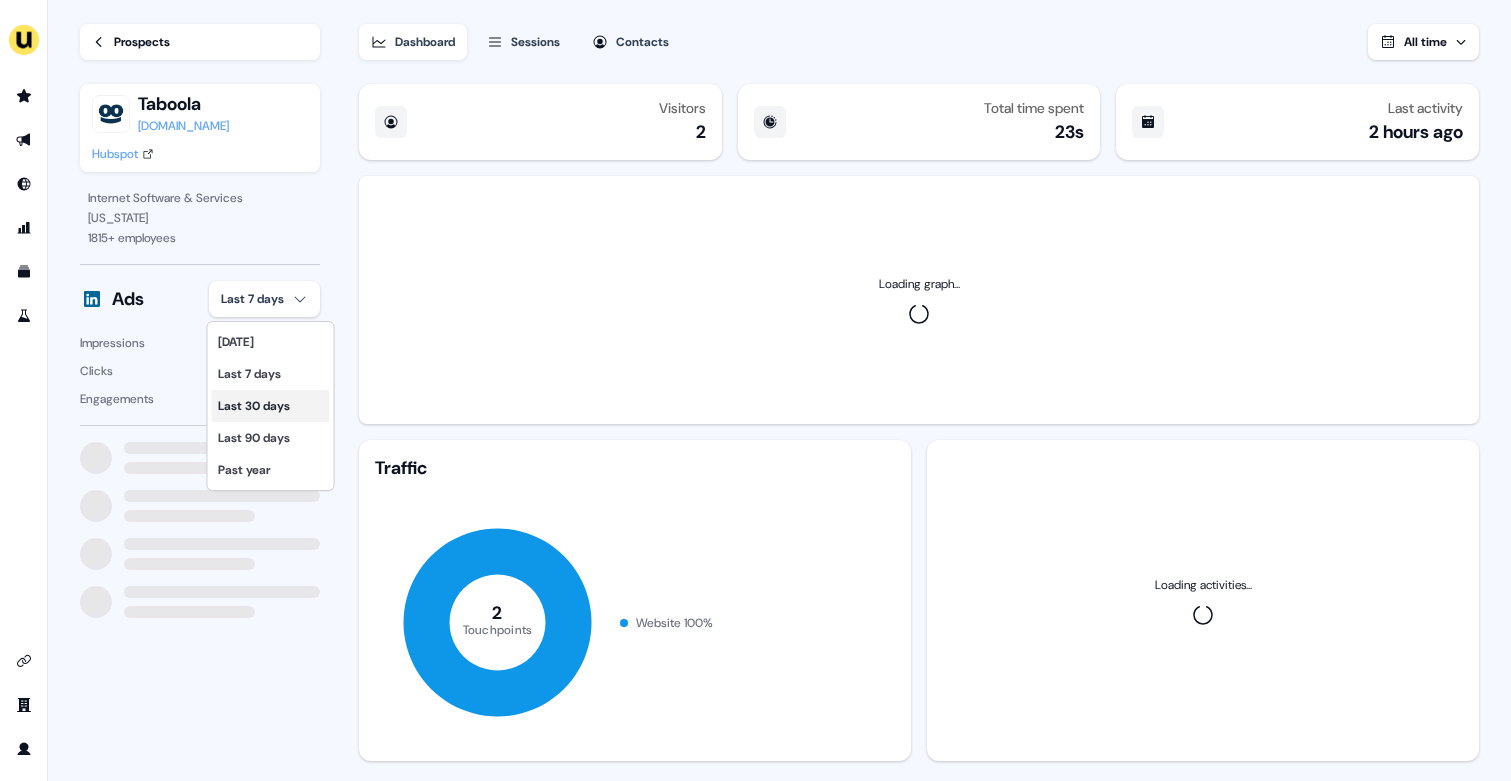 click on "Last 30 days" at bounding box center [271, 406] 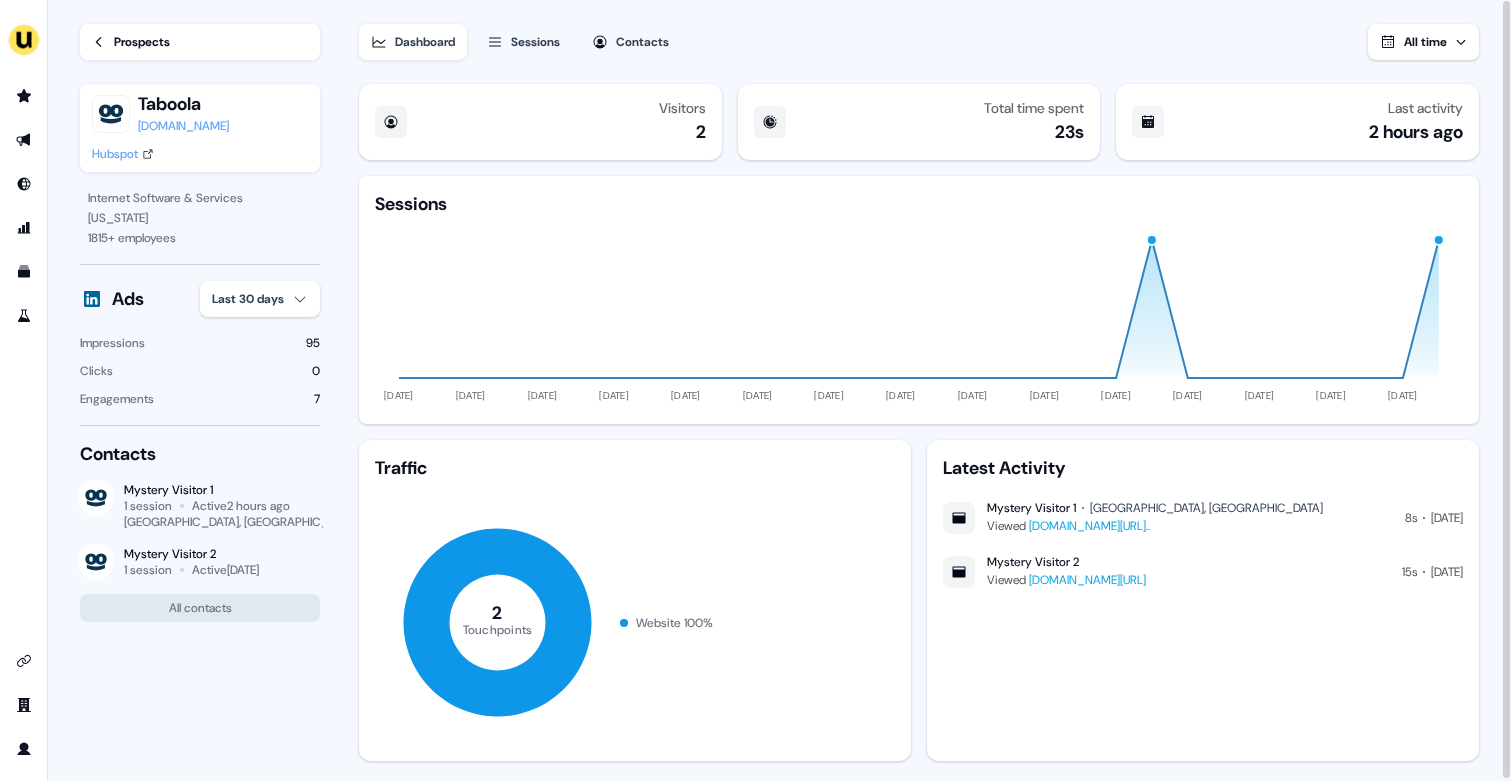 type 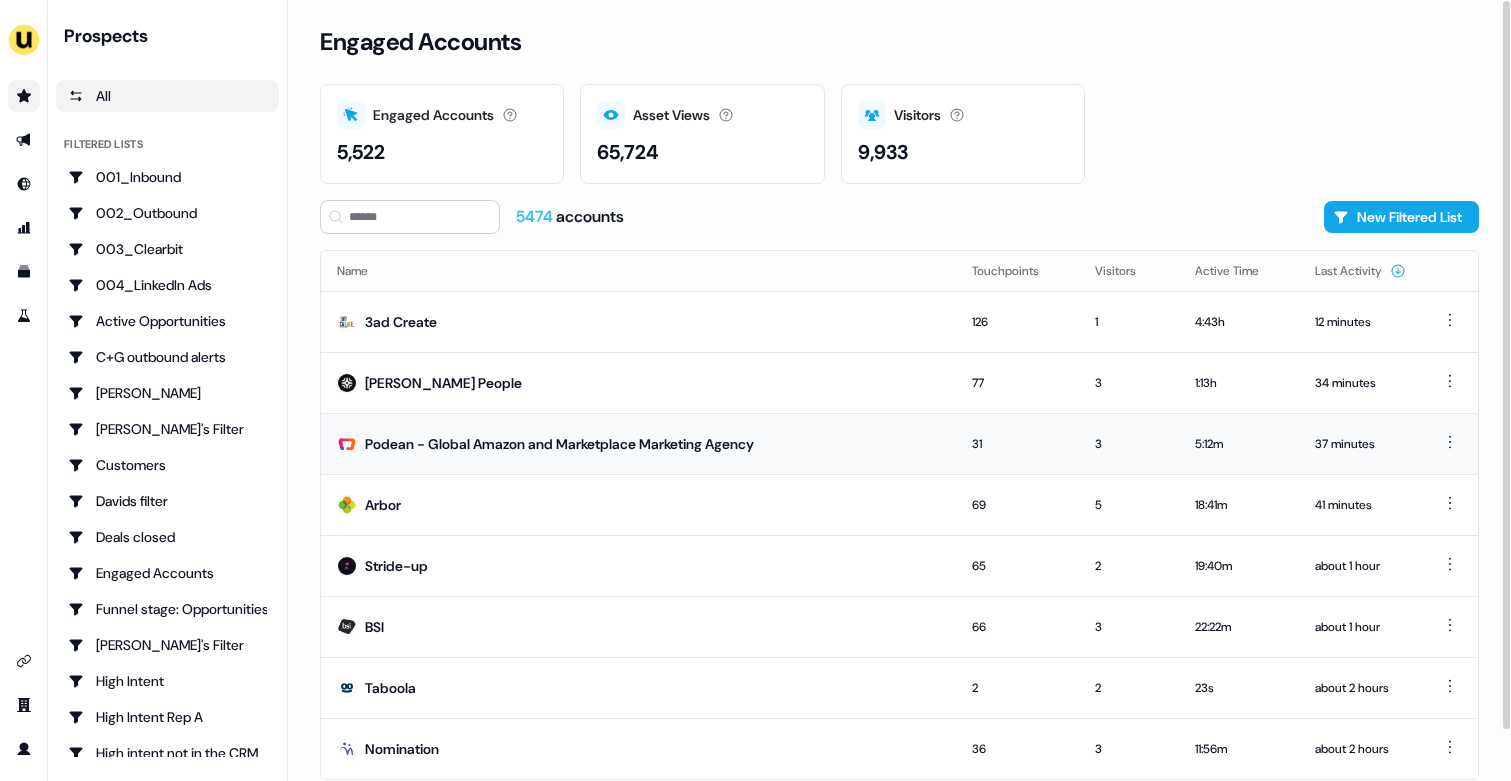 scroll, scrollTop: 54, scrollLeft: 0, axis: vertical 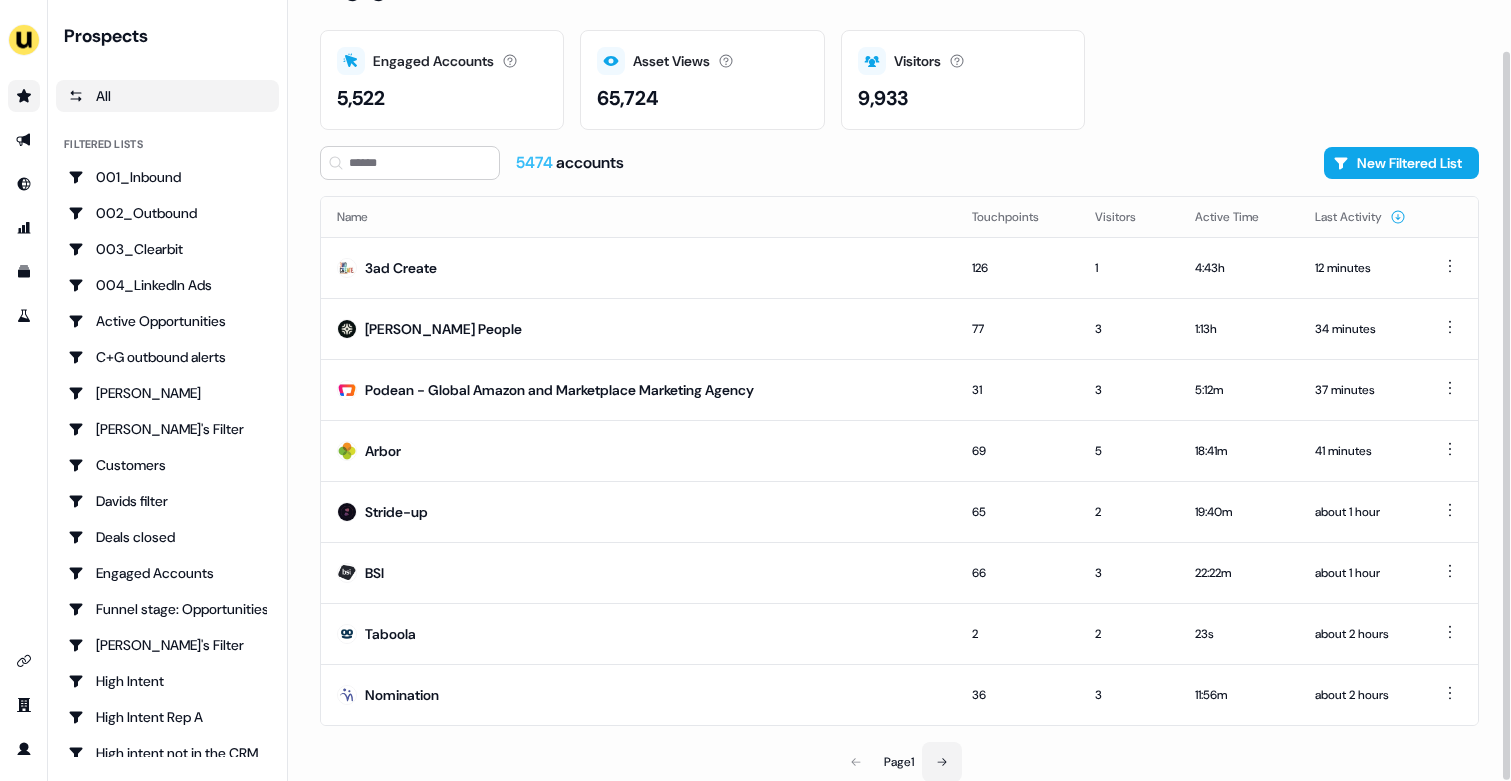 click 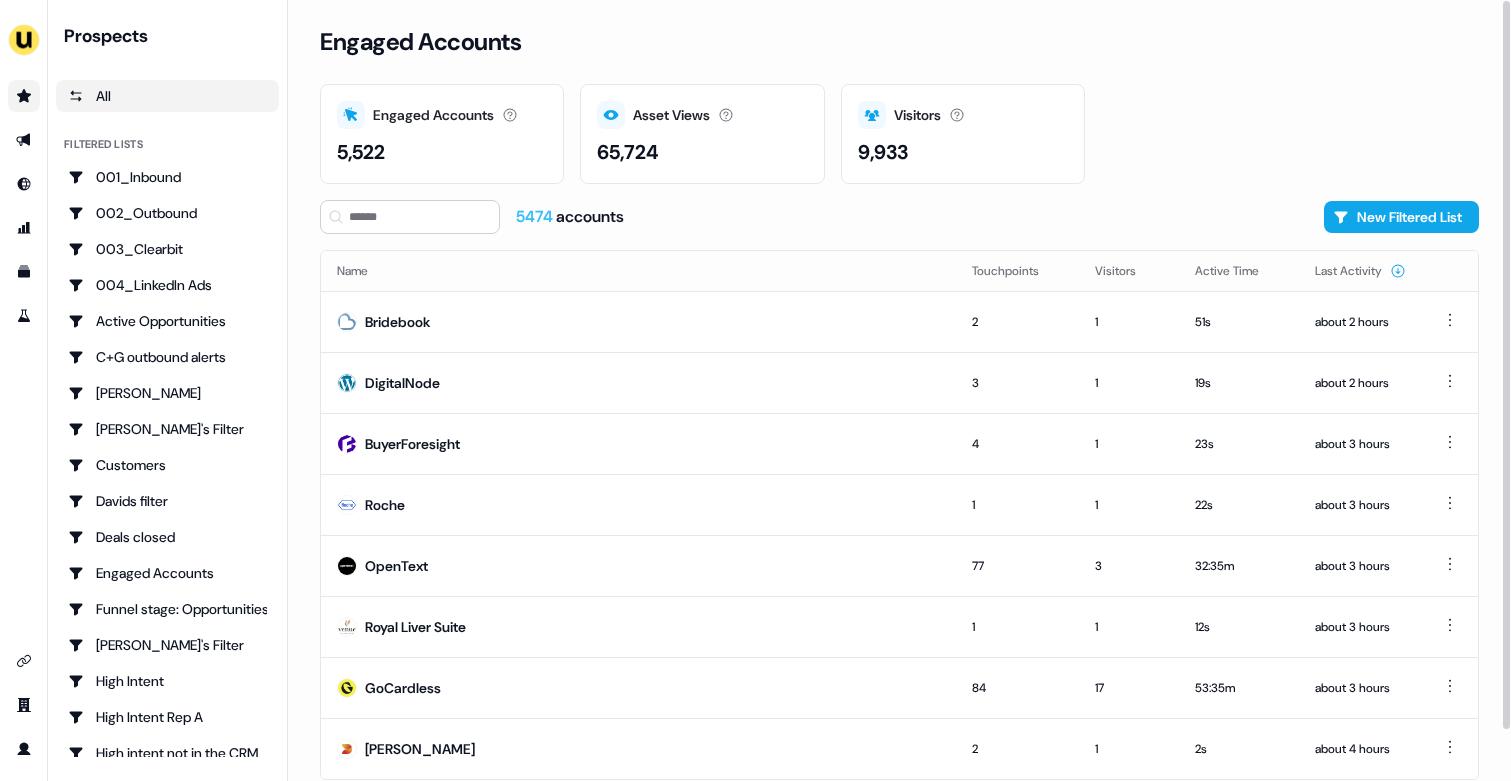 scroll, scrollTop: 54, scrollLeft: 0, axis: vertical 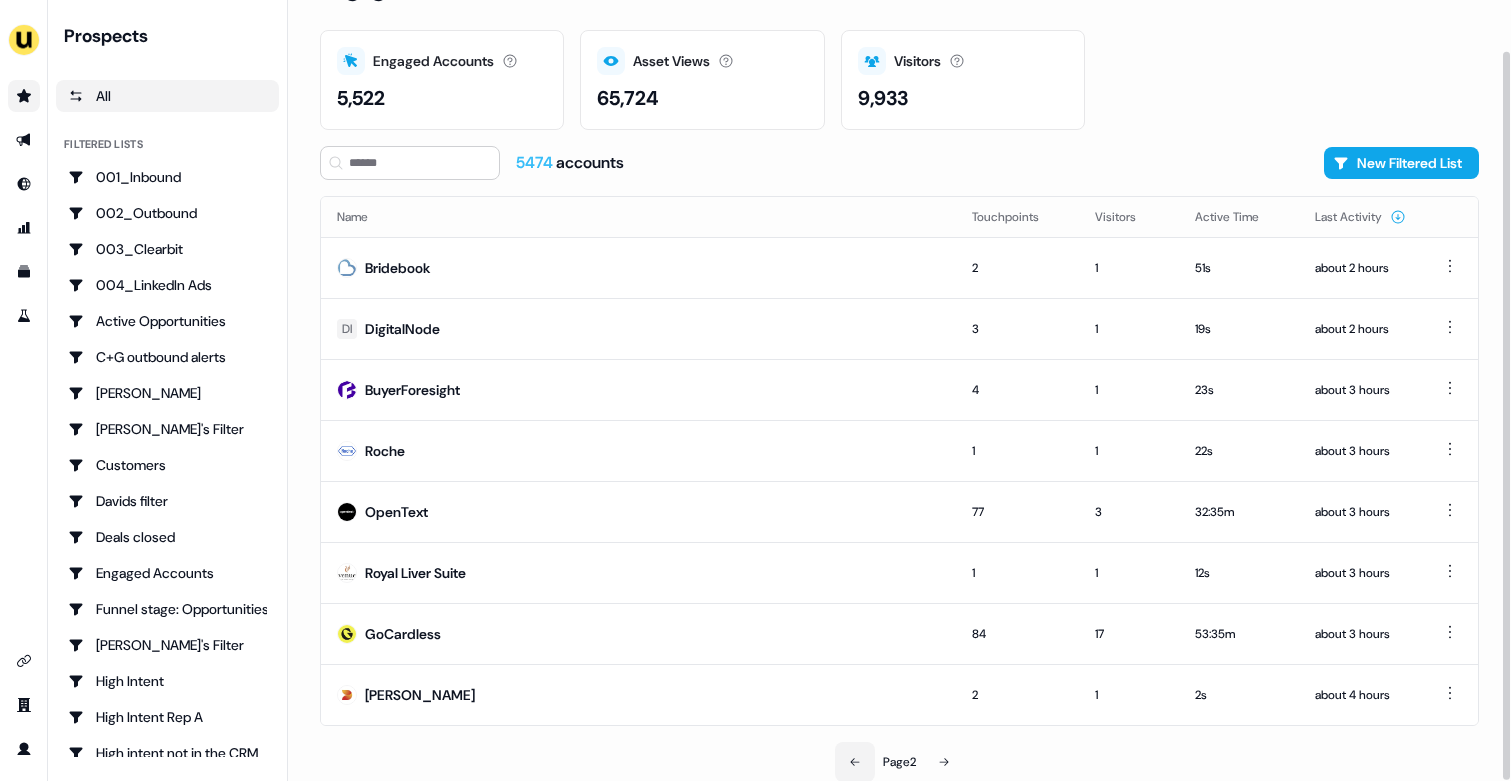 click at bounding box center (855, 762) 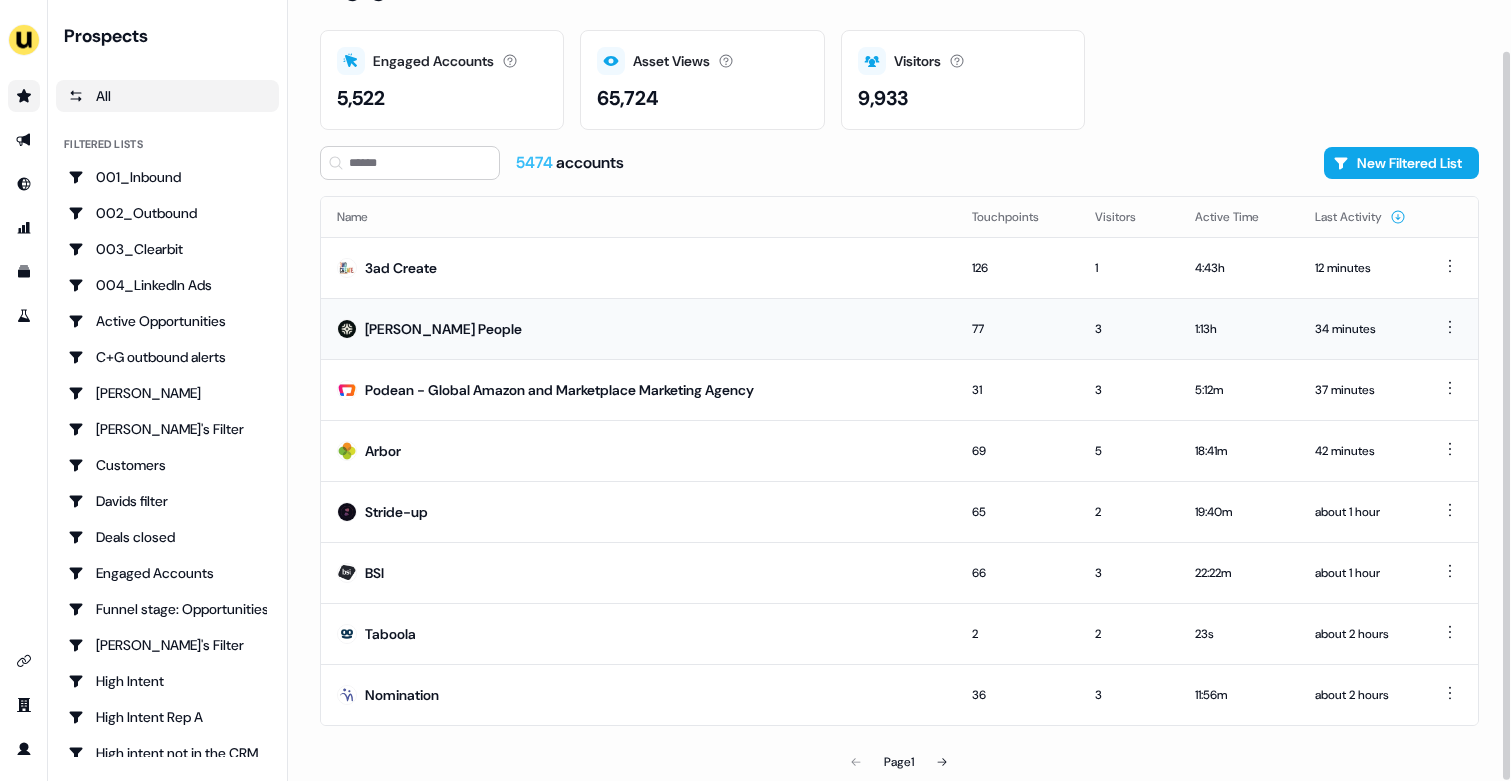 click on "[PERSON_NAME] People" at bounding box center (638, 328) 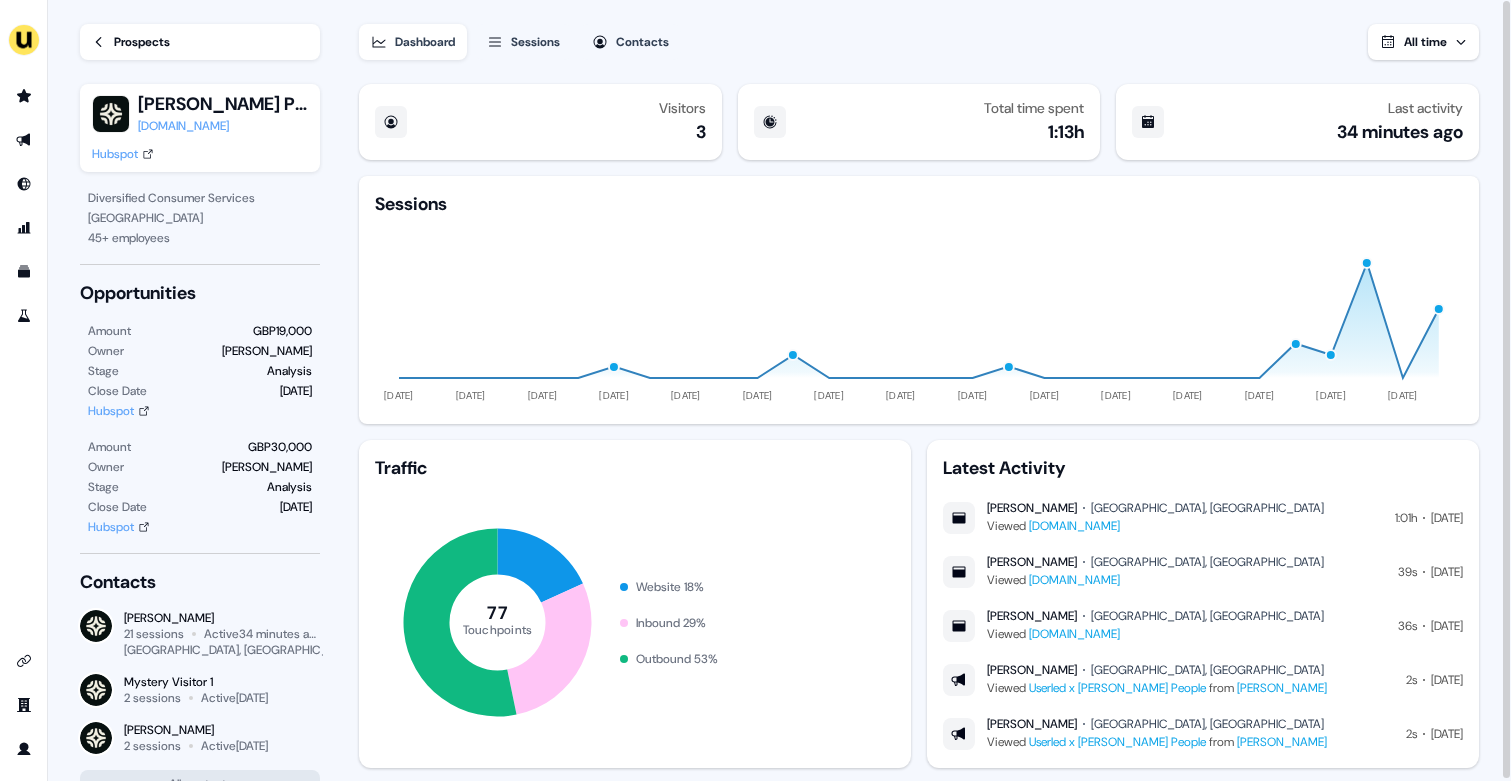 click 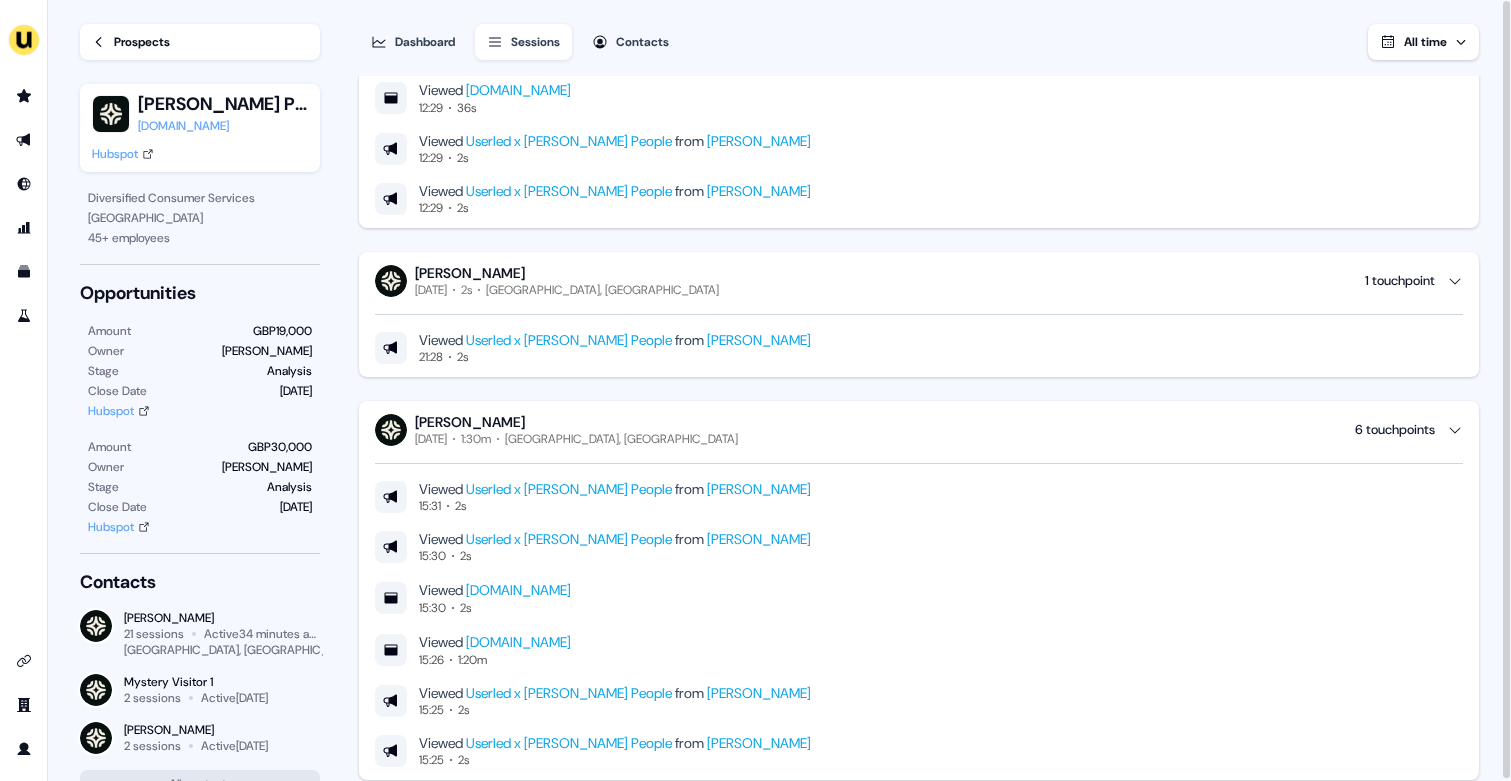 scroll, scrollTop: 661, scrollLeft: 0, axis: vertical 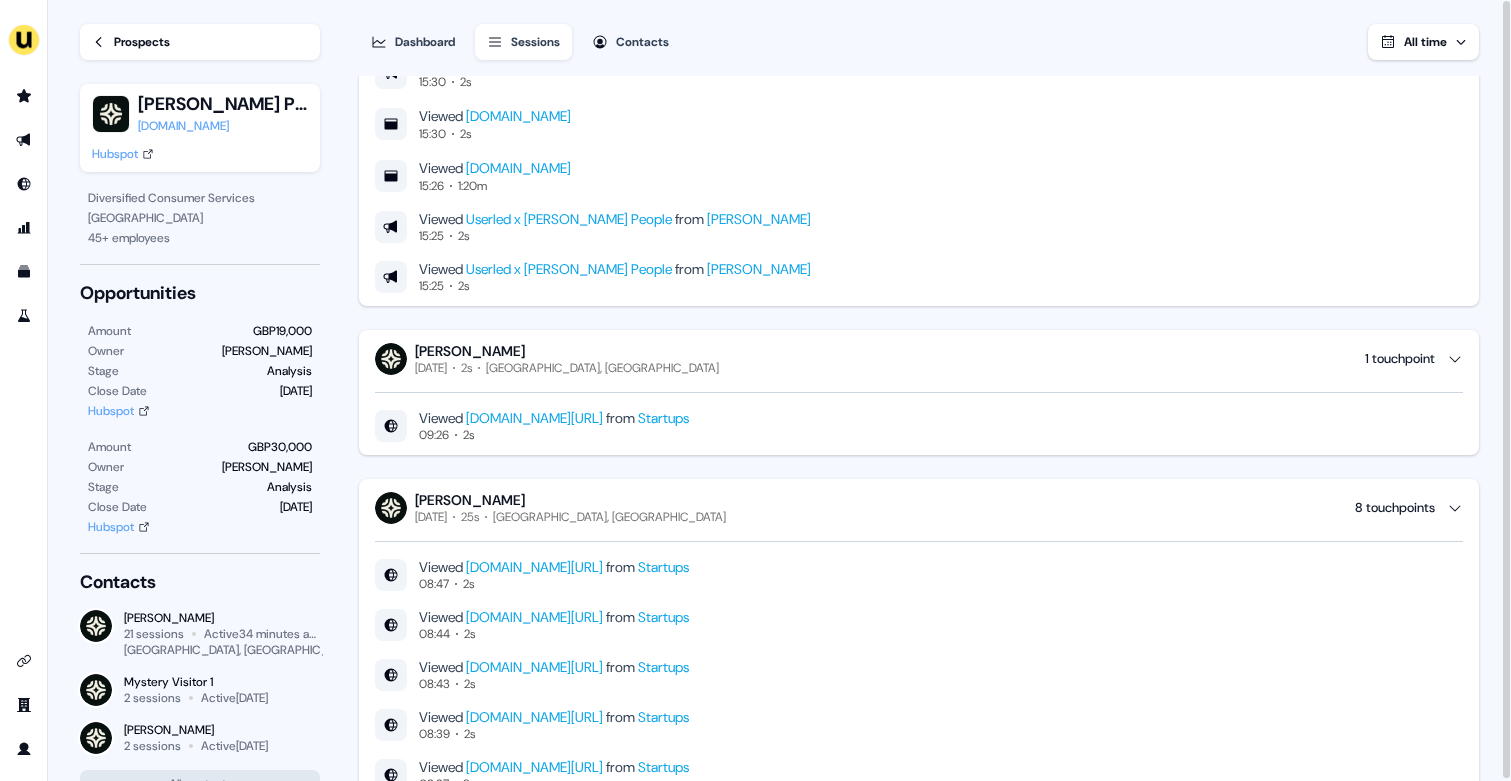click on "Prospects" at bounding box center (200, 42) 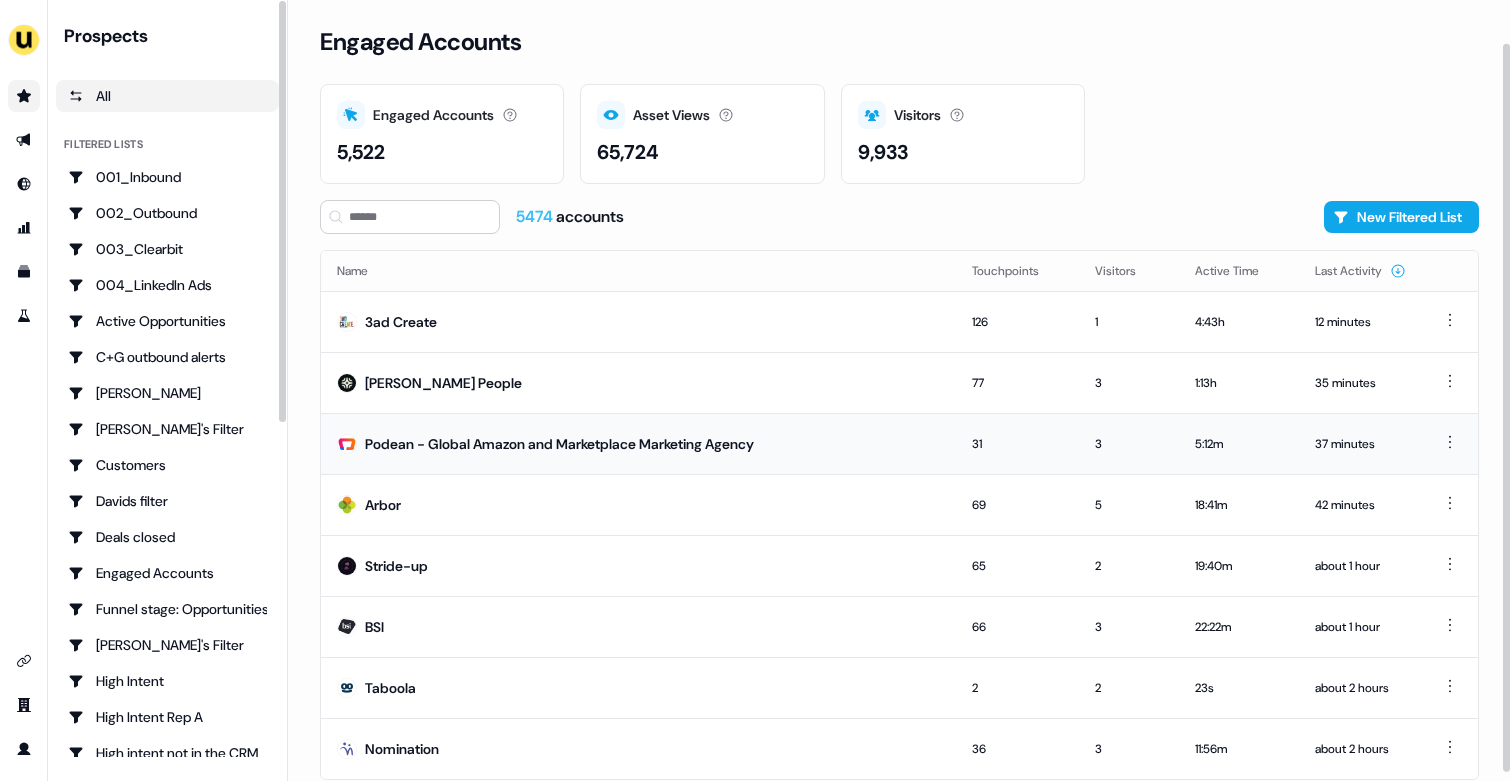 scroll, scrollTop: 54, scrollLeft: 0, axis: vertical 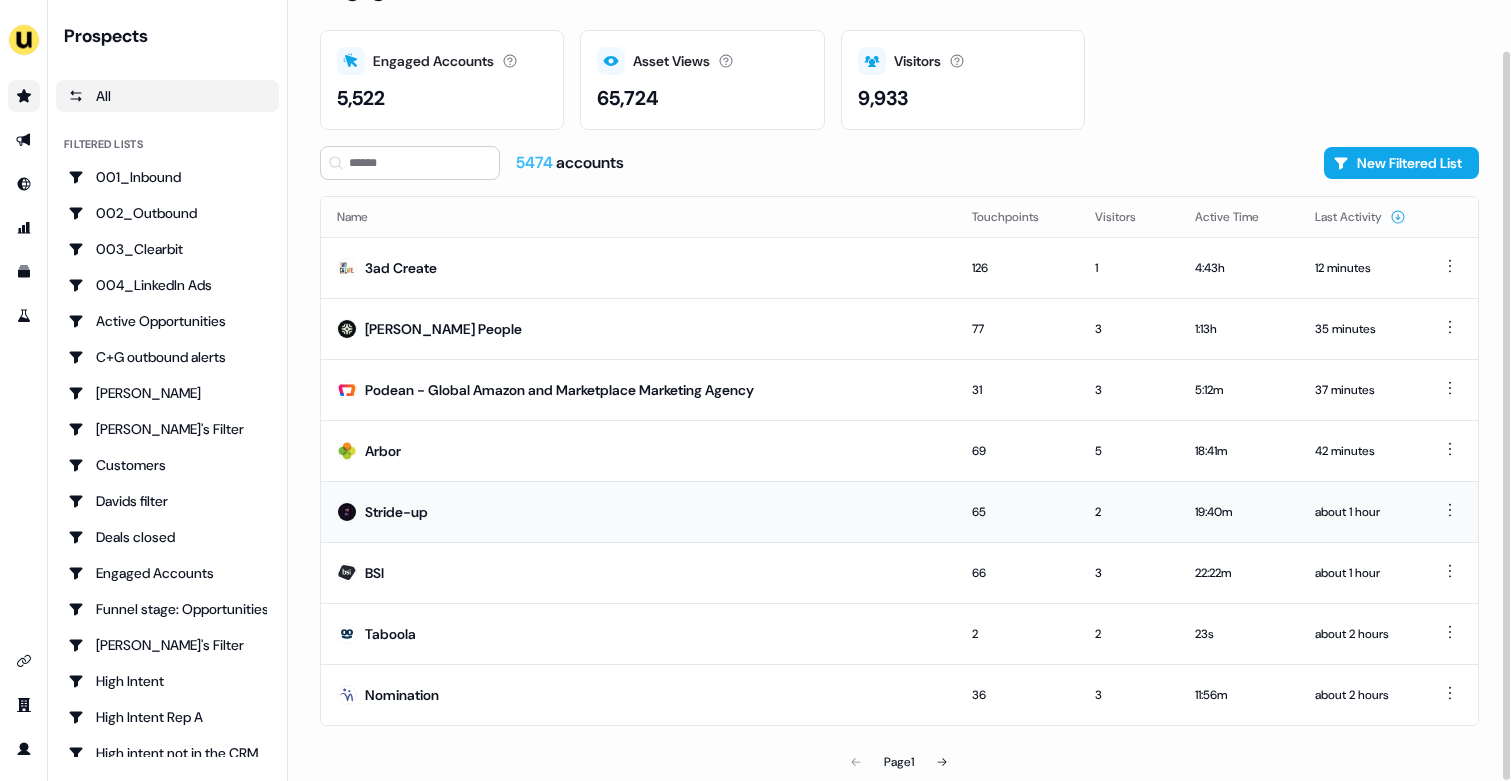 click on "Stride-up" at bounding box center [638, 511] 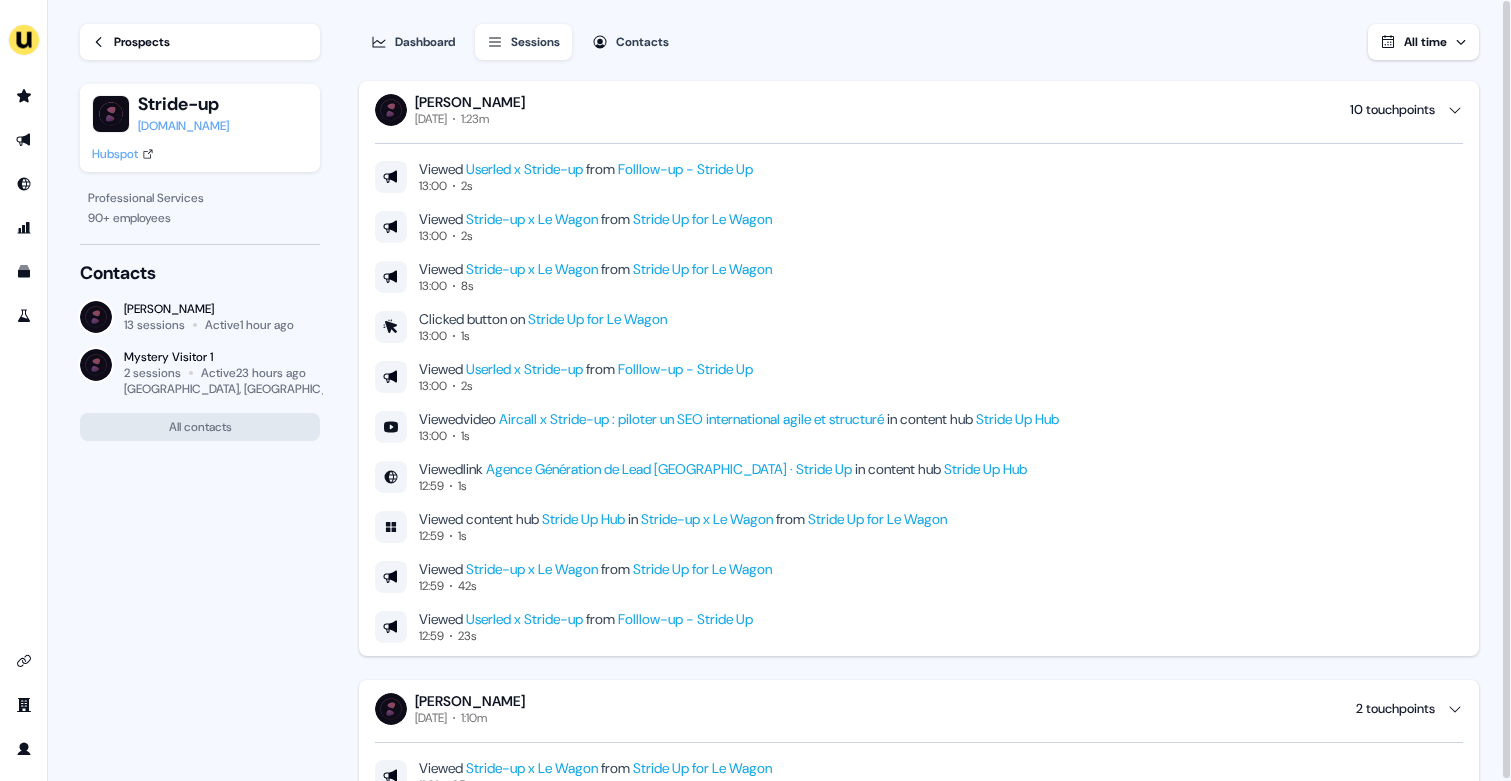 scroll, scrollTop: 0, scrollLeft: 0, axis: both 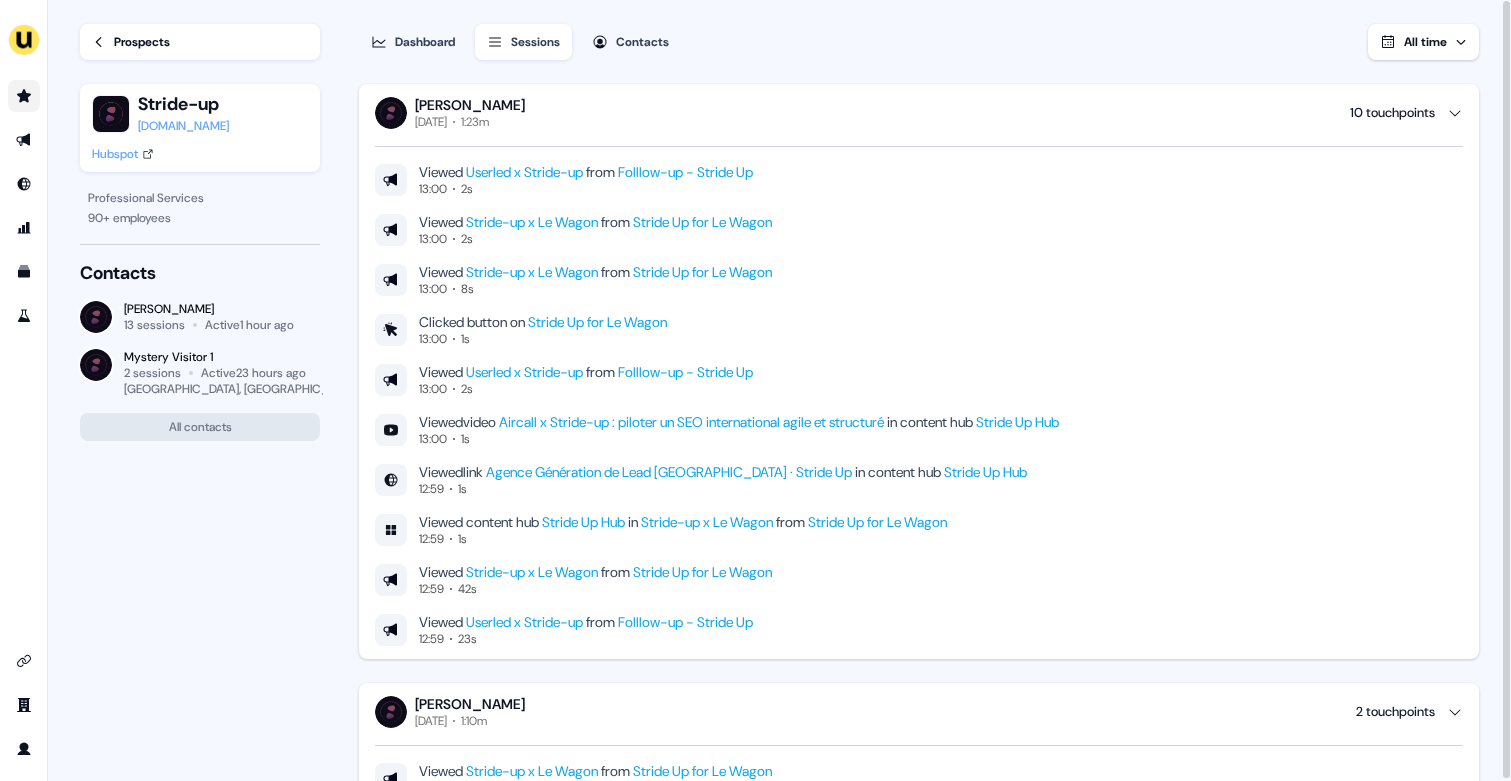 click 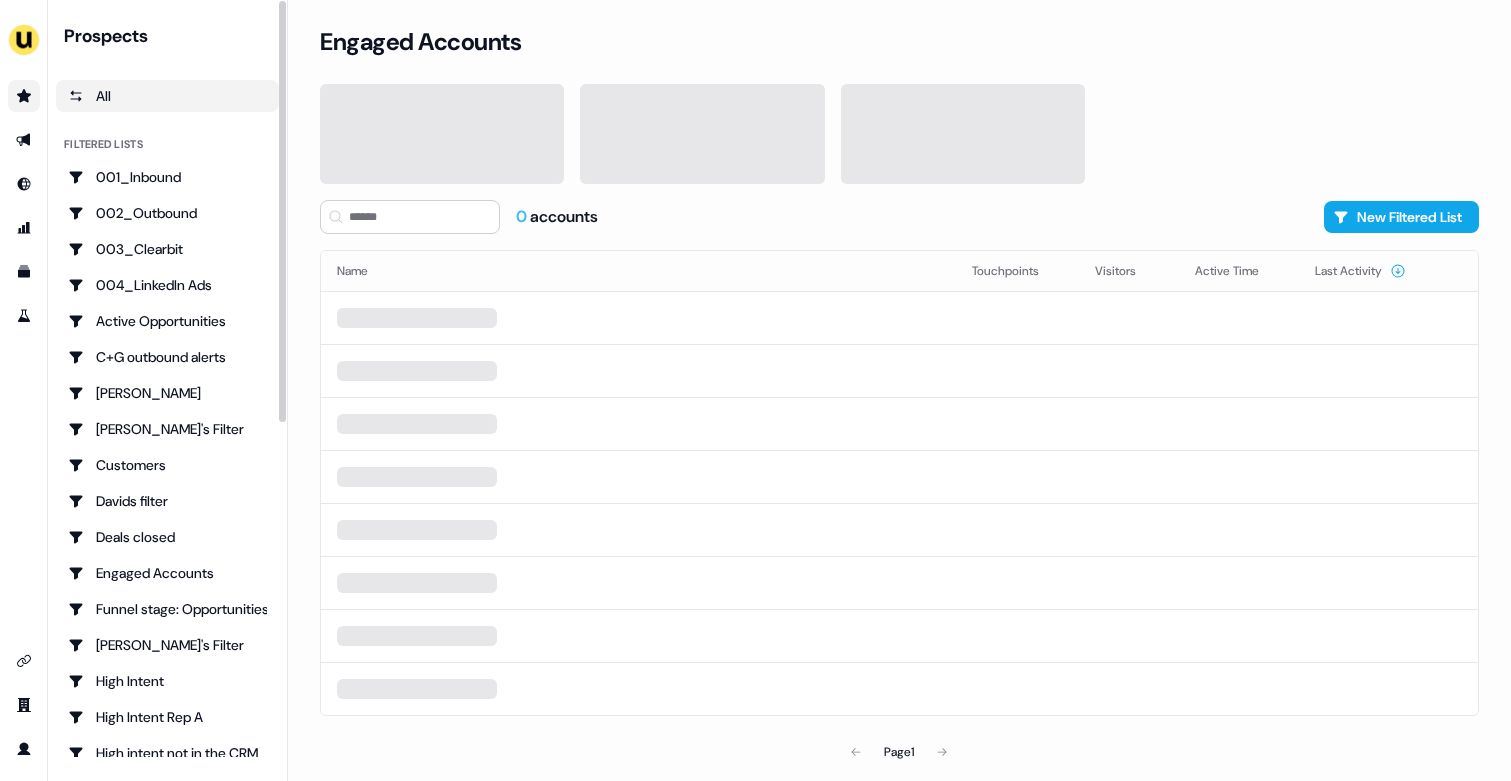 scroll, scrollTop: 0, scrollLeft: 0, axis: both 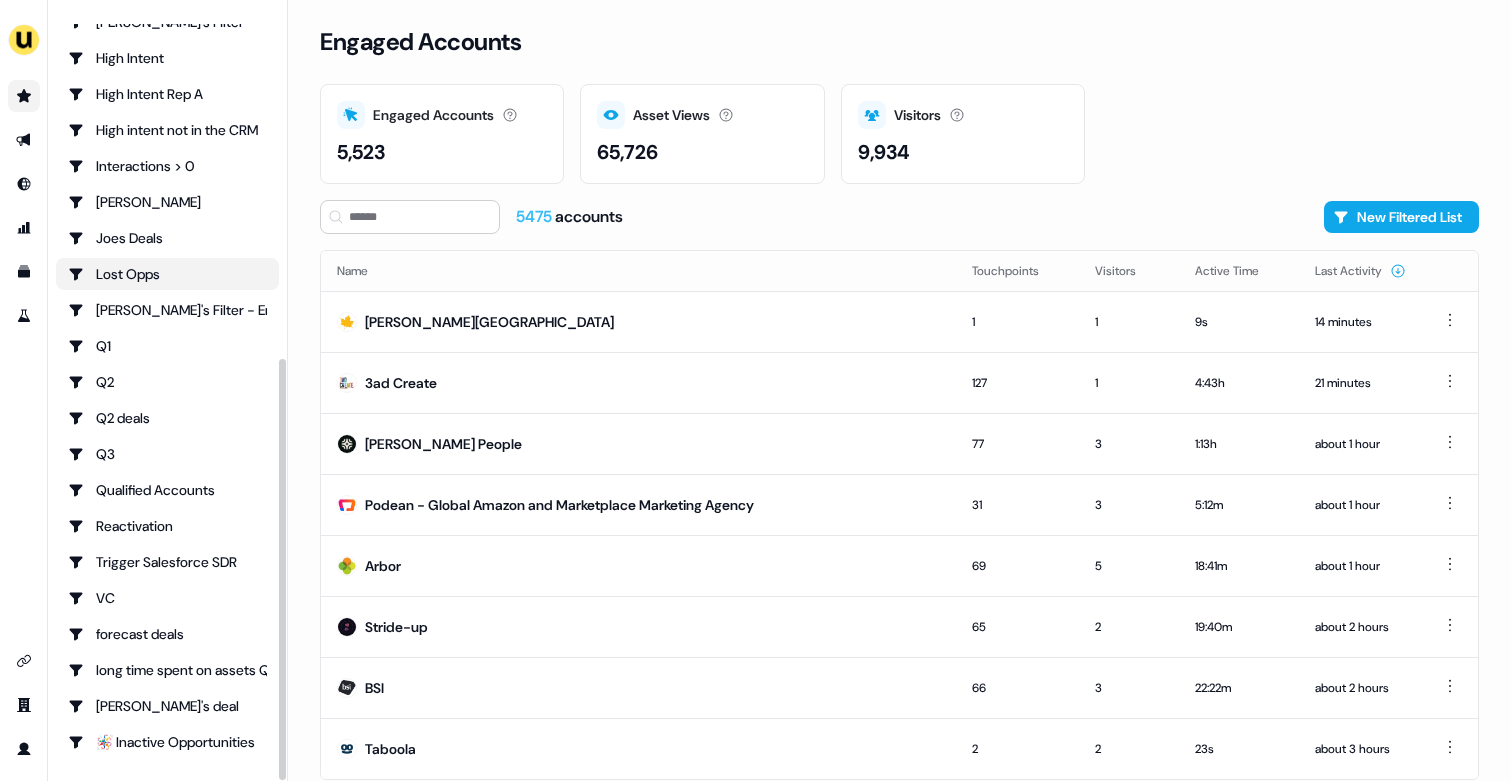 click on "Lost Opps" at bounding box center (167, 274) 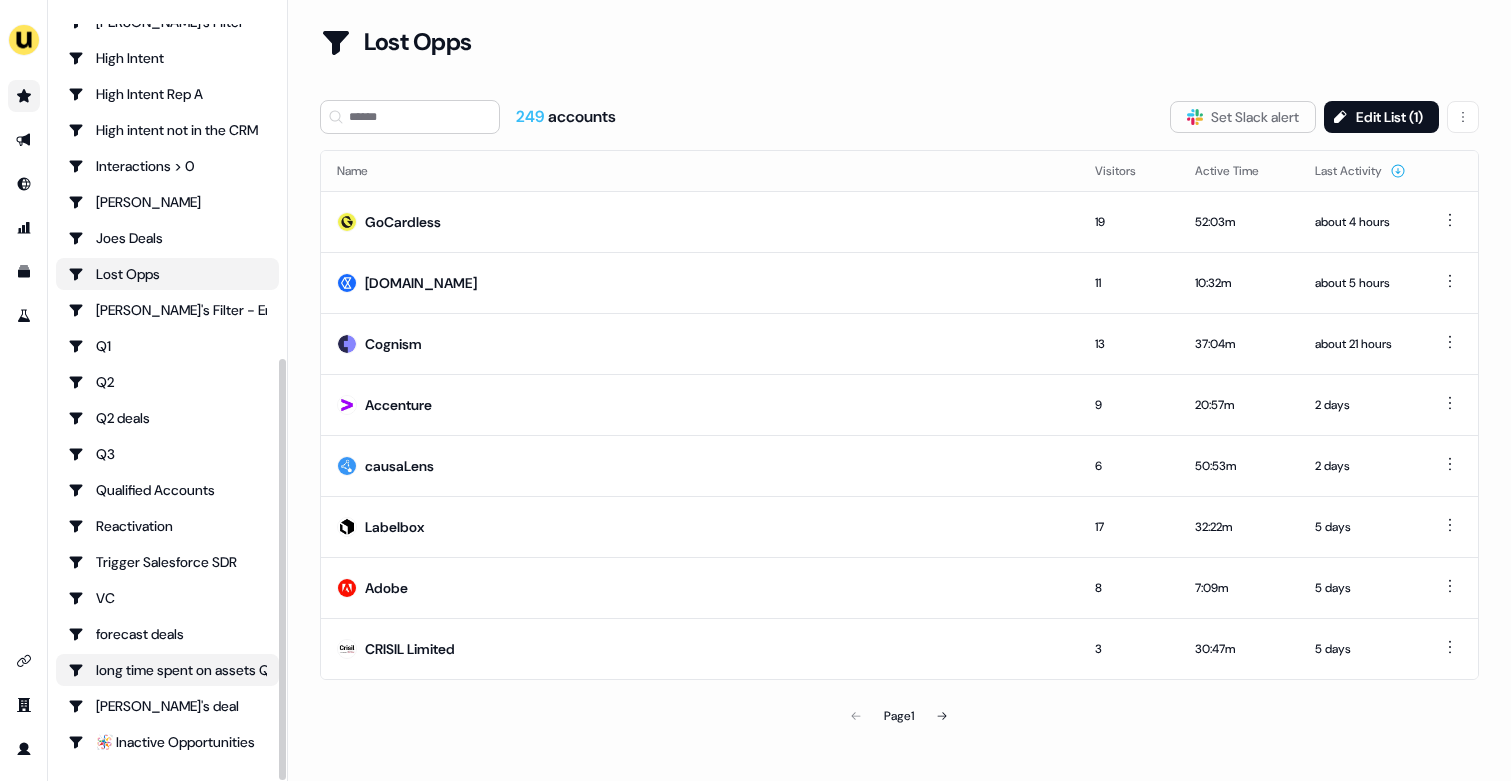 click on "long time spent on assets Q3 opps" at bounding box center [167, 670] 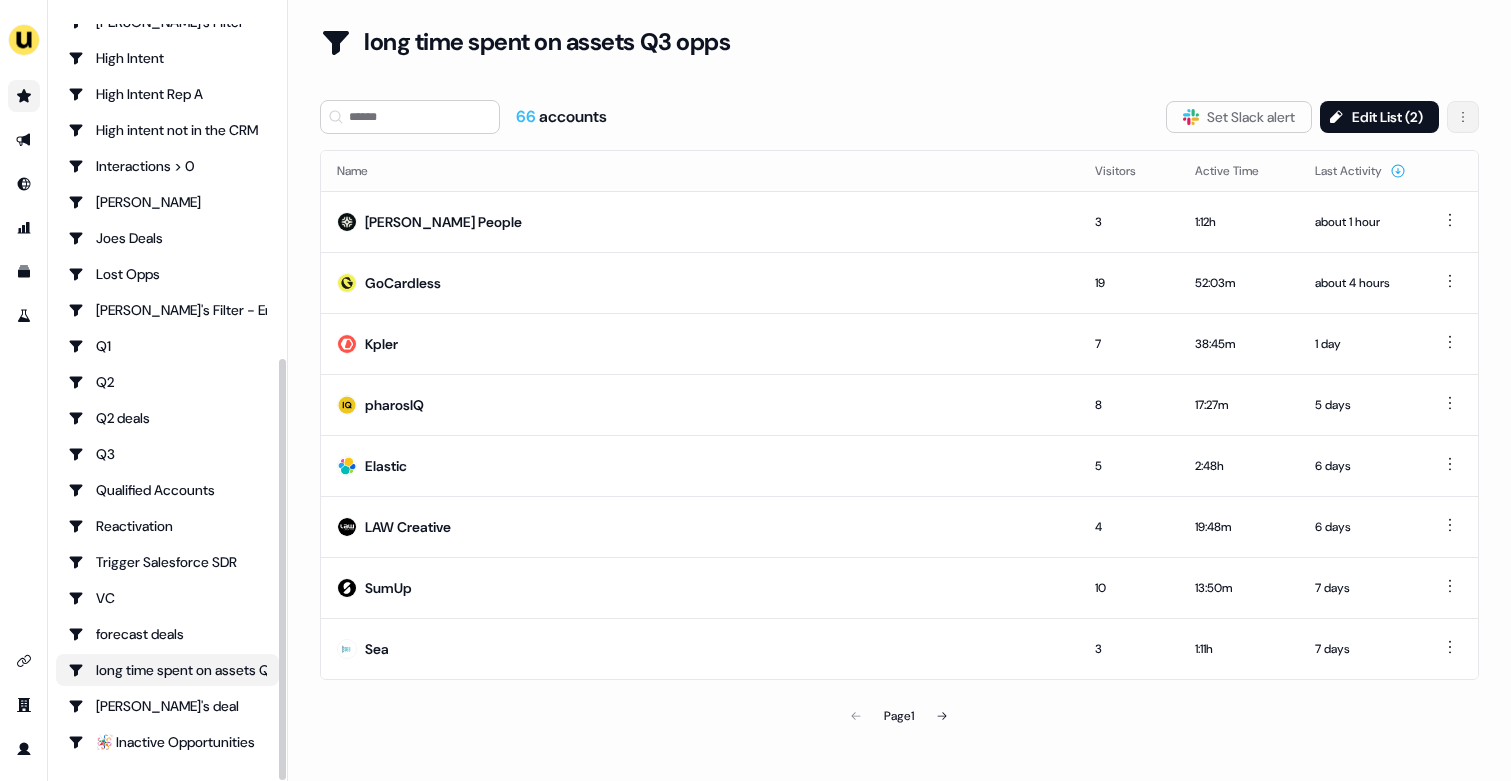 click on "For the best experience switch devices to a bigger screen. Go to Userled.io Prospects All Filtered lists 001_Inbound 002_Outbound 003_Clearbit 004_LinkedIn Ads Active Opportunities C+G outbound alerts  Charlotte Stone  Charlotte's Filter  Customers Davids filter Deals closed Engaged Accounts Funnel stage: Opportunities Geneviève's Filter High Intent  High Intent Rep A High intent not in the CRM Interactions > 0 JJ Deals Joes Deals Lost Opps Ollie's Filter - Entrust Q1 Q2 Q2 deals Q3 Qualified Accounts Reactivation Trigger Salesforce SDR VC forecast deals  long time spent on assets Q3 opps yann's deal 🪅 Inactive Opportunities Loading... long time spent on assets Q3 opps 66   accounts Slack Logo SVG Set Slack alert Edit List ( 2 ) Name Visitors Active Time Last Activity Maki People 3 1:12h about 1 hour GoCardless 19 52:03m about 4 hours Kpler 7 38:45m 1 day pharosIQ 8 17:27m 5 days Elastic 5 2:48h 6 days LAW Creative 4 19:48m 6 days SumUp 10 13:50m 7 days Sea 3 1:11h 7 days Page  1" at bounding box center [755, 390] 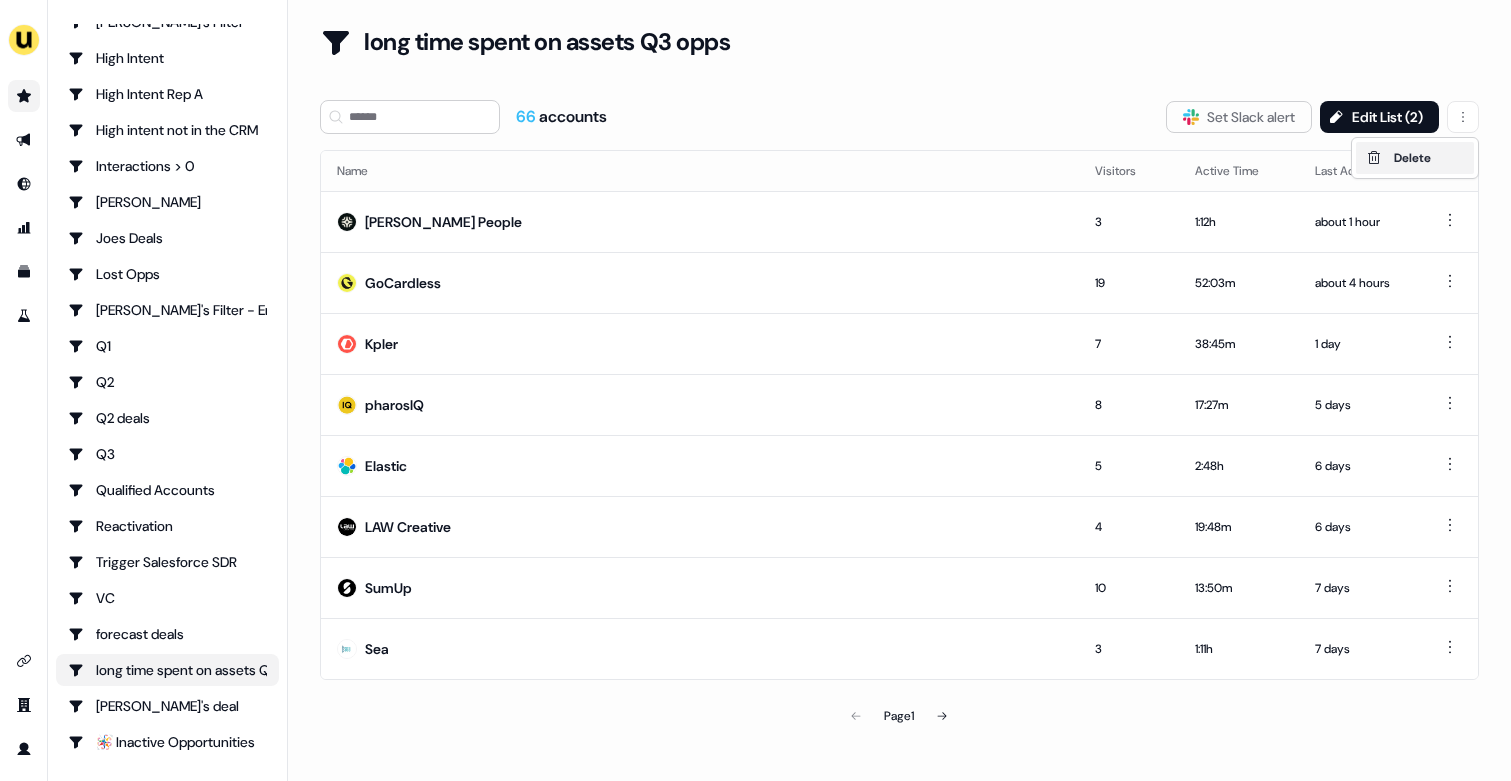 click on "Delete" at bounding box center (1412, 158) 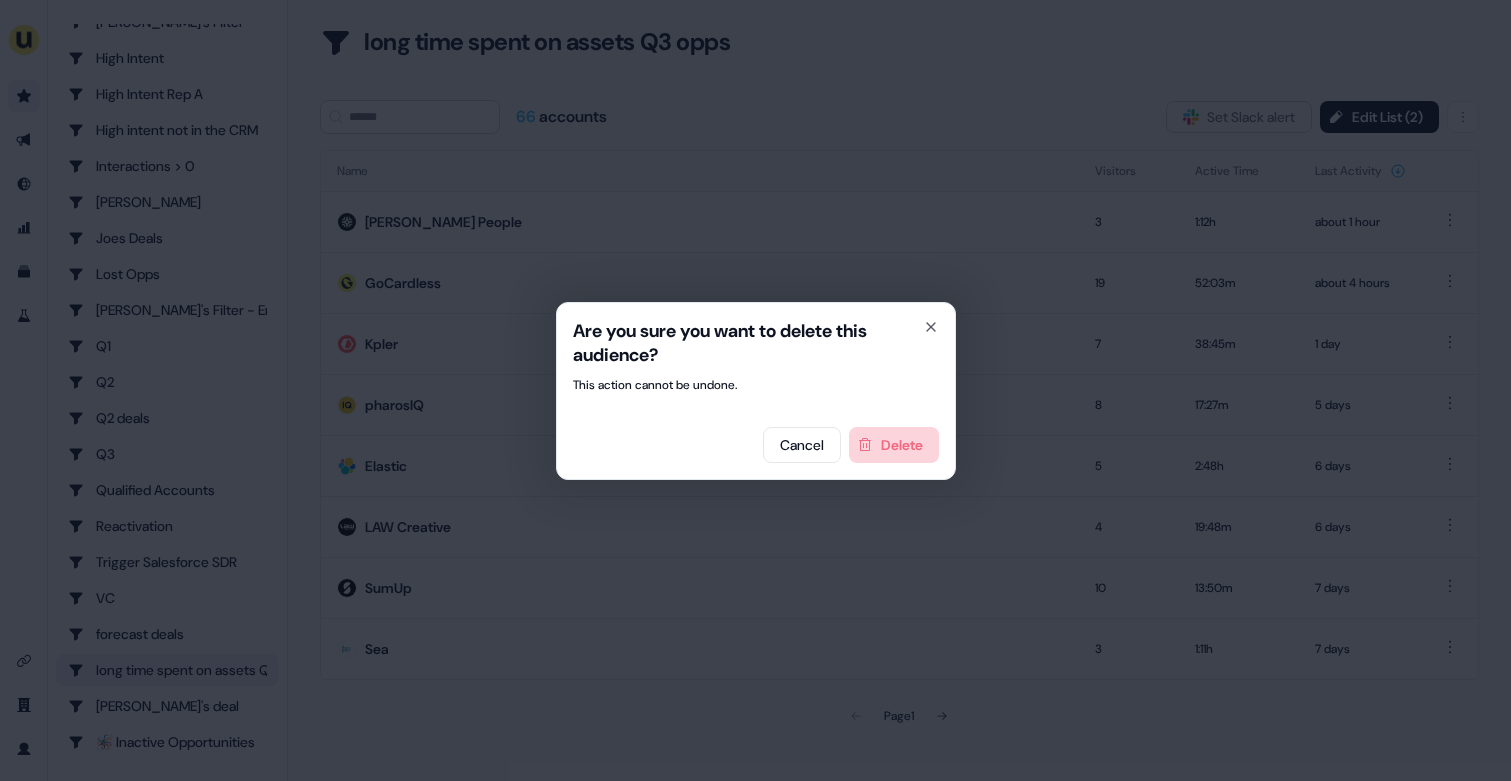 click on "Delete" at bounding box center (894, 445) 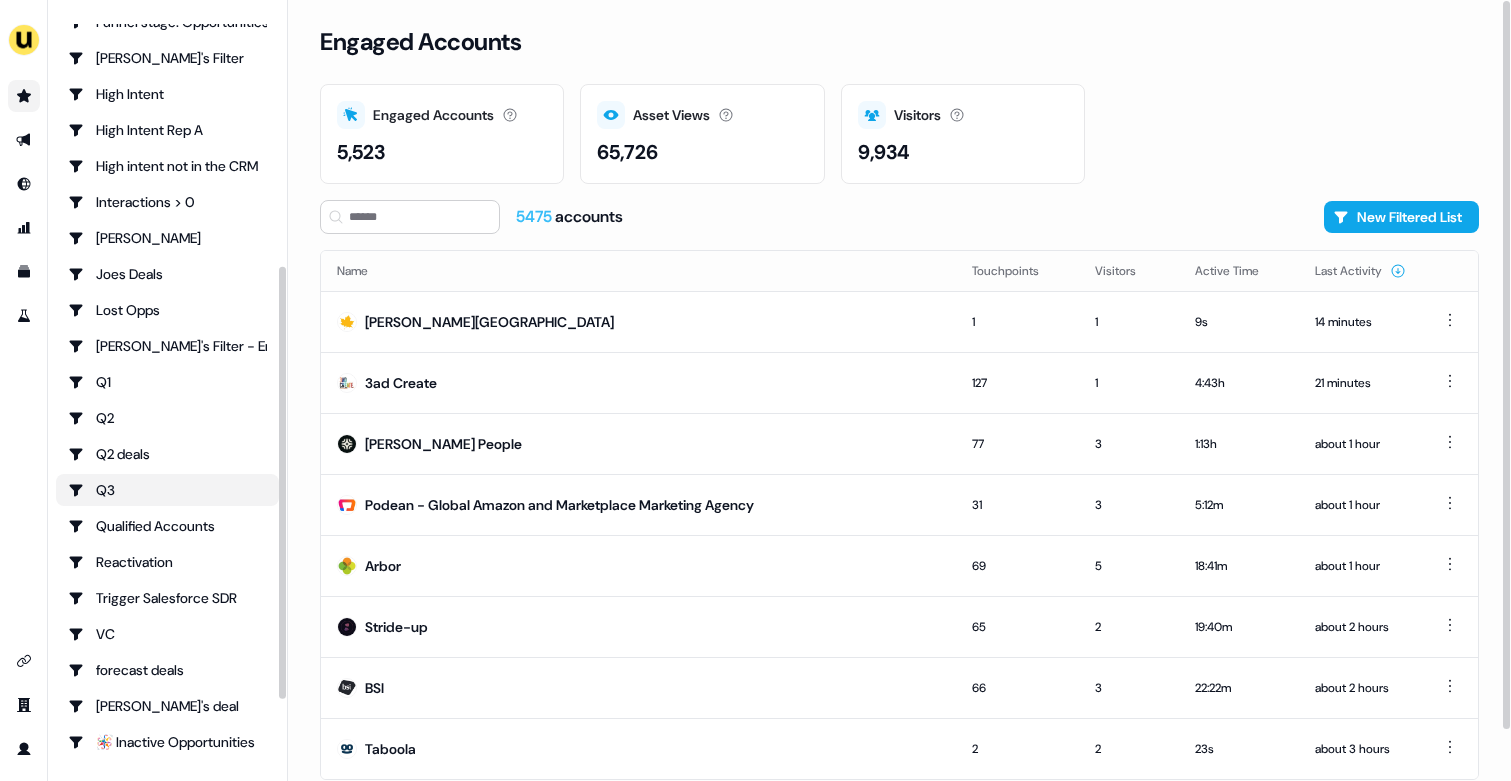 scroll, scrollTop: 0, scrollLeft: 0, axis: both 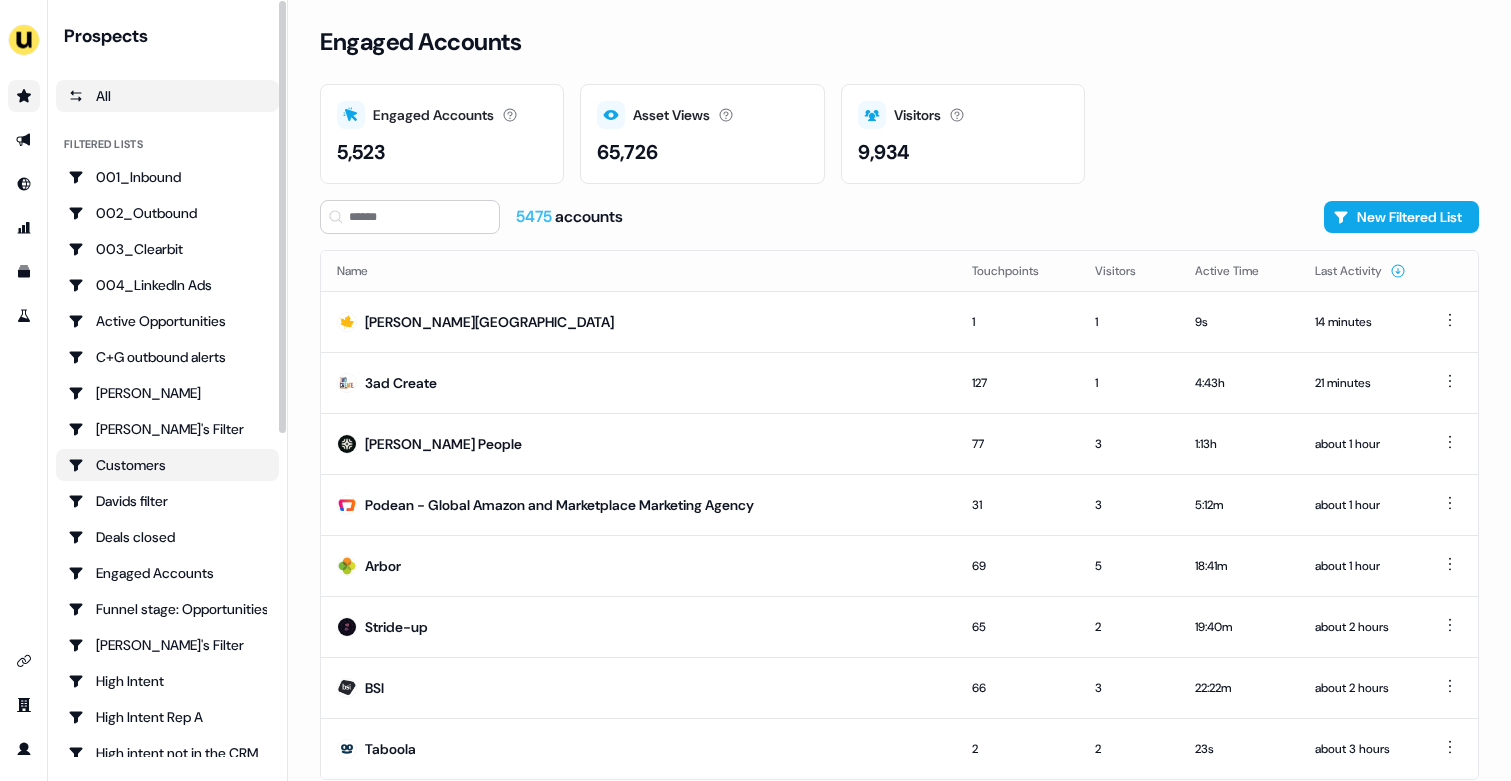 click on "Customers" at bounding box center (167, 465) 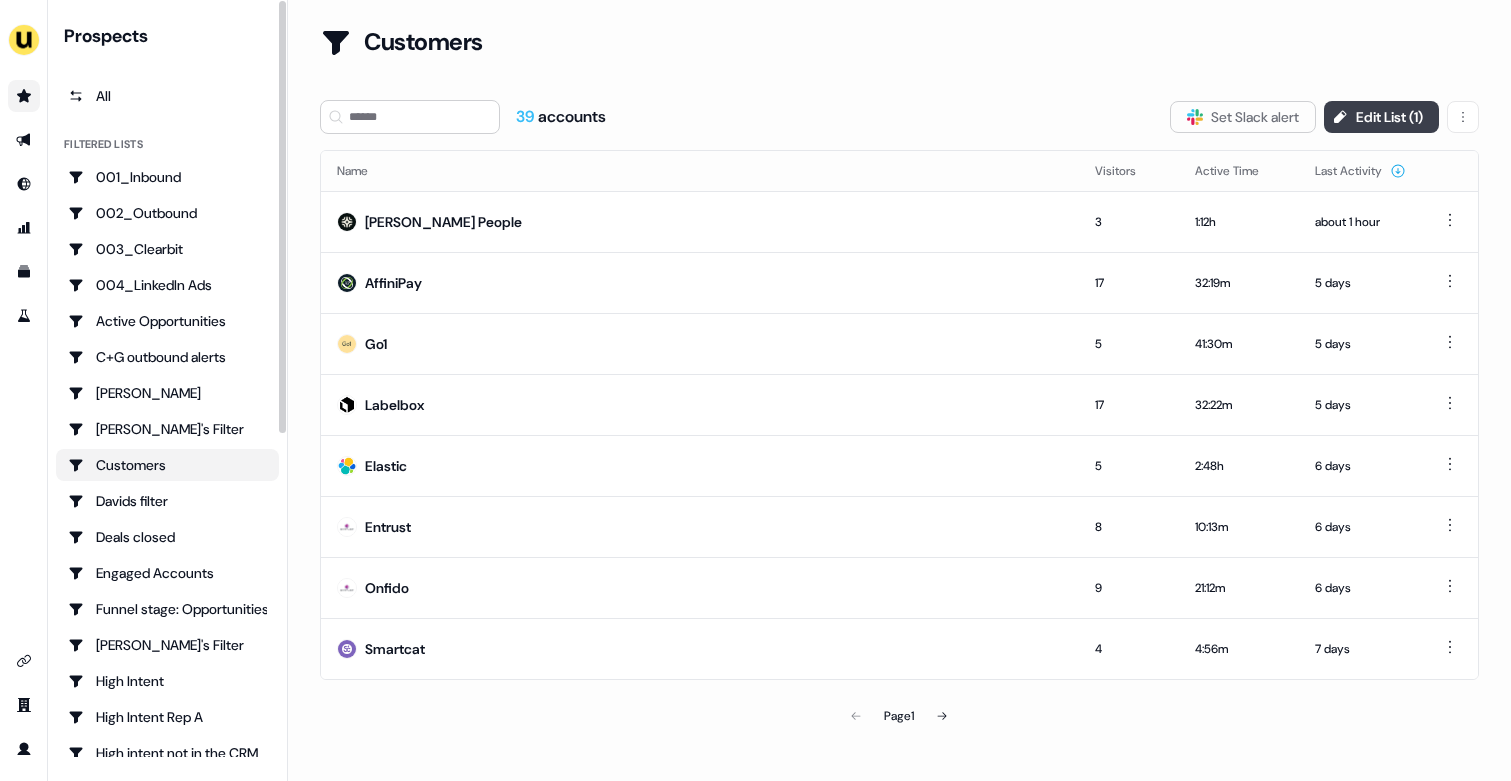 click on "Edit List ( 1 )" at bounding box center (1381, 117) 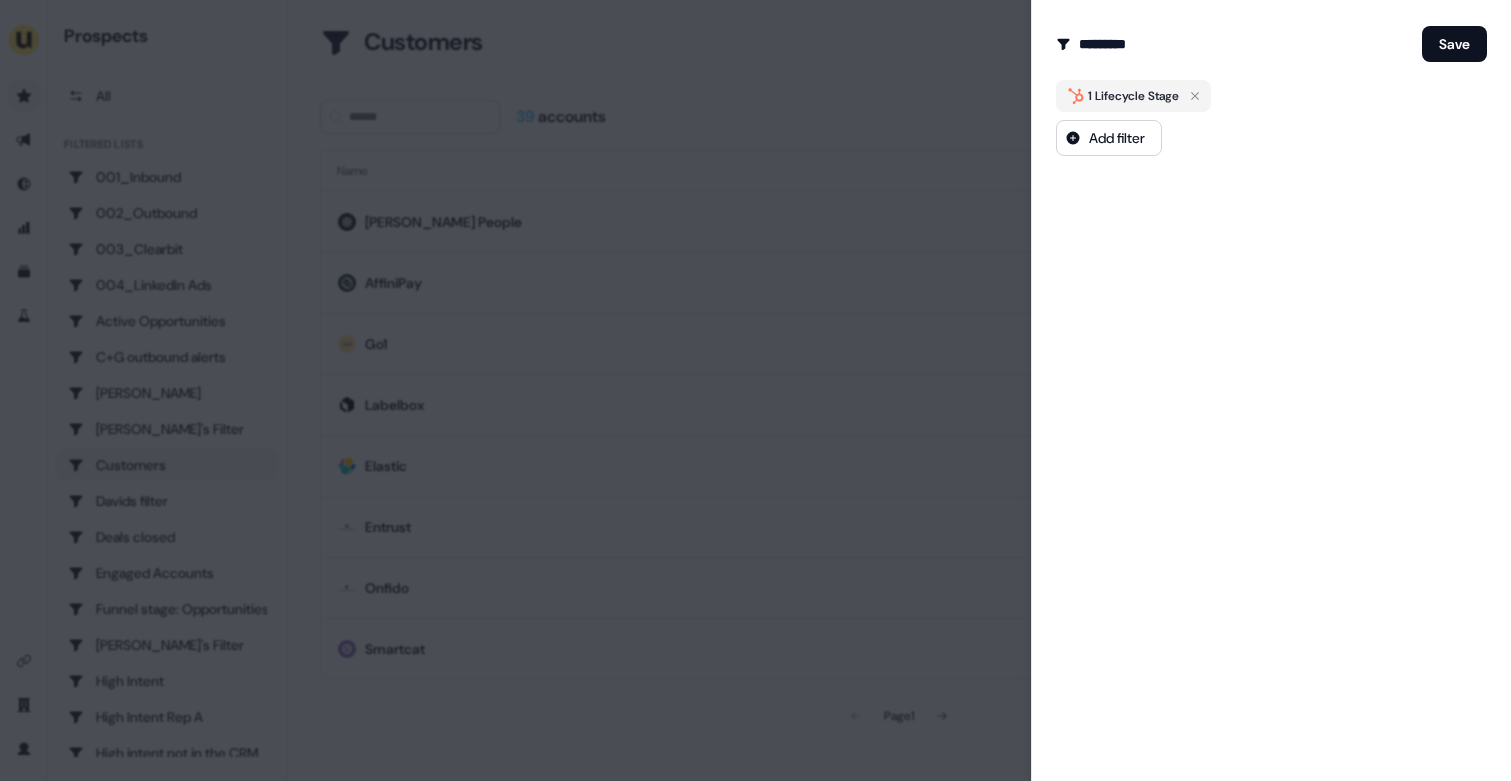 click at bounding box center [755, 390] 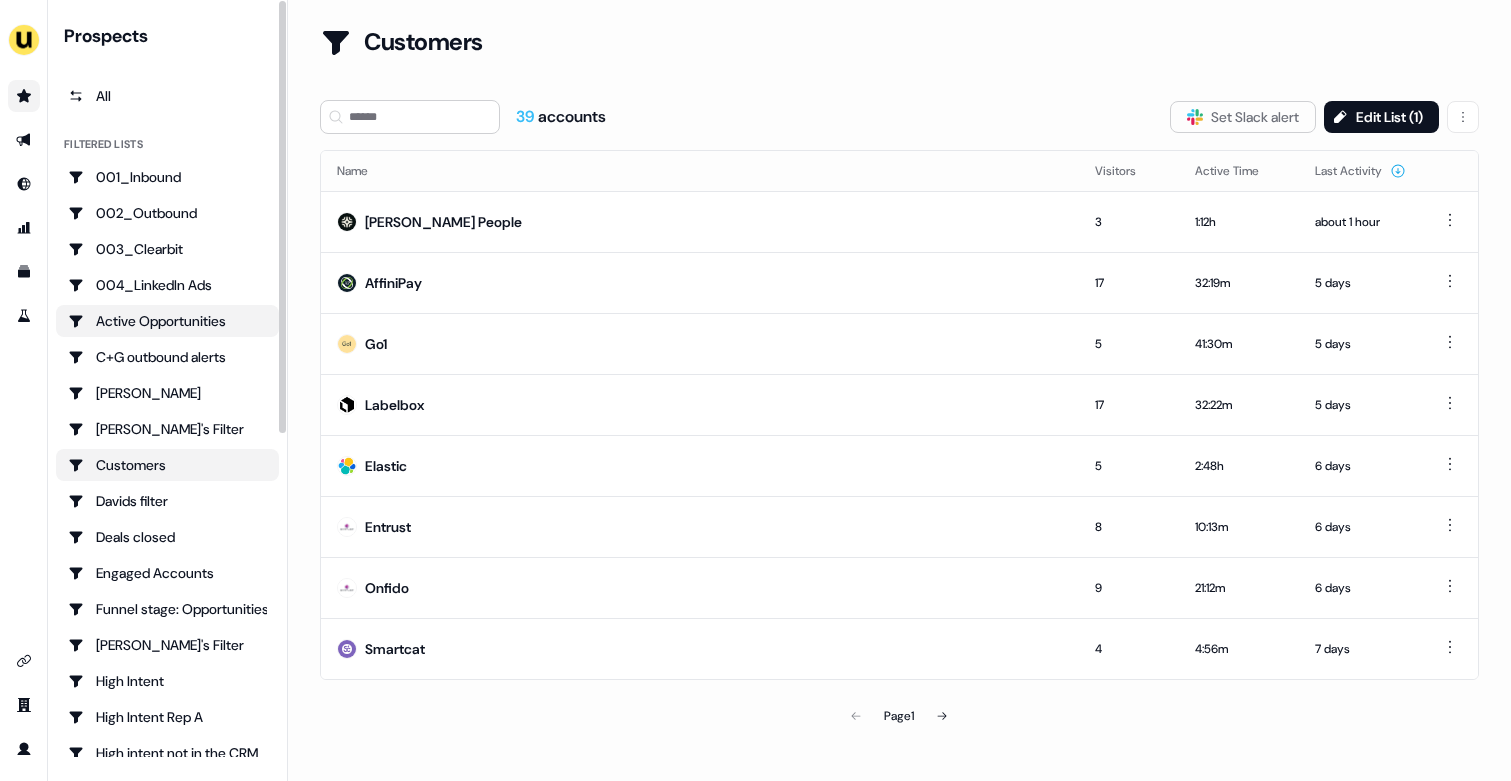 click on "Active Opportunities" at bounding box center (167, 321) 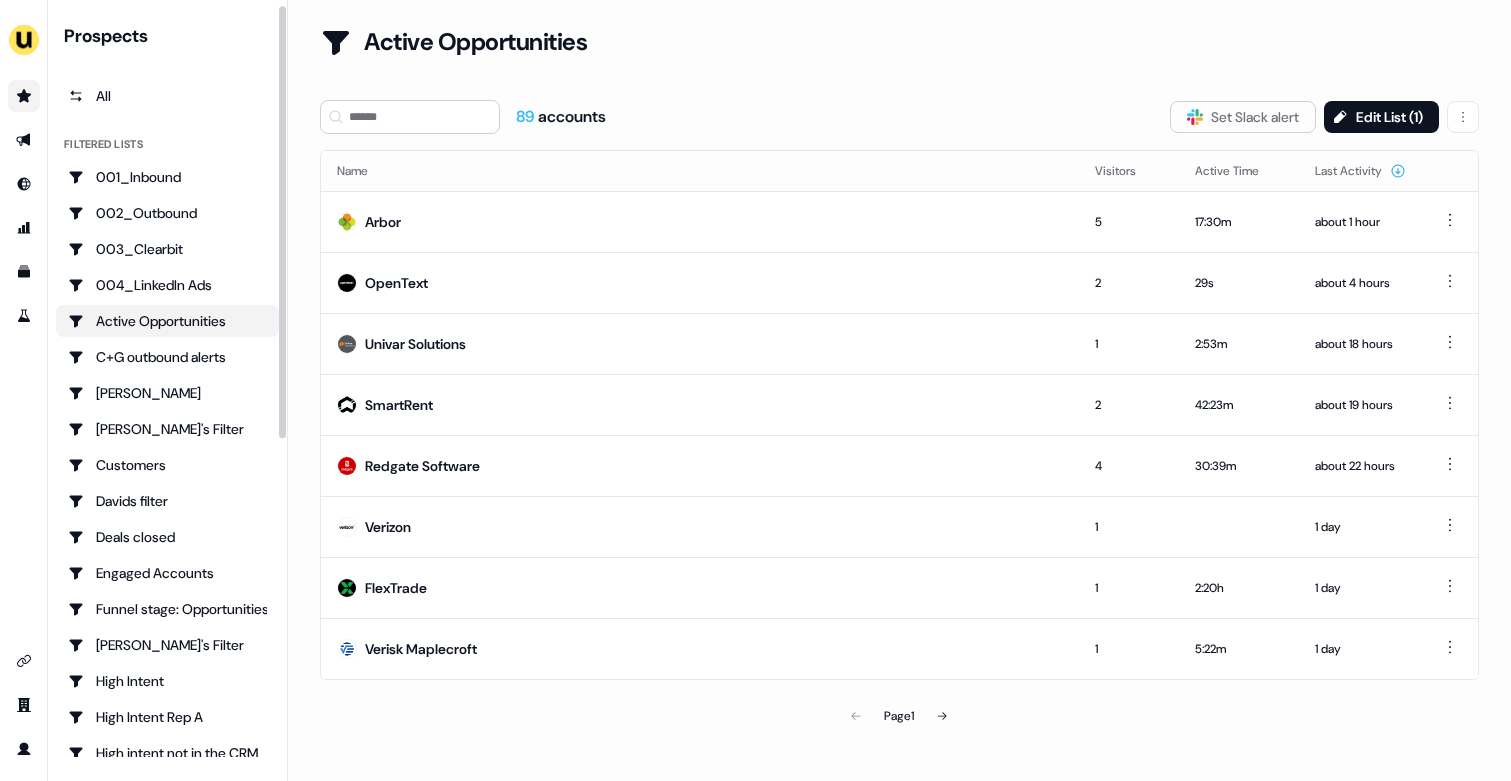 scroll, scrollTop: 587, scrollLeft: 0, axis: vertical 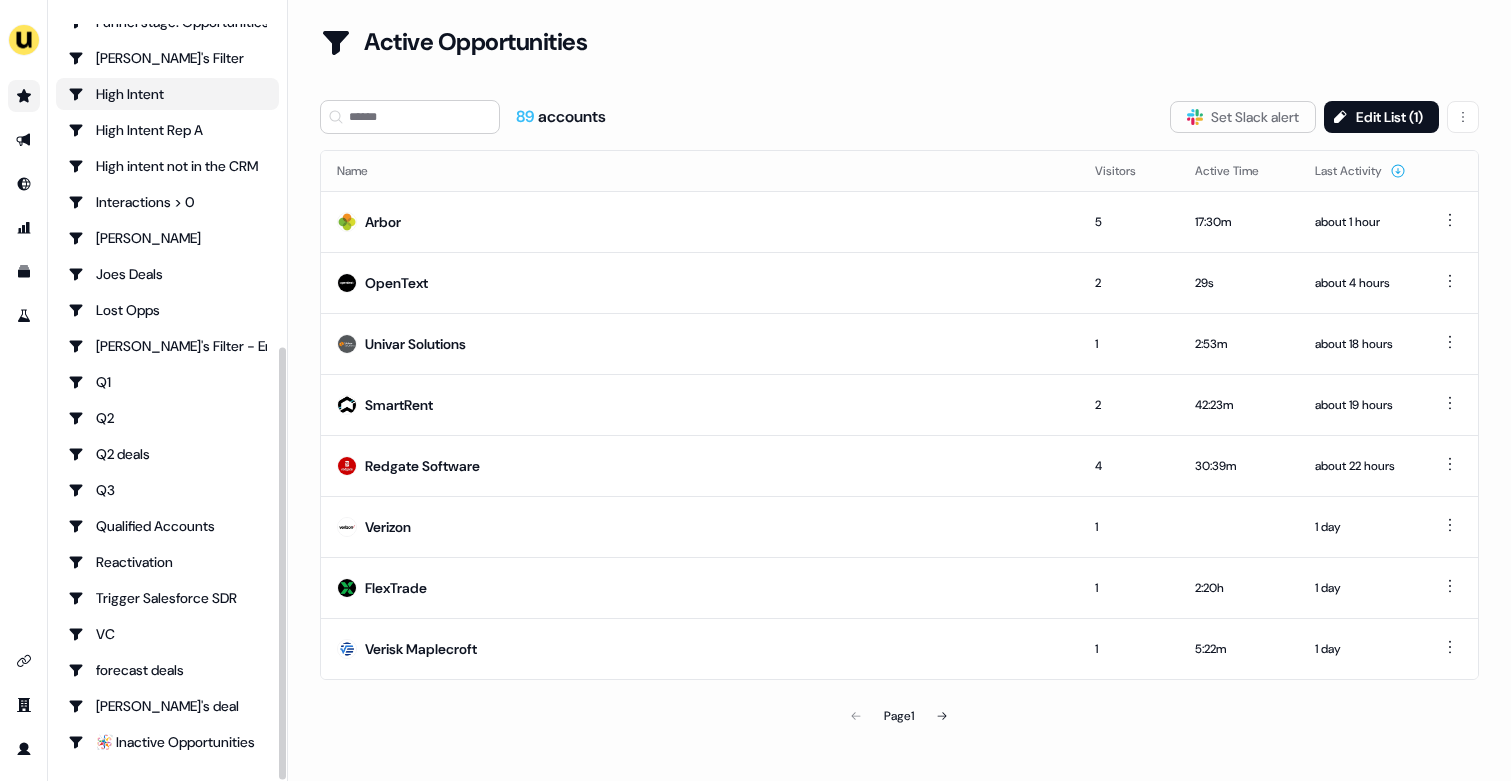 click on "High Intent" at bounding box center [167, 94] 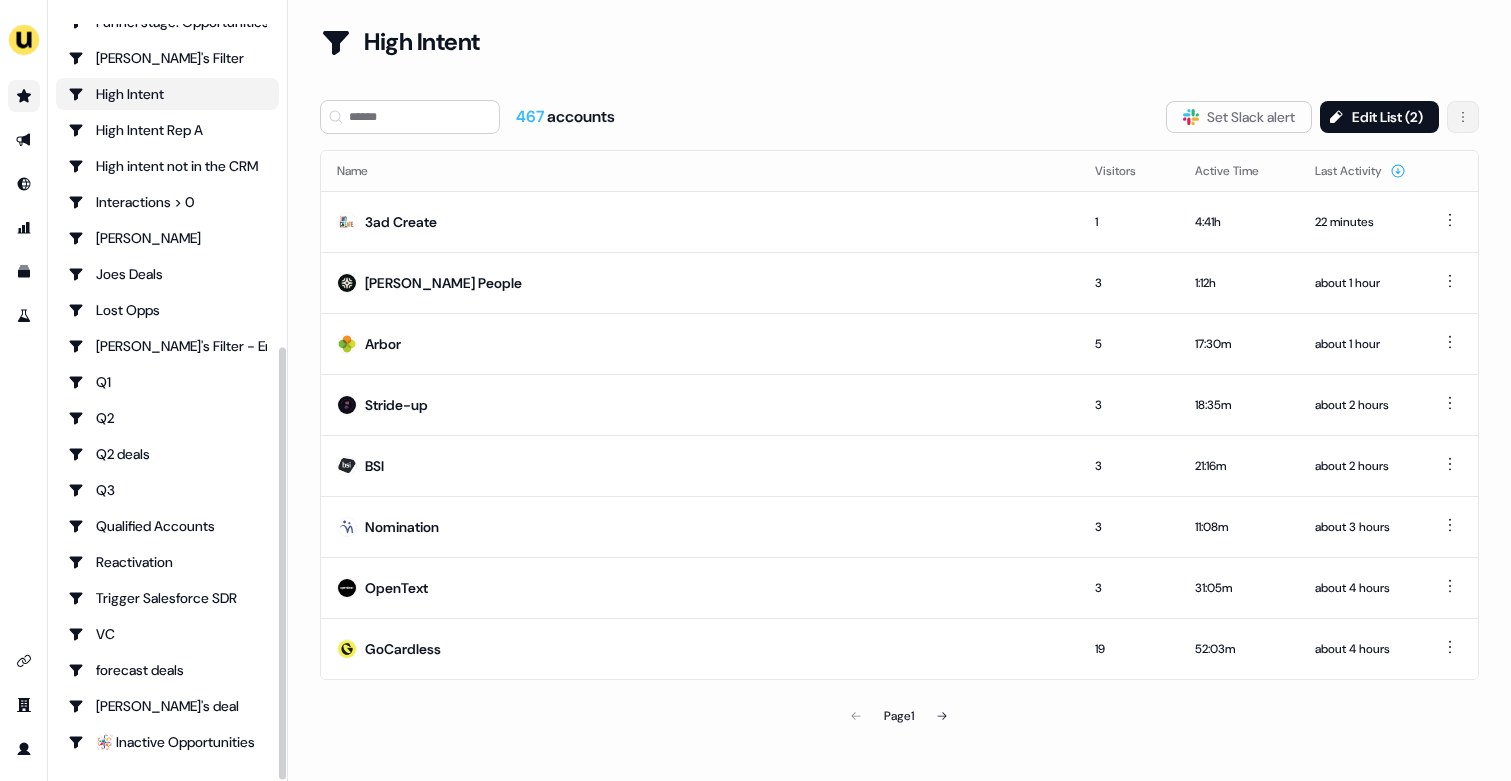 click on "For the best experience switch devices to a bigger screen. Go to Userled.io Prospects All Filtered lists 001_Inbound 002_Outbound 003_Clearbit 004_LinkedIn Ads Active Opportunities C+G outbound alerts  Charlotte Stone  Charlotte's Filter  Customers Davids filter Deals closed Engaged Accounts Funnel stage: Opportunities Geneviève's Filter High Intent  High Intent Rep A High intent not in the CRM Interactions > 0 JJ Deals Joes Deals Lost Opps Ollie's Filter - Entrust Q1 Q2 Q2 deals Q3 Qualified Accounts Reactivation Trigger Salesforce SDR VC forecast deals  yann's deal 🪅 Inactive Opportunities Loading... High Intent  467   accounts Slack Logo SVG Set Slack alert Edit List ( 2 ) Name Visitors Active Time Last Activity 3ad Create 1 4:41h 22 minutes Maki People 3 1:12h about 1 hour Arbor 5 17:30m about 1 hour Stride-up 3 18:35m about 2 hours BSI 3 21:16m about 2 hours Nomination 3 11:08m about 3 hours OpenText 3 31:05m about 4 hours GoCardless 19 52:03m about 4 hours Page  1" at bounding box center (755, 390) 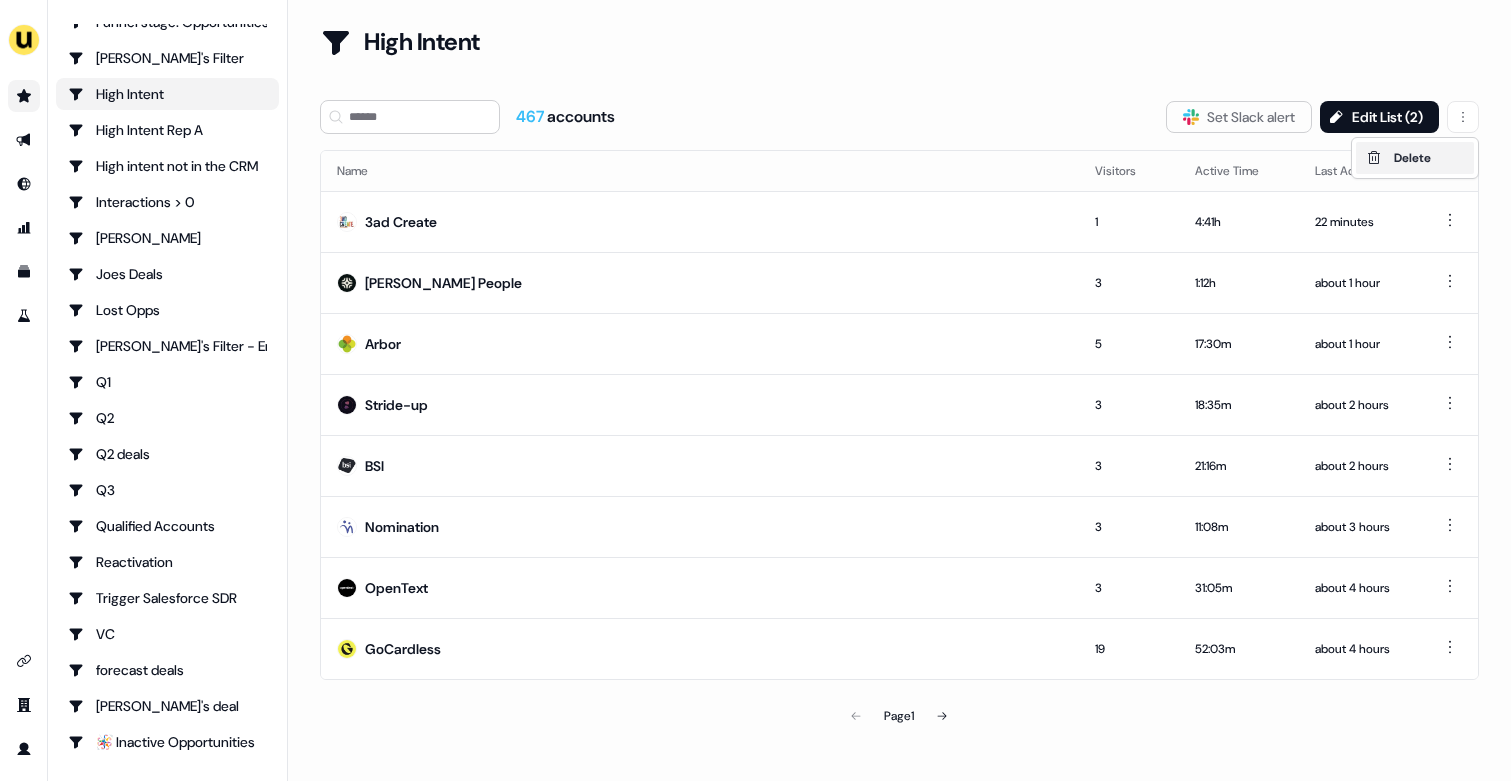 click on "Delete" at bounding box center [1412, 158] 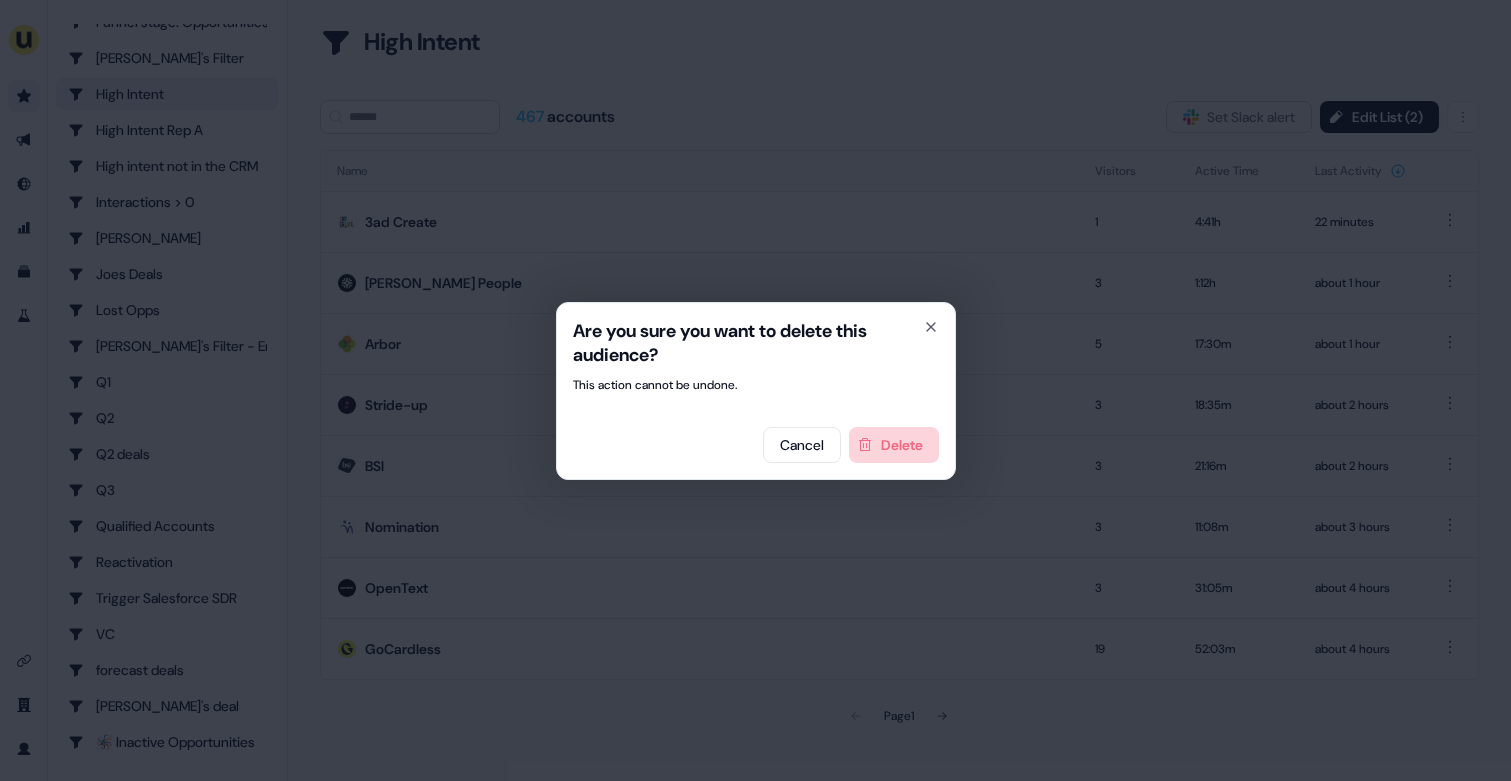 click on "Delete" at bounding box center [894, 445] 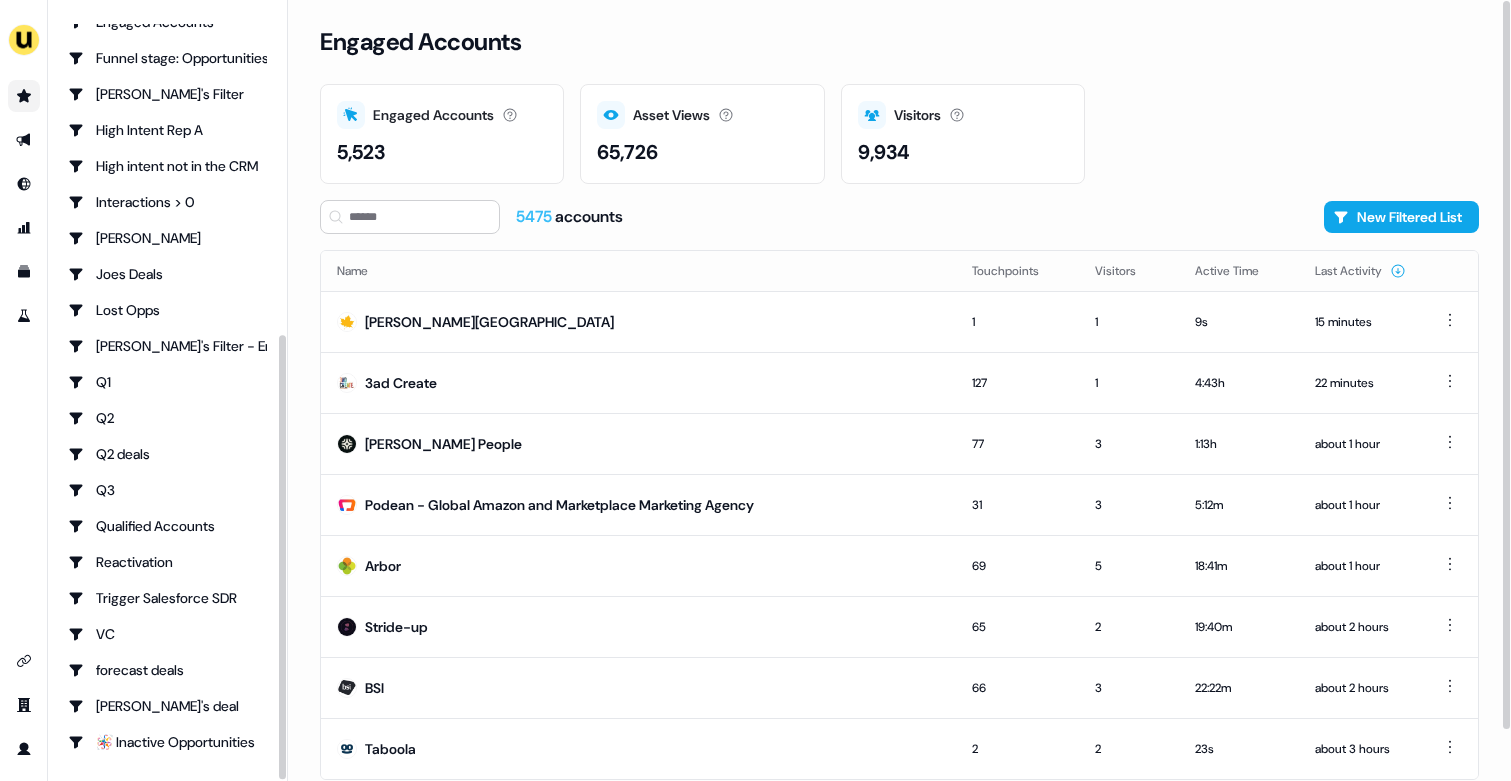 click on "001_Inbound 002_Outbound 003_Clearbit 004_LinkedIn Ads Active Opportunities C+G outbound alerts  Charlotte Stone  Charlotte's Filter  Customers Davids filter Deals closed Engaged Accounts Funnel stage: Opportunities Geneviève's Filter High Intent Rep A High intent not in the CRM Interactions > 0 JJ Deals Joes Deals Lost Opps Ollie's Filter - Entrust Q1 Q2 Q2 deals Q3 Qualified Accounts Reactivation Trigger Salesforce SDR VC forecast deals  yann's deal 🪅 Inactive Opportunities" at bounding box center [167, 184] 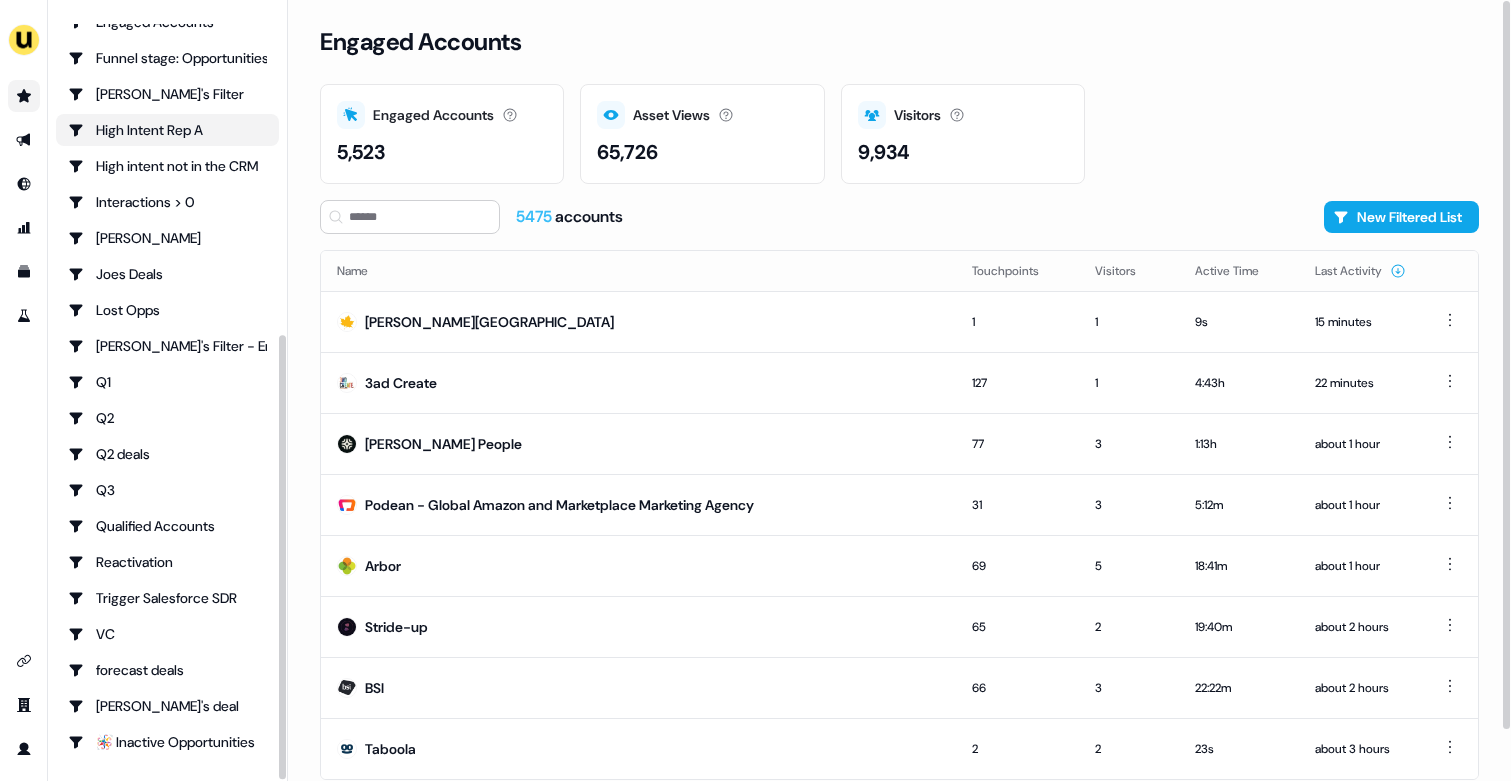 click on "High Intent Rep A" at bounding box center (167, 130) 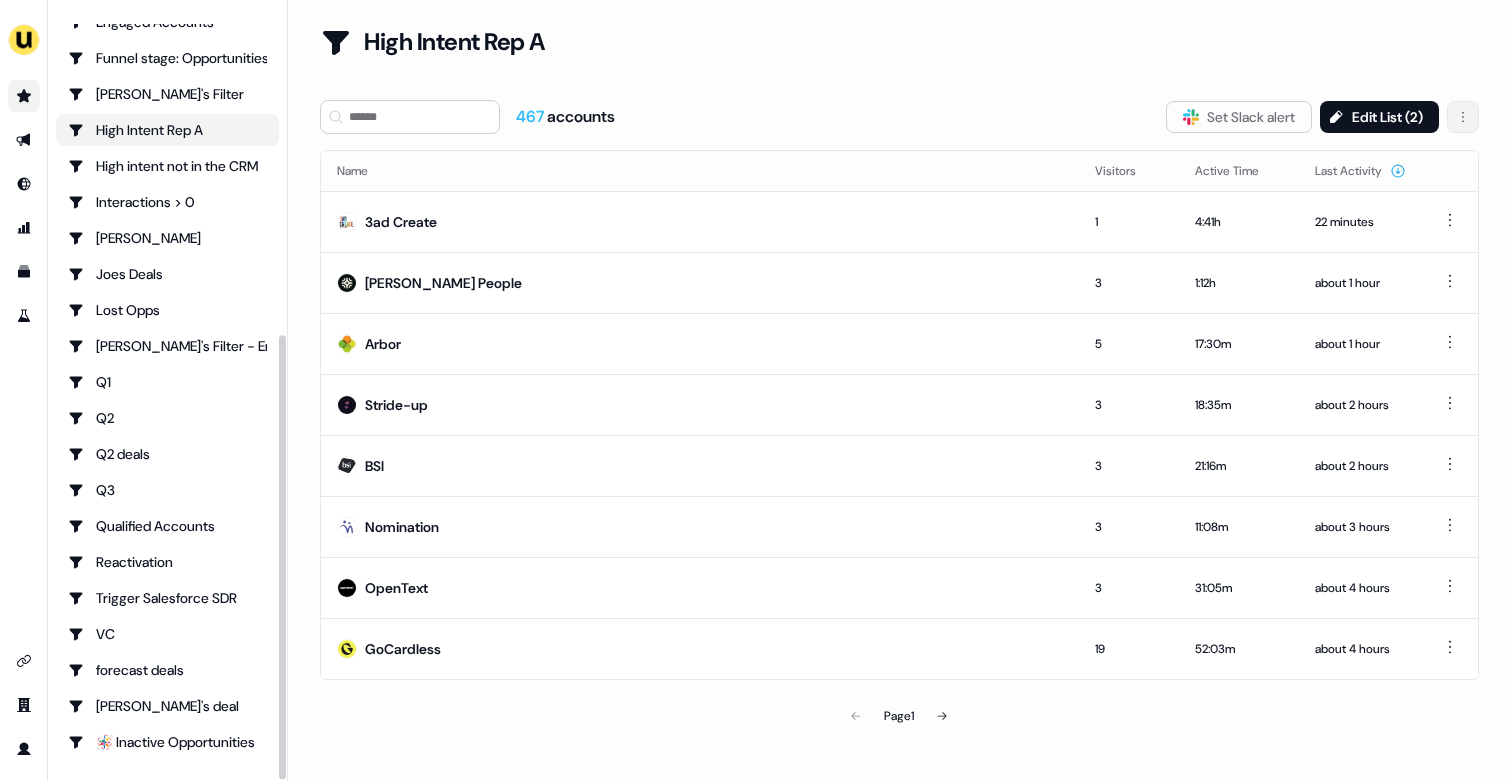 click on "For the best experience switch devices to a bigger screen. Go to Userled.io Prospects All Filtered lists 001_Inbound 002_Outbound 003_Clearbit 004_LinkedIn Ads Active Opportunities C+G outbound alerts  Charlotte Stone  Charlotte's Filter  Customers Davids filter Deals closed Engaged Accounts Funnel stage: Opportunities Geneviève's Filter High Intent Rep A High intent not in the CRM Interactions > 0 JJ Deals Joes Deals Lost Opps Ollie's Filter - Entrust Q1 Q2 Q2 deals Q3 Qualified Accounts Reactivation Trigger Salesforce SDR VC forecast deals  yann's deal 🪅 Inactive Opportunities Loading... High Intent Rep A 467   accounts Slack Logo SVG Set Slack alert Edit List ( 2 ) Name Visitors Active Time Last Activity 3ad Create 1 4:41h 22 minutes Maki People 3 1:12h about 1 hour Arbor 5 17:30m about 1 hour Stride-up 3 18:35m about 2 hours BSI 3 21:16m about 2 hours Nomination 3 11:08m about 3 hours OpenText 3 31:05m about 4 hours GoCardless 19 52:03m about 4 hours Page  1" at bounding box center [755, 390] 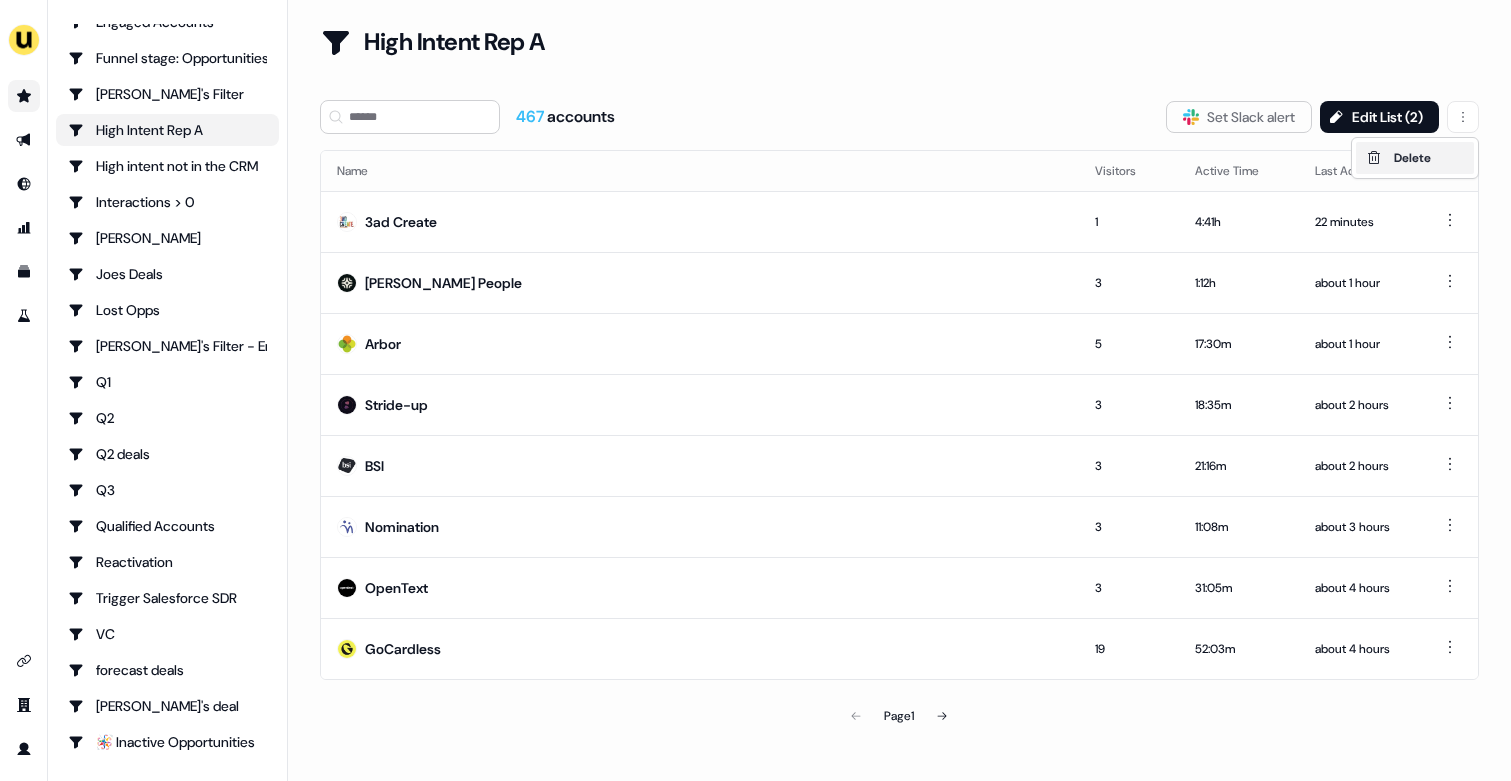click on "Delete" at bounding box center [1415, 158] 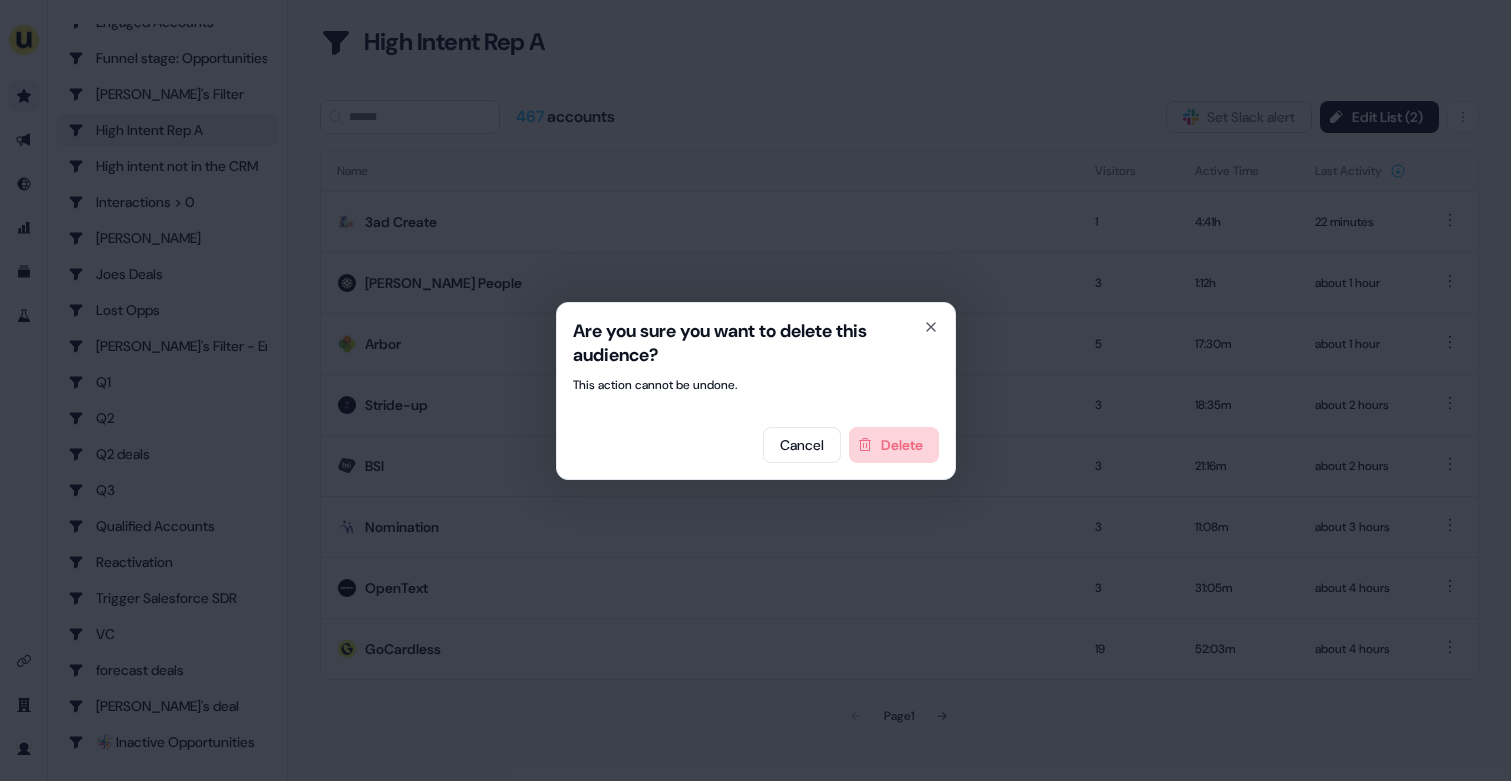 click on "Delete" at bounding box center (894, 445) 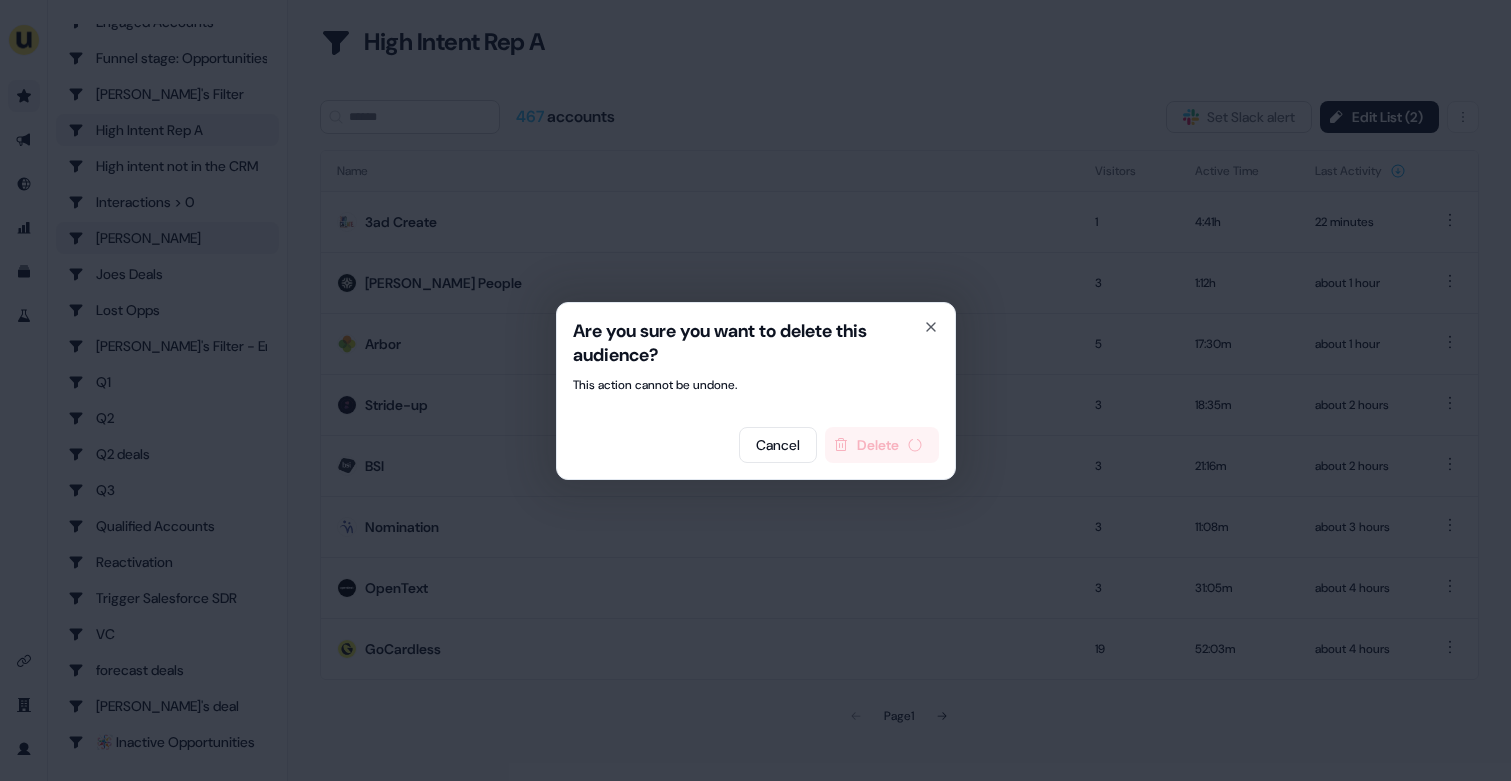 scroll, scrollTop: 515, scrollLeft: 0, axis: vertical 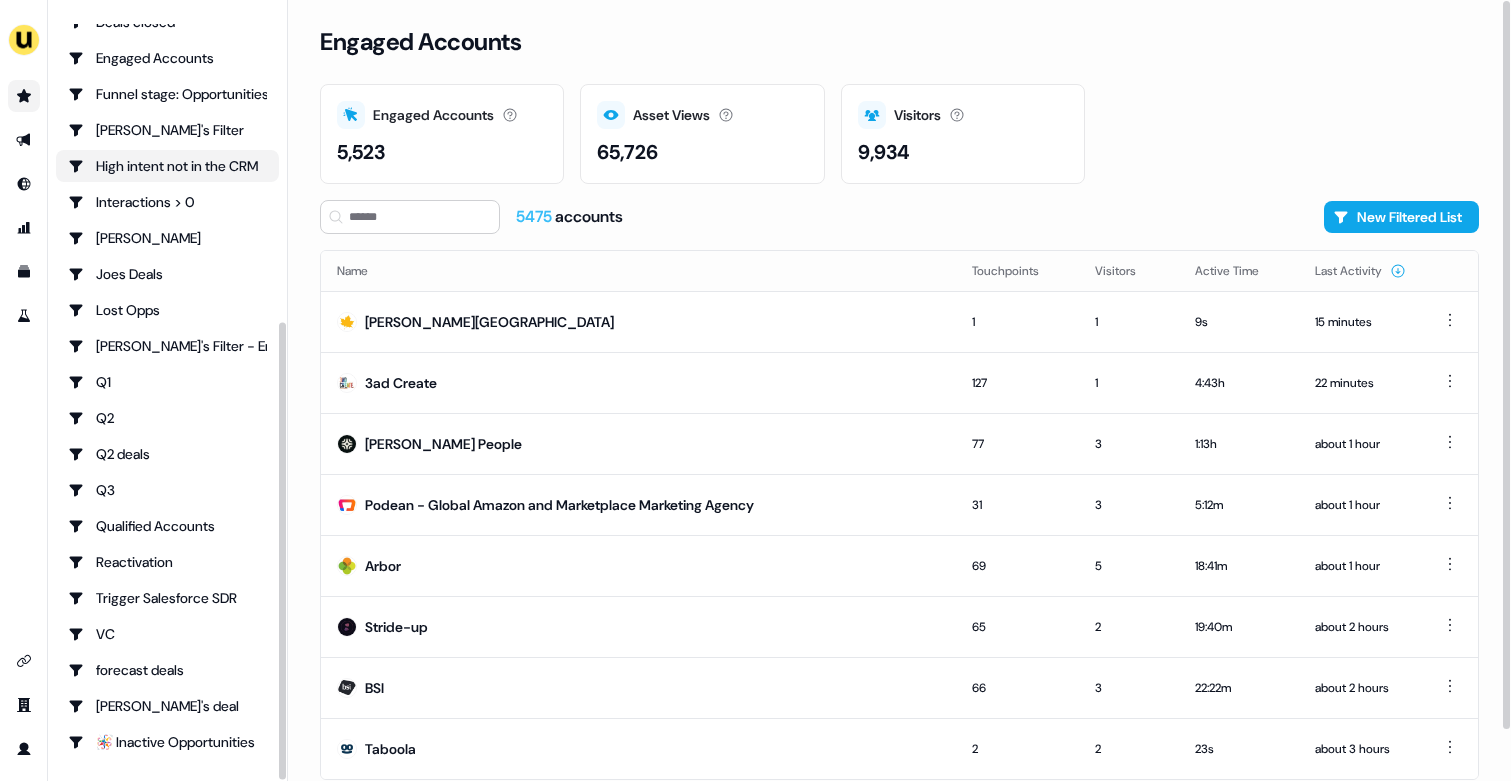 click on "High intent not in the CRM" at bounding box center [167, 166] 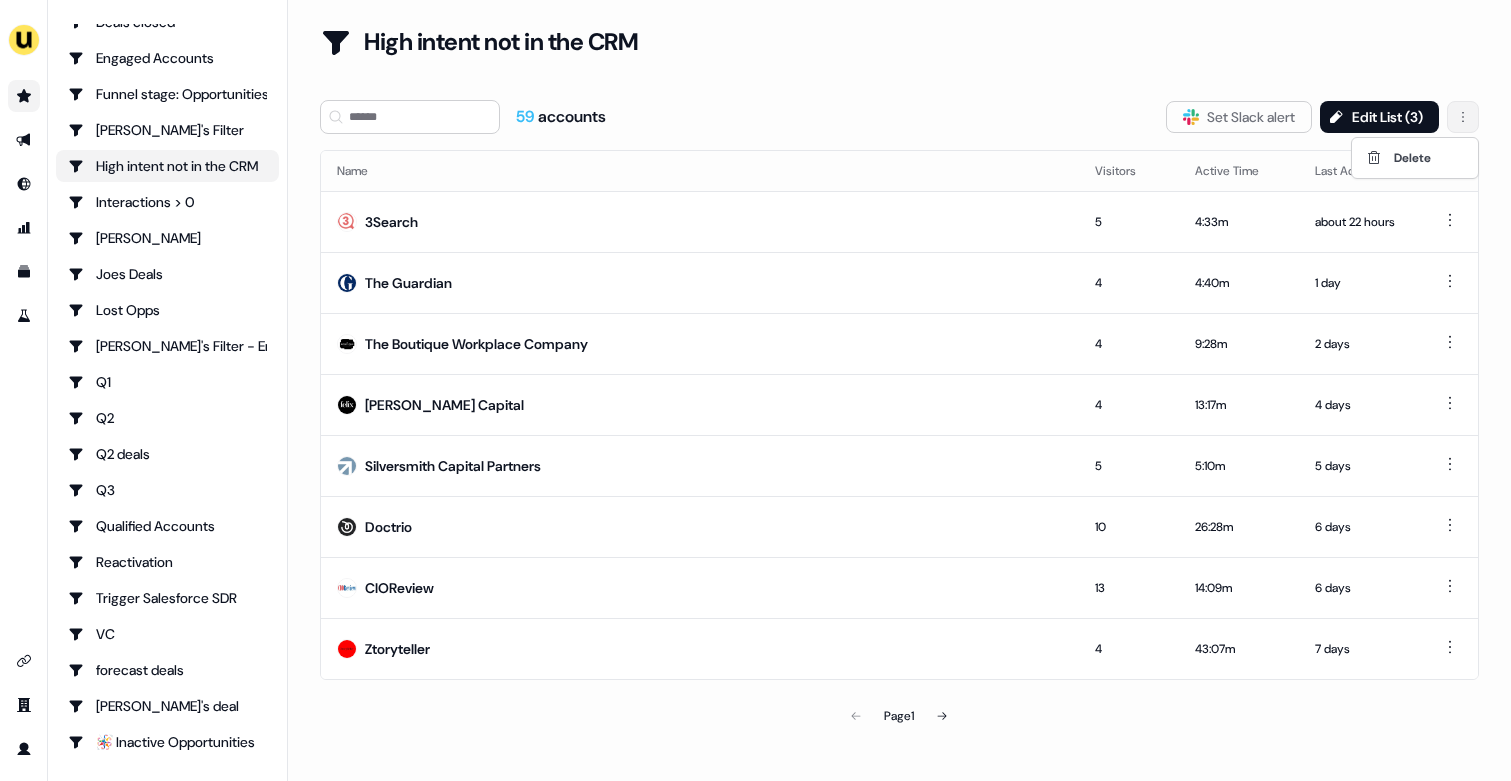 click on "For the best experience switch devices to a bigger screen. Go to Userled.io Prospects All Filtered lists 001_Inbound 002_Outbound 003_Clearbit 004_LinkedIn Ads Active Opportunities C+G outbound alerts  Charlotte Stone  Charlotte's Filter  Customers Davids filter Deals closed Engaged Accounts Funnel stage: Opportunities Geneviève's Filter High intent not in the CRM Interactions > 0 JJ Deals Joes Deals Lost Opps Ollie's Filter - Entrust Q1 Q2 Q2 deals Q3 Qualified Accounts Reactivation Trigger Salesforce SDR VC forecast deals  yann's deal 🪅 Inactive Opportunities Loading... High intent not in the CRM 59   accounts Slack Logo SVG Set Slack alert Edit List ( 3 ) Name Visitors Active Time Last Activity 3Search 5 4:33m about 22 hours The Guardian 4 4:40m 1 day The Boutique Workplace Company 4 9:28m 2 days Felix Capital 4 13:17m 4 days Silversmith Capital Partners 5 5:10m 5 days Doctrio 10 26:28m 6 days CIOReview 13 14:09m 6 days Ztoryteller 4 43:07m 7 days Page  1 Delete" at bounding box center (755, 390) 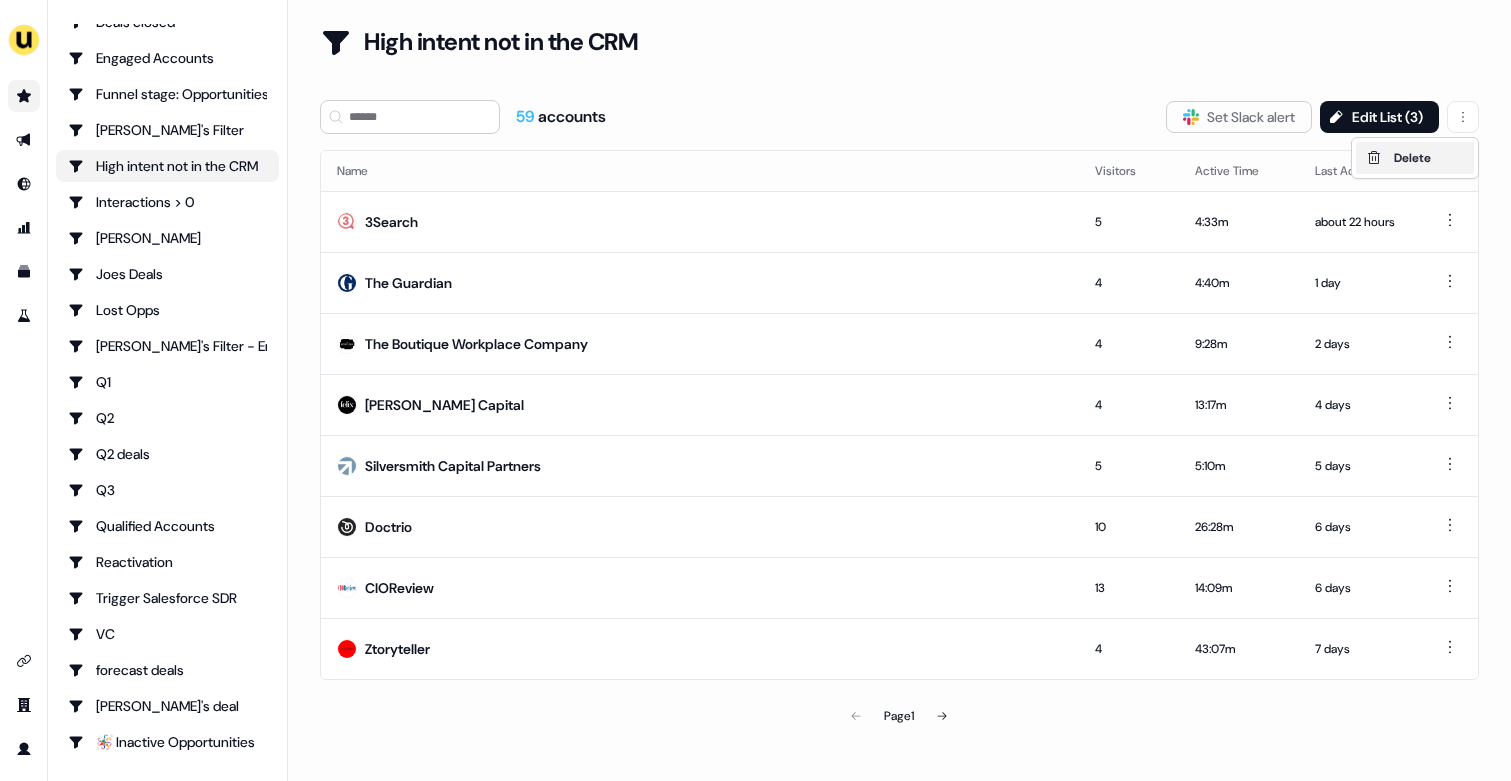 click on "Delete" at bounding box center (1415, 158) 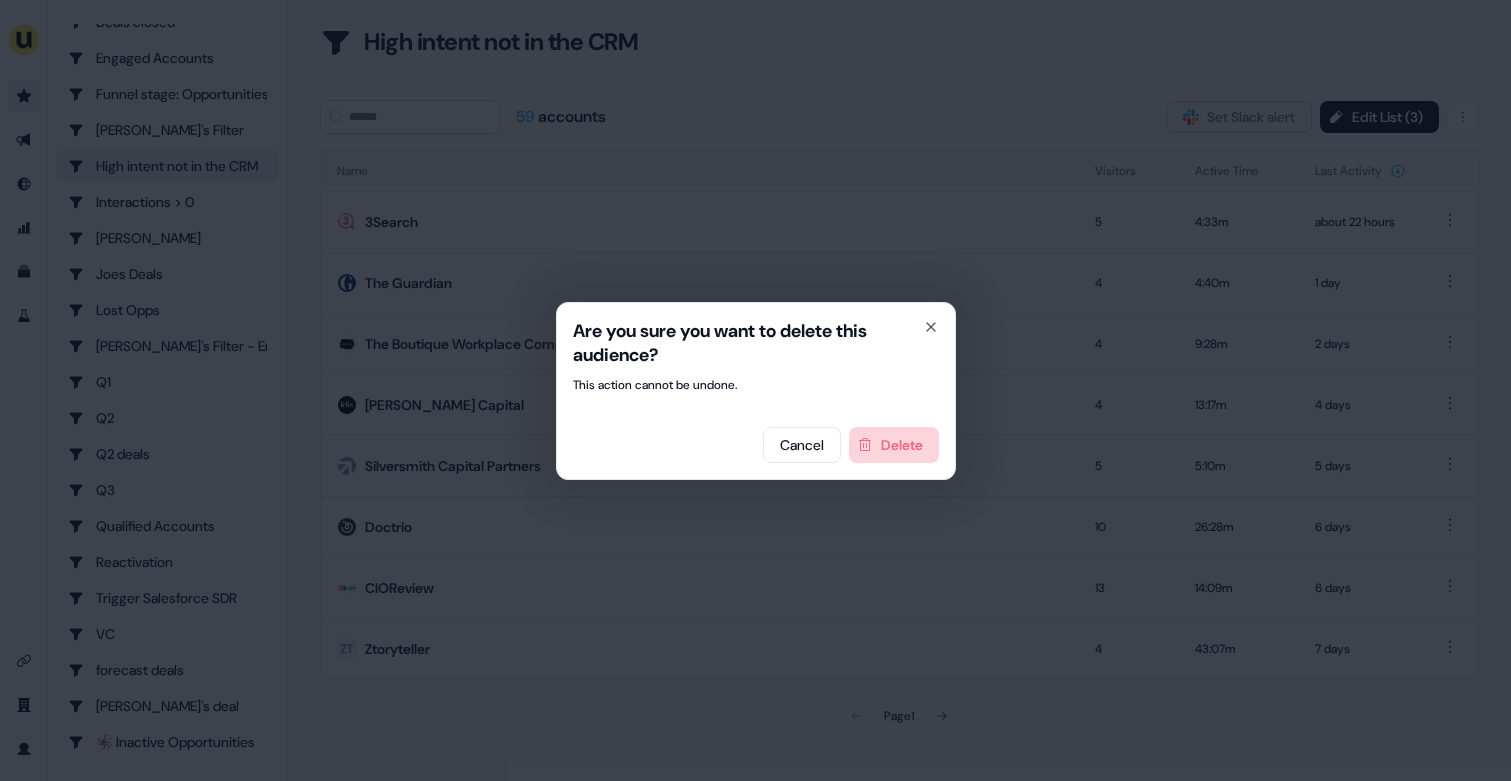 click on "Delete" at bounding box center [894, 445] 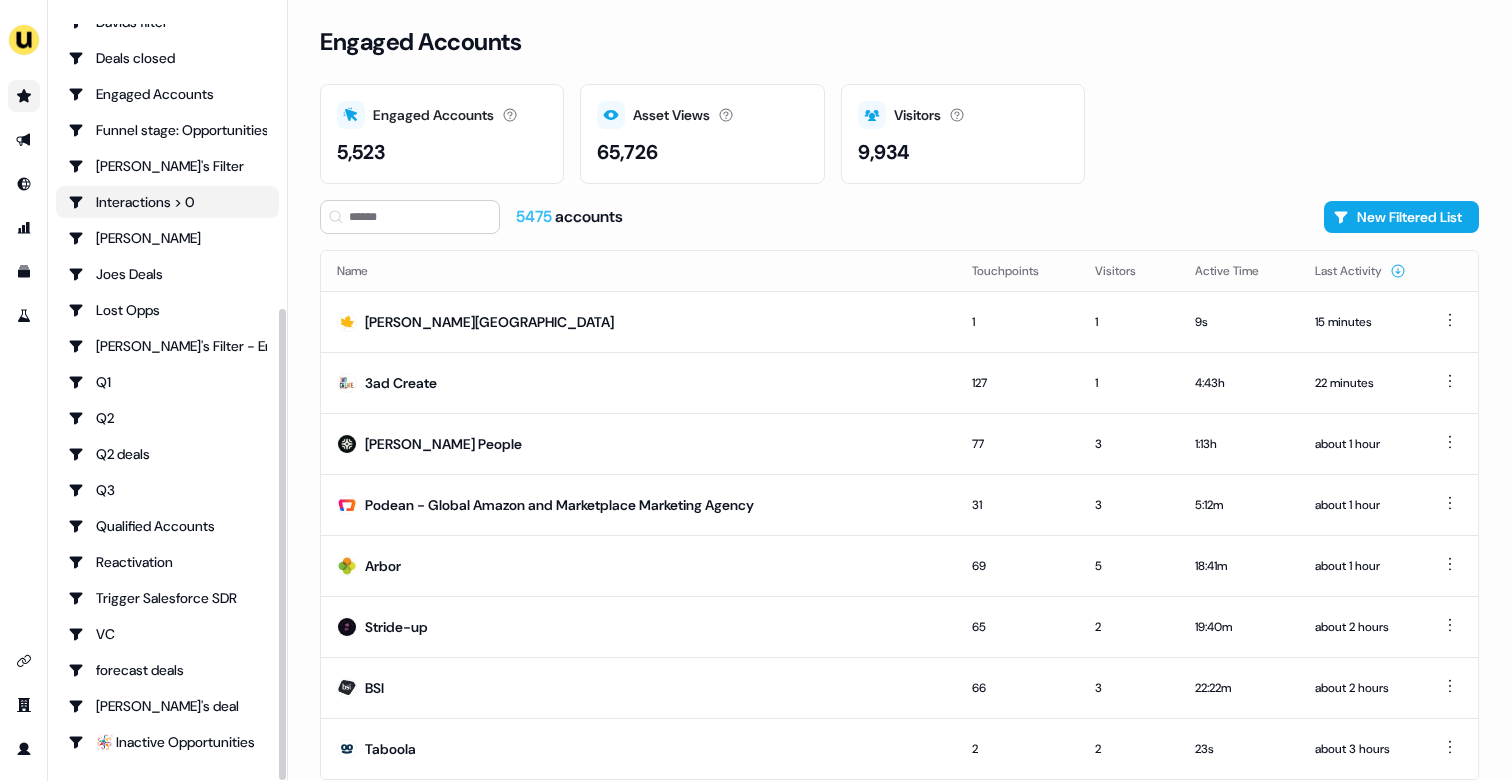 click on "Interactions > 0" at bounding box center (167, 202) 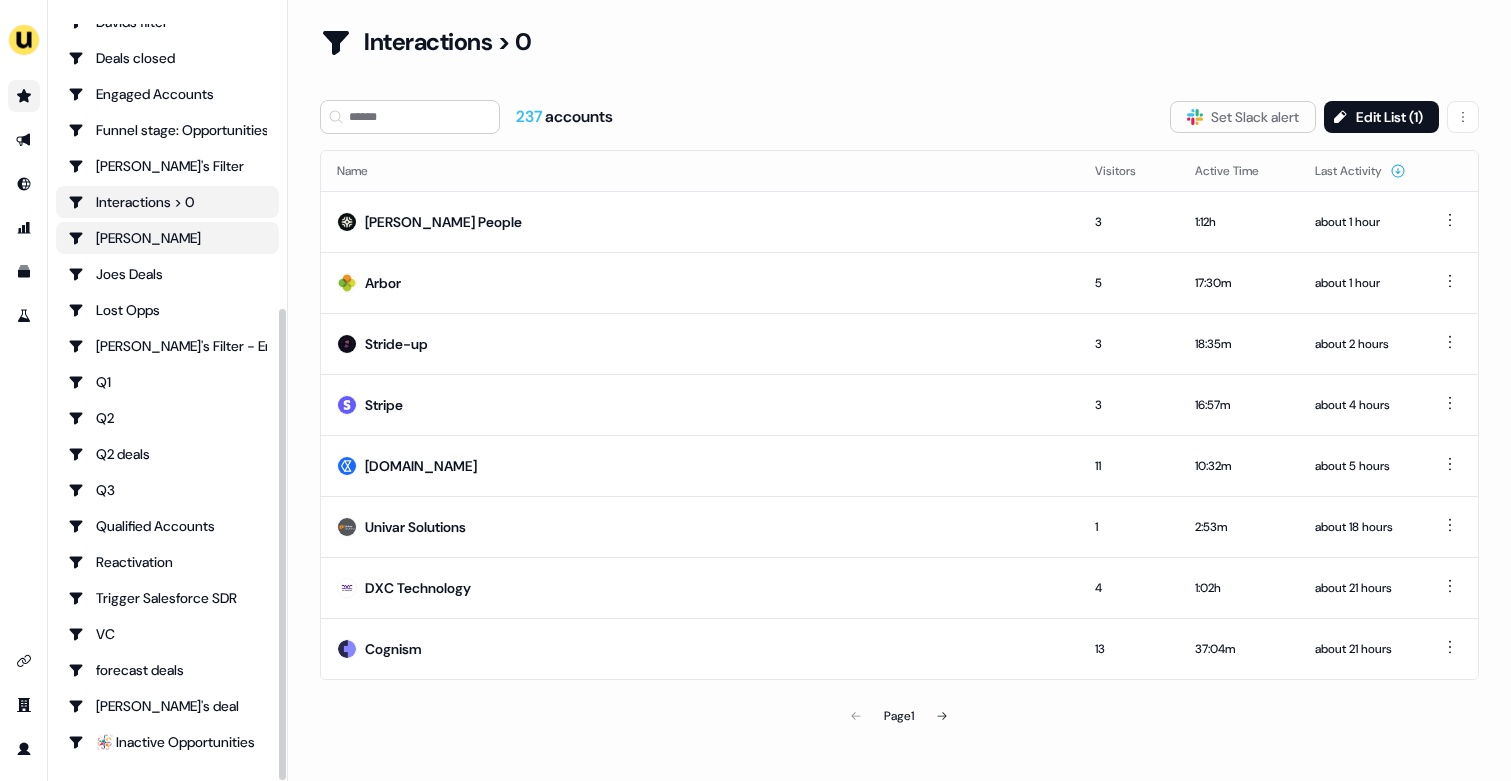click on "[PERSON_NAME]" at bounding box center (167, 238) 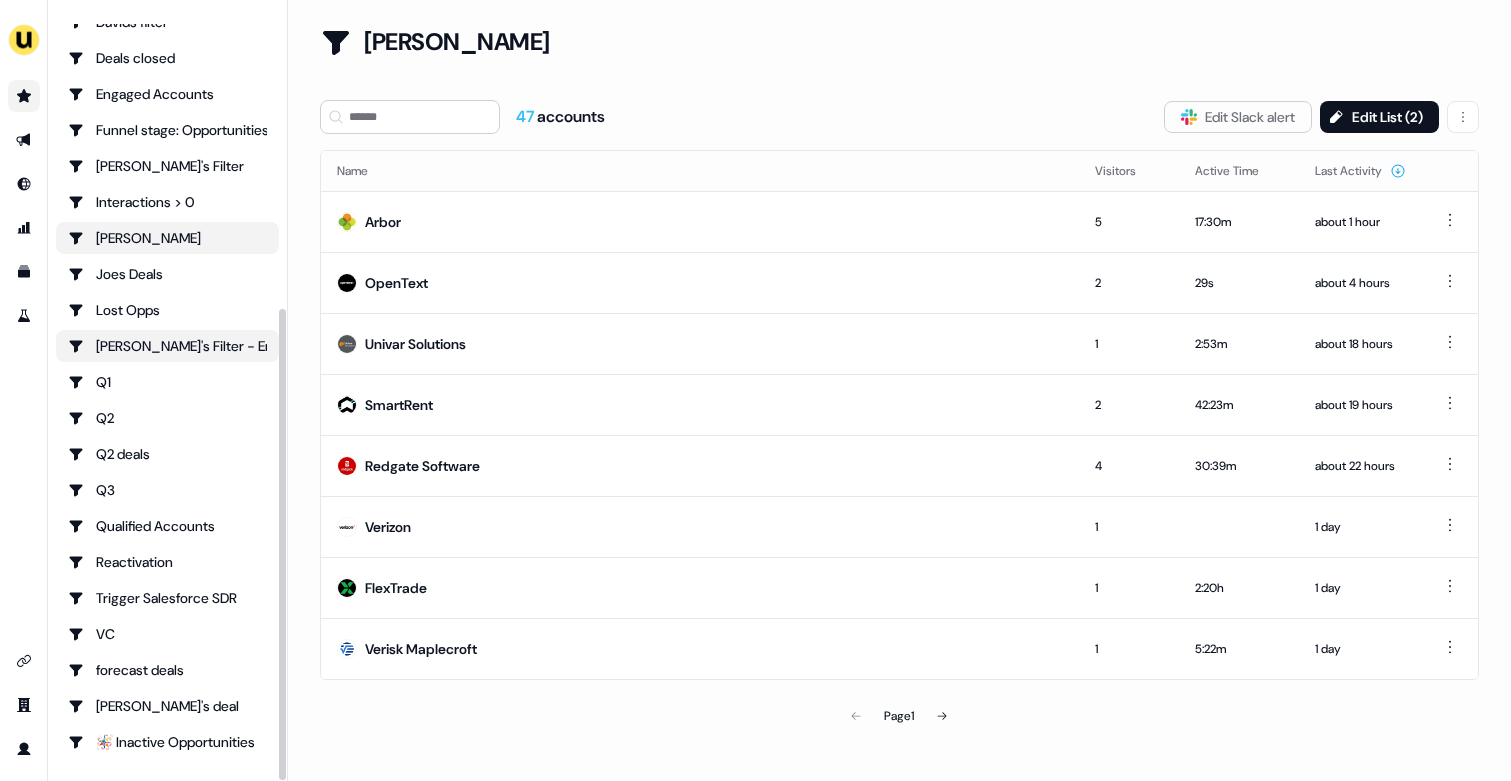 click on "[PERSON_NAME]'s Filter - Entrust" at bounding box center [167, 346] 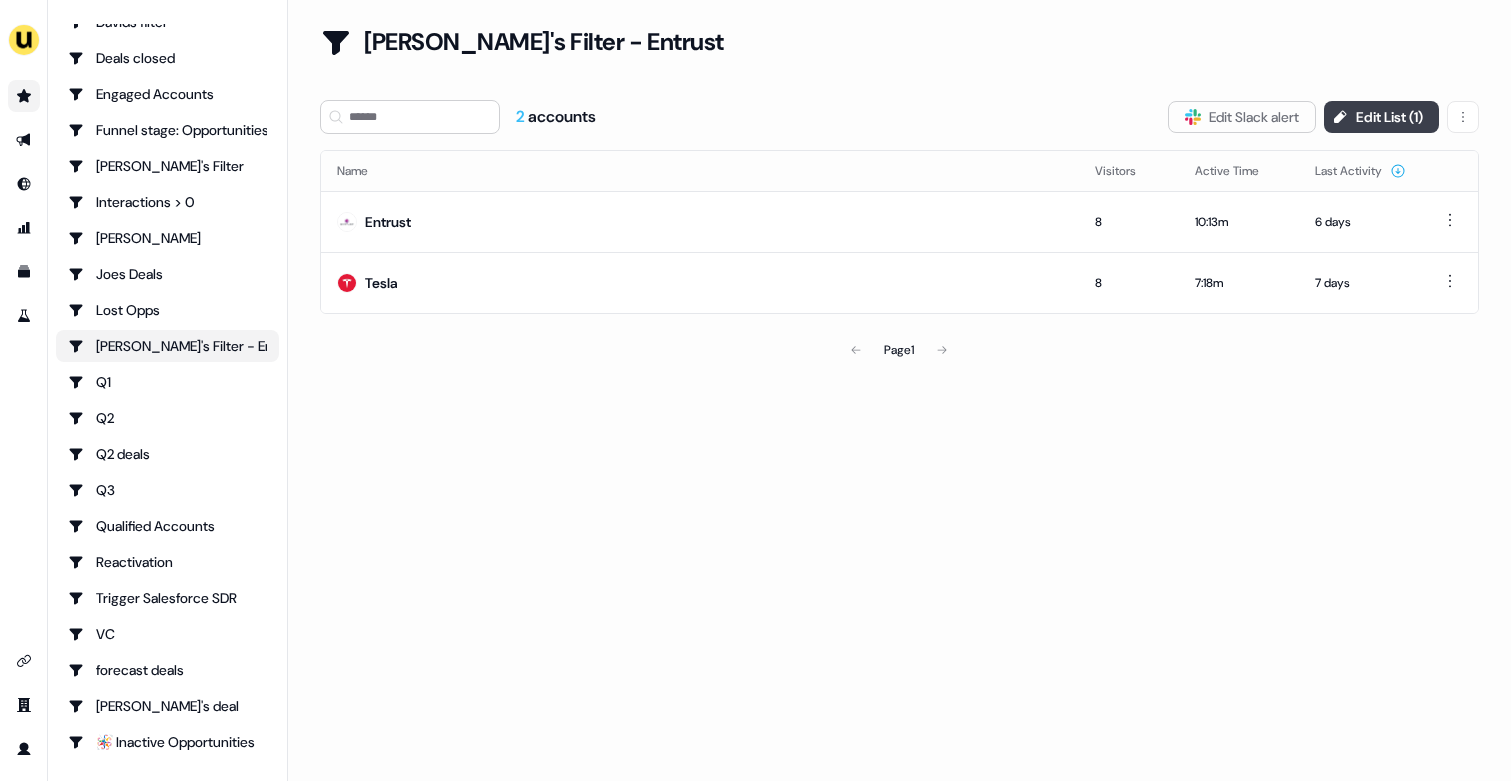 click on "Edit List ( 1 )" at bounding box center [1381, 117] 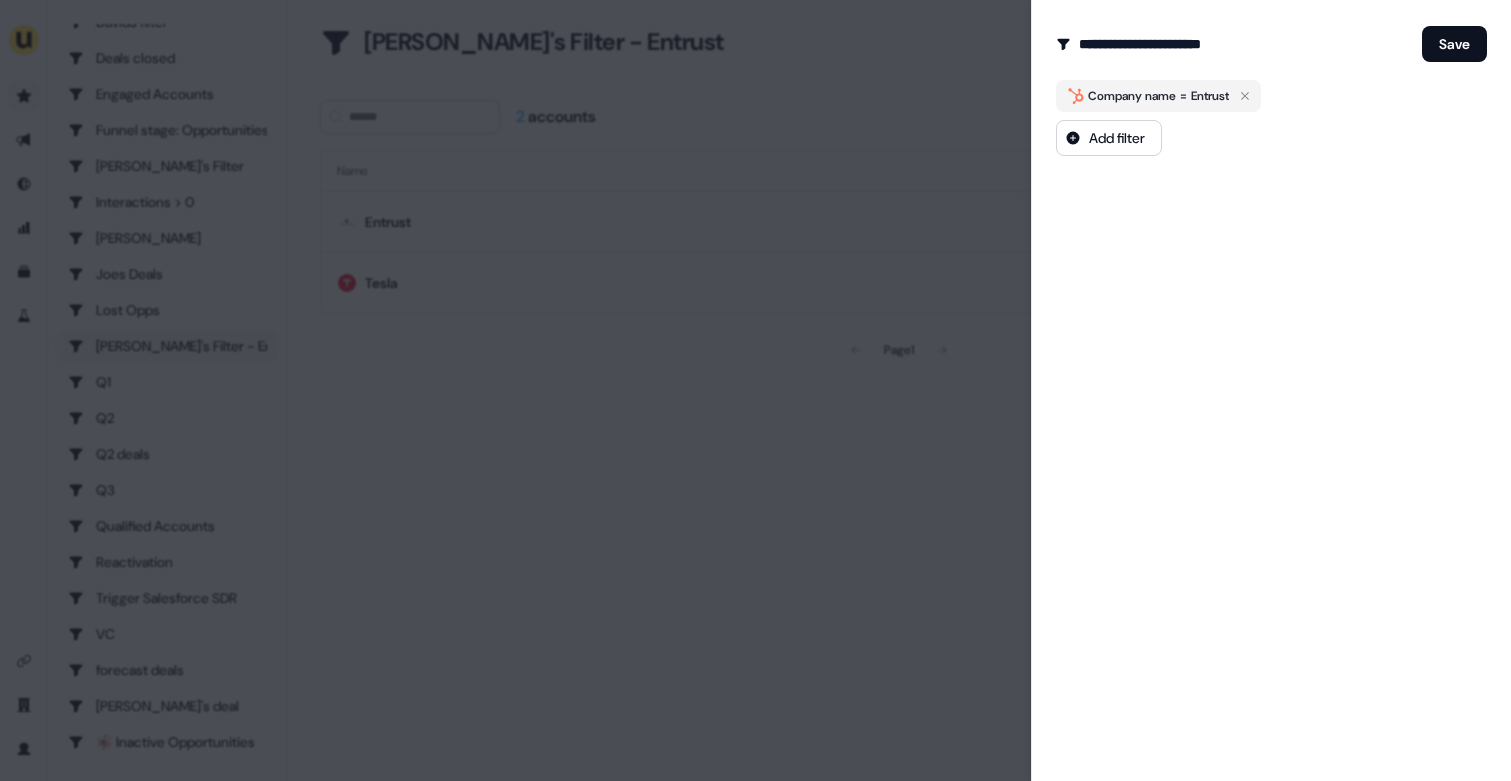 click at bounding box center [755, 390] 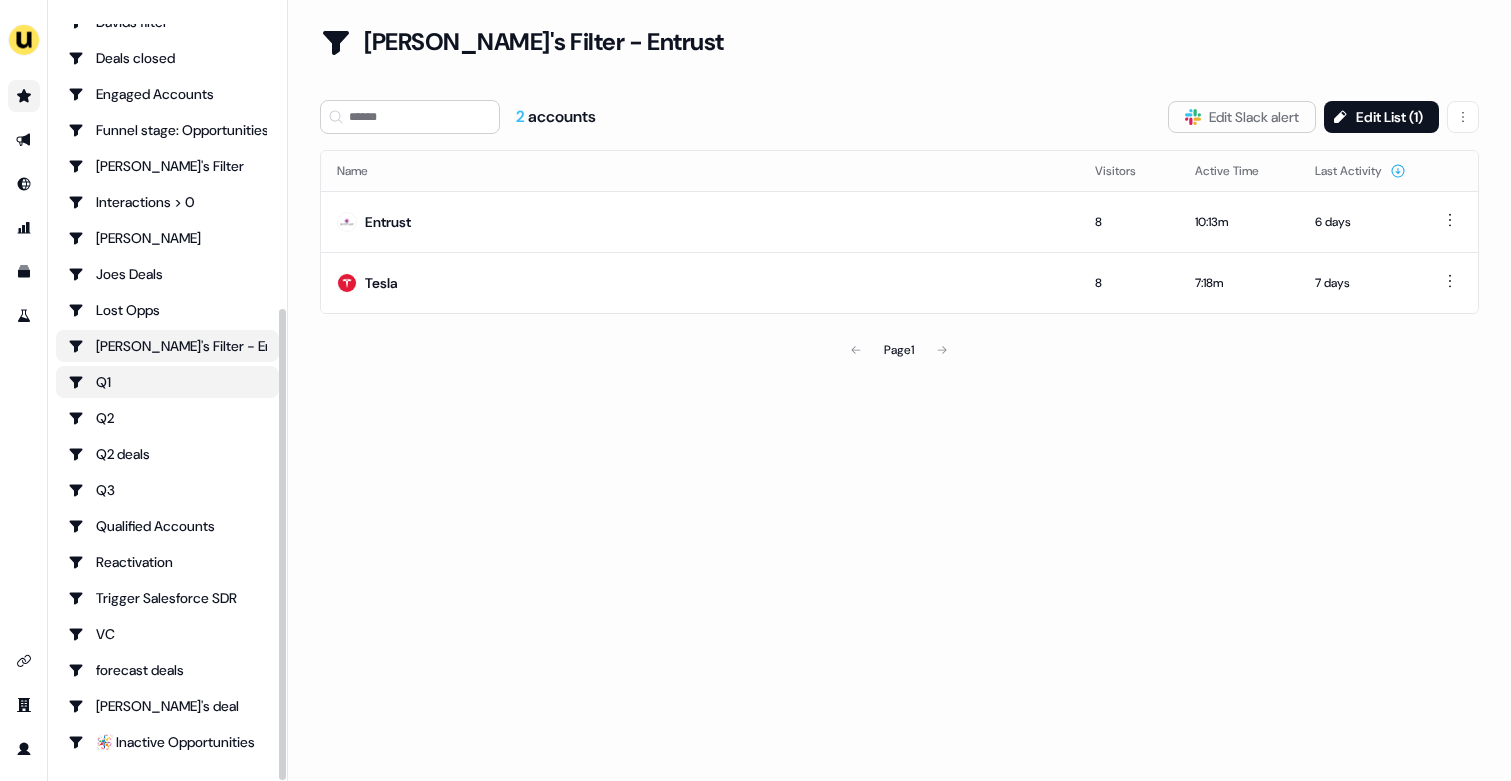 click on "Q1" at bounding box center [167, 382] 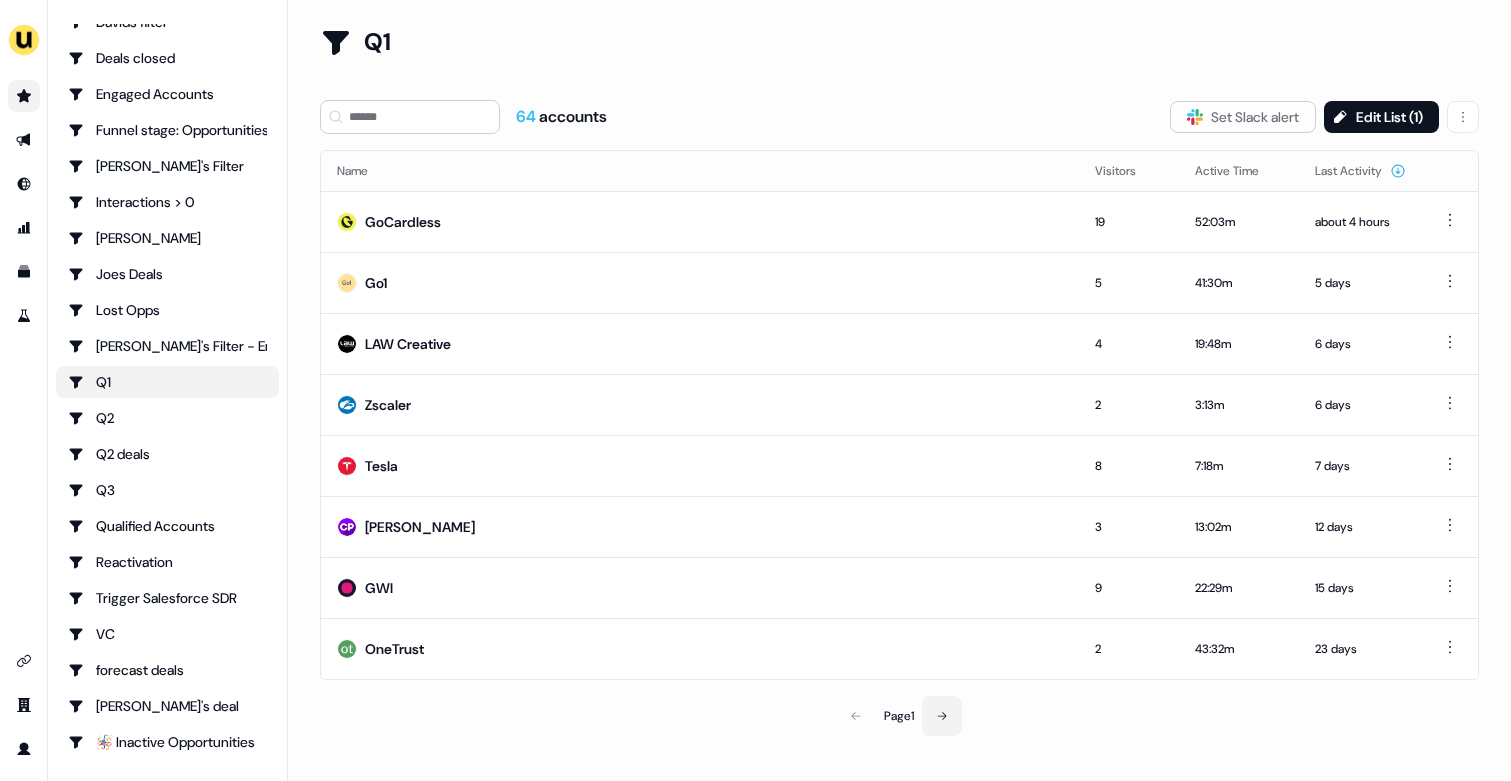 click at bounding box center [942, 716] 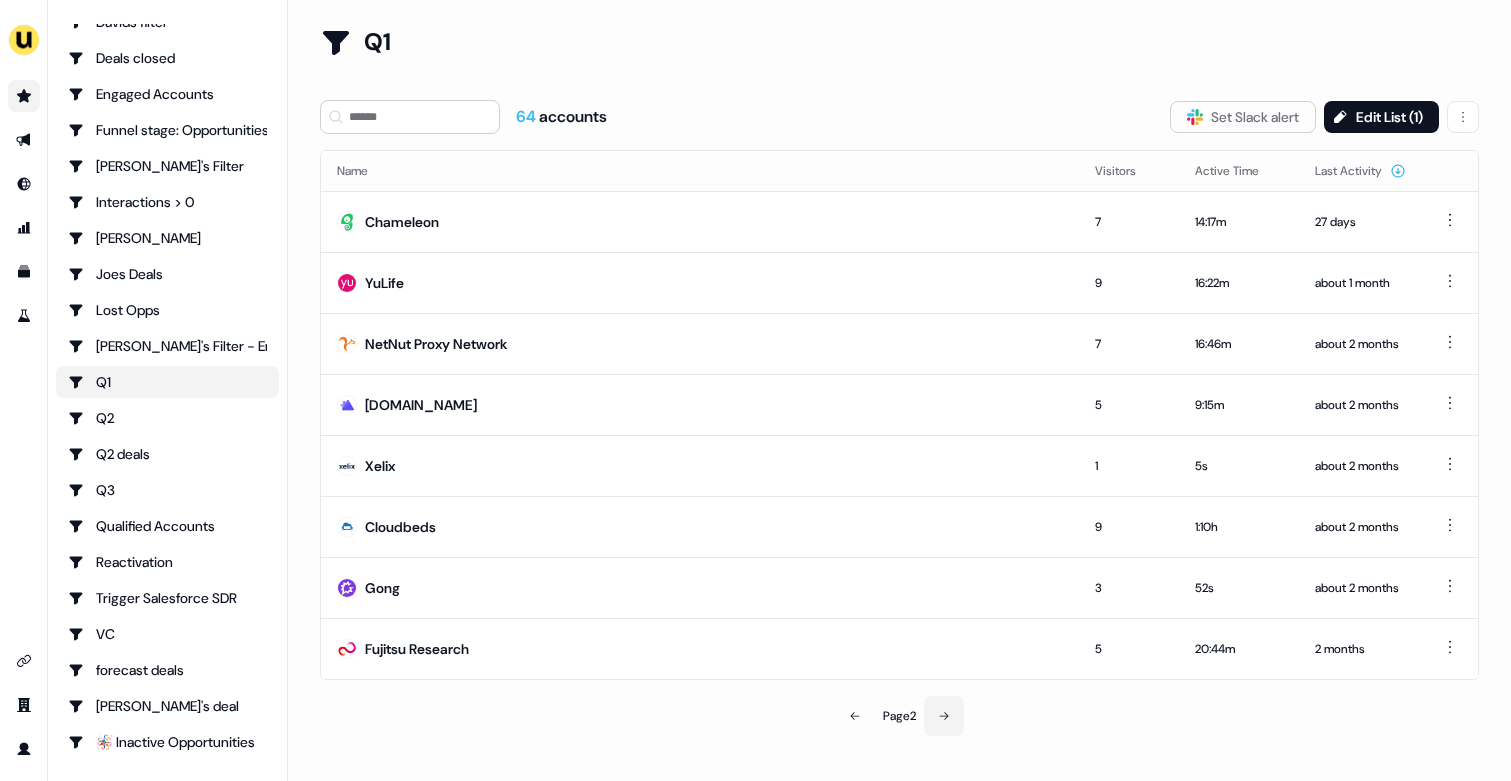 click at bounding box center (944, 716) 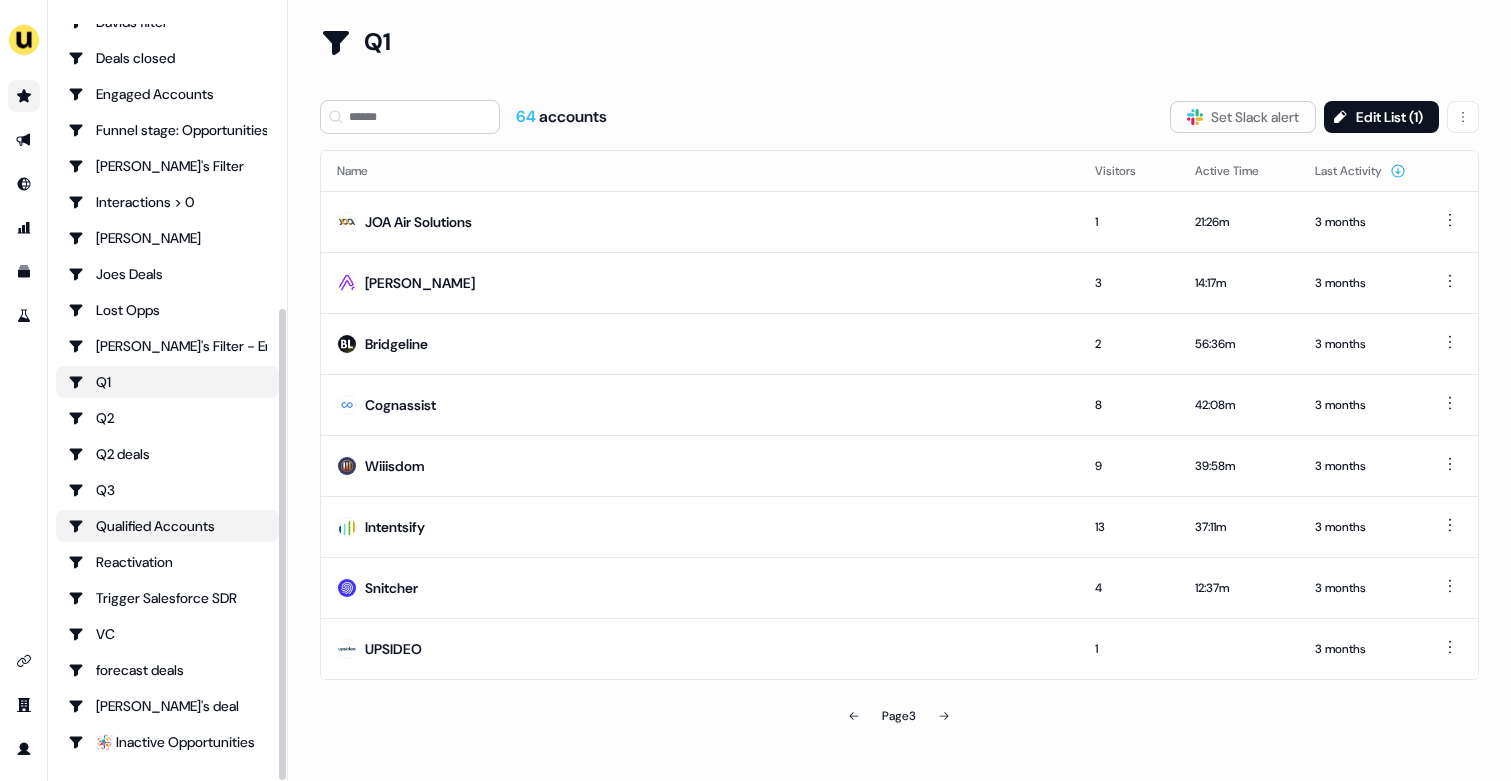 click on "Qualified Accounts" at bounding box center [167, 526] 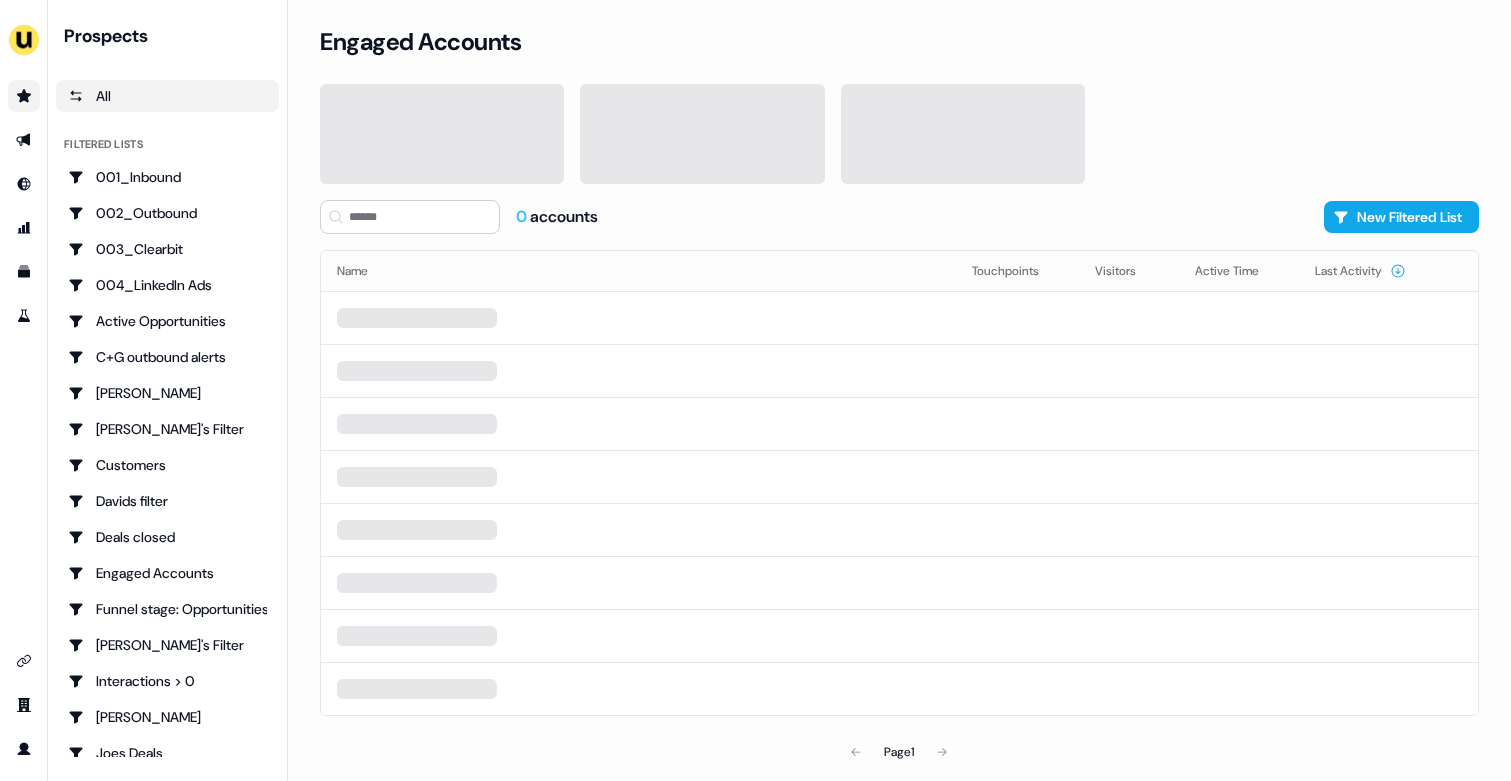 scroll, scrollTop: 0, scrollLeft: 0, axis: both 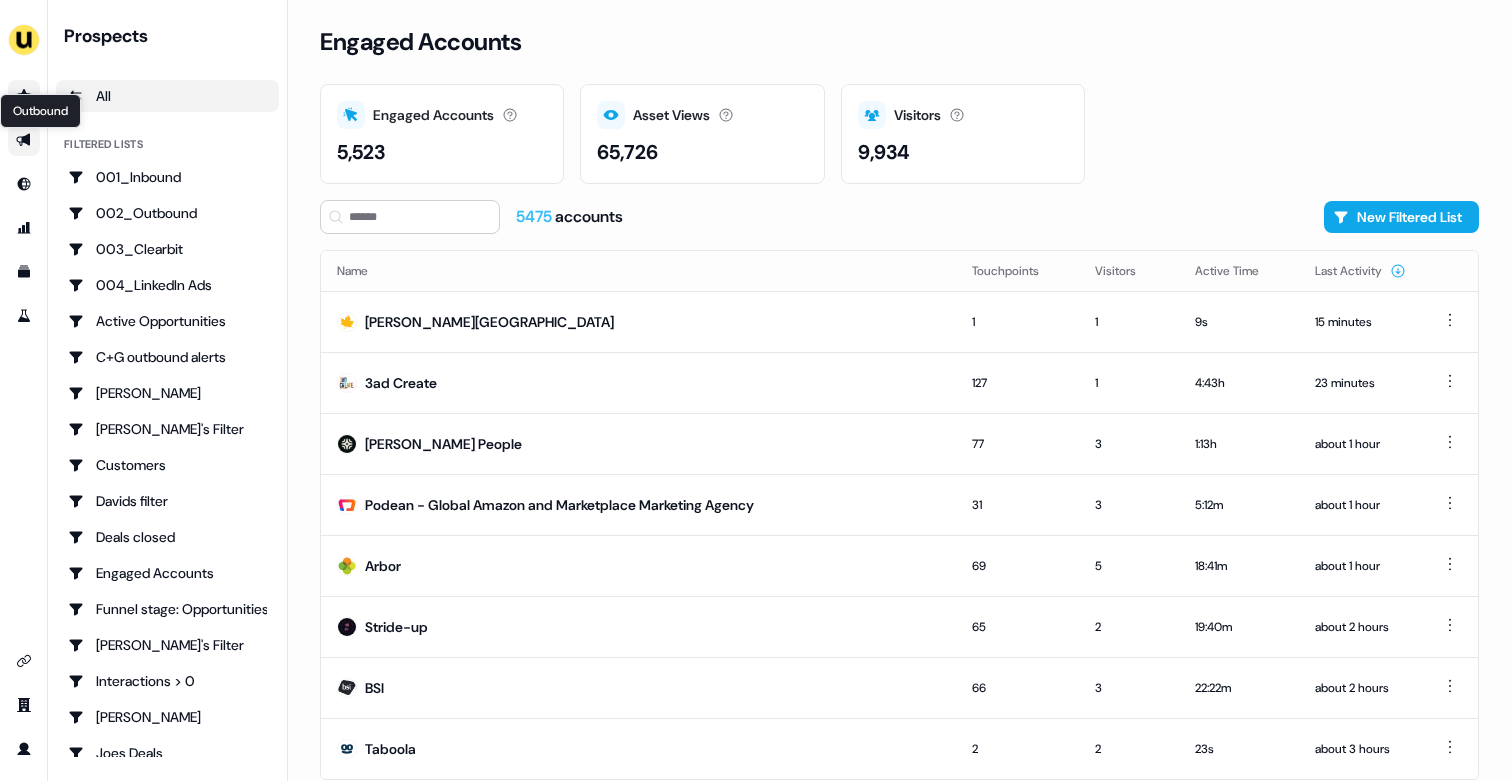 click 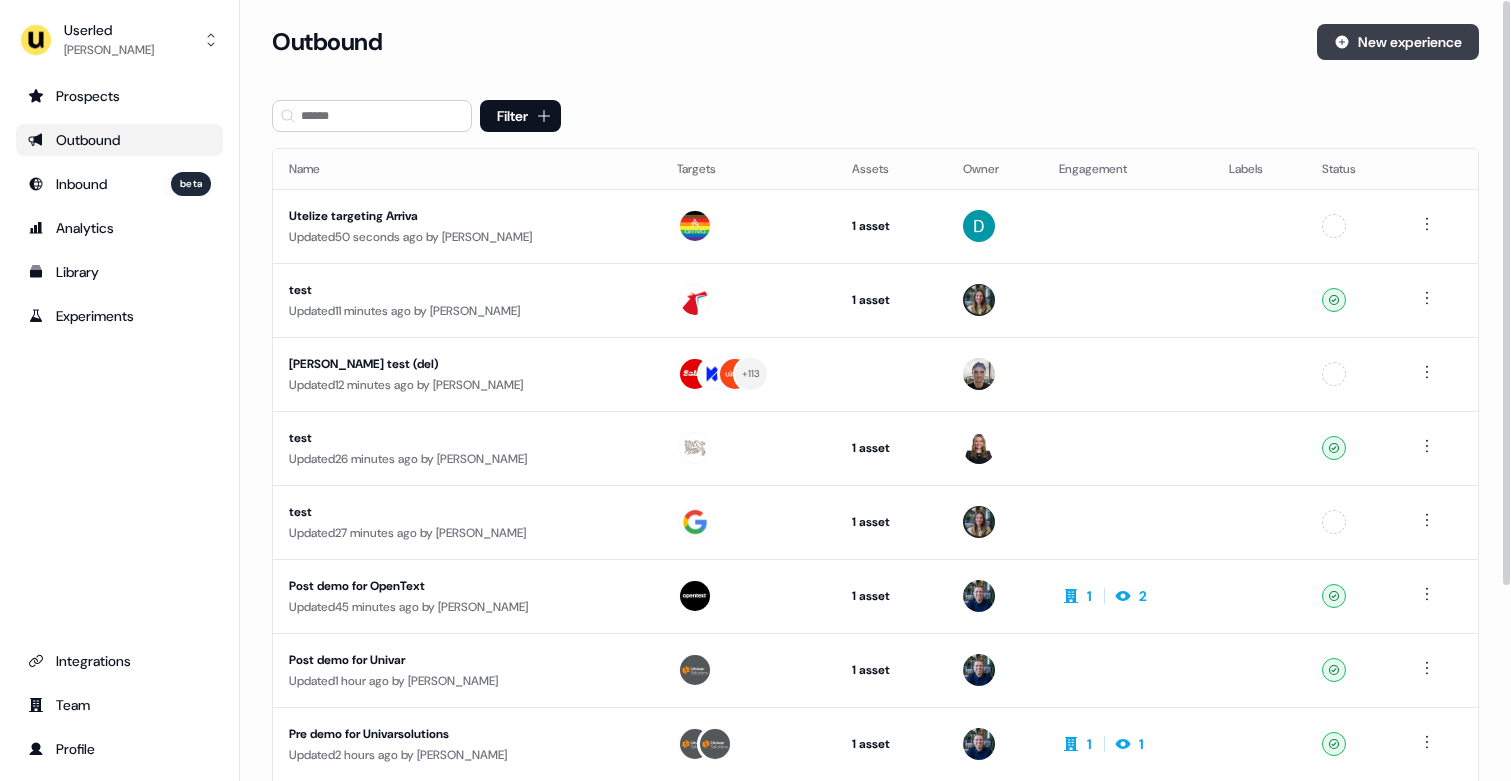 click on "New experience" at bounding box center (1398, 42) 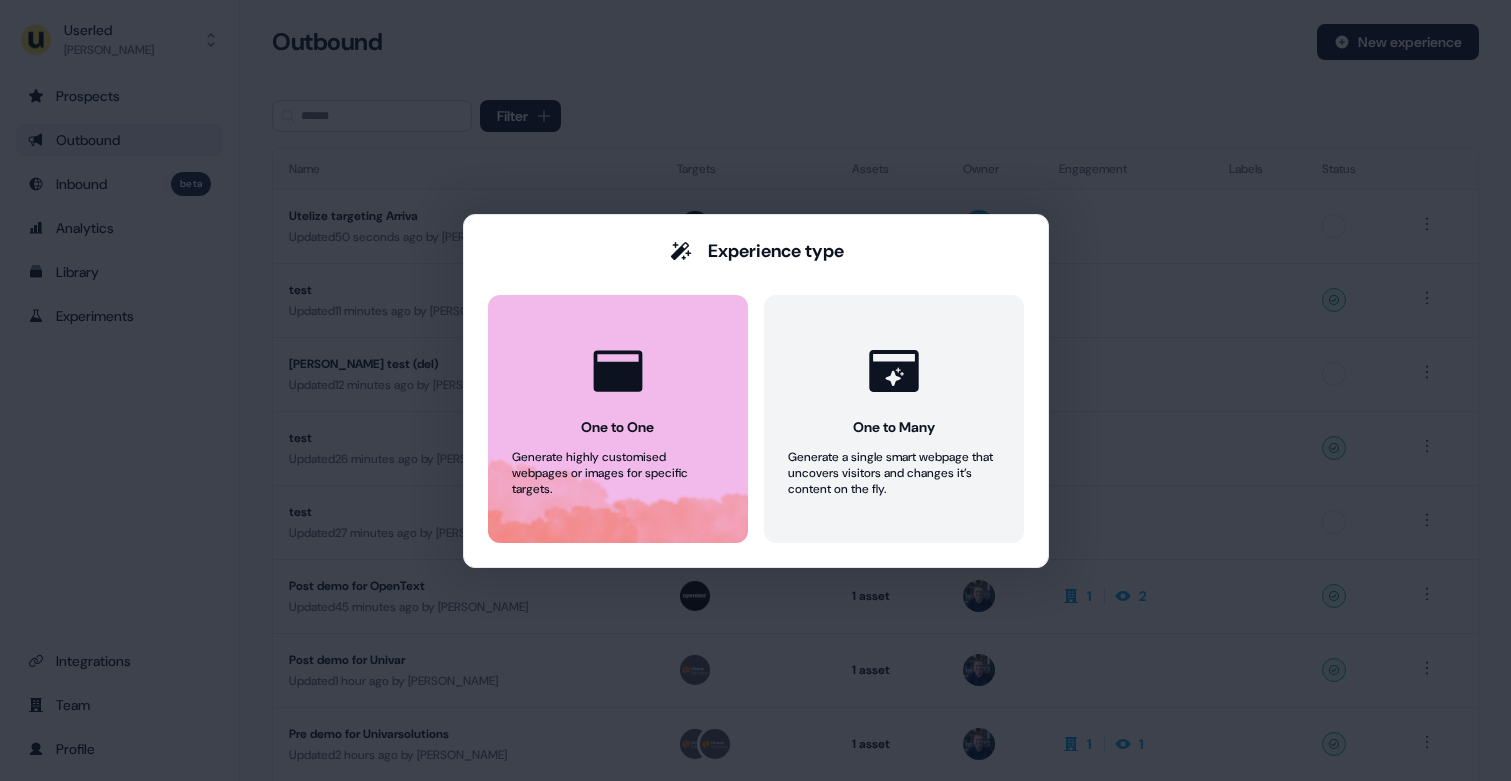 click on "One to One Generate highly customised webpages or images for specific targets." at bounding box center [618, 419] 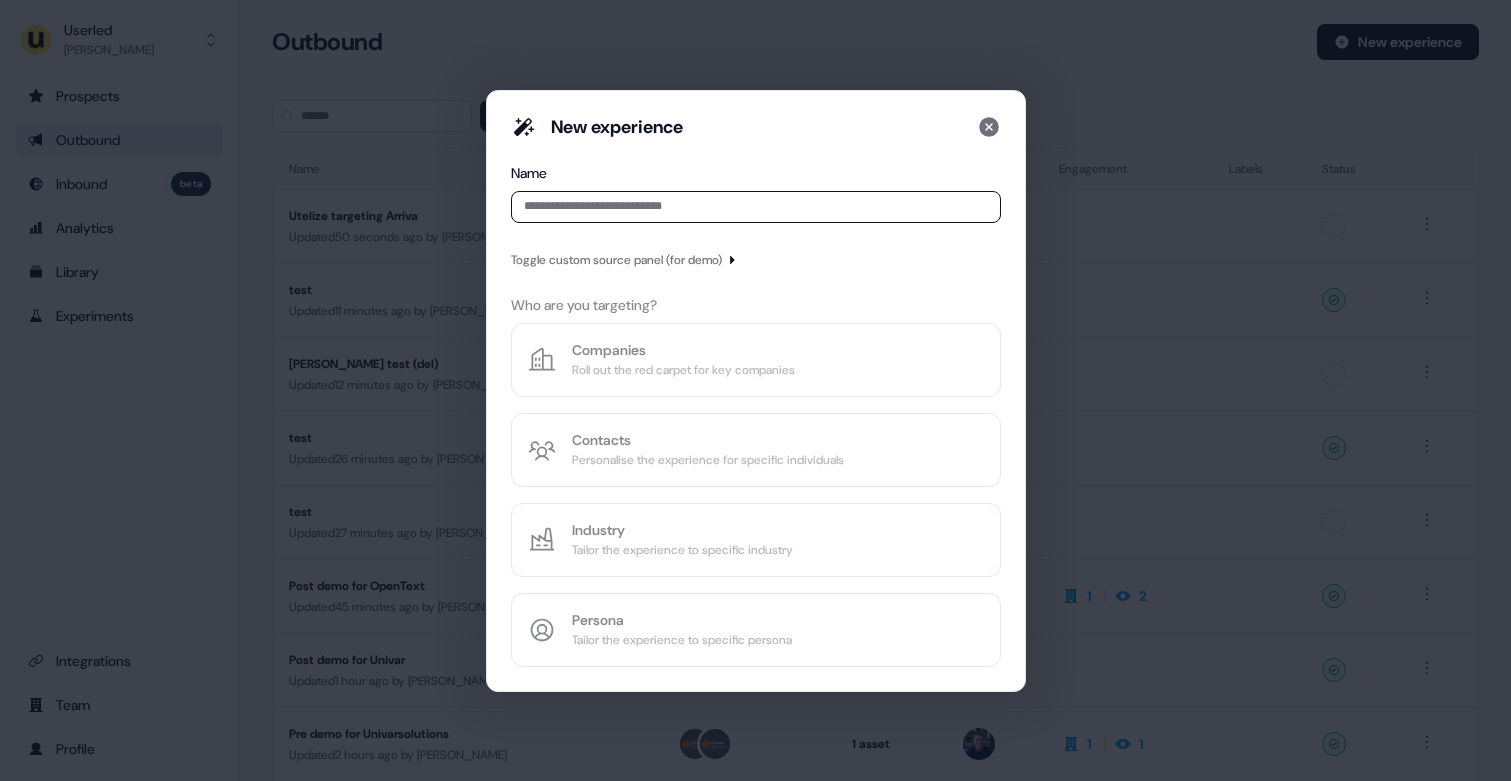 click at bounding box center [756, 207] 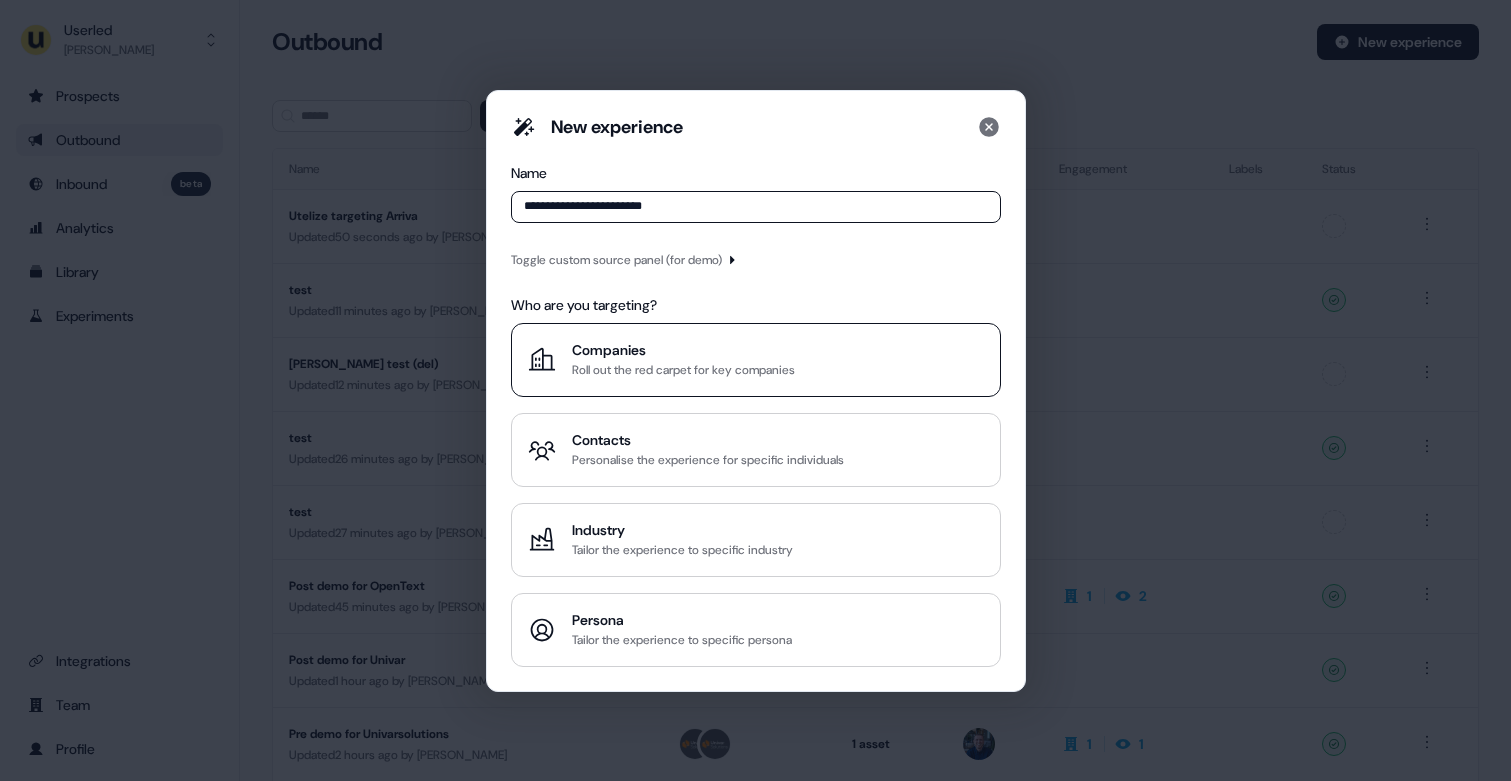 type on "**********" 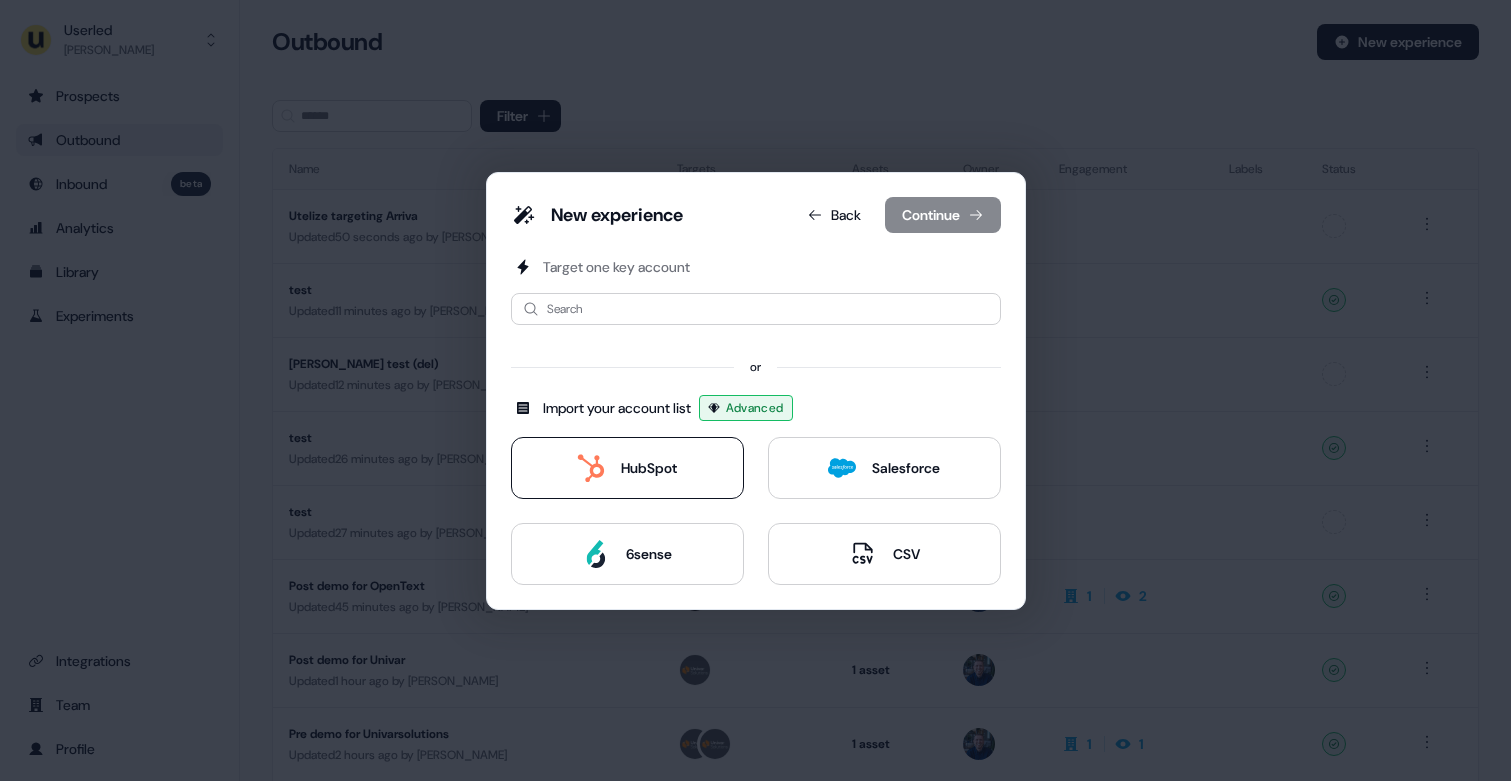 click on "HubSpot" at bounding box center (627, 468) 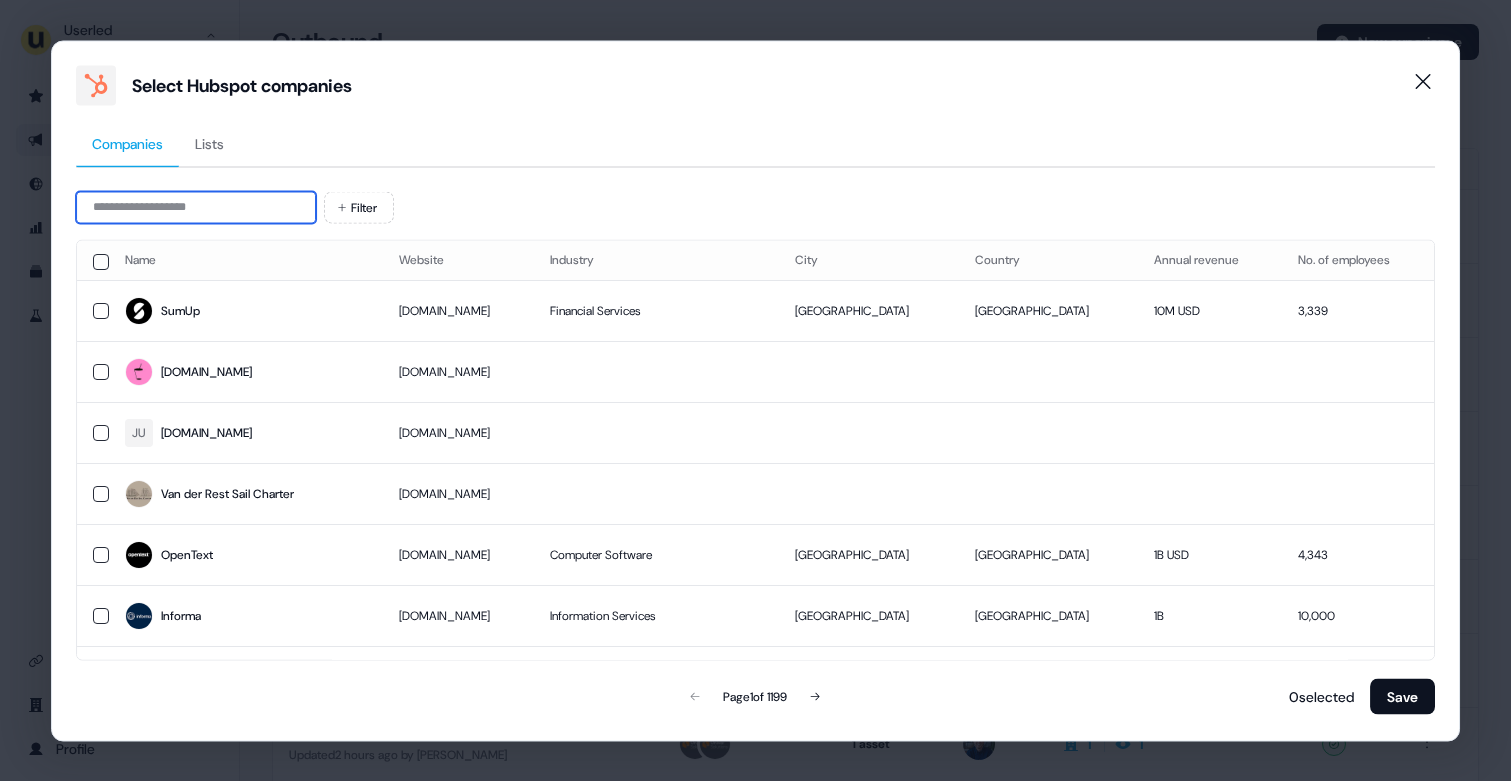 click at bounding box center [196, 207] 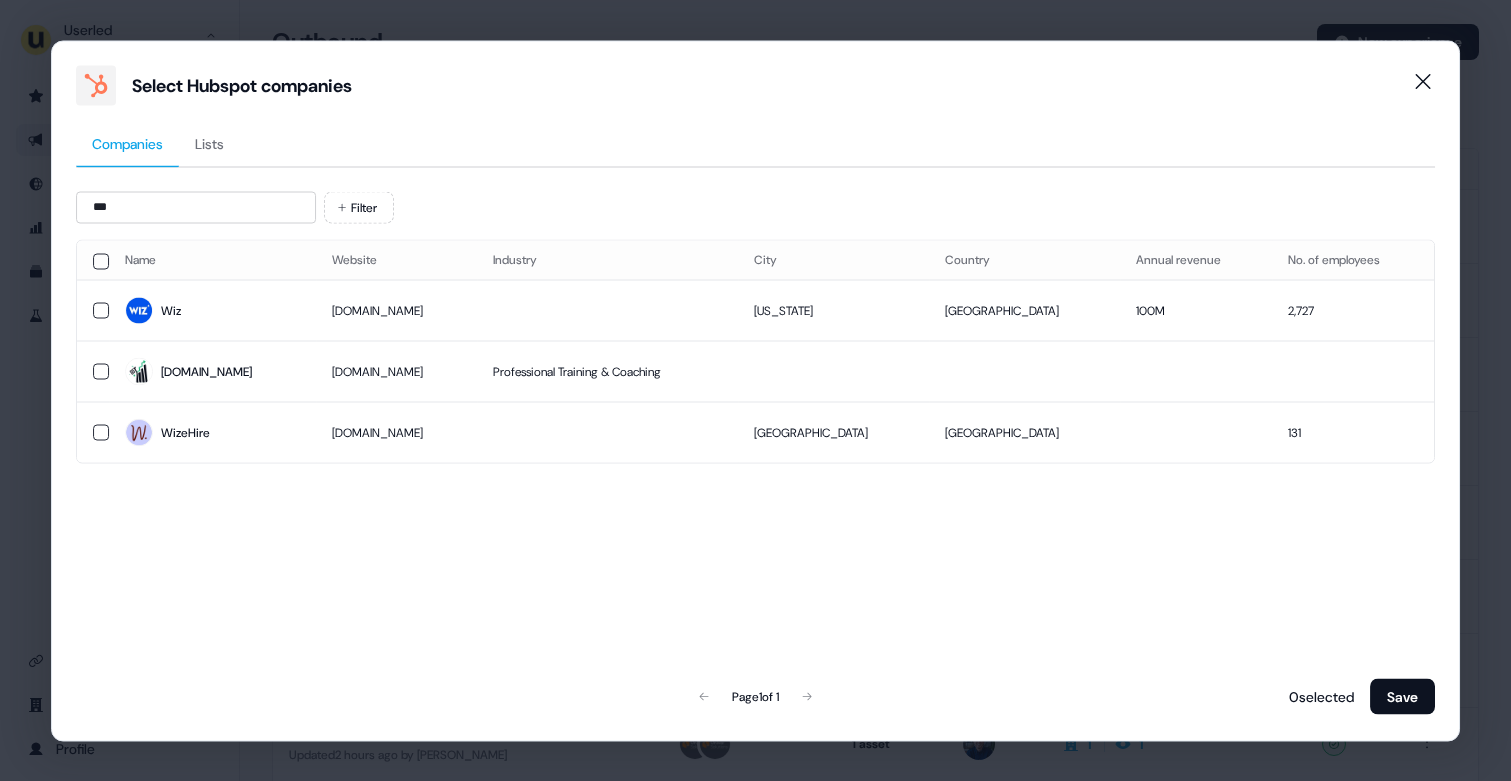 click on "Wiz" at bounding box center [213, 311] 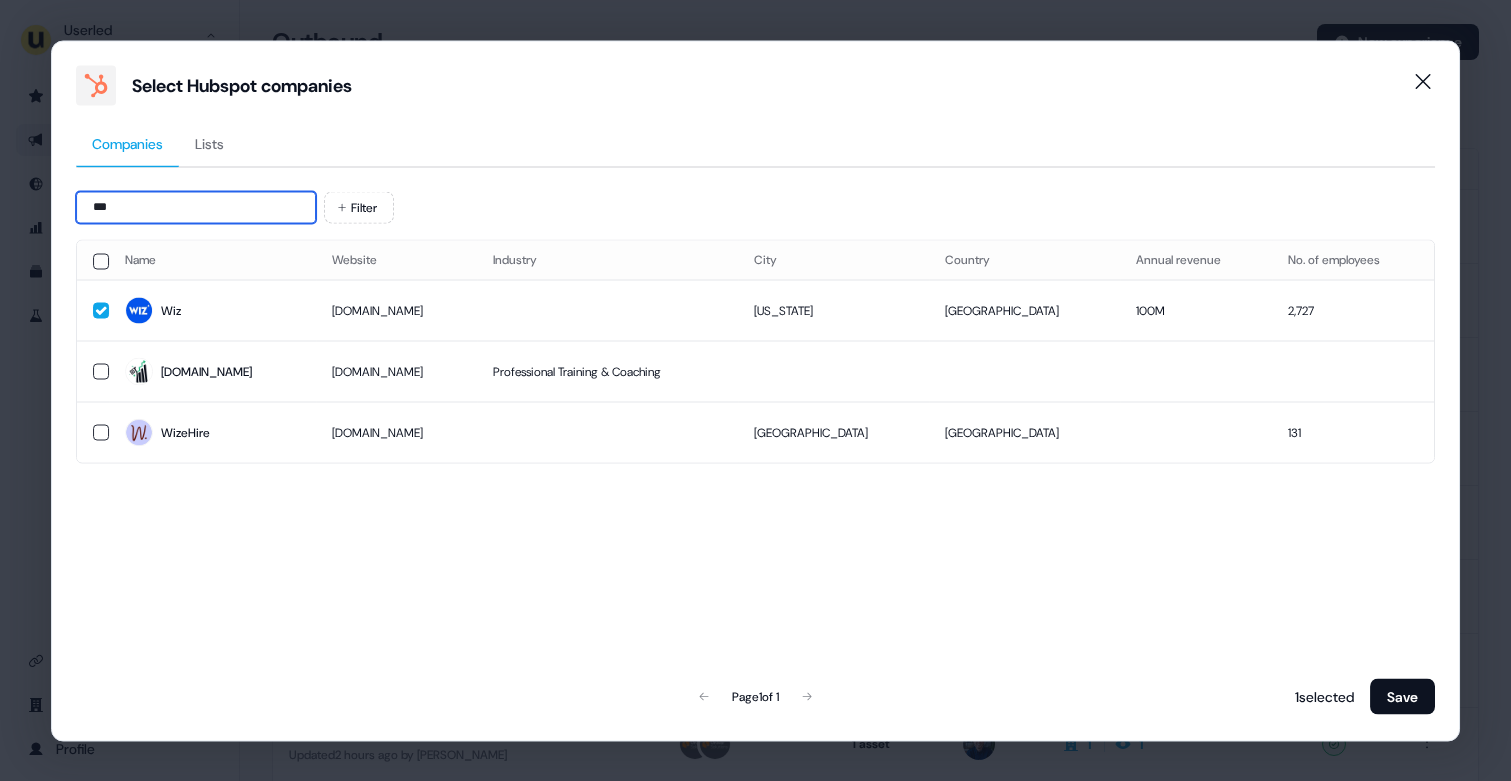 click on "***" at bounding box center (196, 207) 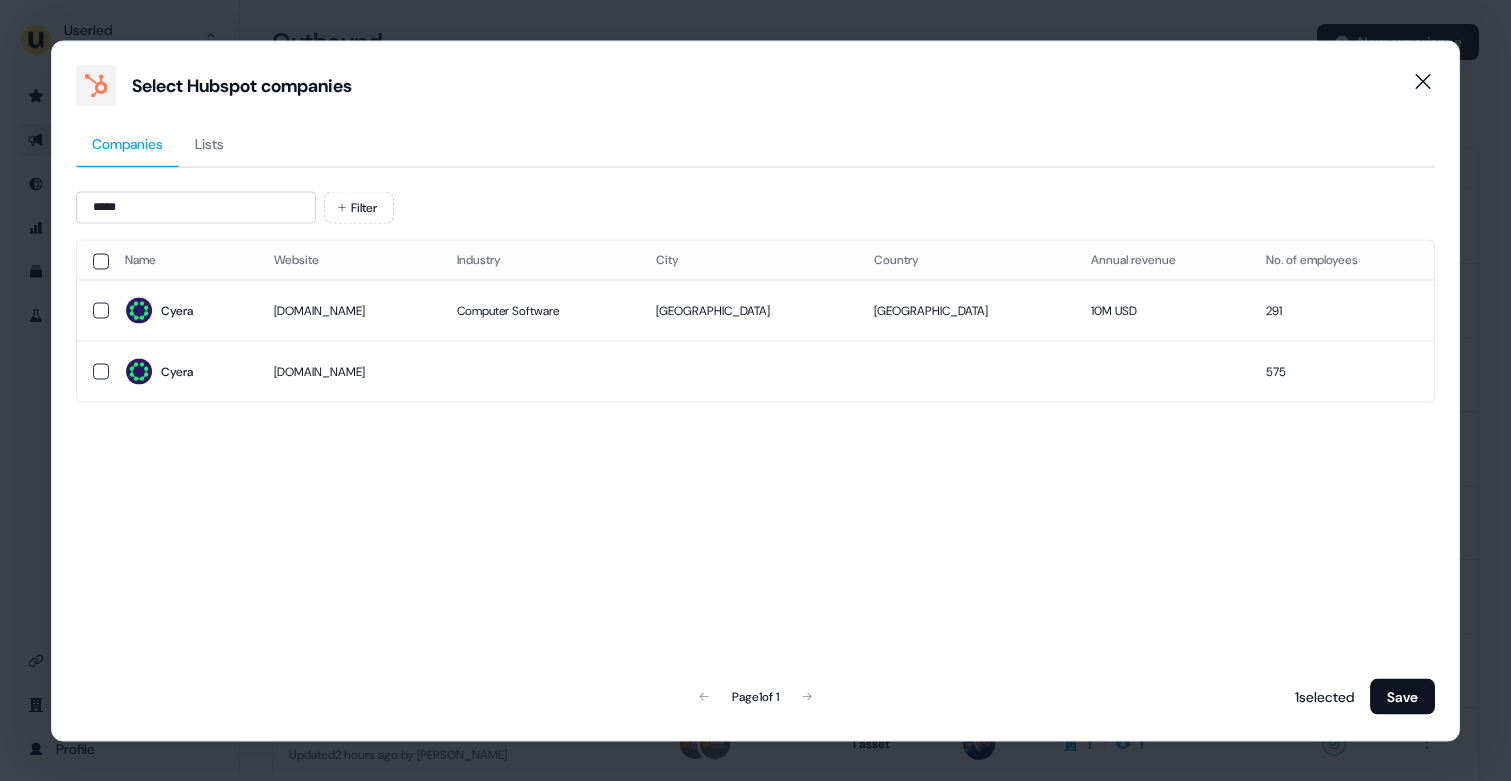 click on "Cyera" at bounding box center (183, 311) 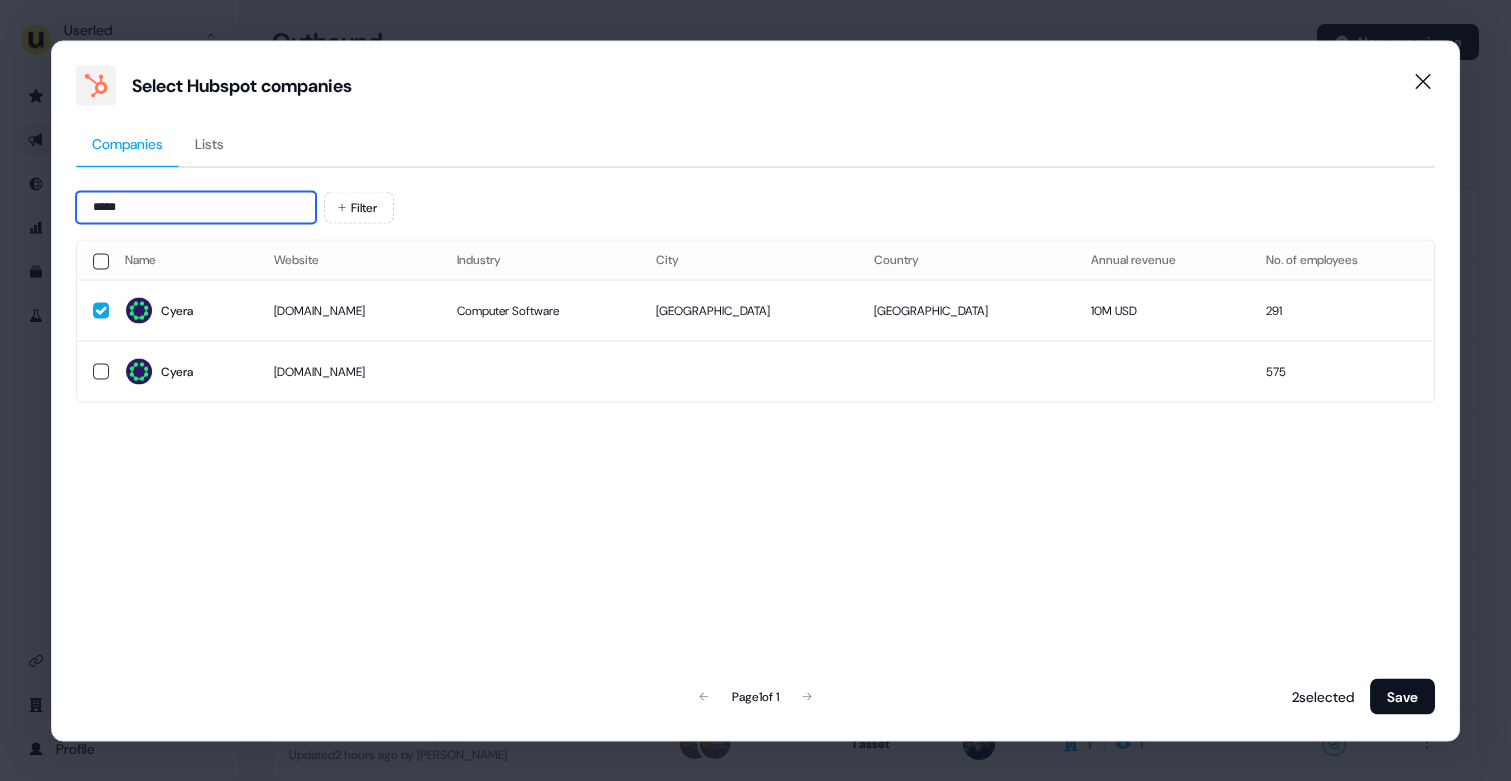 click on "*****" at bounding box center (196, 207) 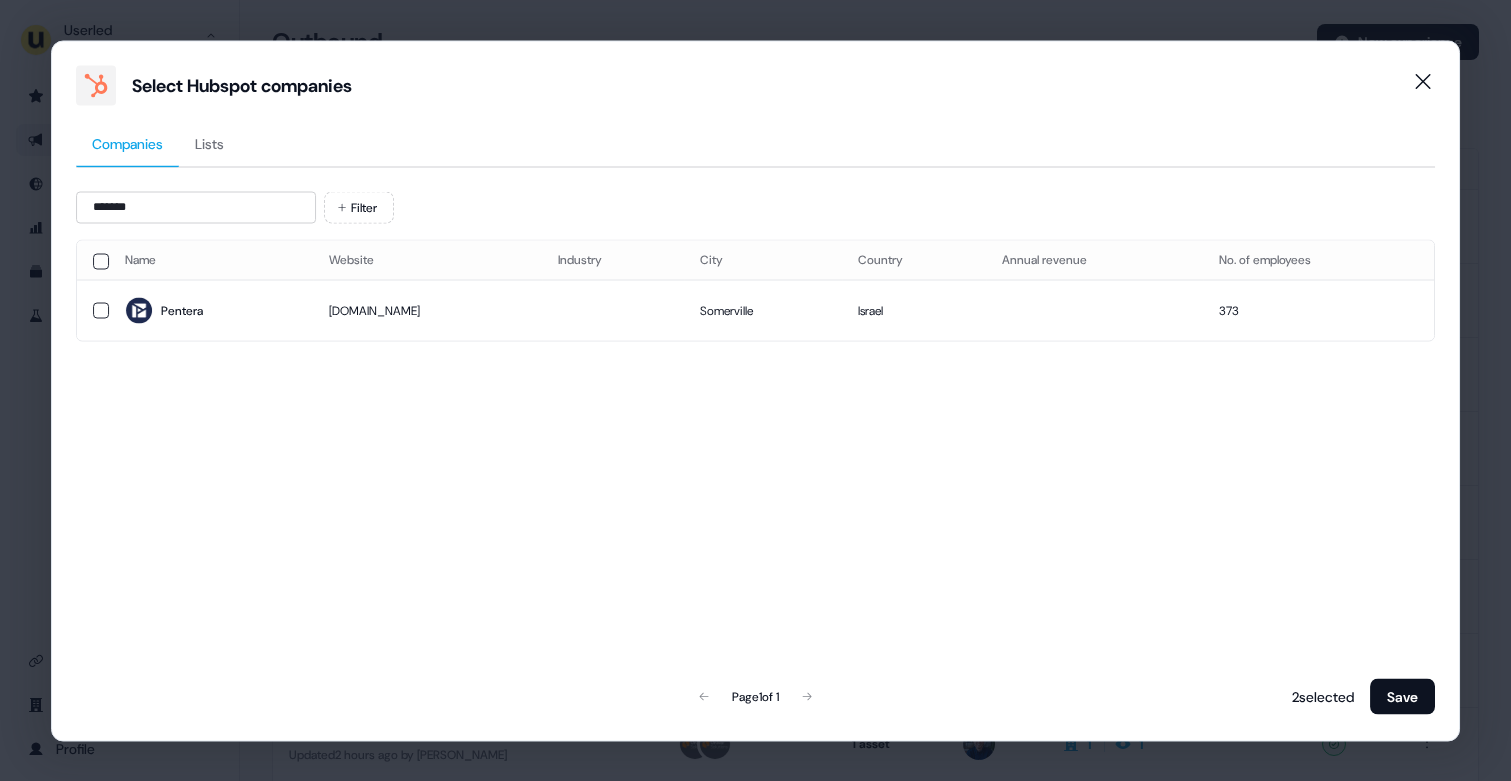 click on "Pentera" at bounding box center (211, 311) 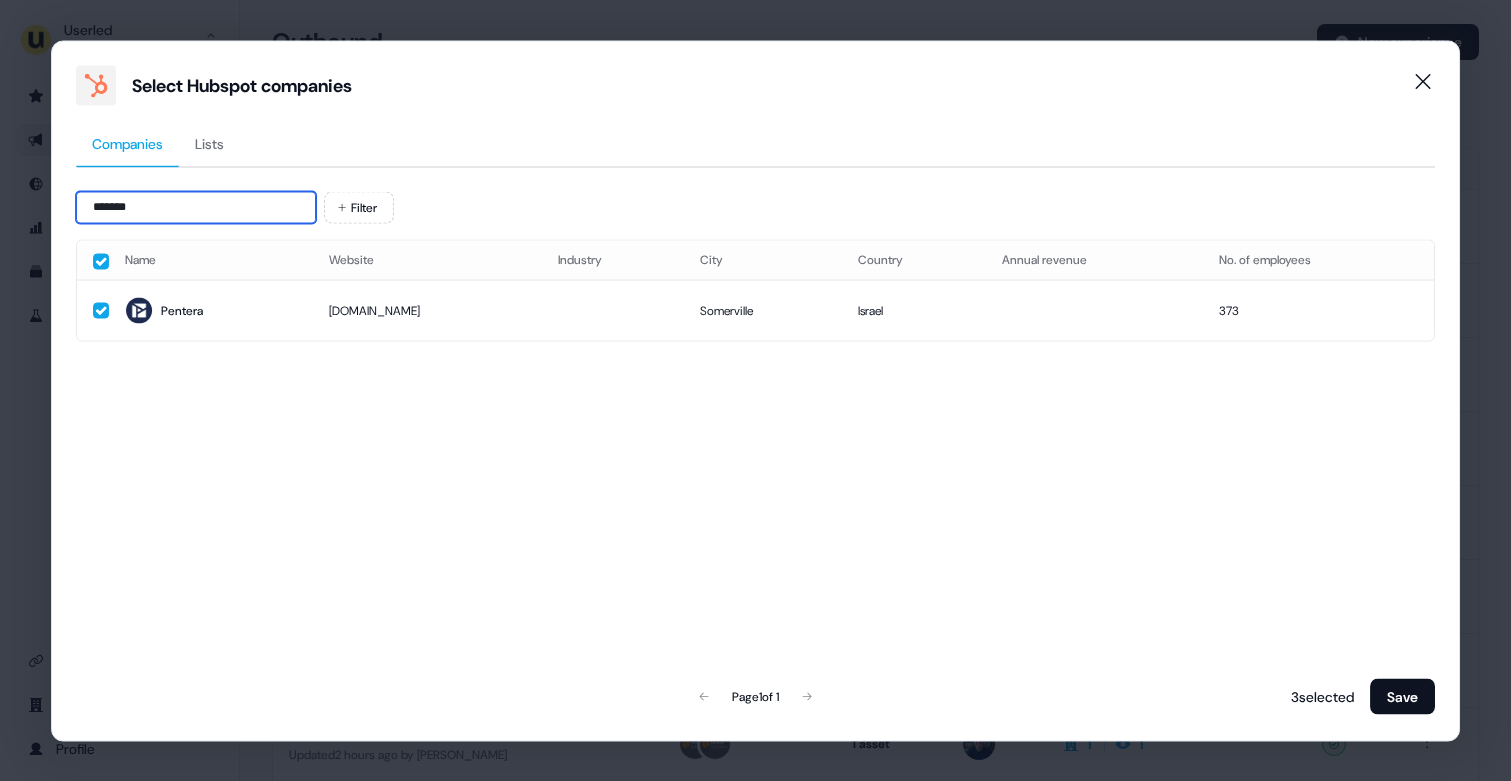 click on "*******" at bounding box center [196, 207] 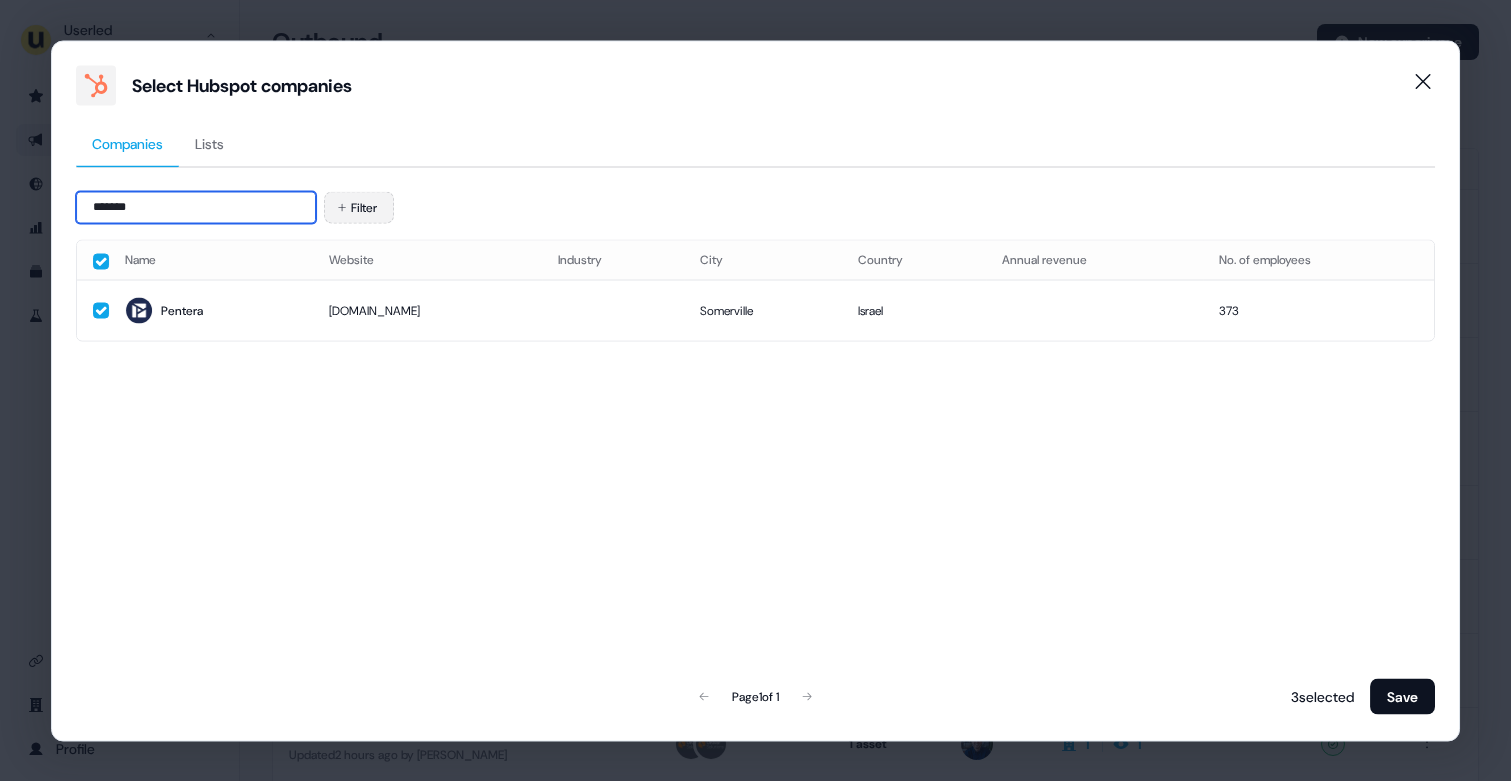 paste on "**********" 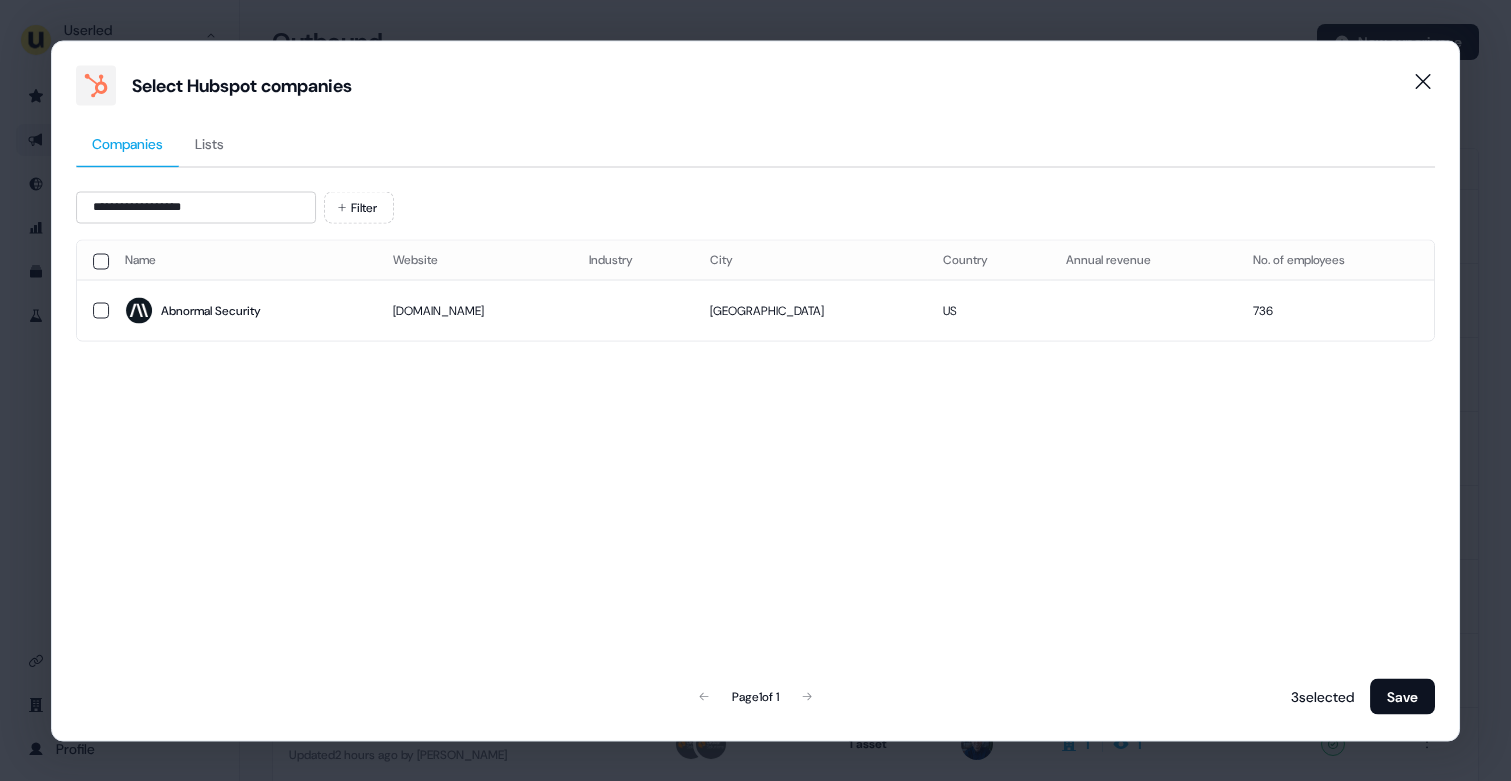 click on "Abnormal Security" at bounding box center (243, 311) 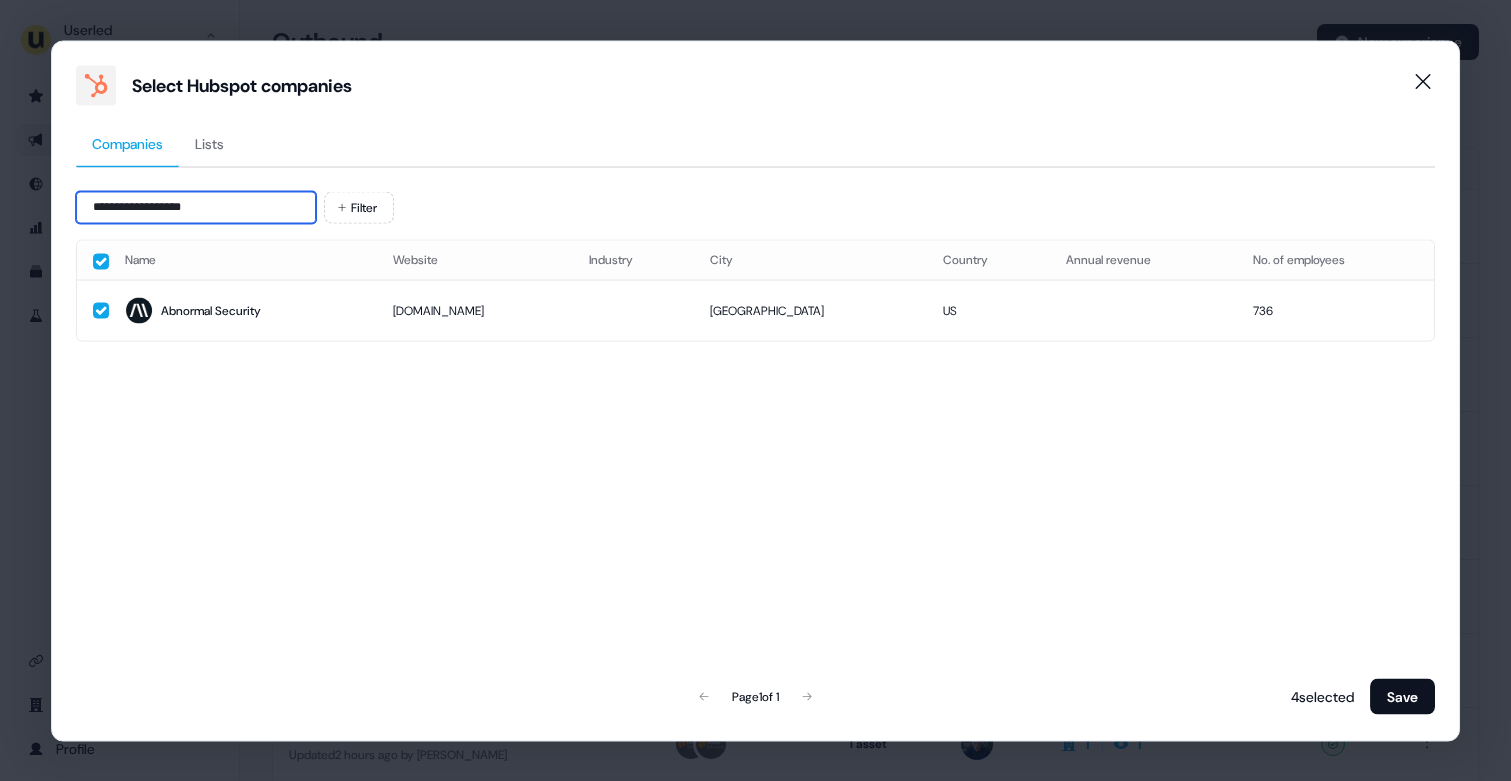 click on "**********" at bounding box center [196, 207] 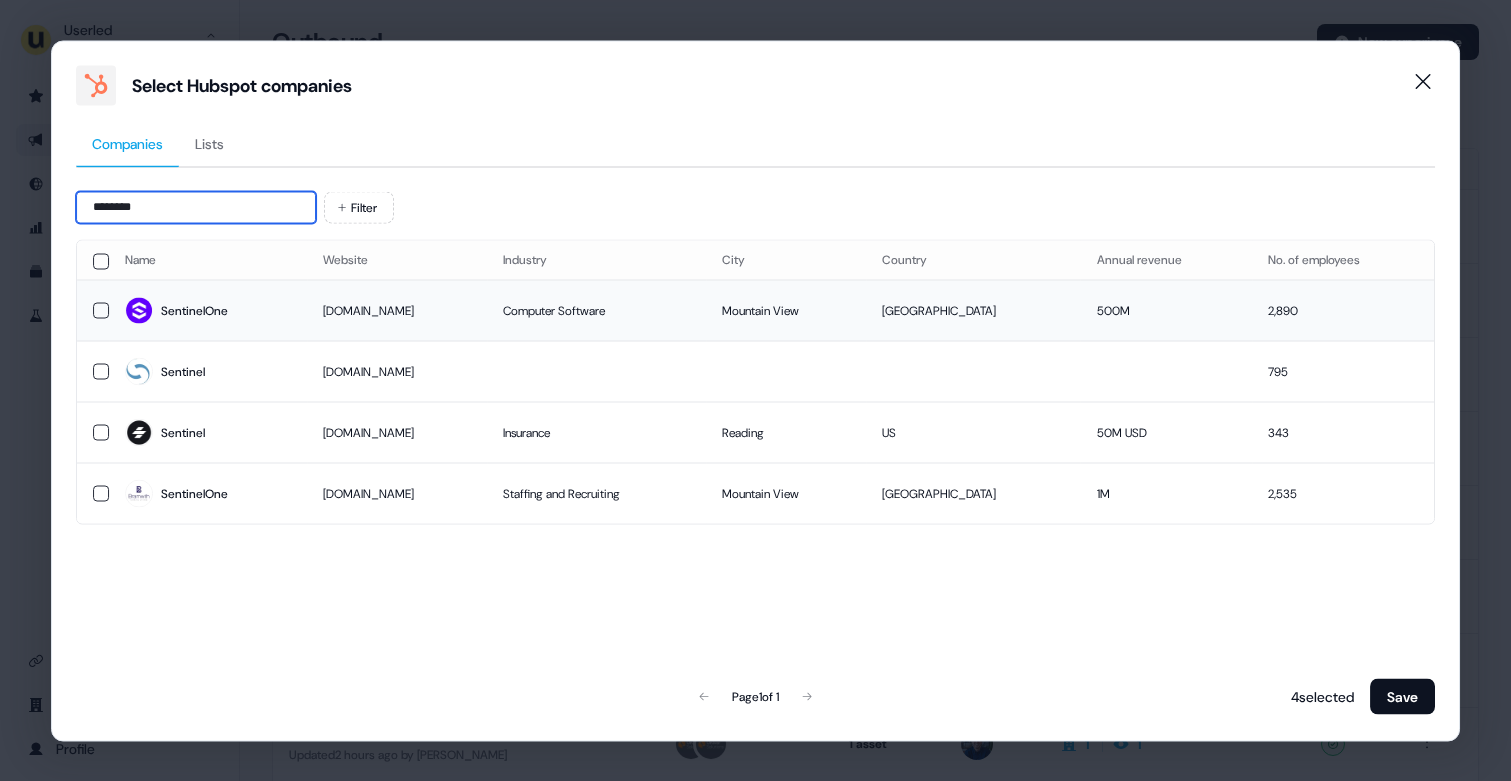 type on "********" 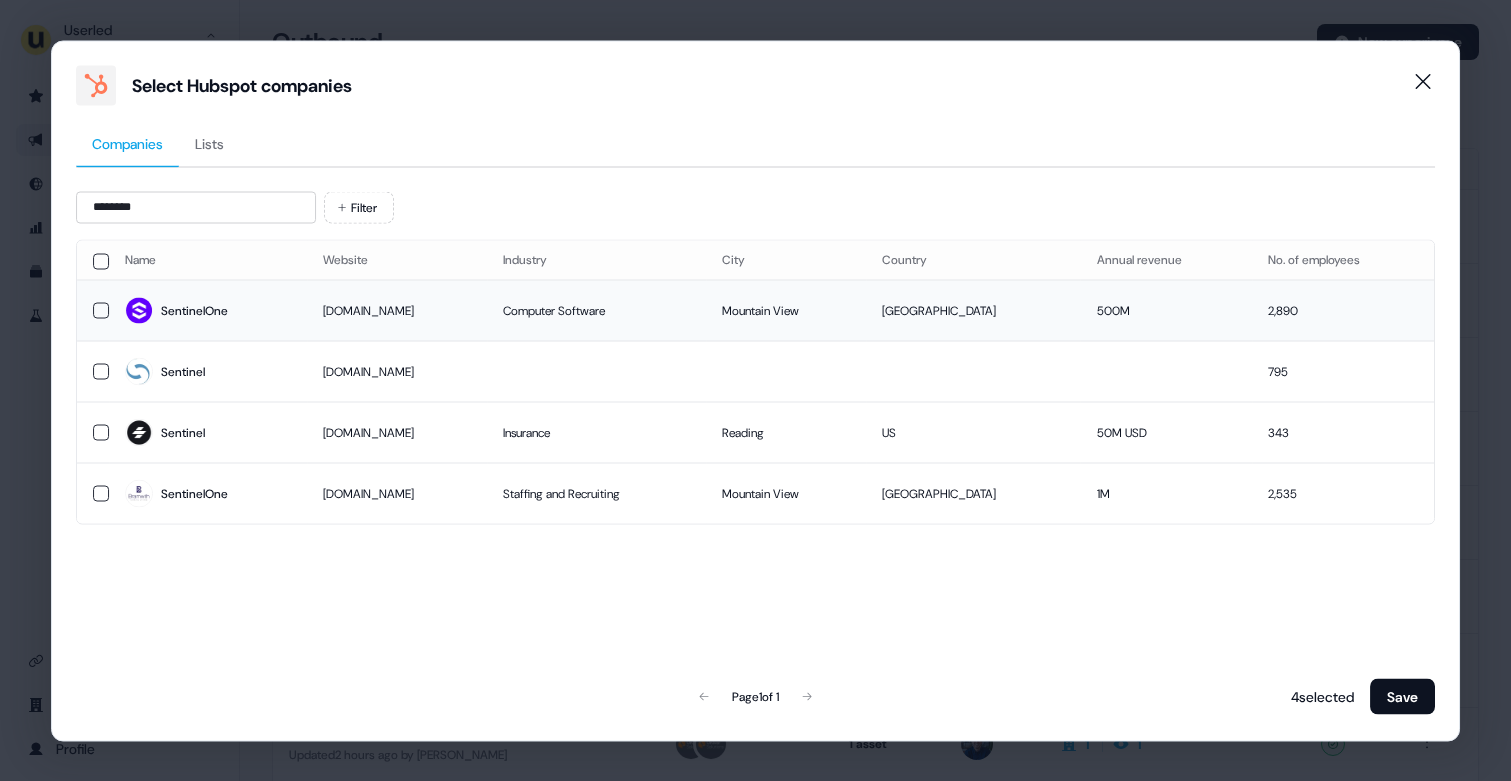 click on "SentinelOne" at bounding box center [208, 311] 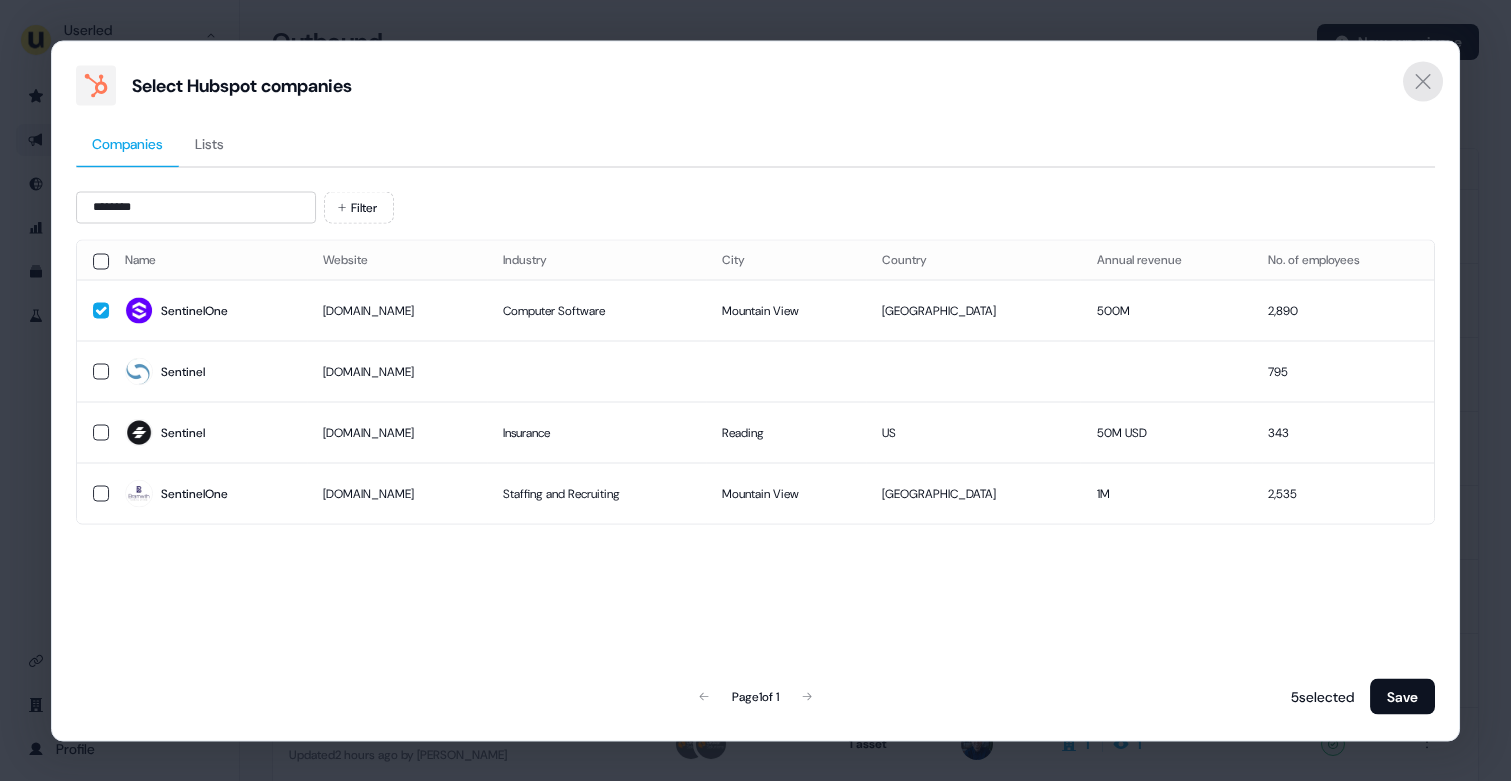 click 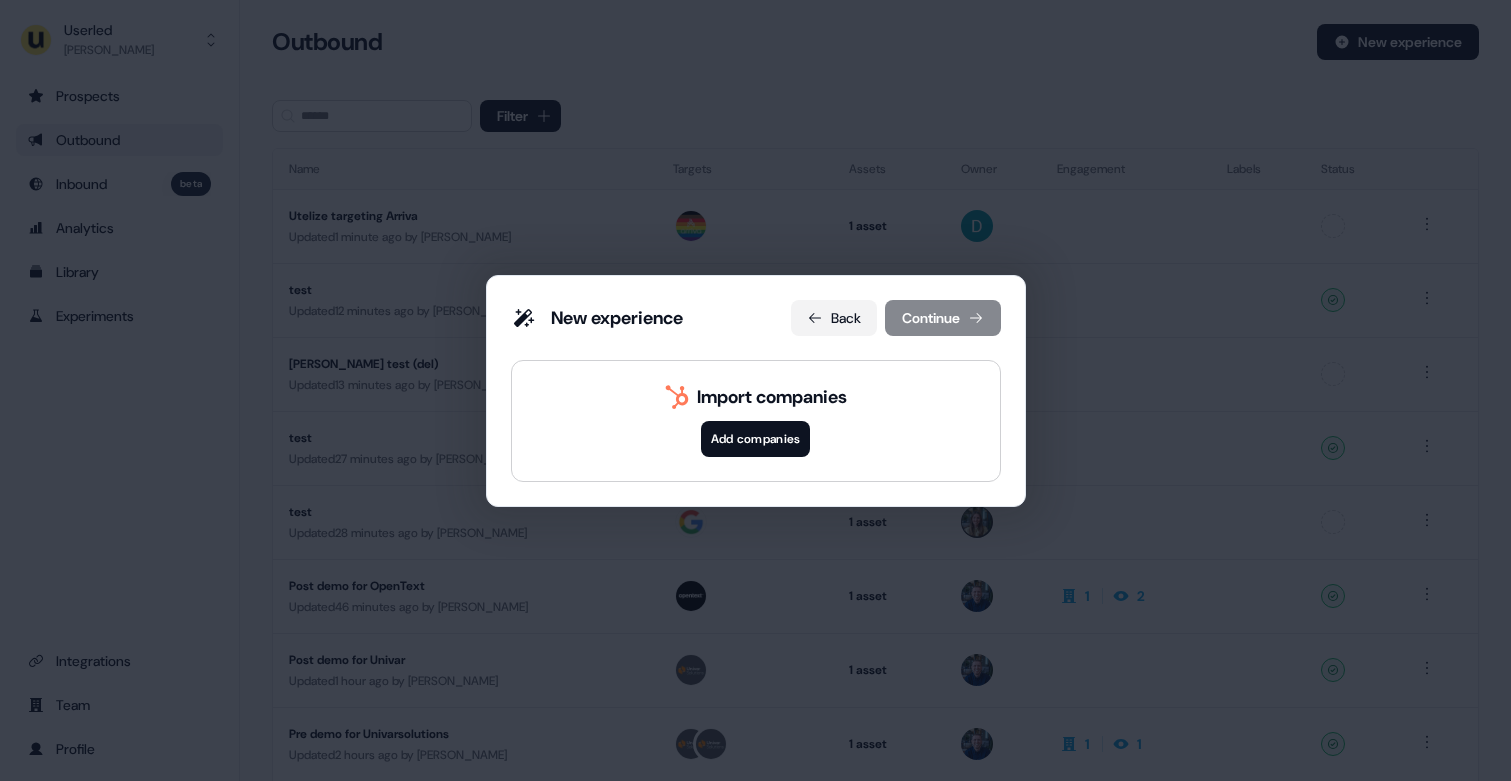 click on "Back" at bounding box center [834, 318] 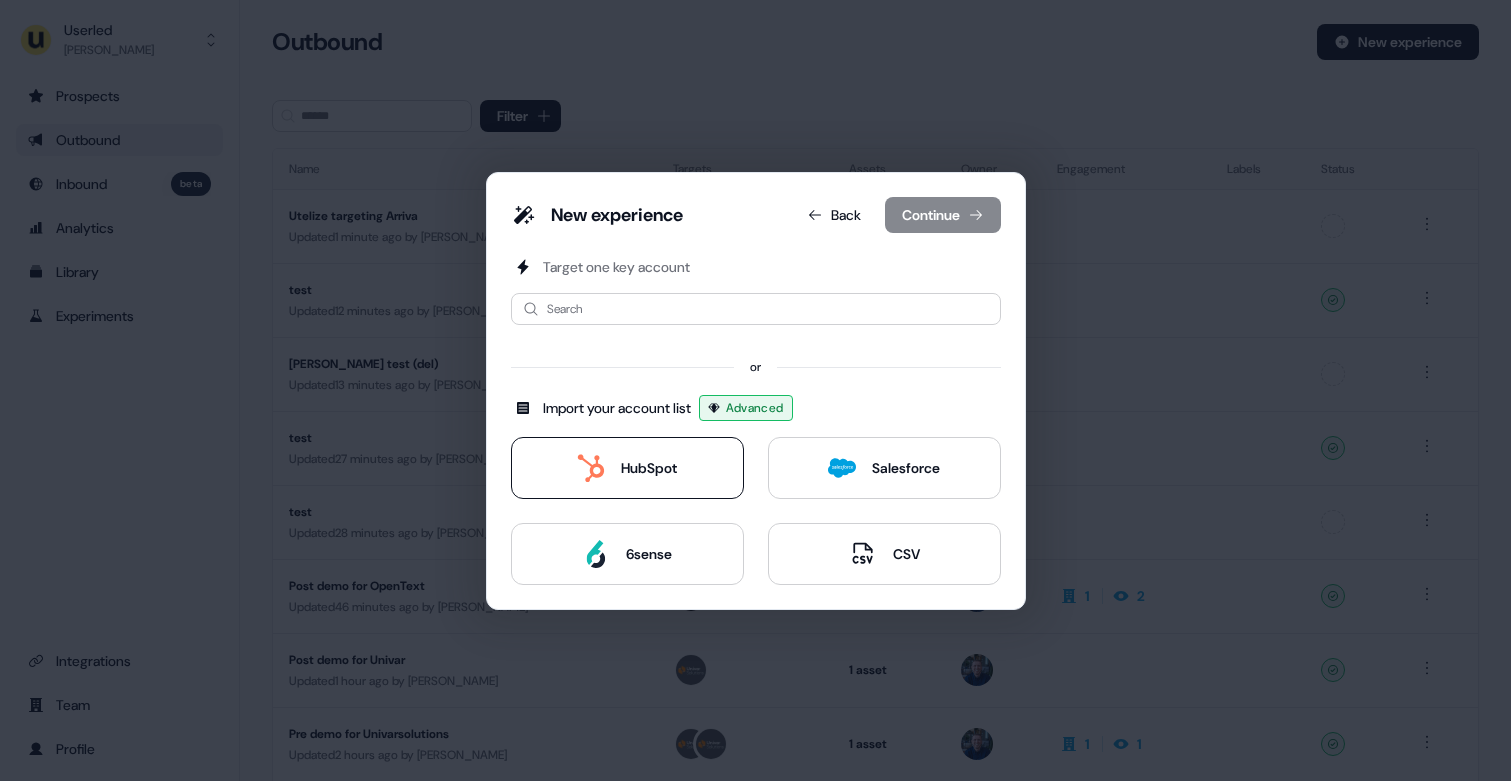 click on "HubSpot" at bounding box center [627, 468] 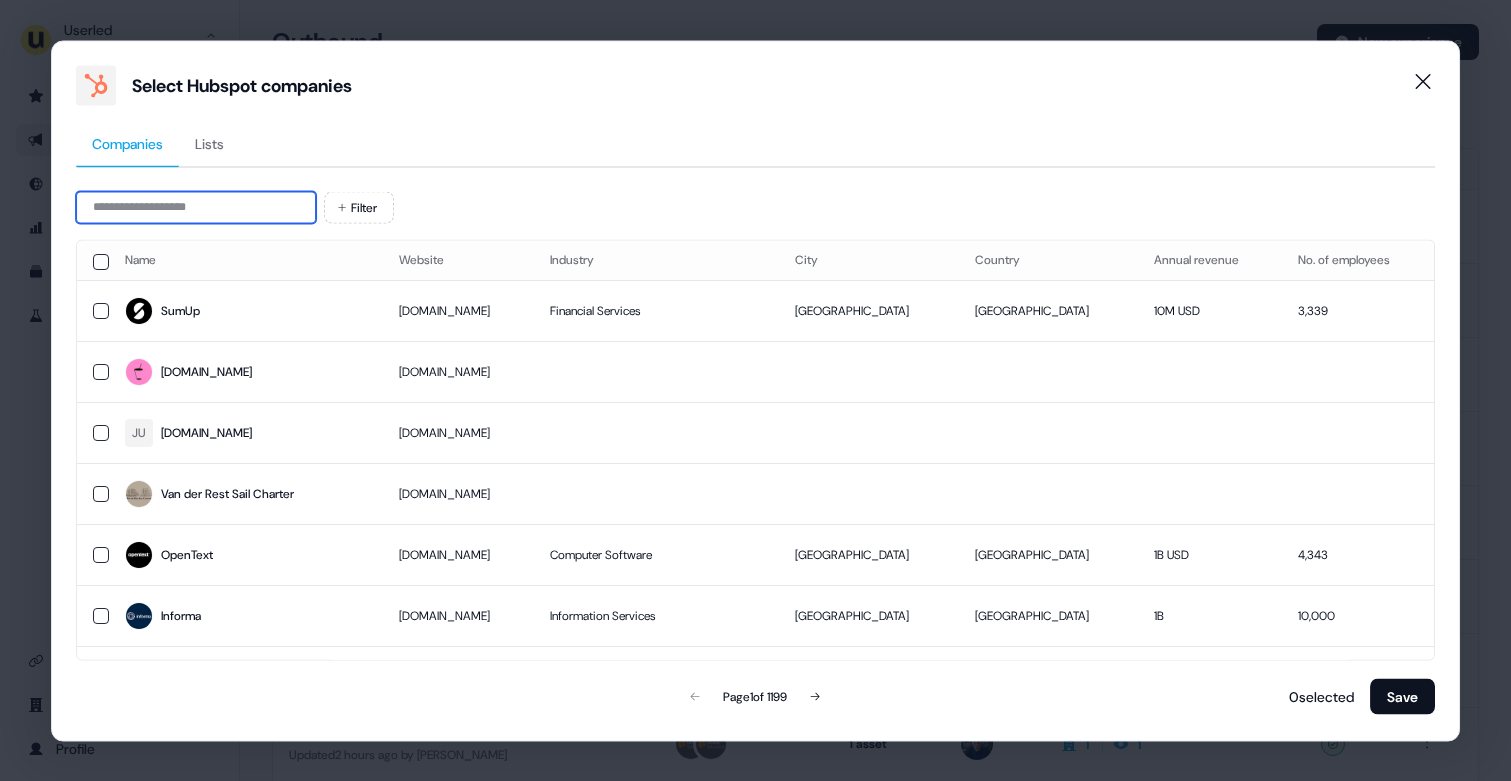 click at bounding box center (196, 207) 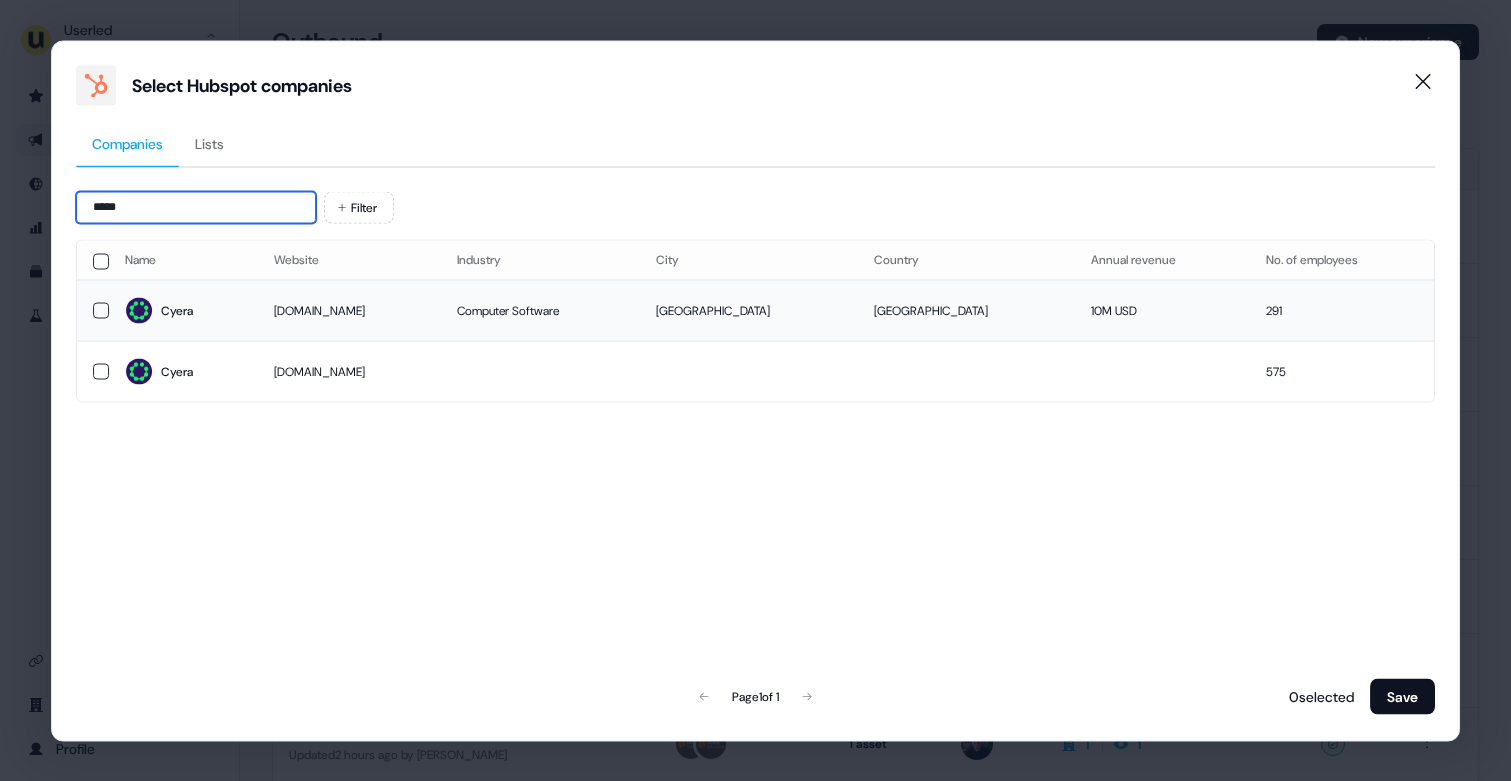 type on "*****" 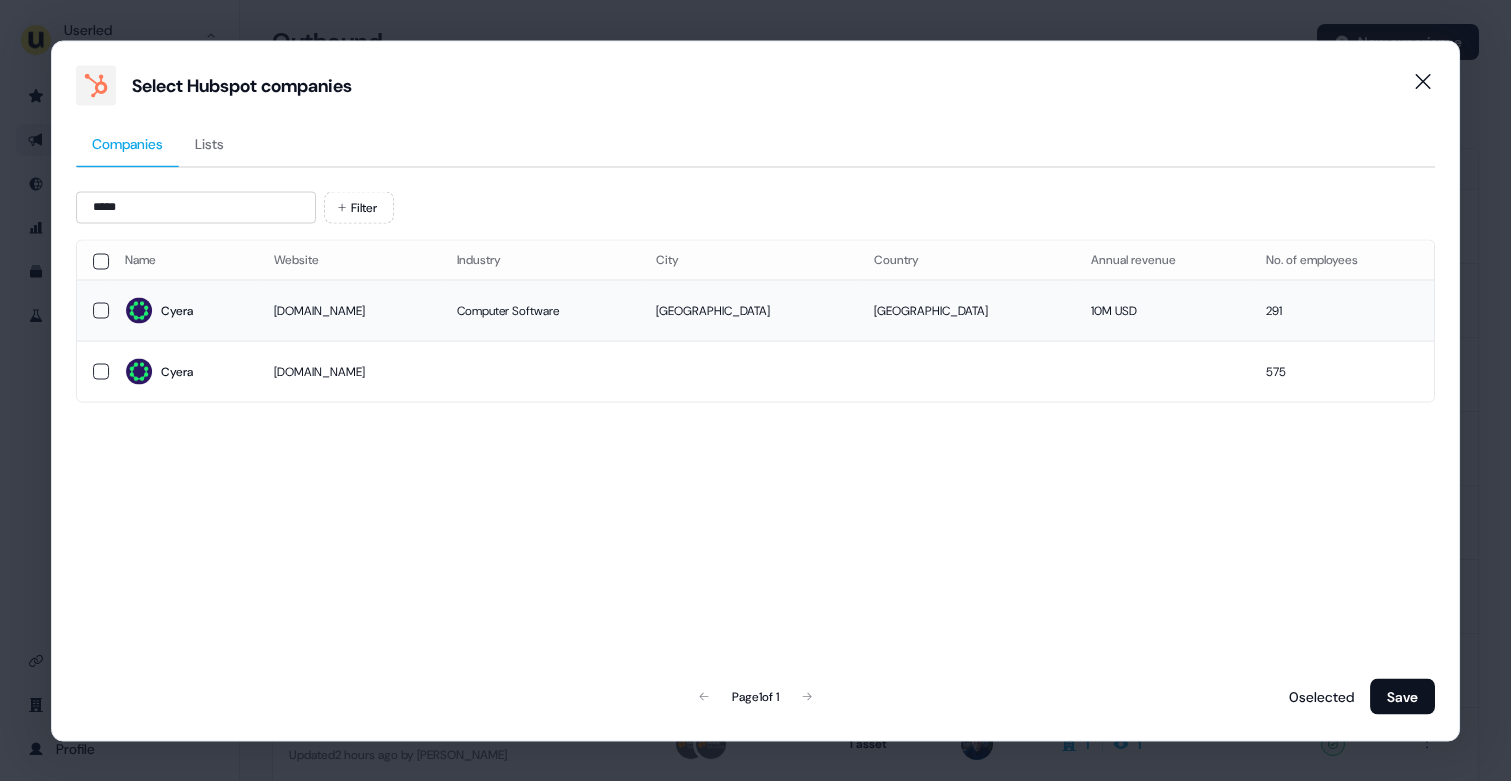 click on "cyera.io" at bounding box center (349, 310) 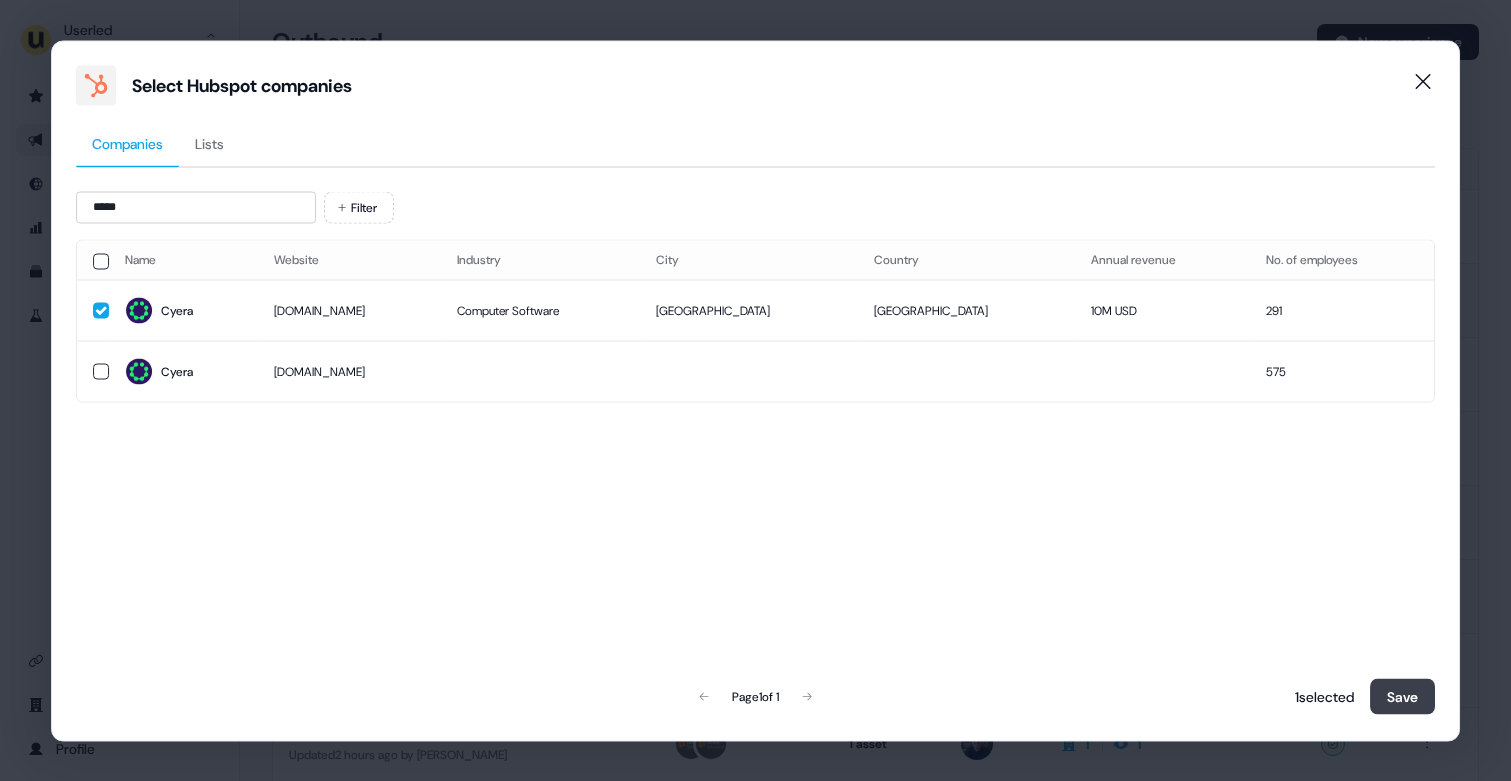 click on "Save" at bounding box center [1402, 696] 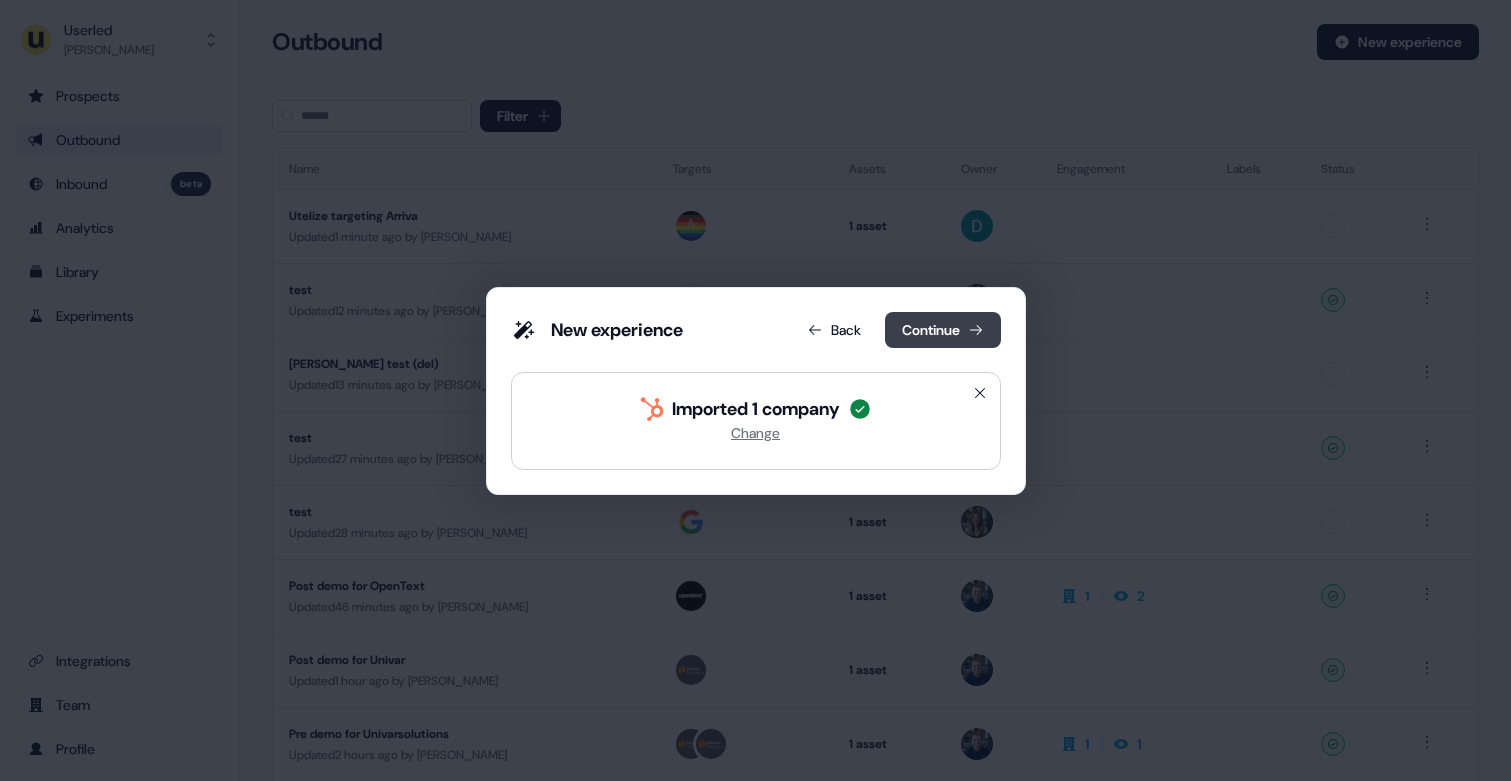 click on "Continue" at bounding box center (943, 330) 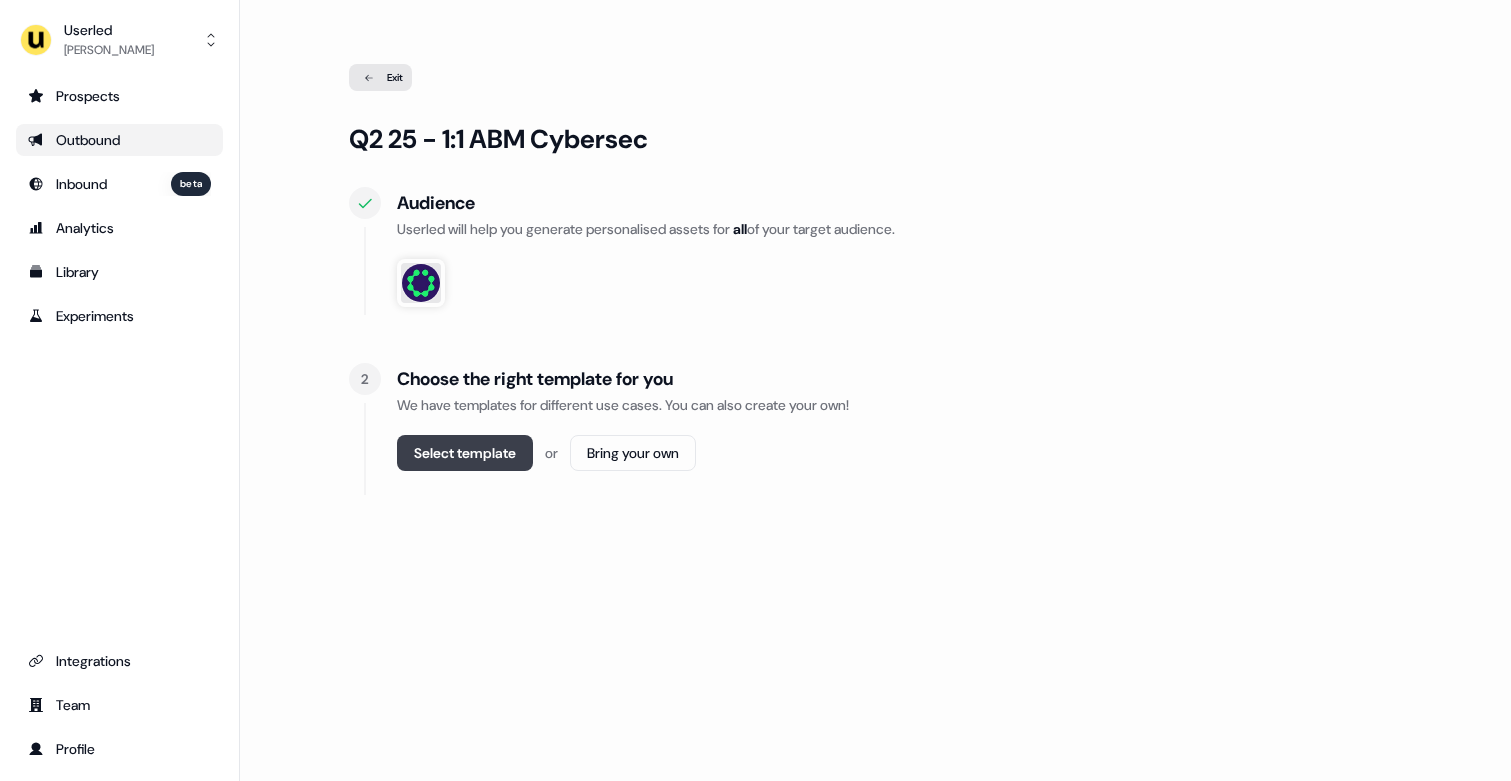 click on "Select template" at bounding box center (465, 453) 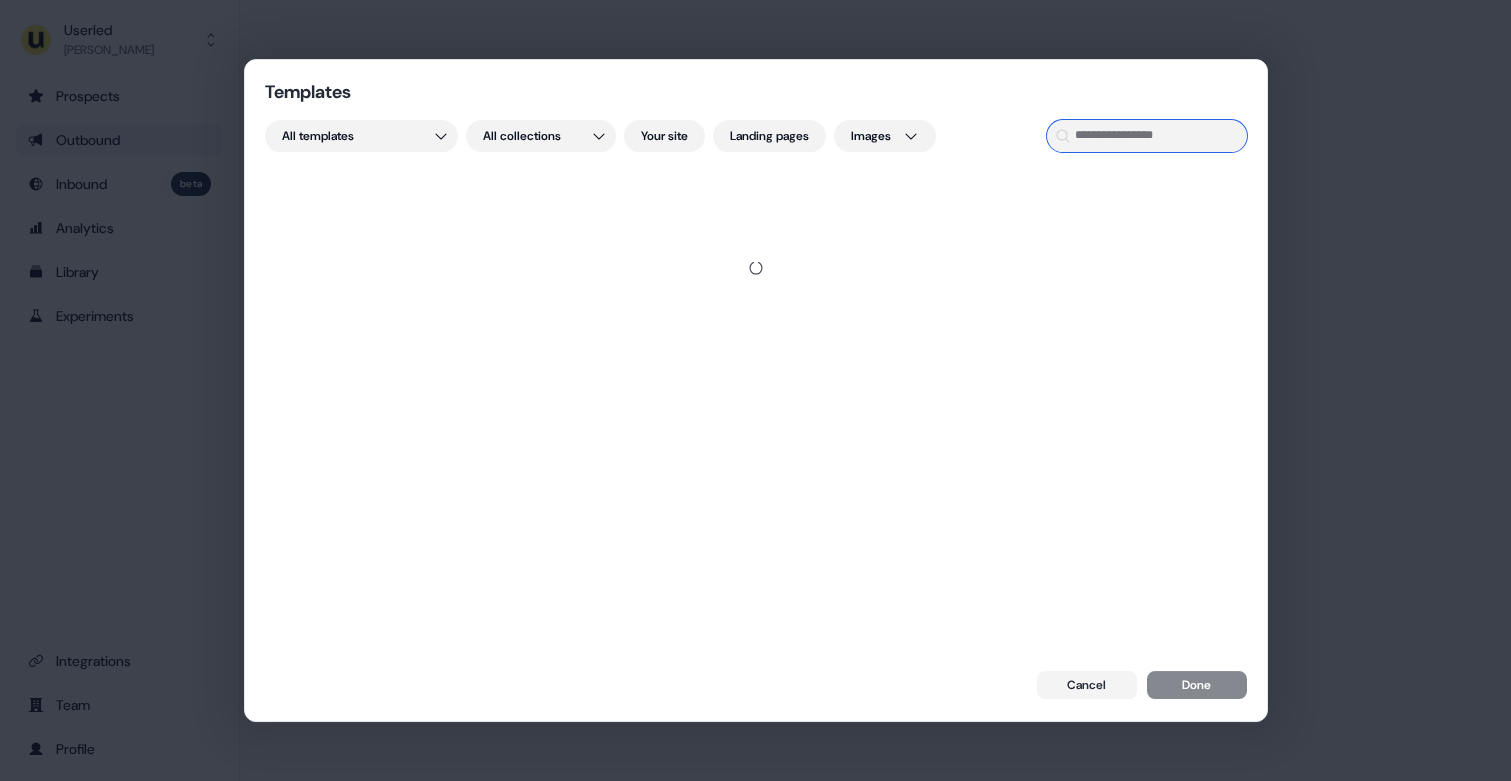 click at bounding box center [1147, 136] 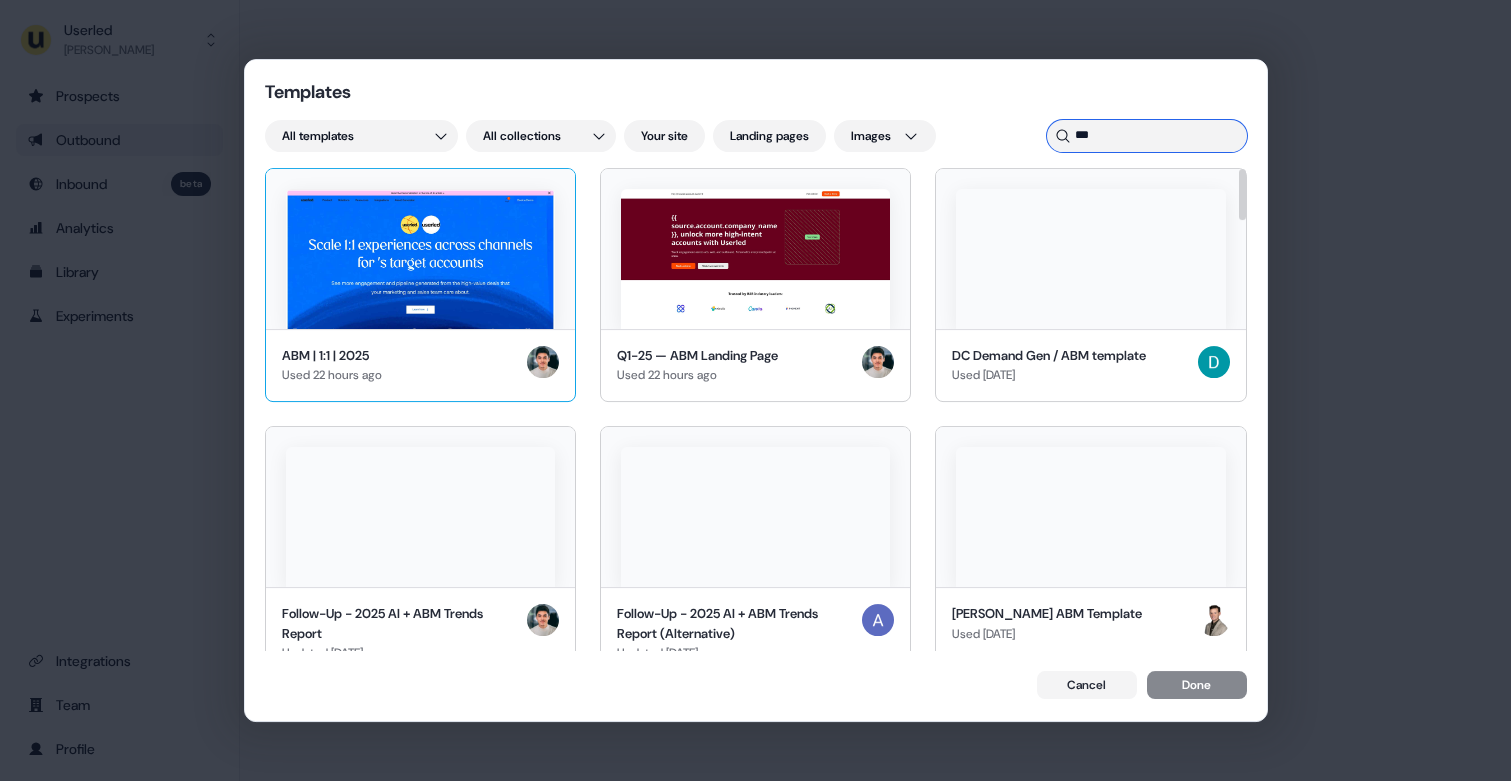 type on "***" 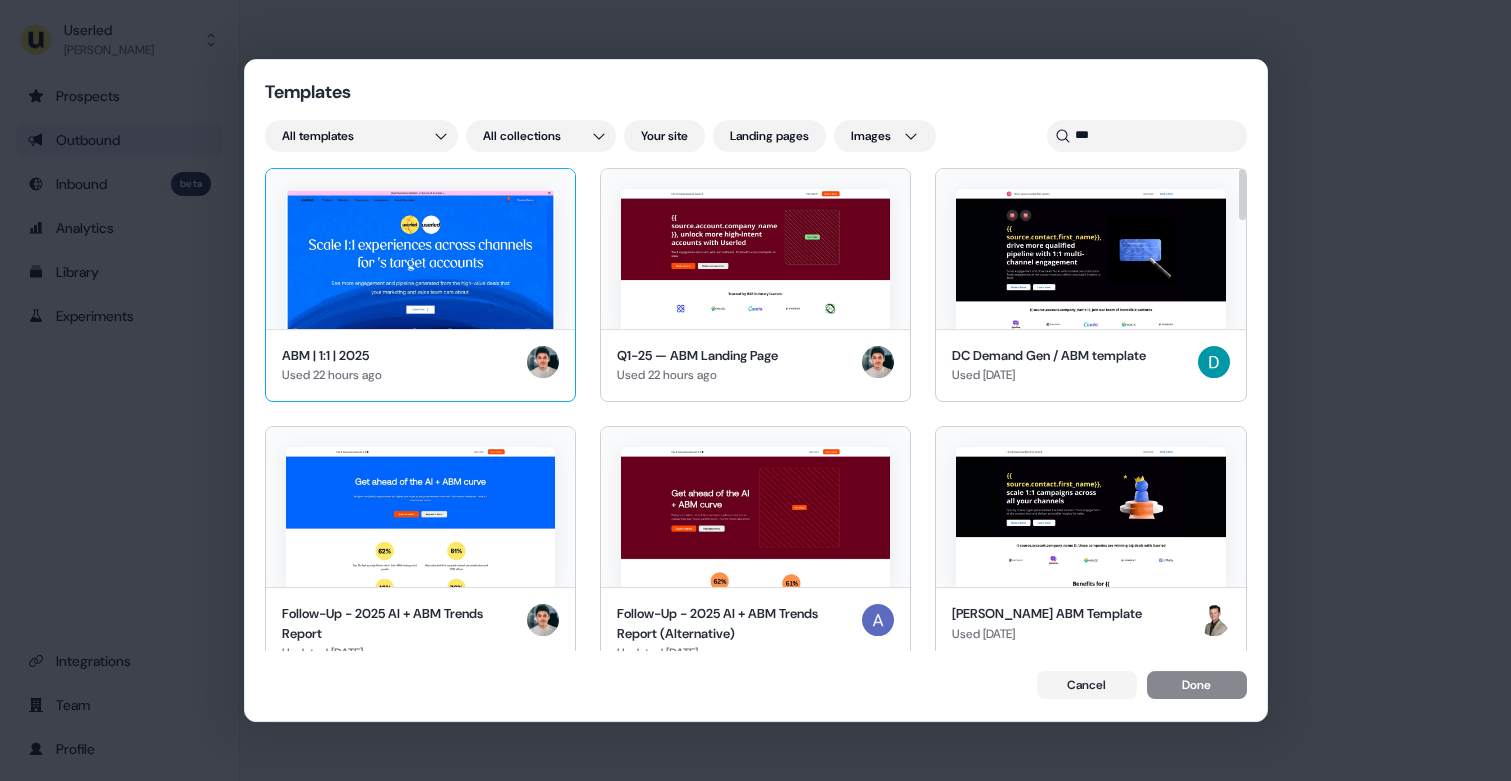 click at bounding box center [420, 259] 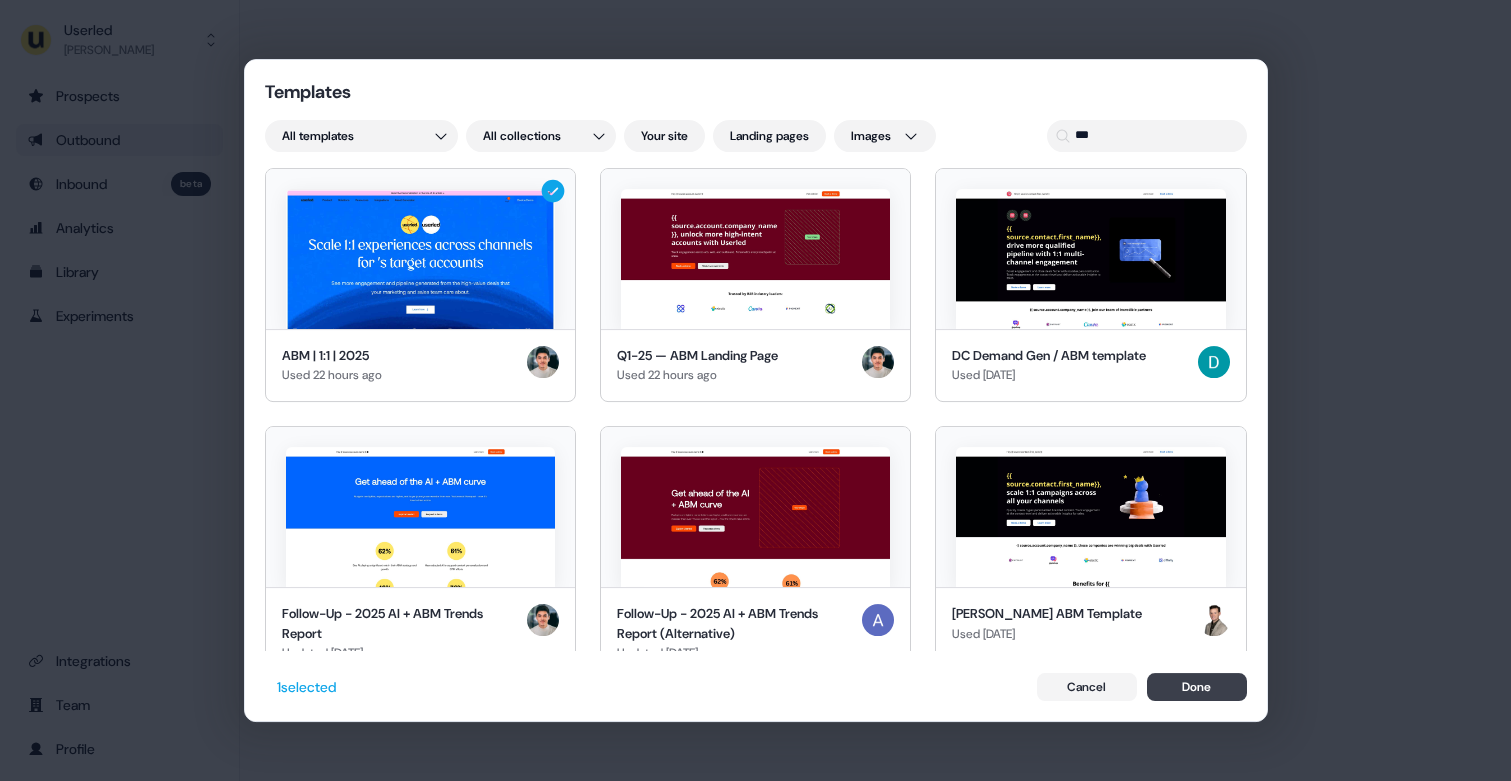 click on "Done" at bounding box center [1197, 687] 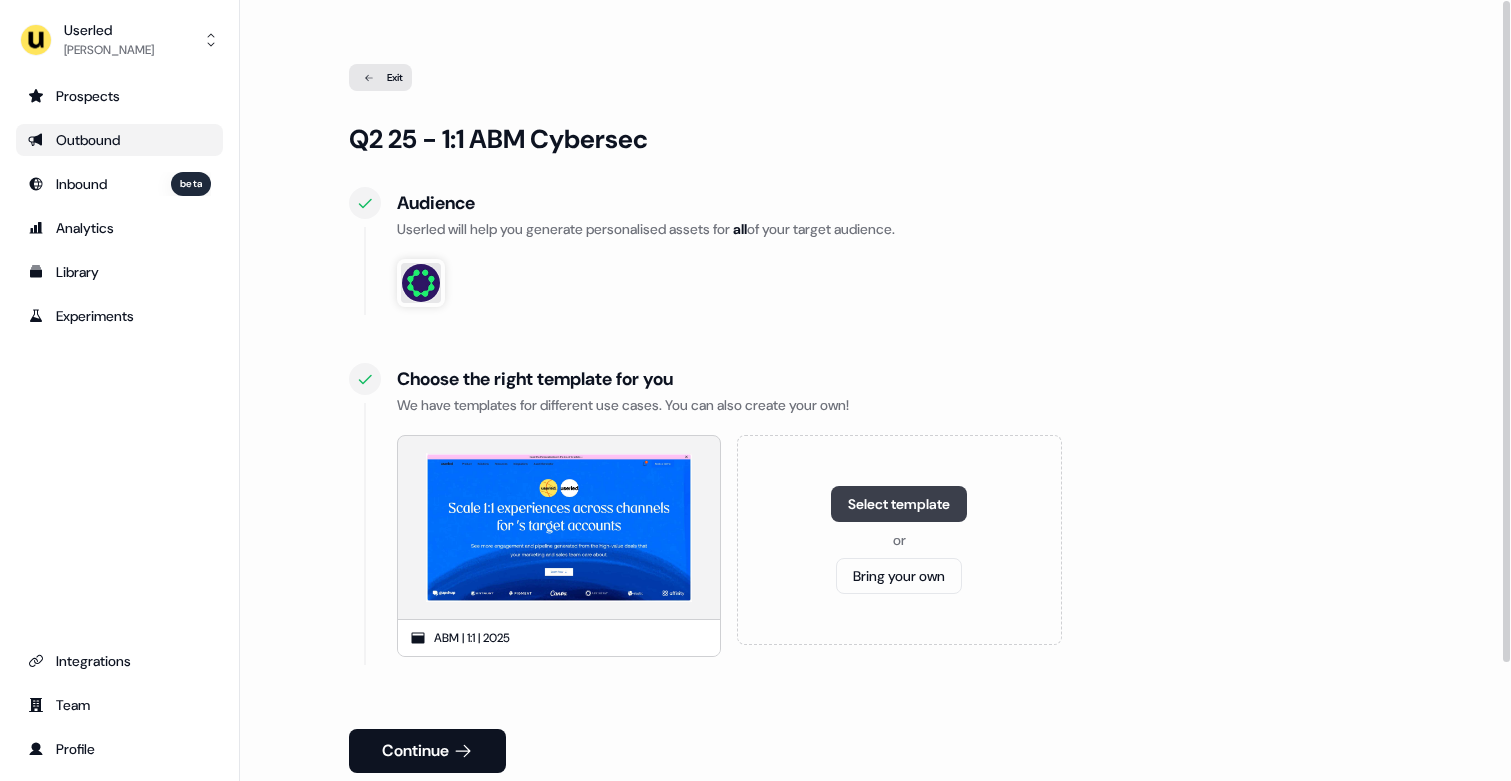 click on "Select template" at bounding box center (899, 504) 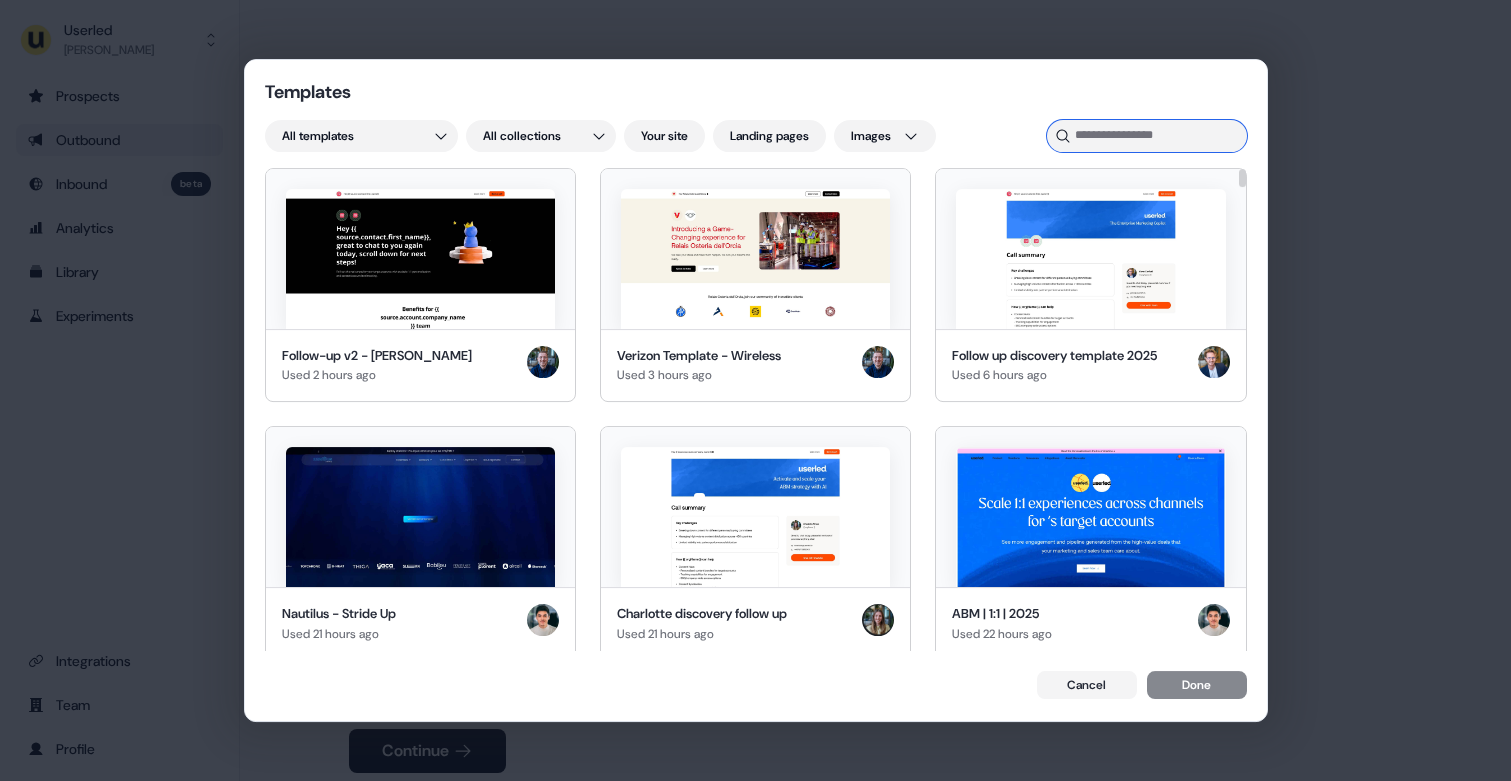 click at bounding box center [1147, 136] 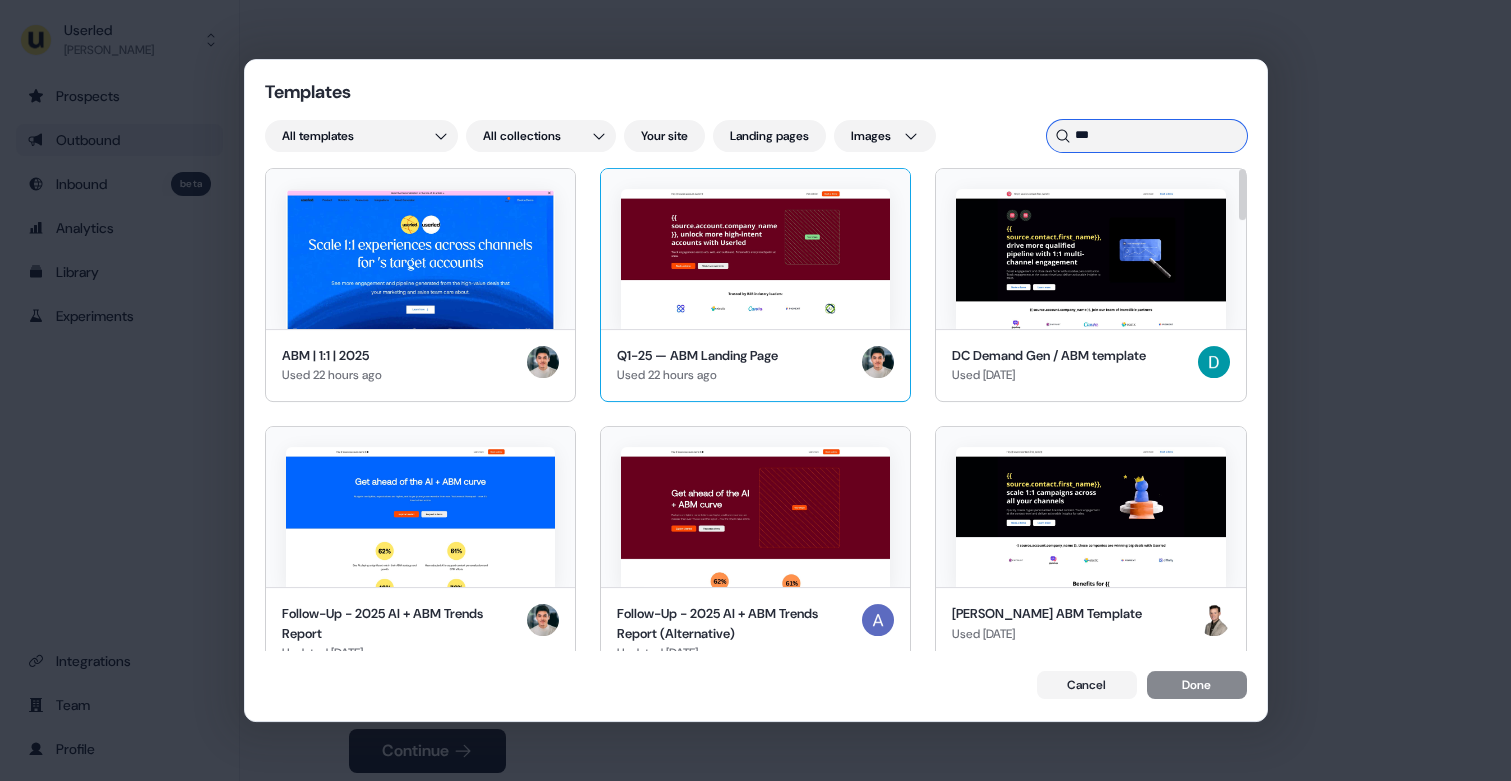 type on "***" 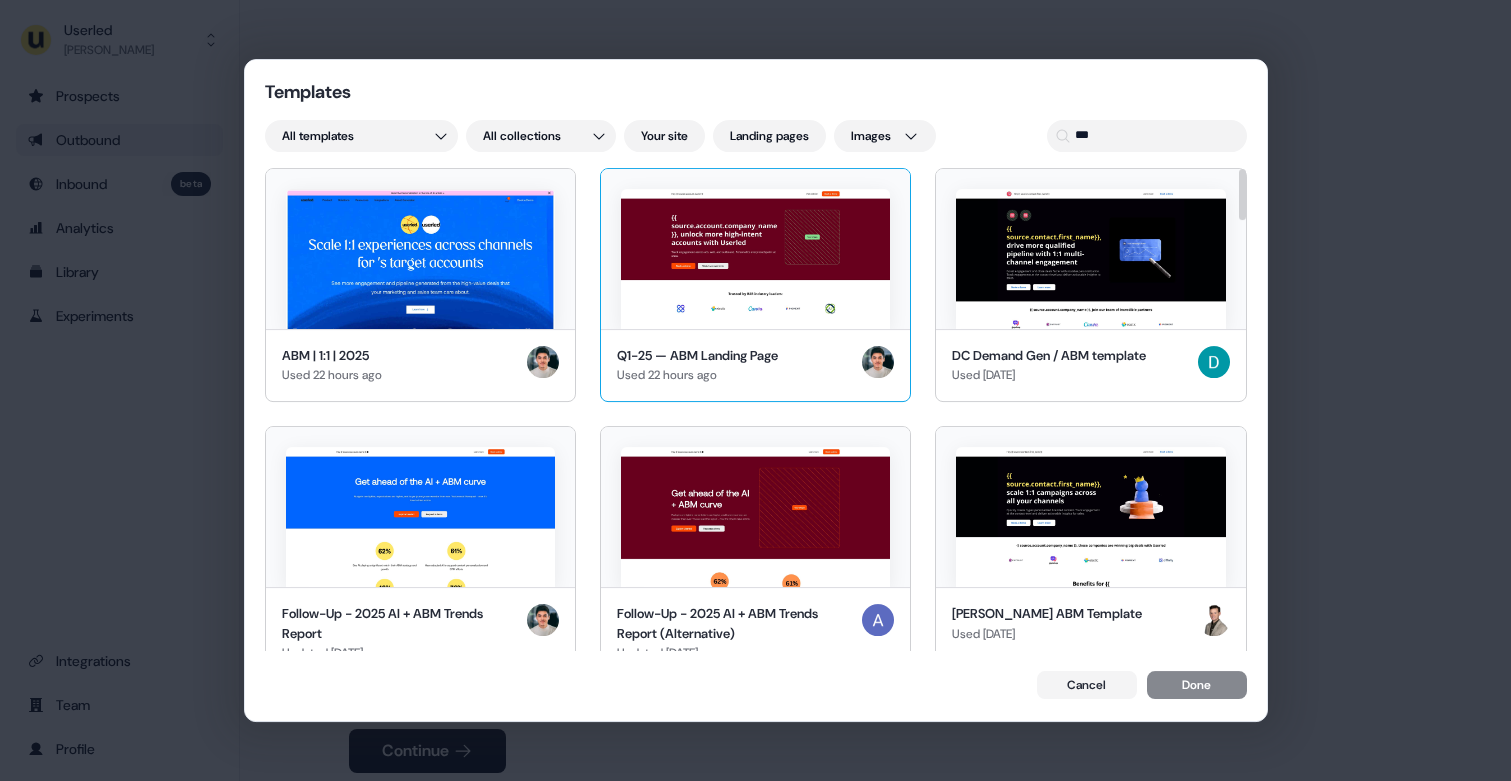 click at bounding box center (755, 259) 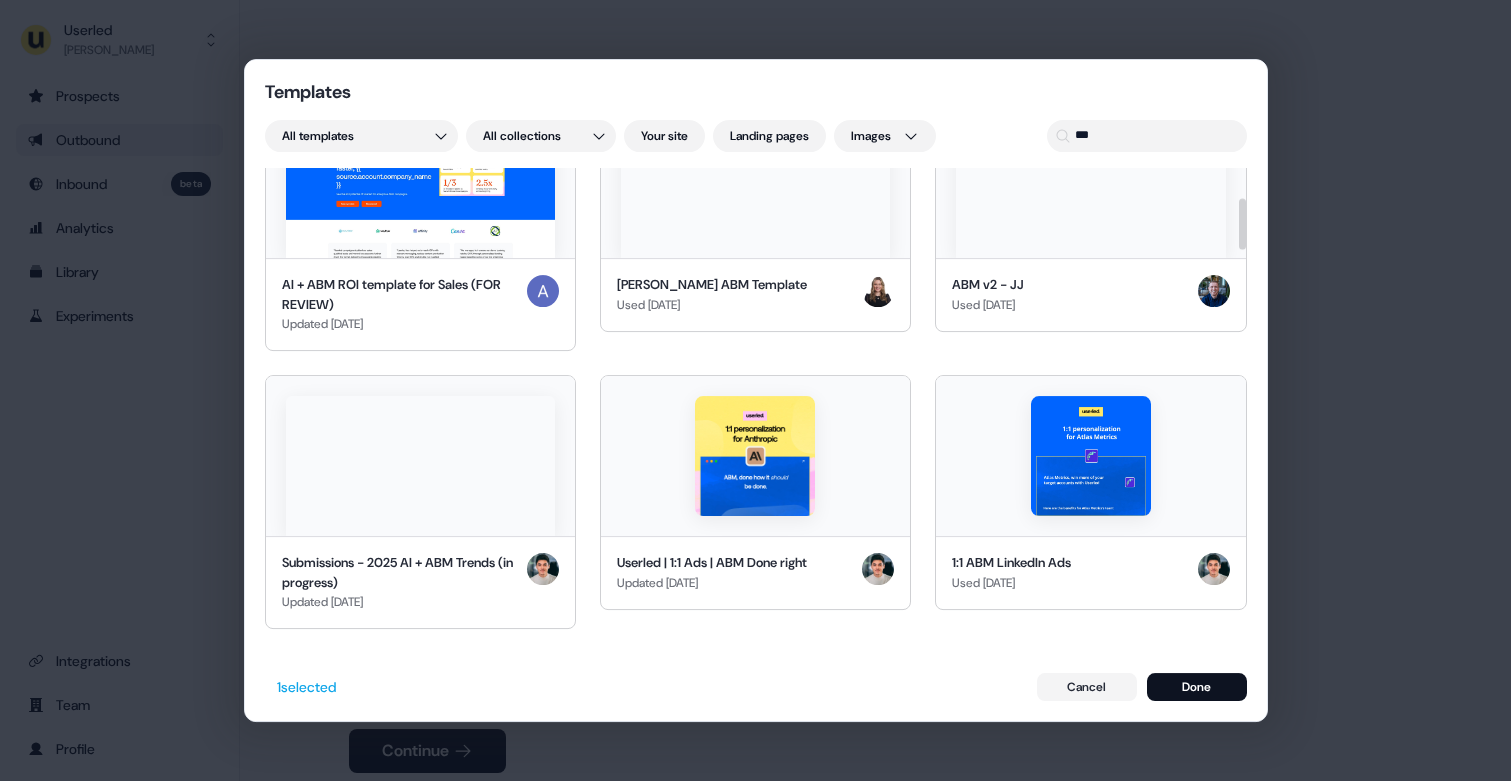 scroll, scrollTop: 610, scrollLeft: 0, axis: vertical 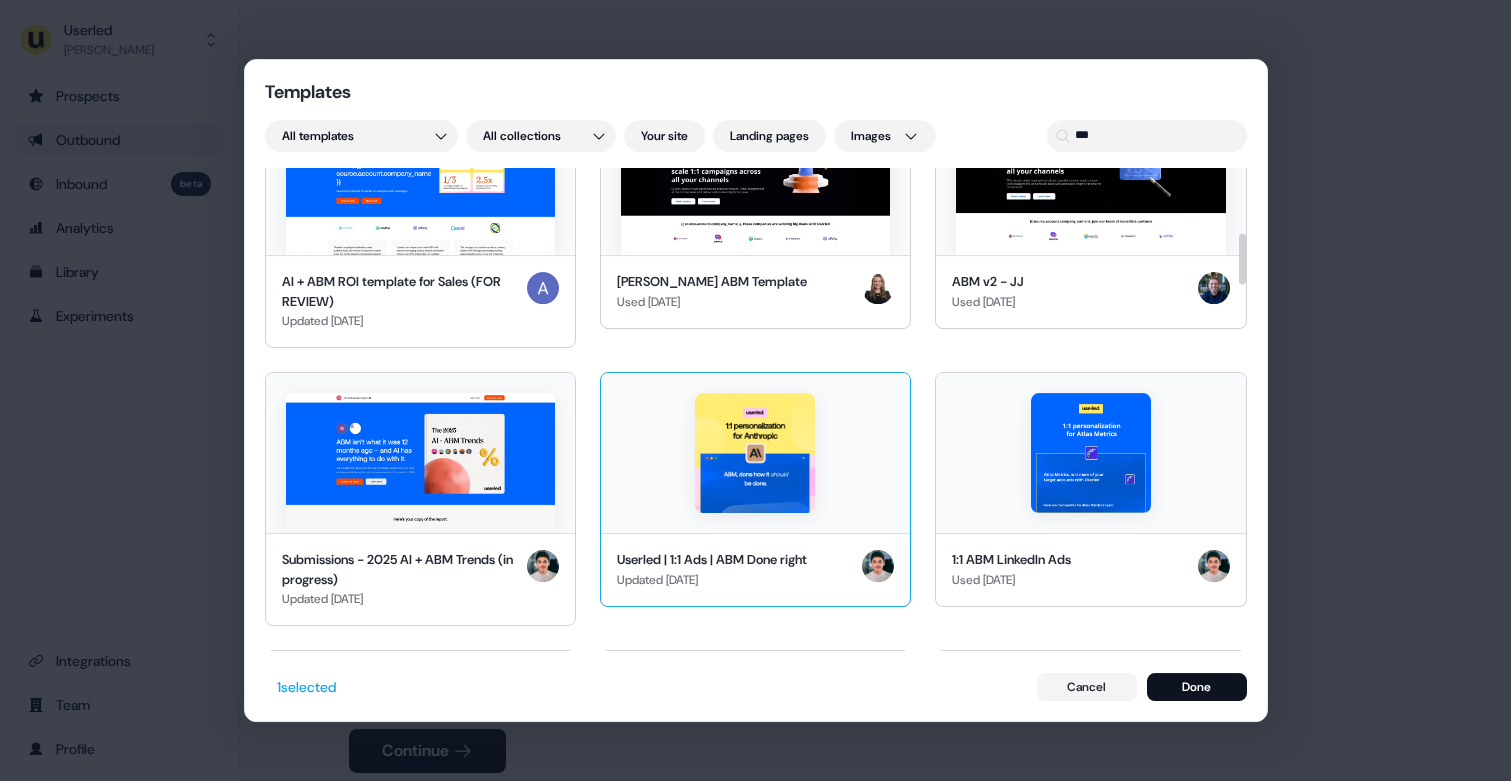 click at bounding box center (755, 453) 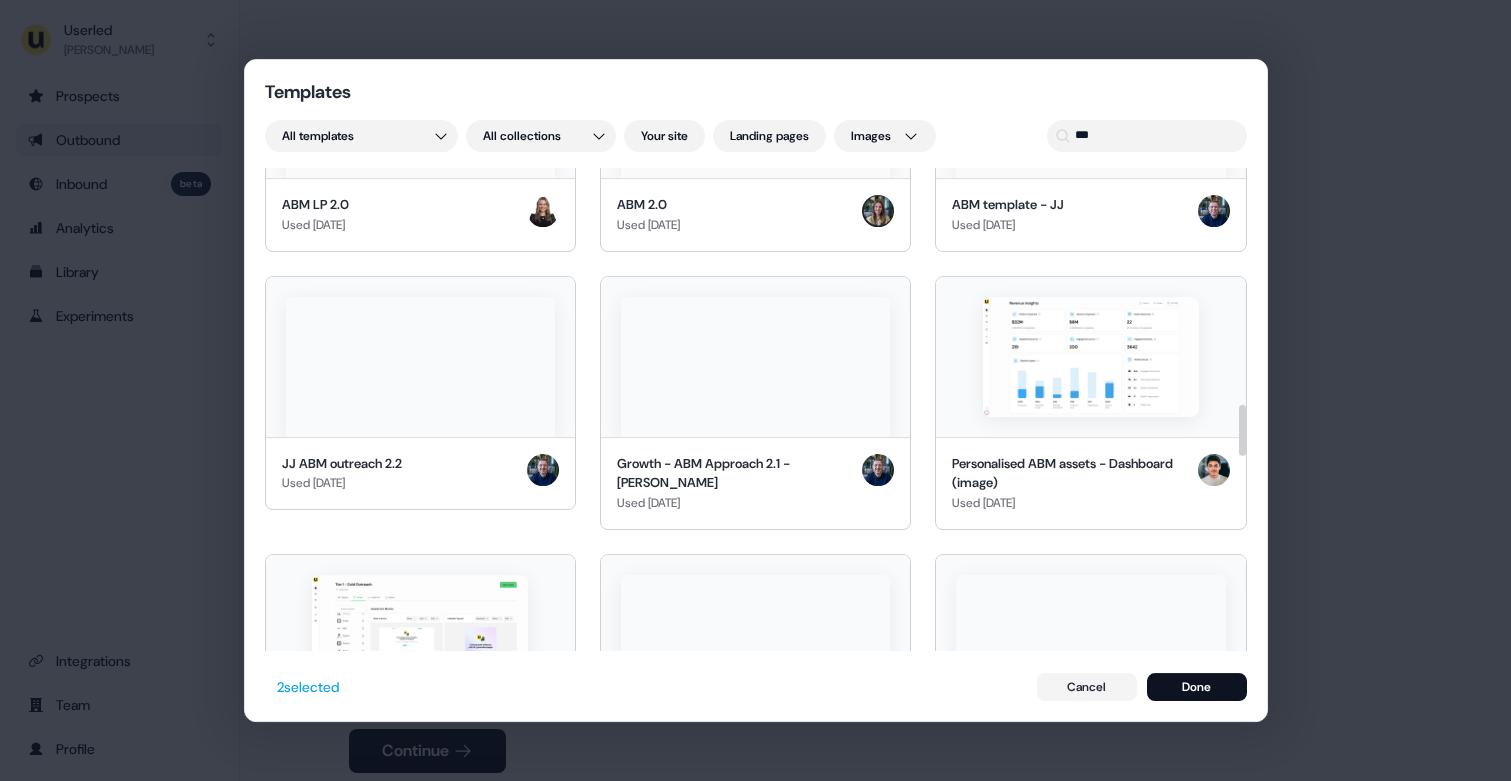 scroll, scrollTop: 2319, scrollLeft: 0, axis: vertical 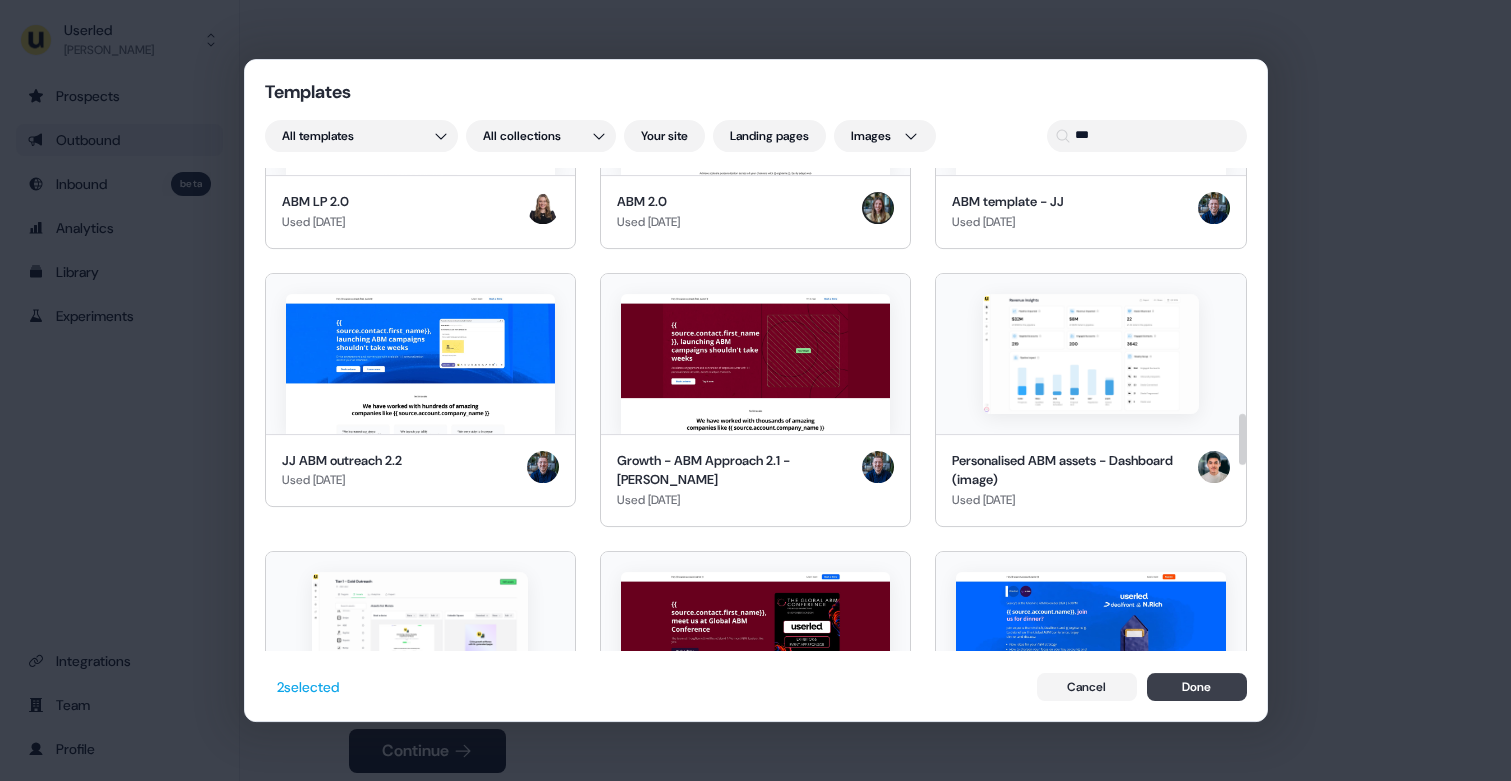 click on "Done" at bounding box center (1197, 687) 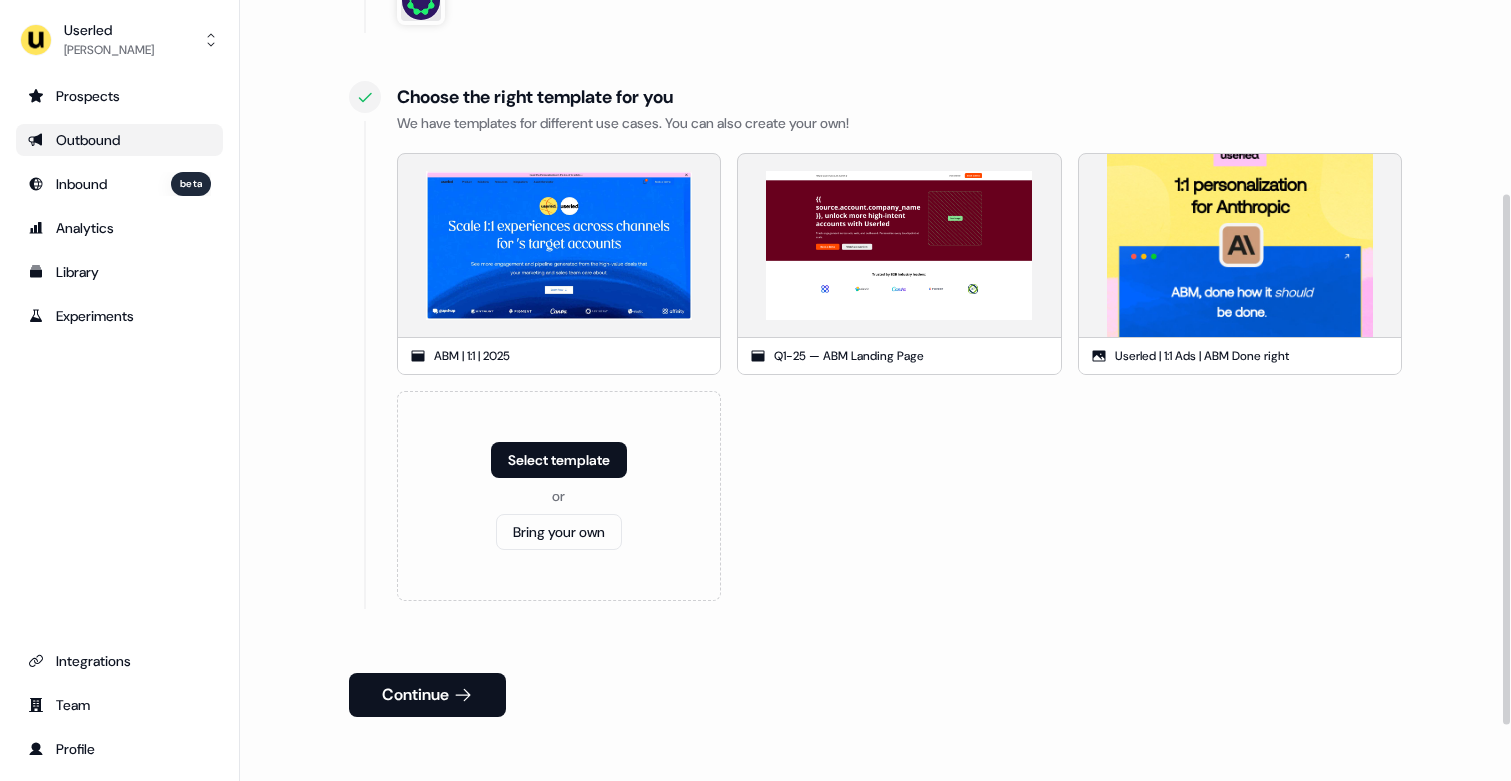scroll, scrollTop: 285, scrollLeft: 0, axis: vertical 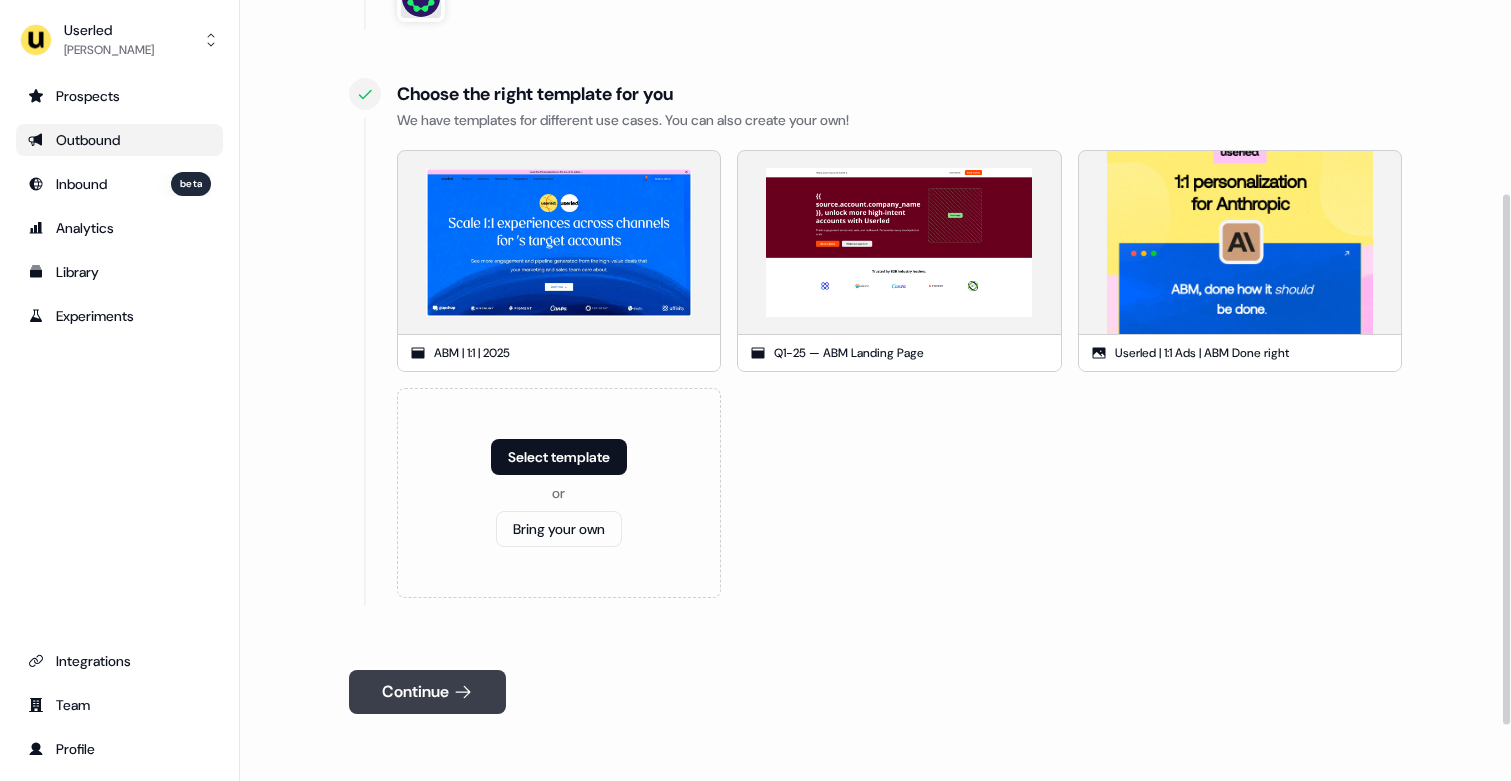 click on "Continue" at bounding box center (427, 692) 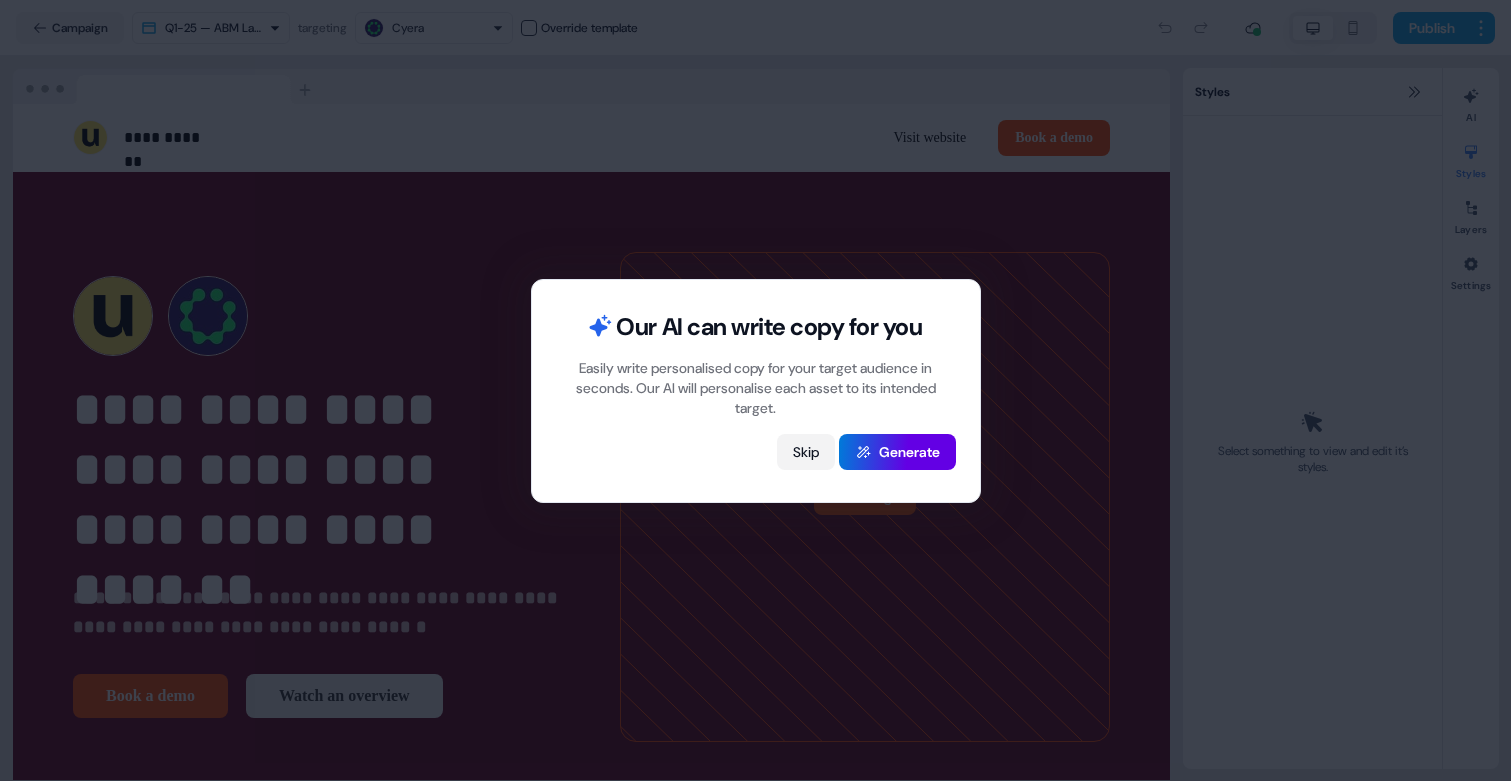click on "Skip" at bounding box center (806, 452) 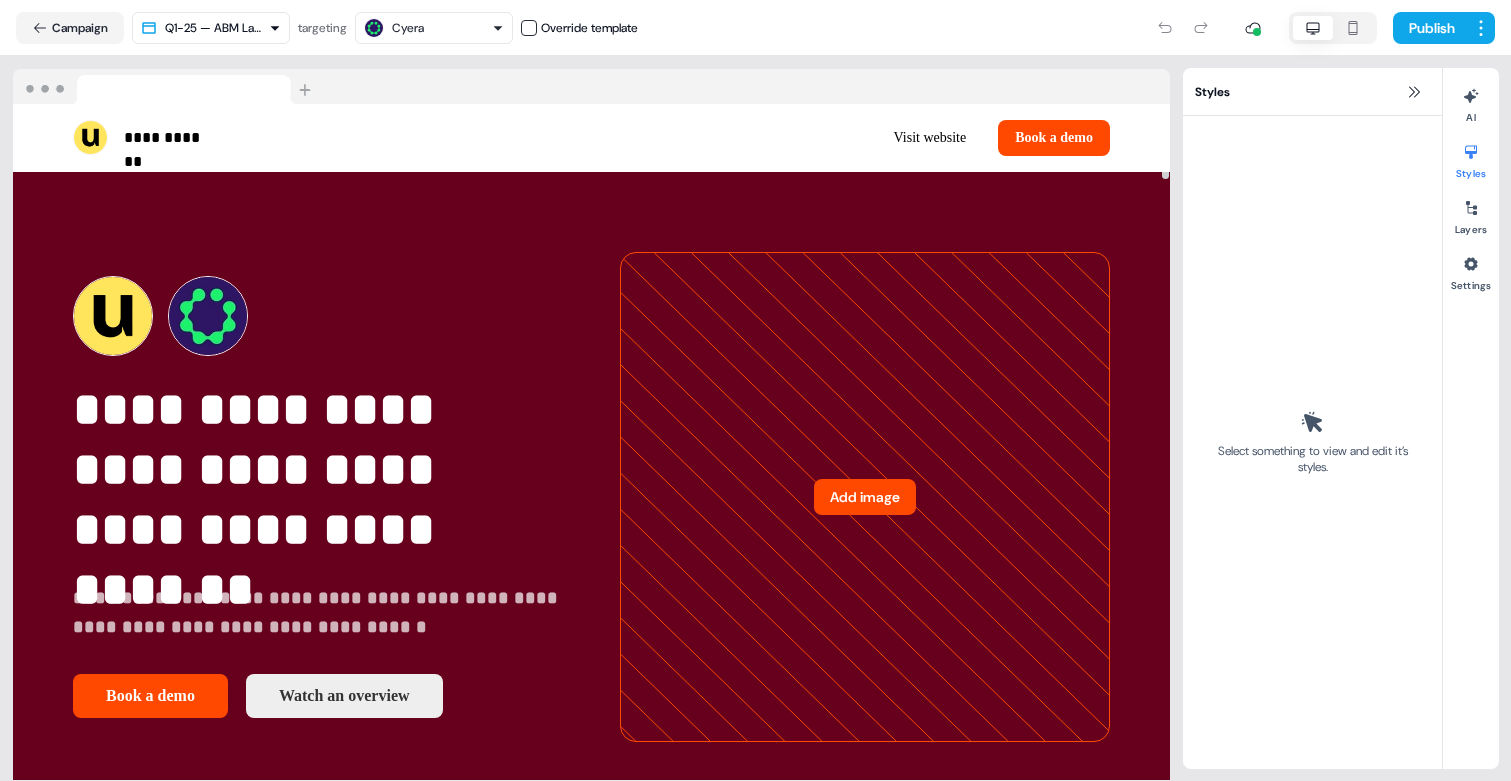 click at bounding box center [591, 87] 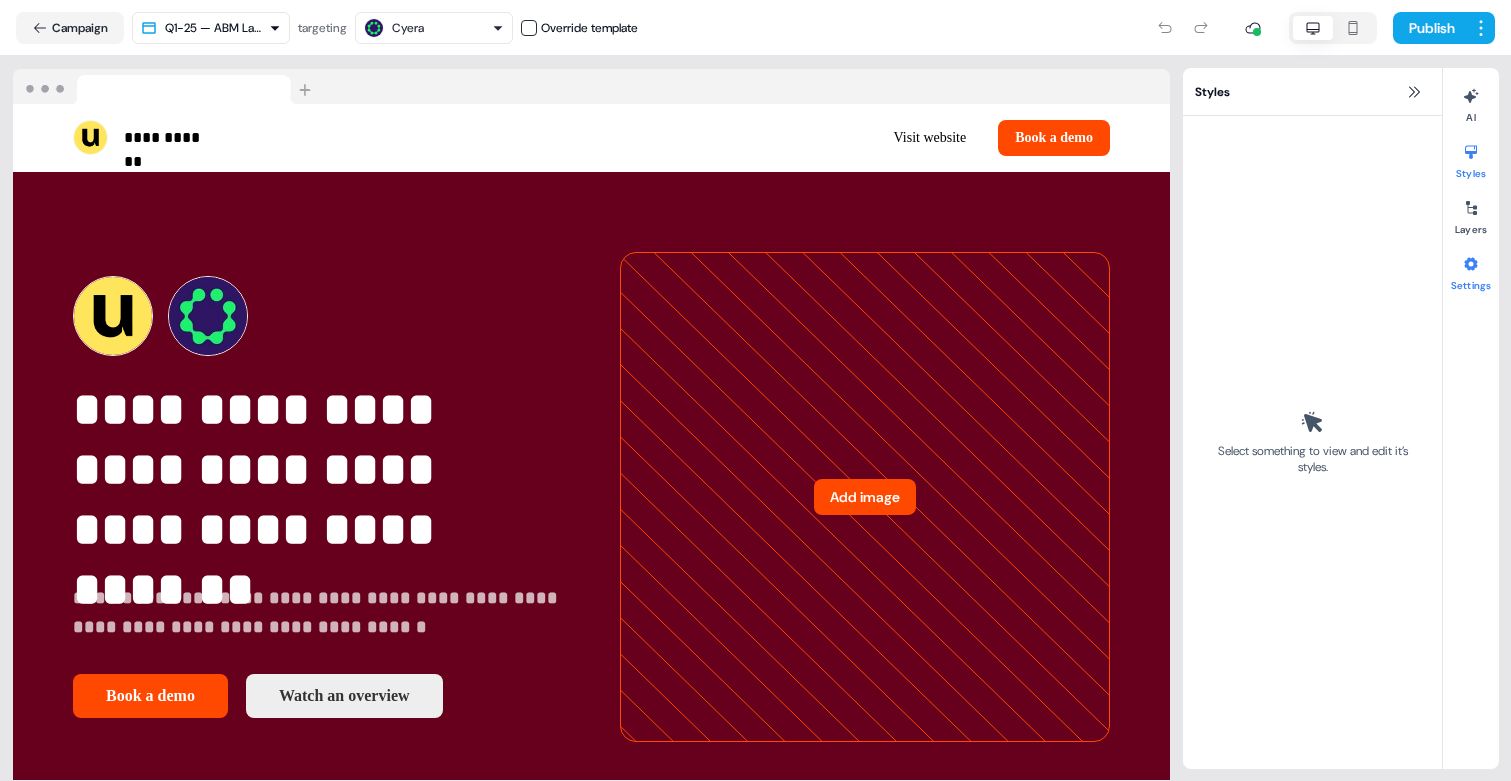 click 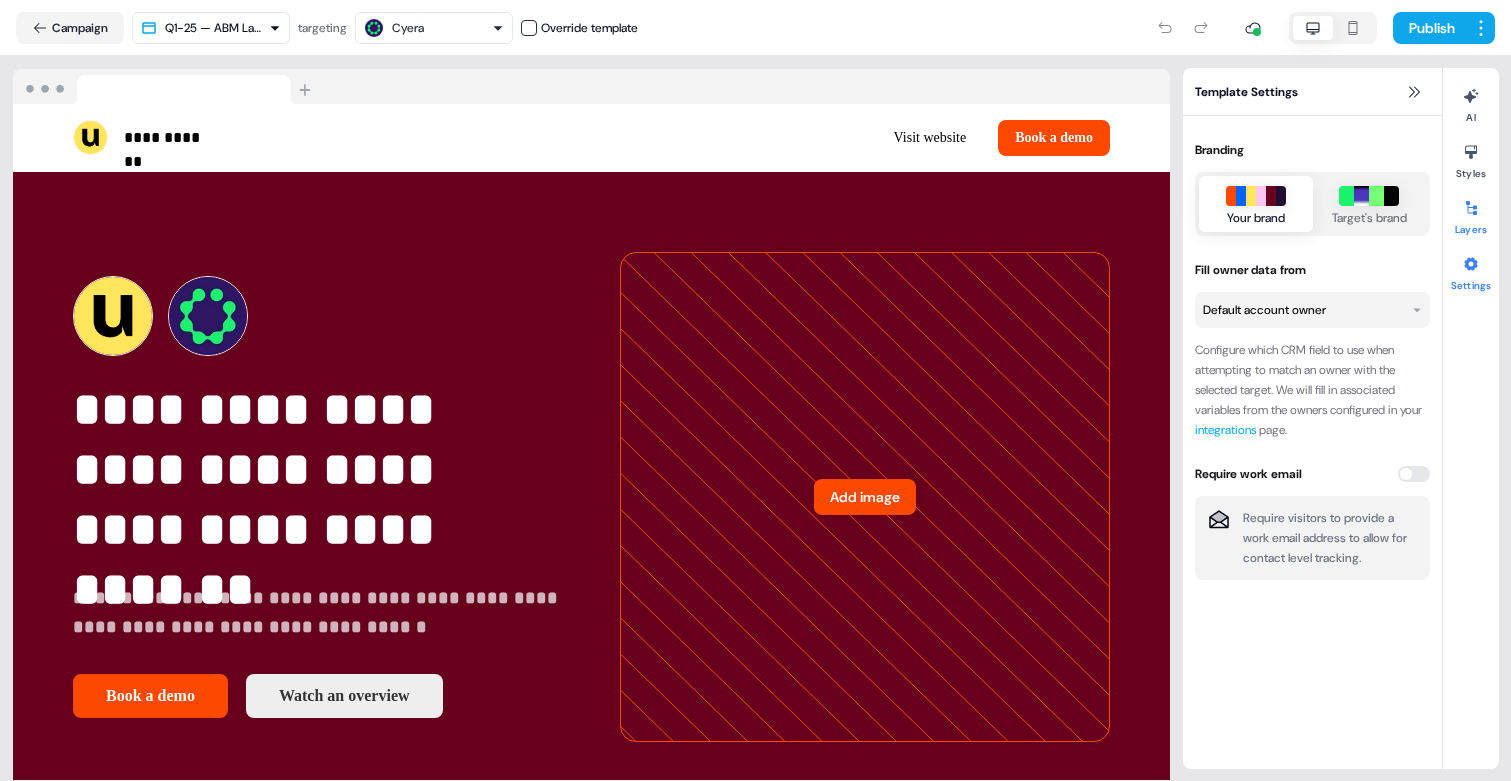 click on "Target's brand" at bounding box center [1369, 218] 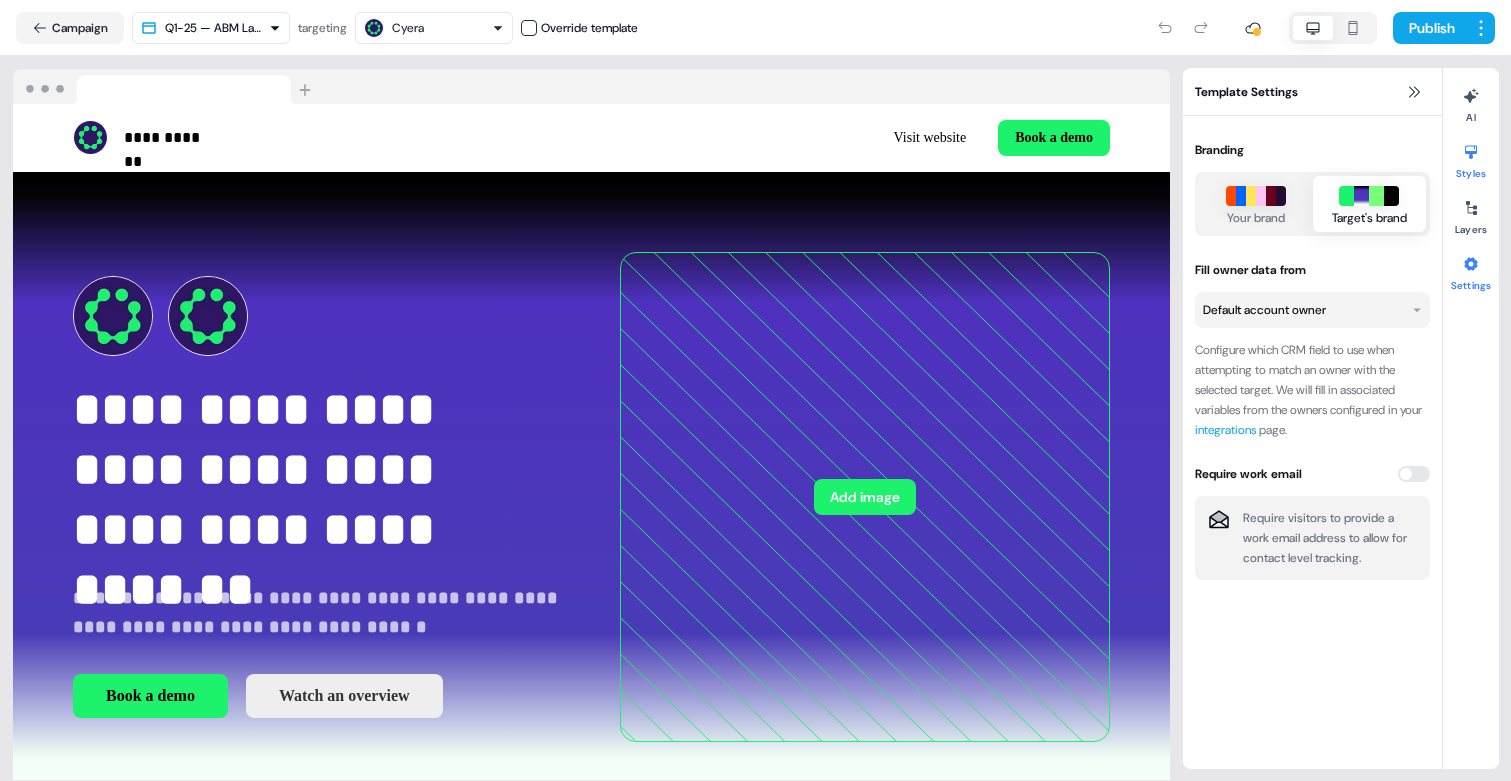 click at bounding box center (1471, 152) 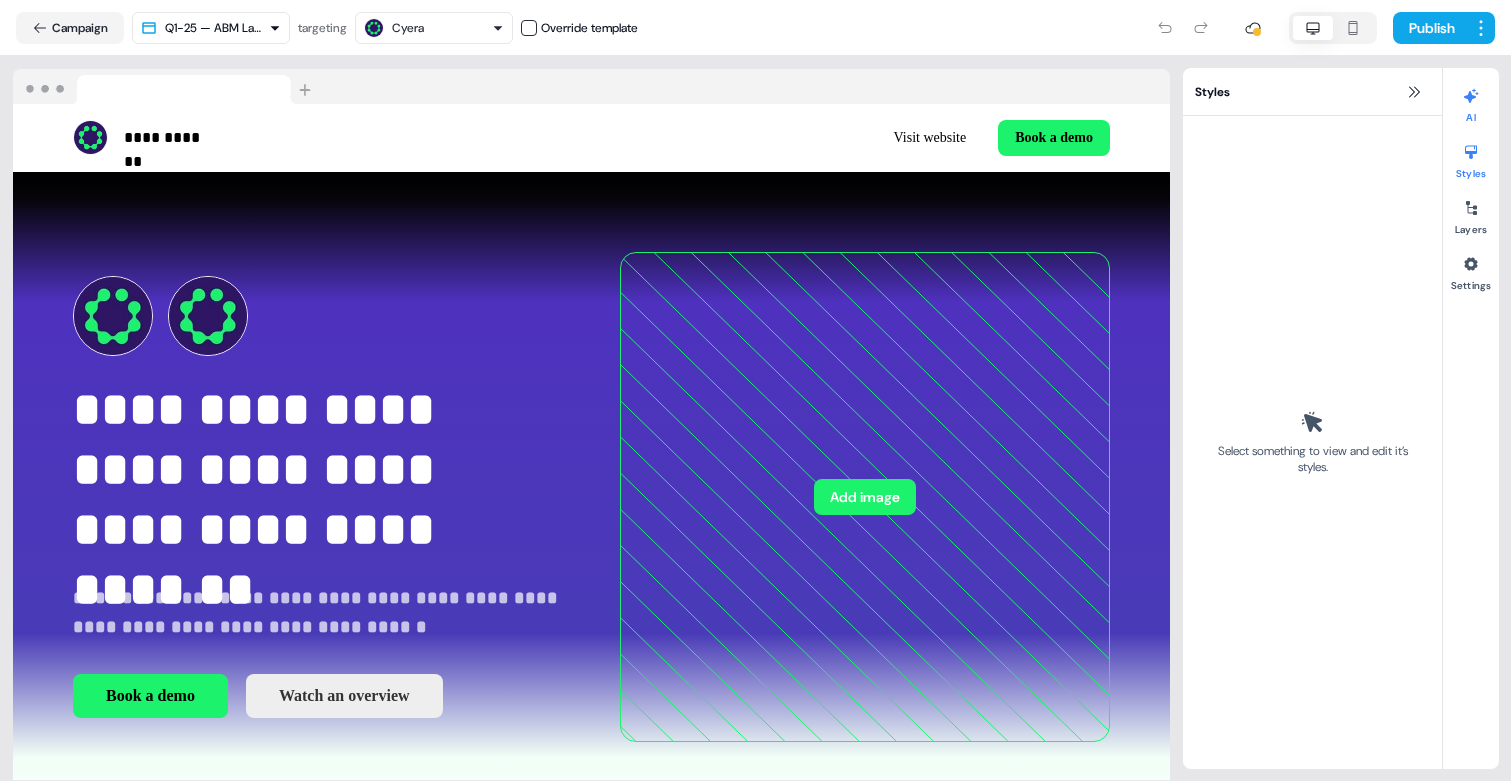 click on "AI" at bounding box center (1471, 102) 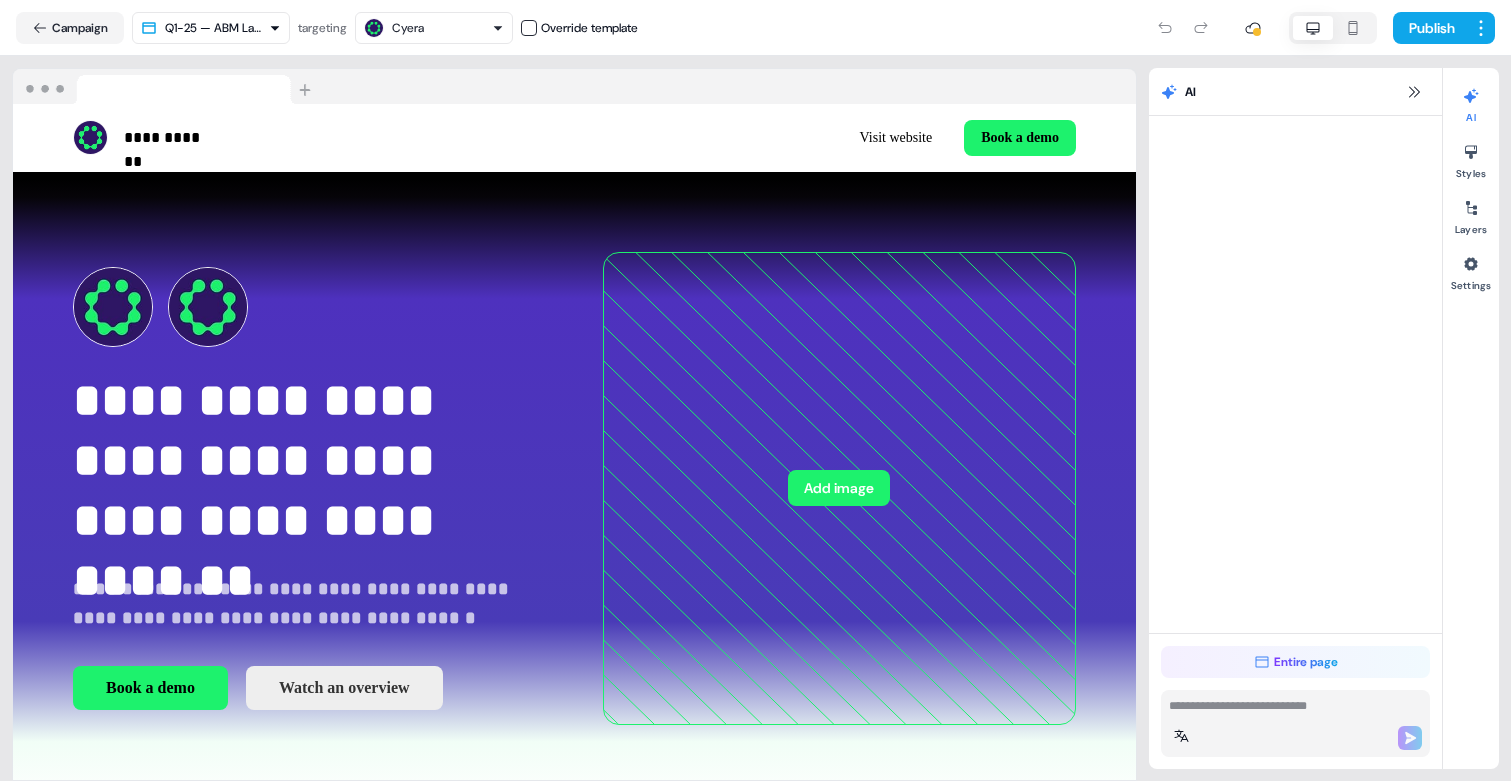 click on "AI" at bounding box center (1295, 92) 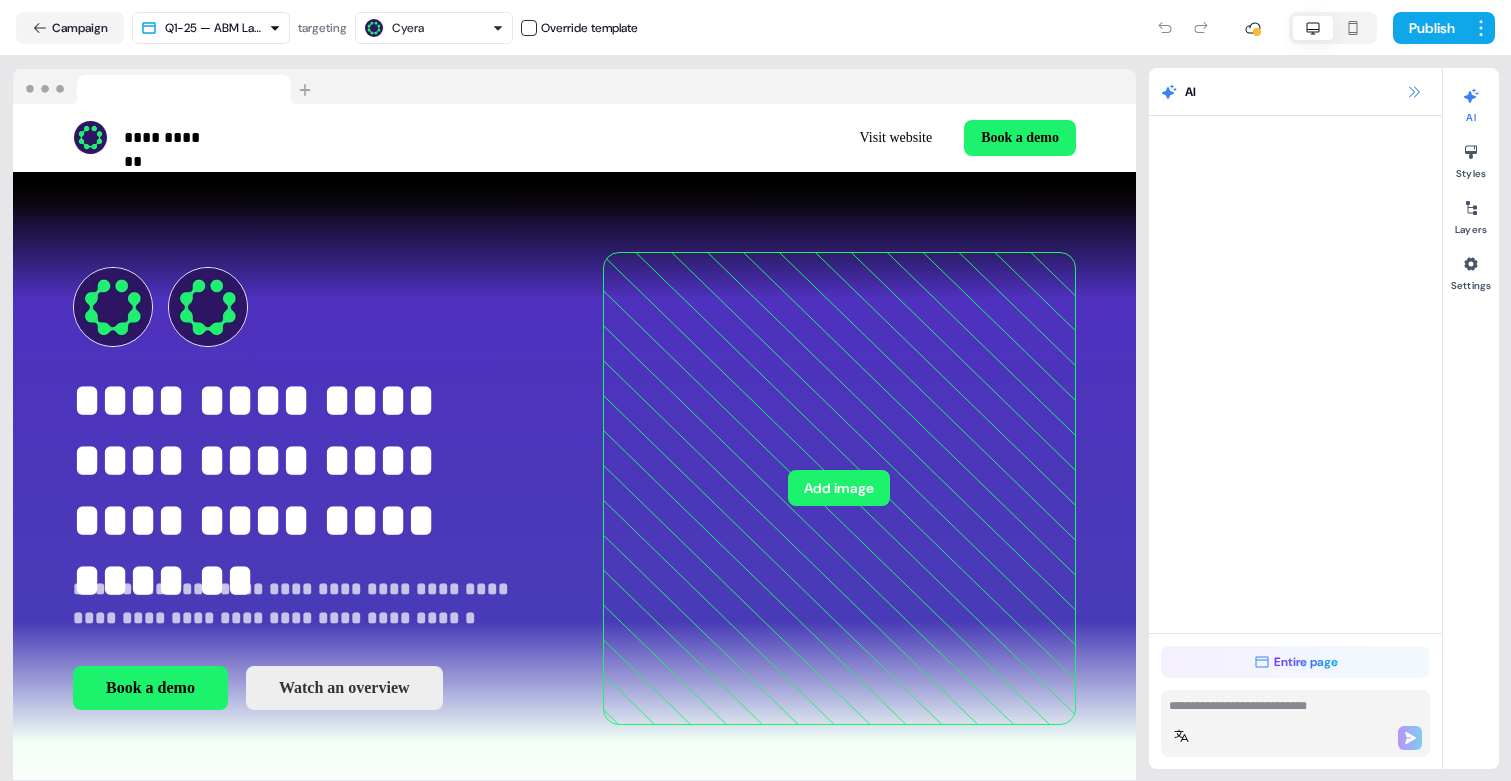 click 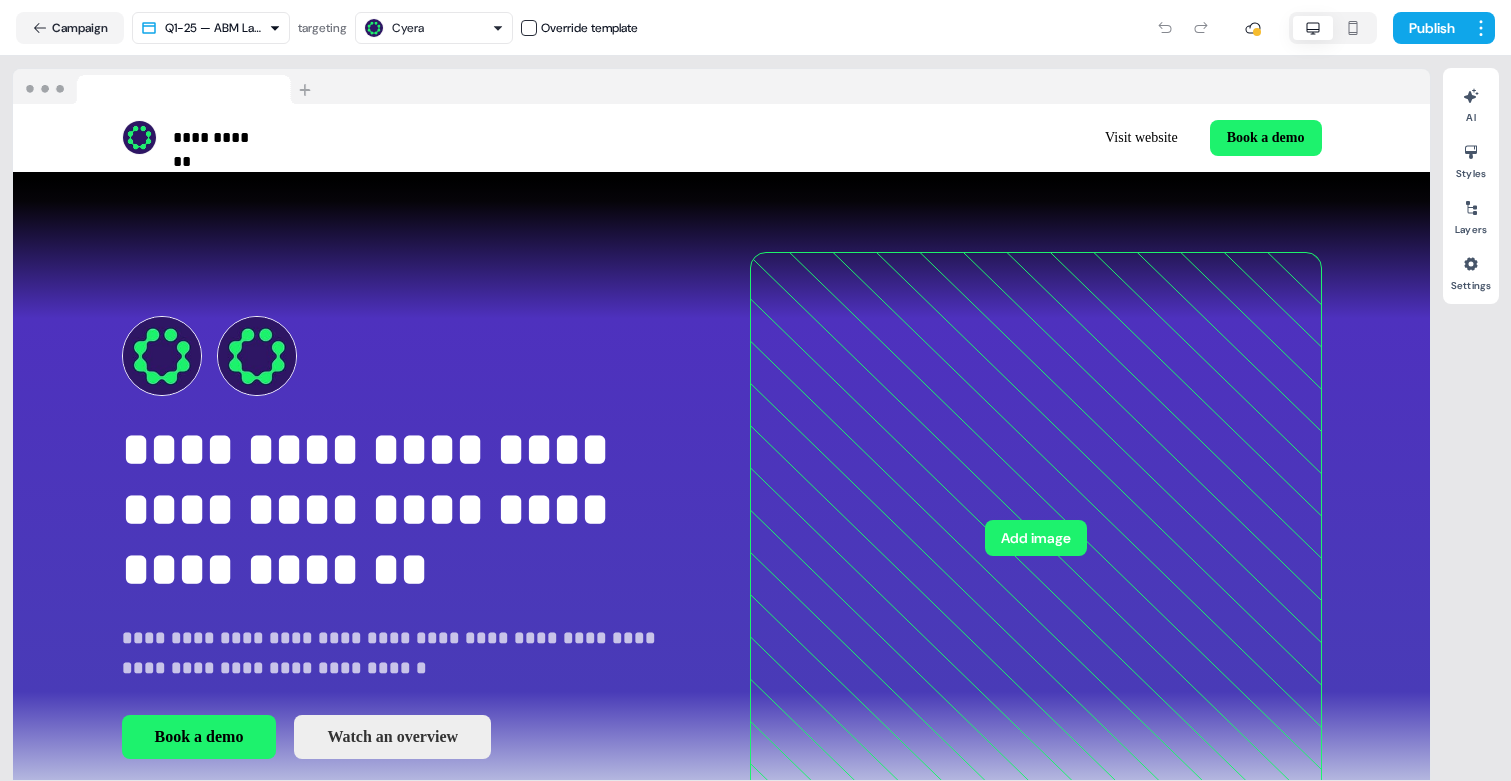click at bounding box center (721, 87) 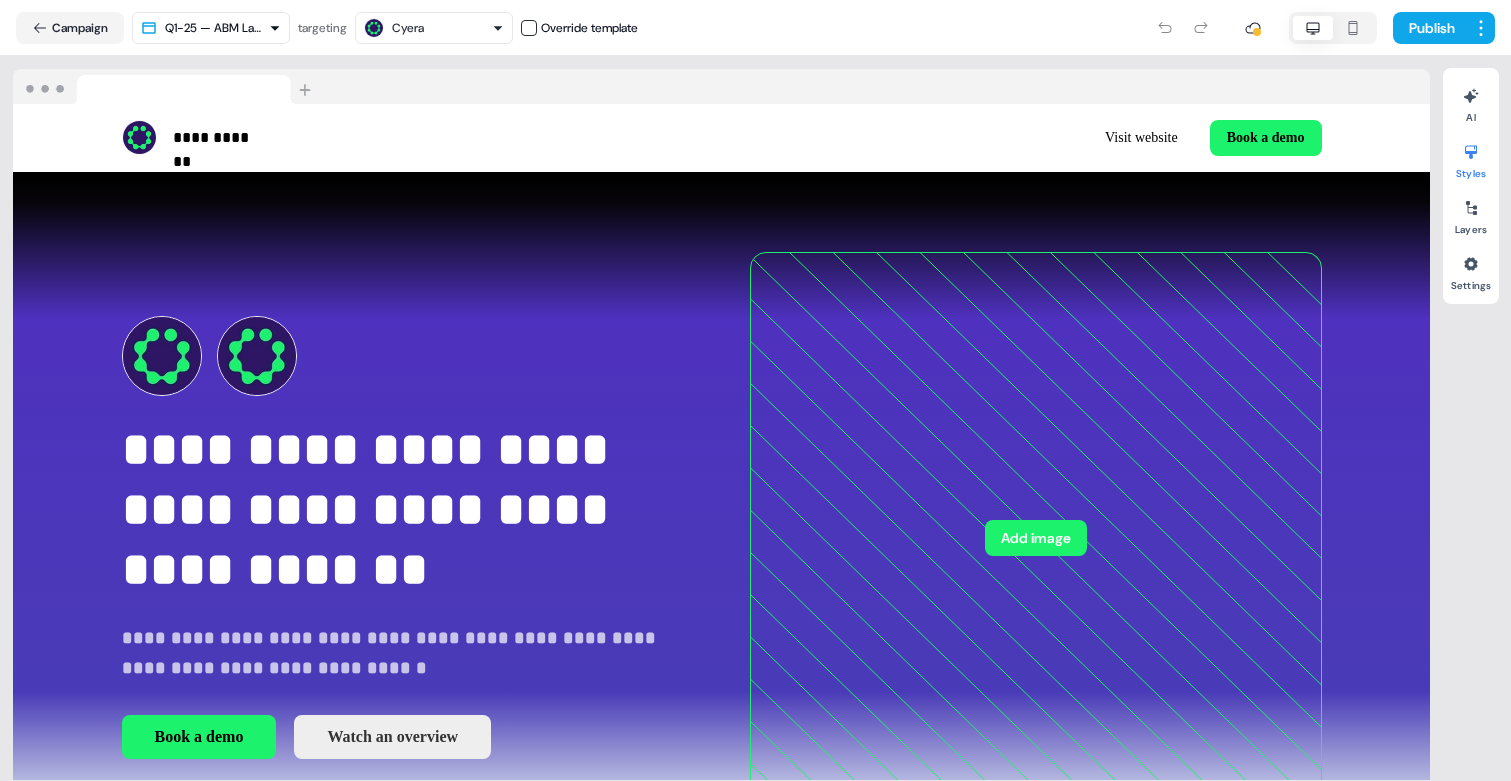 click at bounding box center [1471, 152] 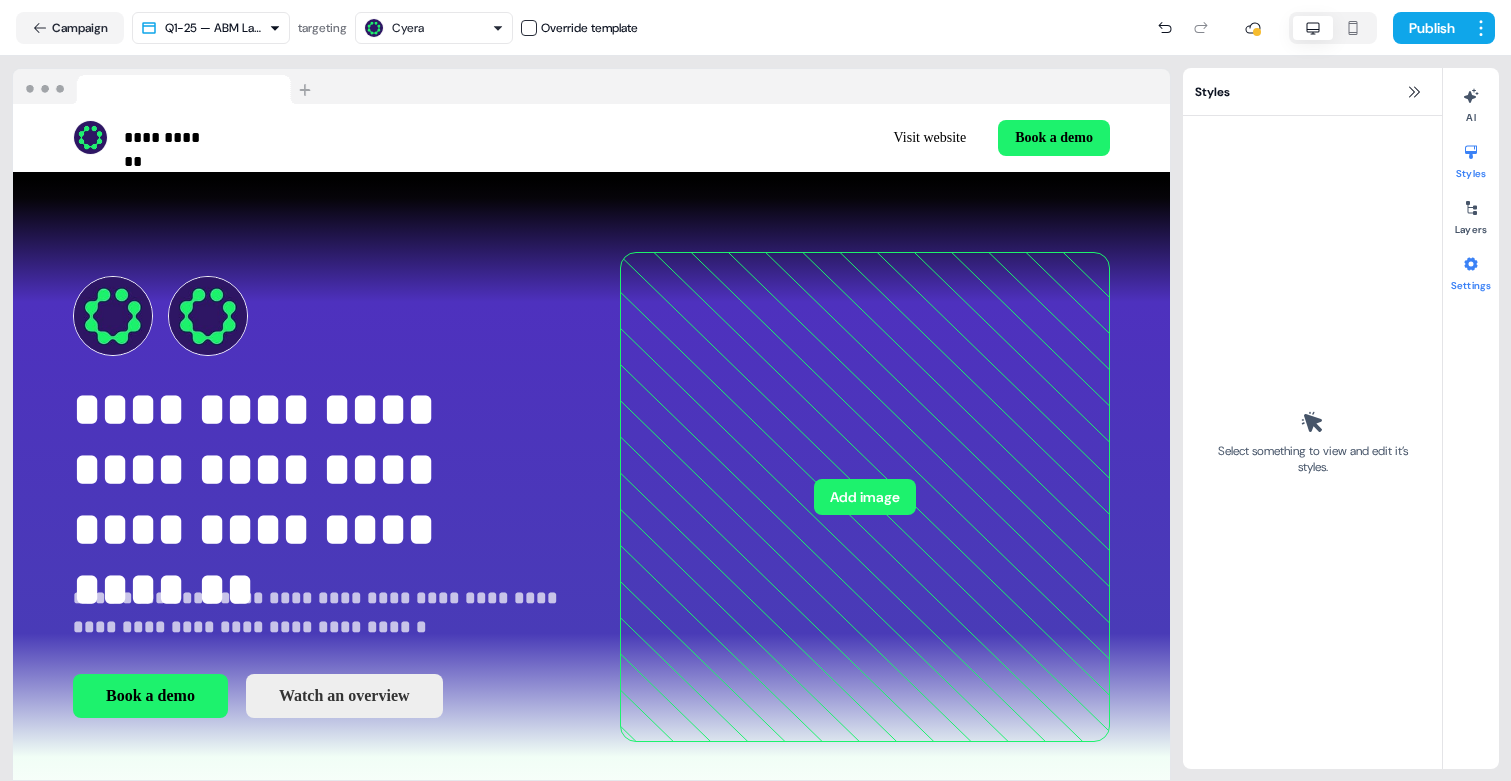click at bounding box center [1471, 264] 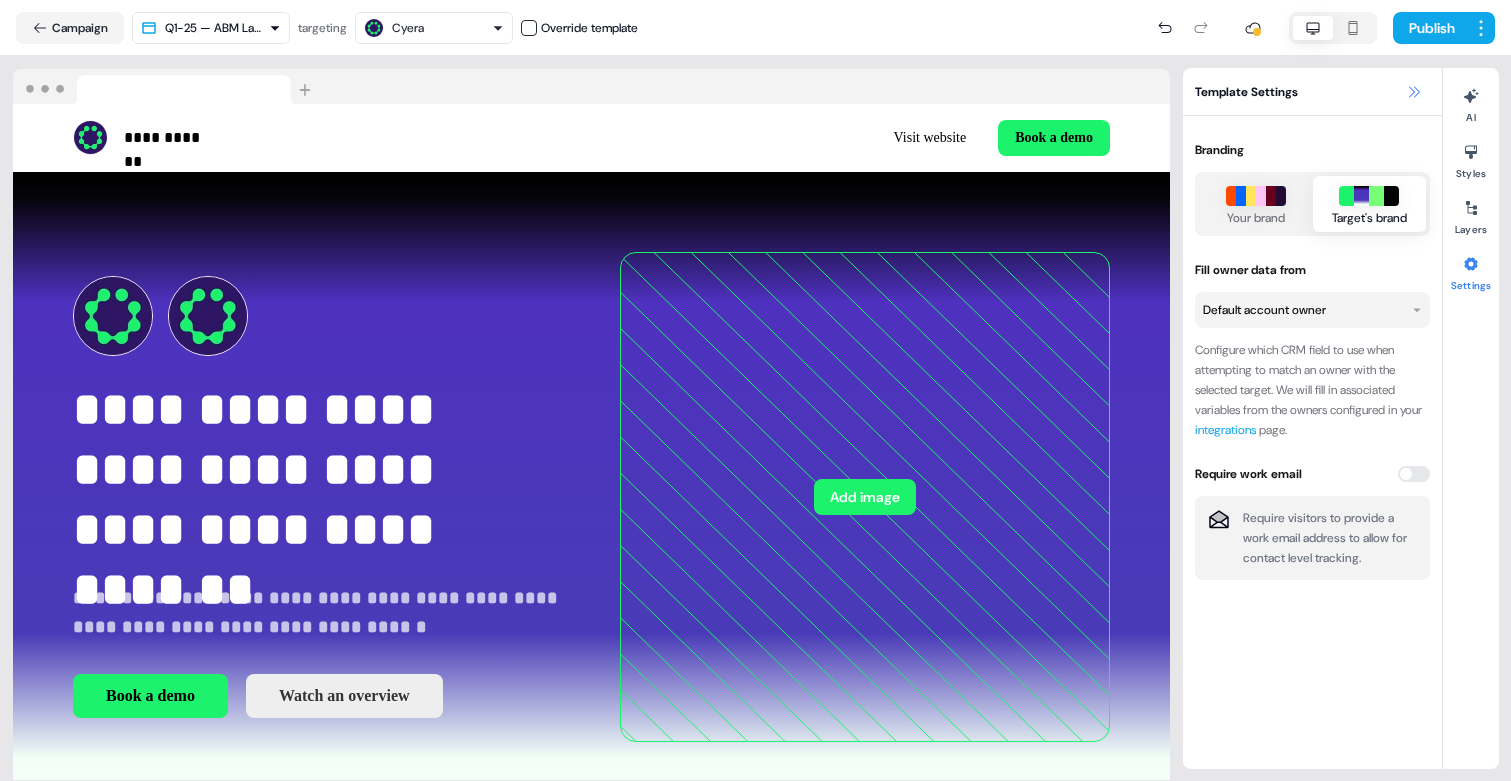 click 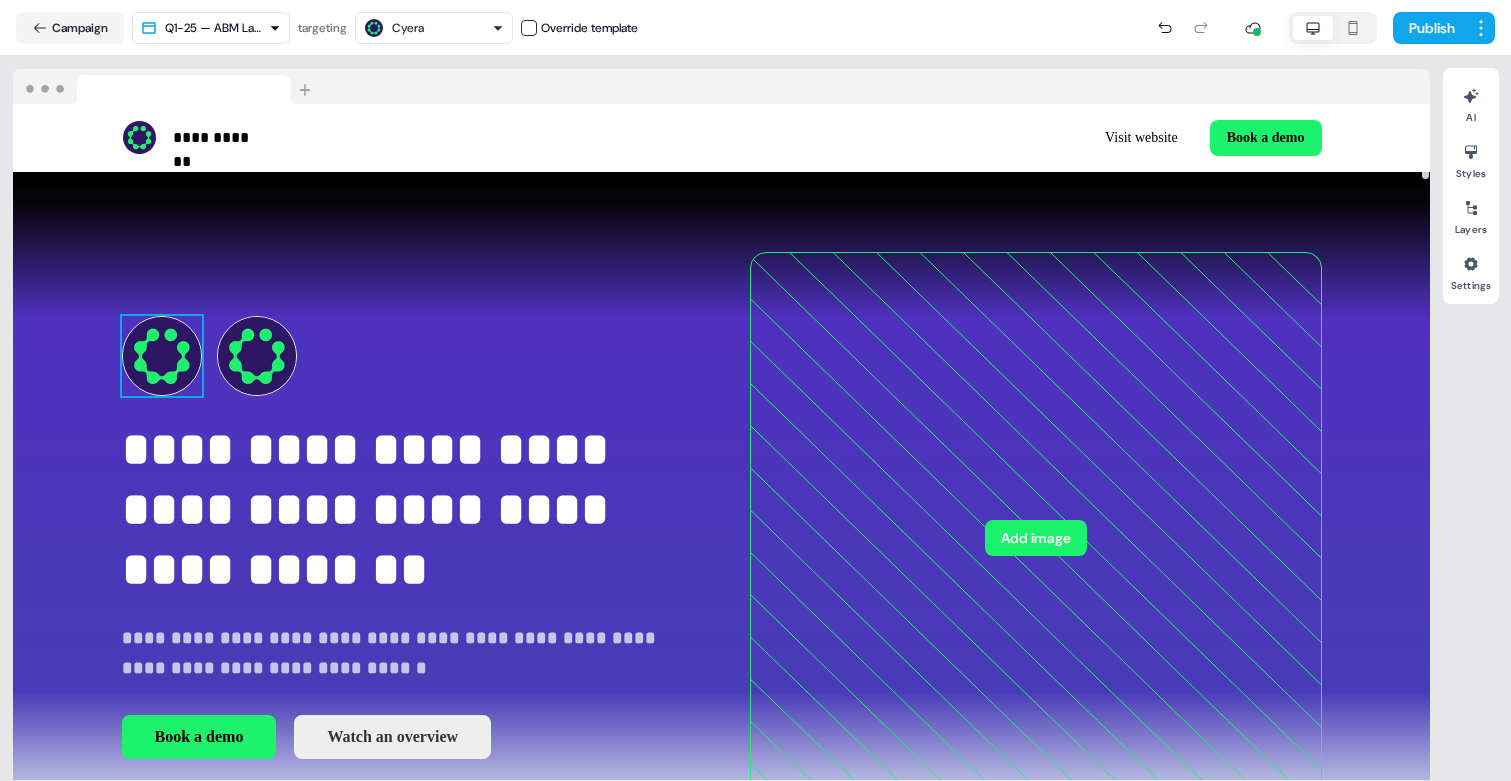 click at bounding box center [162, 356] 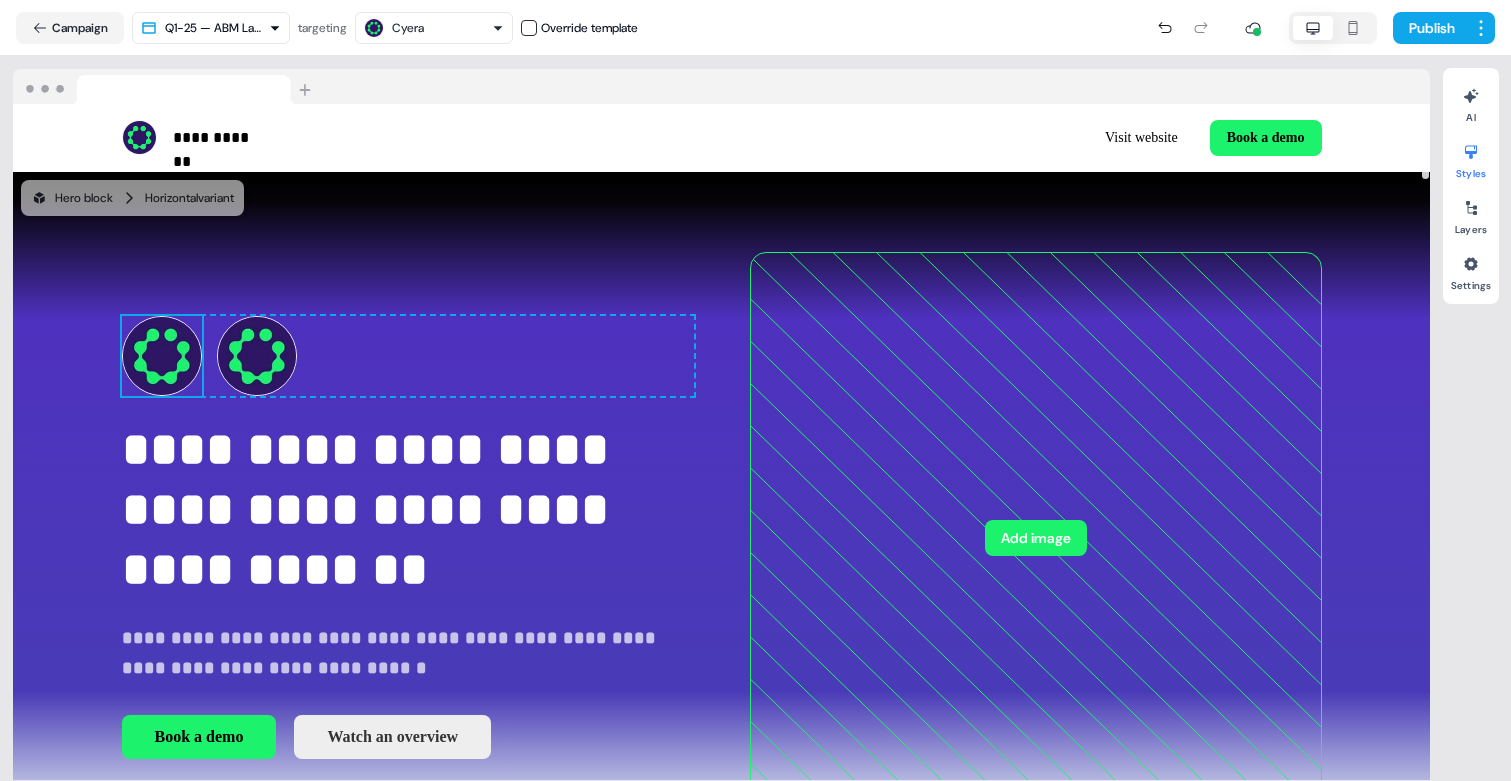 click 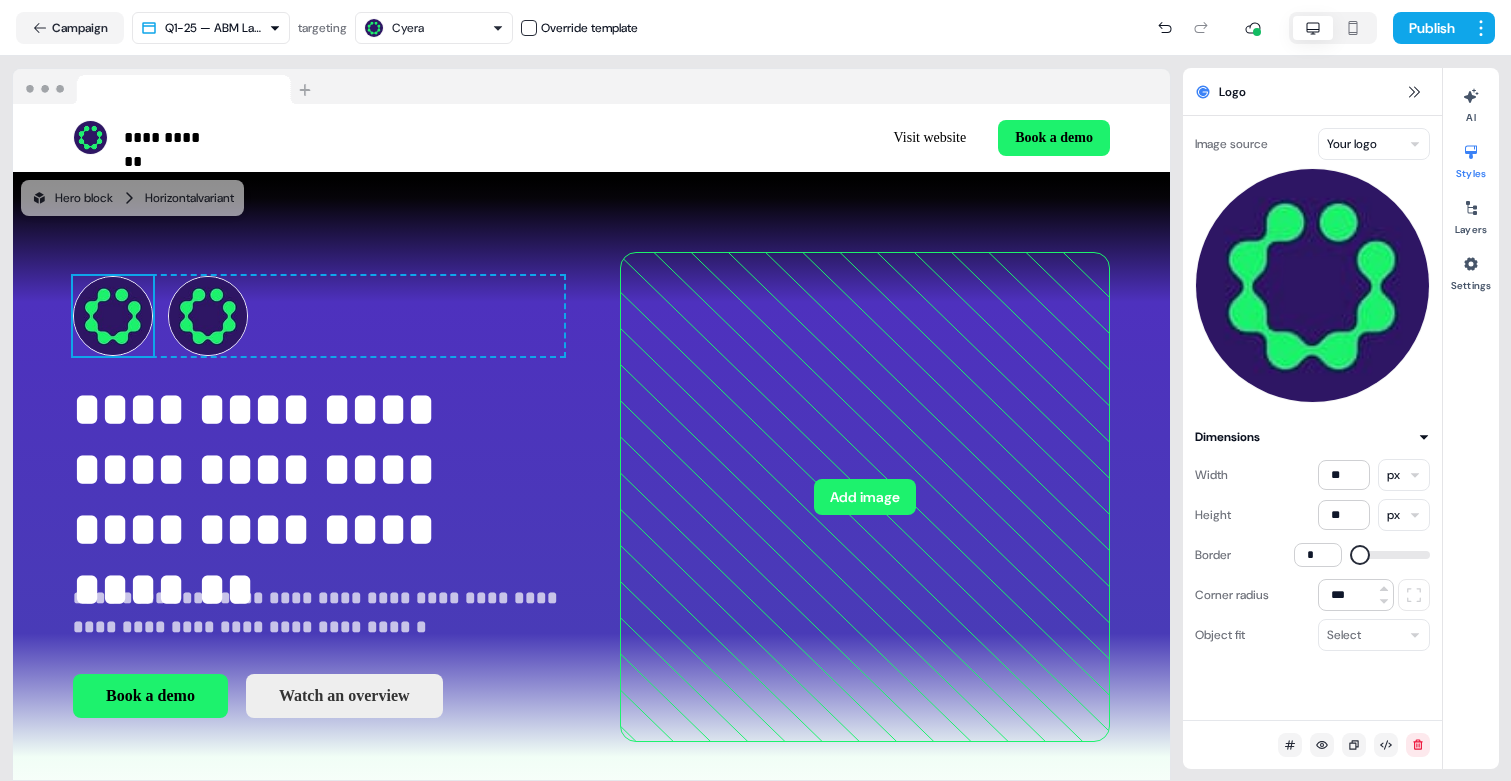 click on "**********" at bounding box center [755, 390] 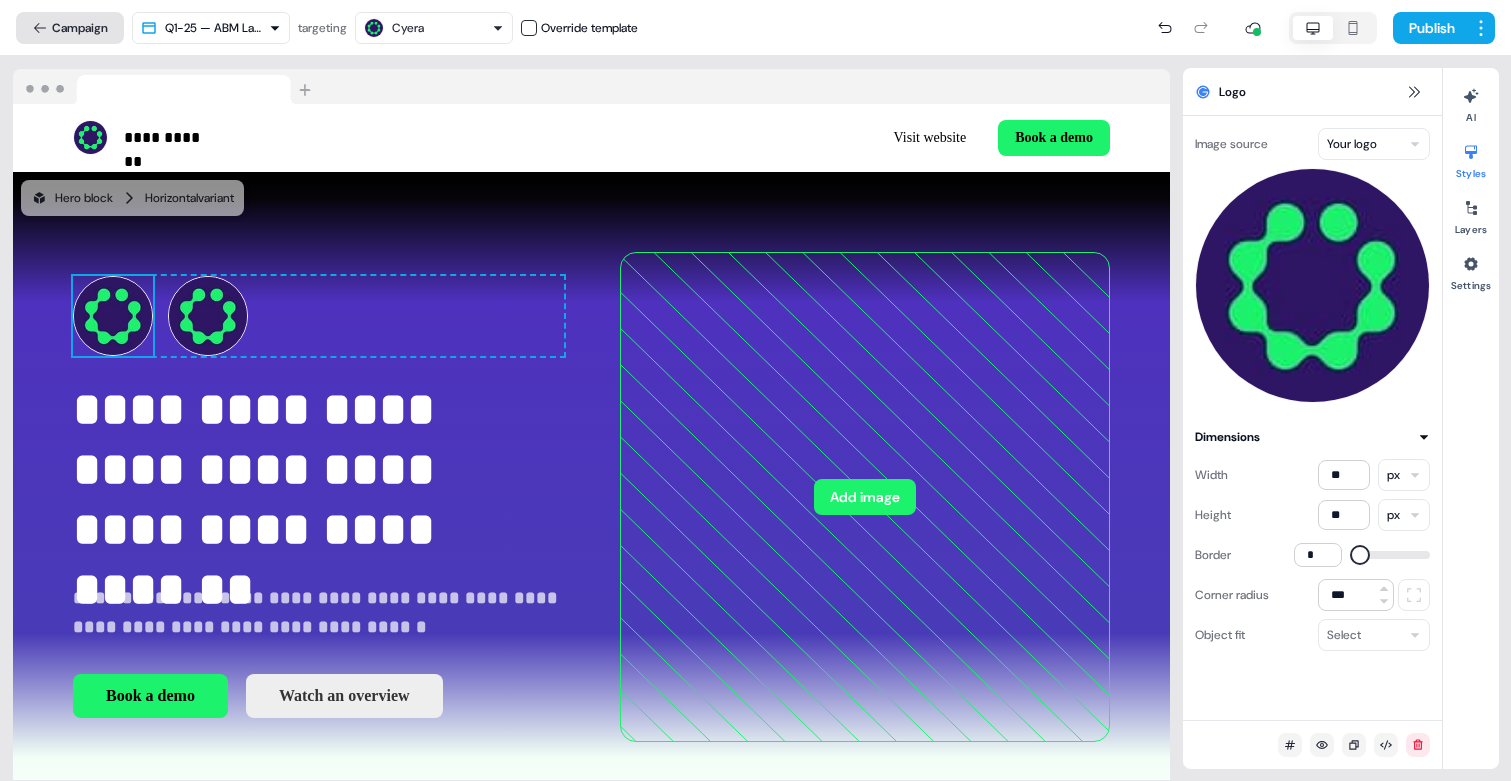 click on "Campaign" at bounding box center (70, 28) 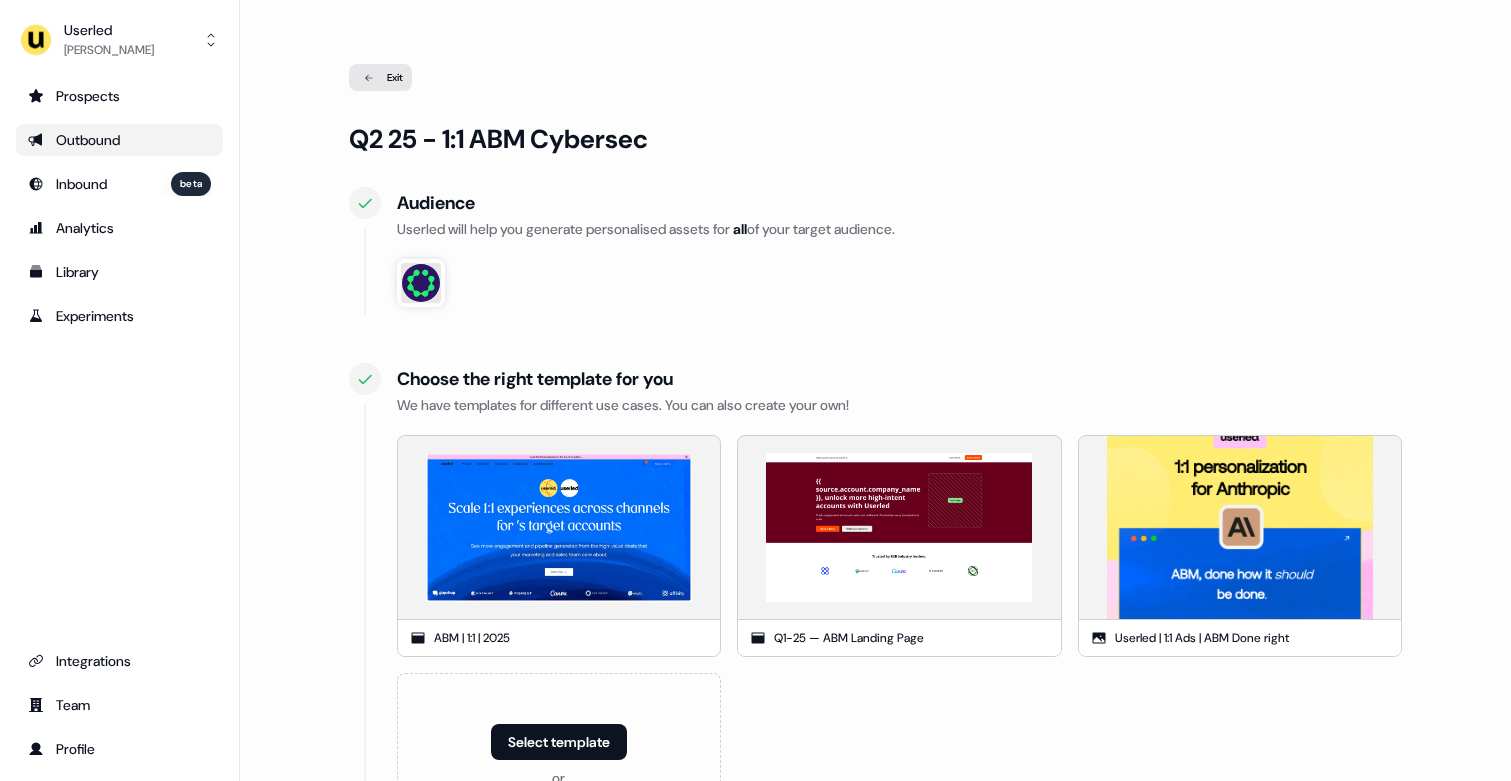 click on "Outbound" at bounding box center (119, 140) 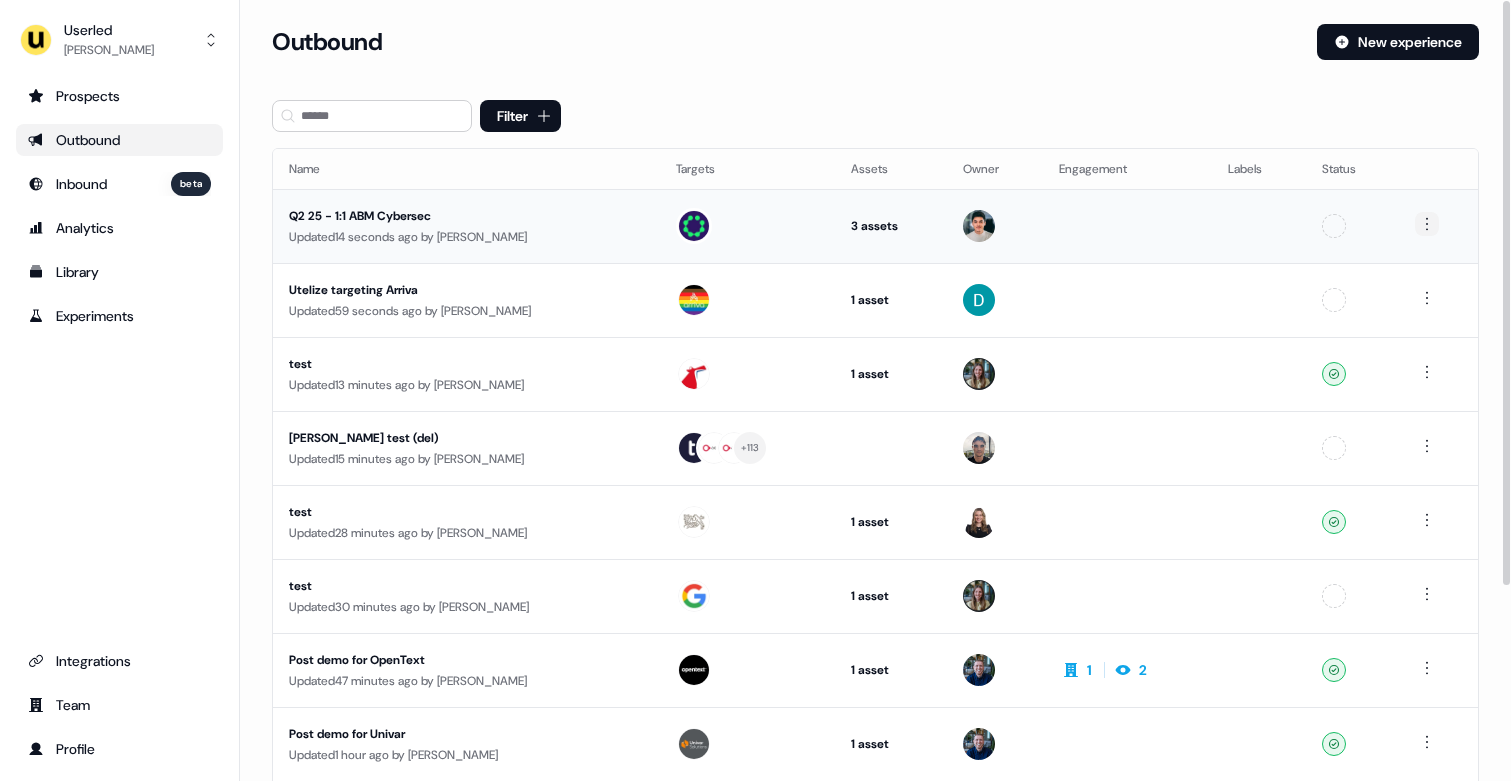 click on "For the best experience switch devices to a bigger screen. Go to Userled.io Userled Vincent Plassard Prospects Outbound Inbound beta Analytics Library Experiments Integrations Team Profile Loading... Outbound New experience Filter Name Targets Assets Owner Engagement Labels Status Q2 25 - 1:1 ABM Cybersec Updated  14 seconds ago   by   Vincent Plassard 3   assets Web page, Outreach (Starter), LinkedIn Square Unconfigured Utelize targeting Arriva Updated  59 seconds ago   by   David Cruickshank 1   asset Outreach (Starter) Unconfigured test Updated  13 minutes ago   by   Charlotte Stone 1   asset Outreach (Starter) Ready Ryan test (del) Updated  15 minutes ago   by   Ryan Hennessy + 113 Unconfigured test Updated  28 minutes ago   by   Geneviève Ladouceur 1   asset Outreach (Starter) Ready test Updated  30 minutes ago   by   Charlotte Stone 1   asset Outreach (Starter) Unconfigured Post demo for OpenText Updated  47 minutes ago   by   James Johnson 1   asset Post-demo follow-up 1 2 Ready Updated    by" at bounding box center (755, 390) 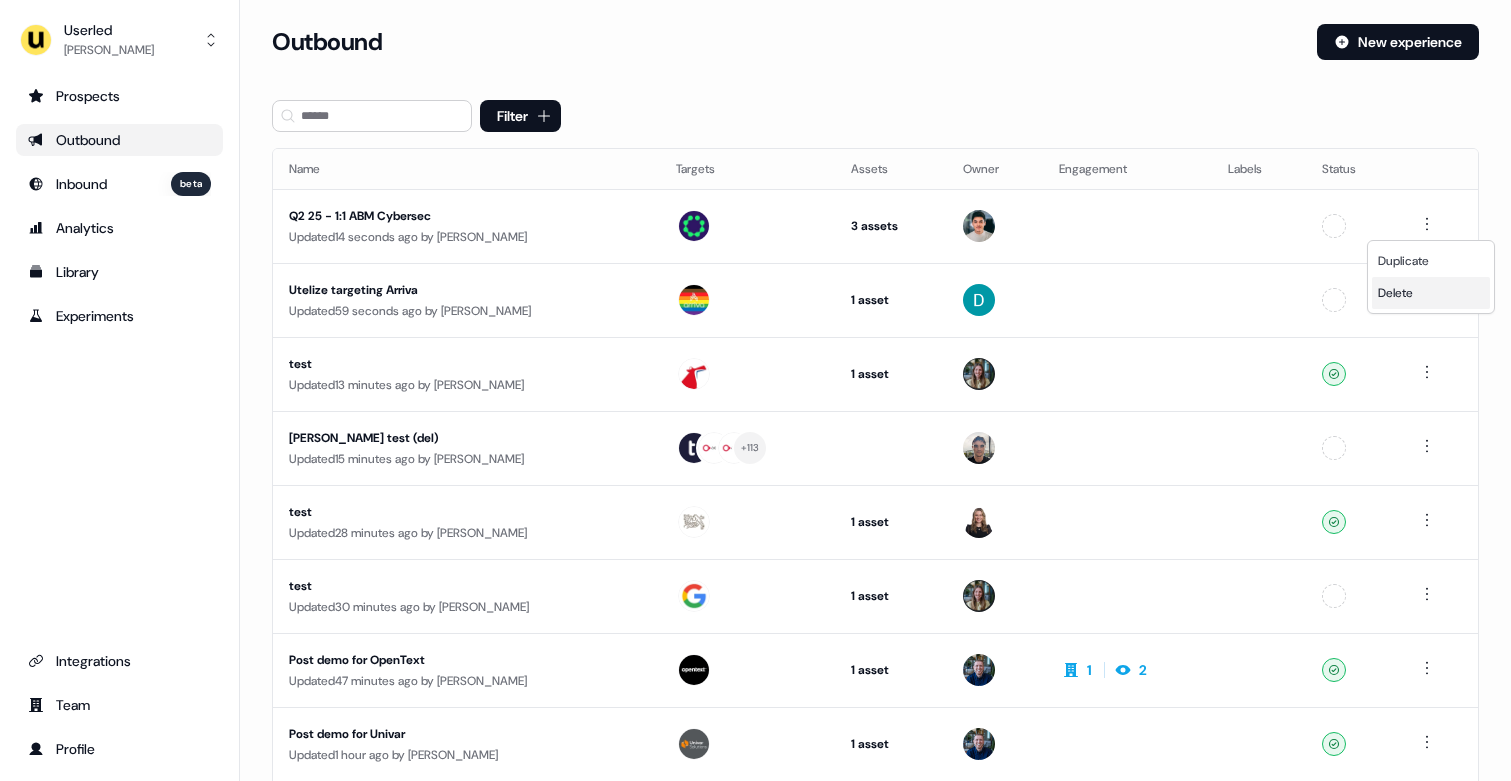 click on "Delete" at bounding box center (1395, 293) 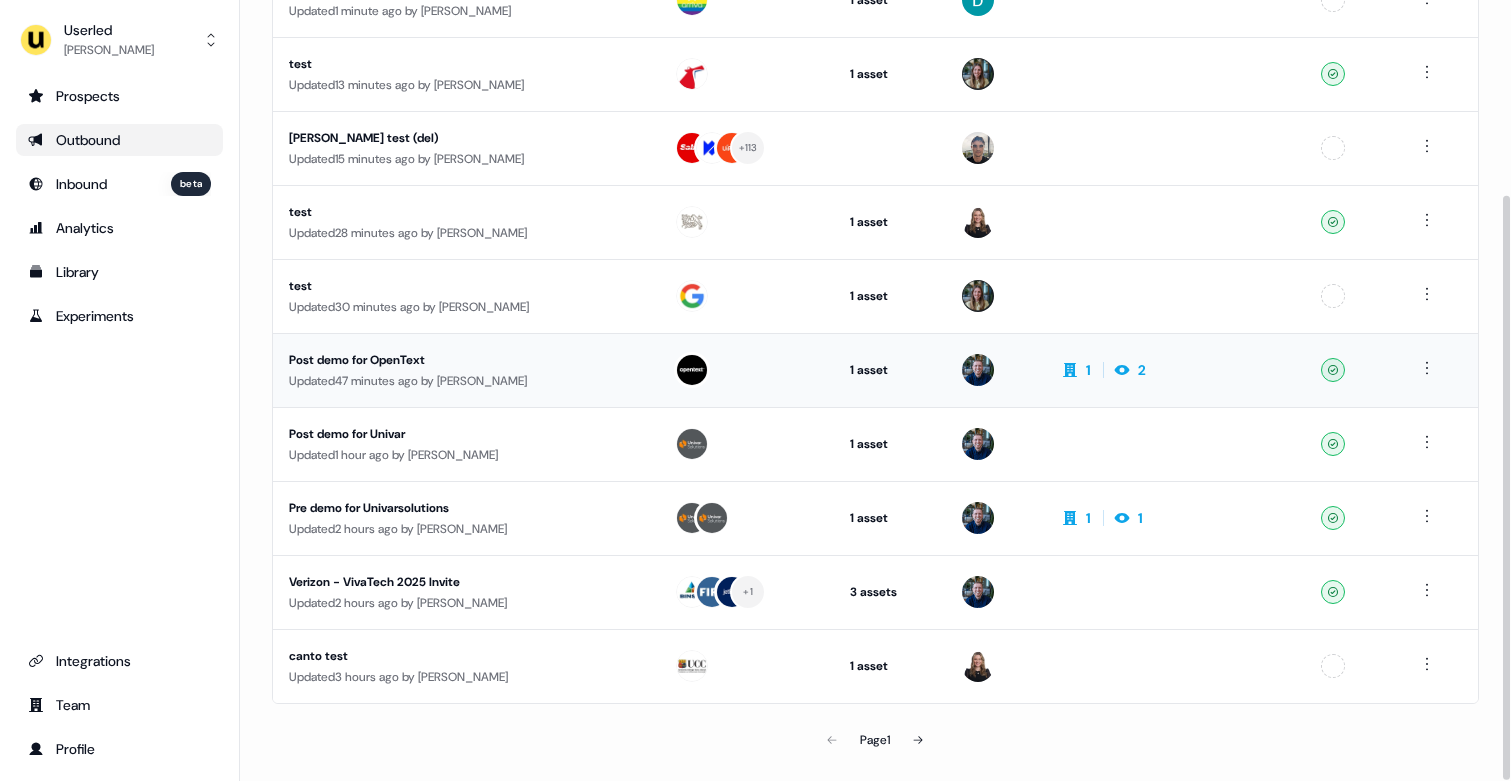scroll, scrollTop: 260, scrollLeft: 0, axis: vertical 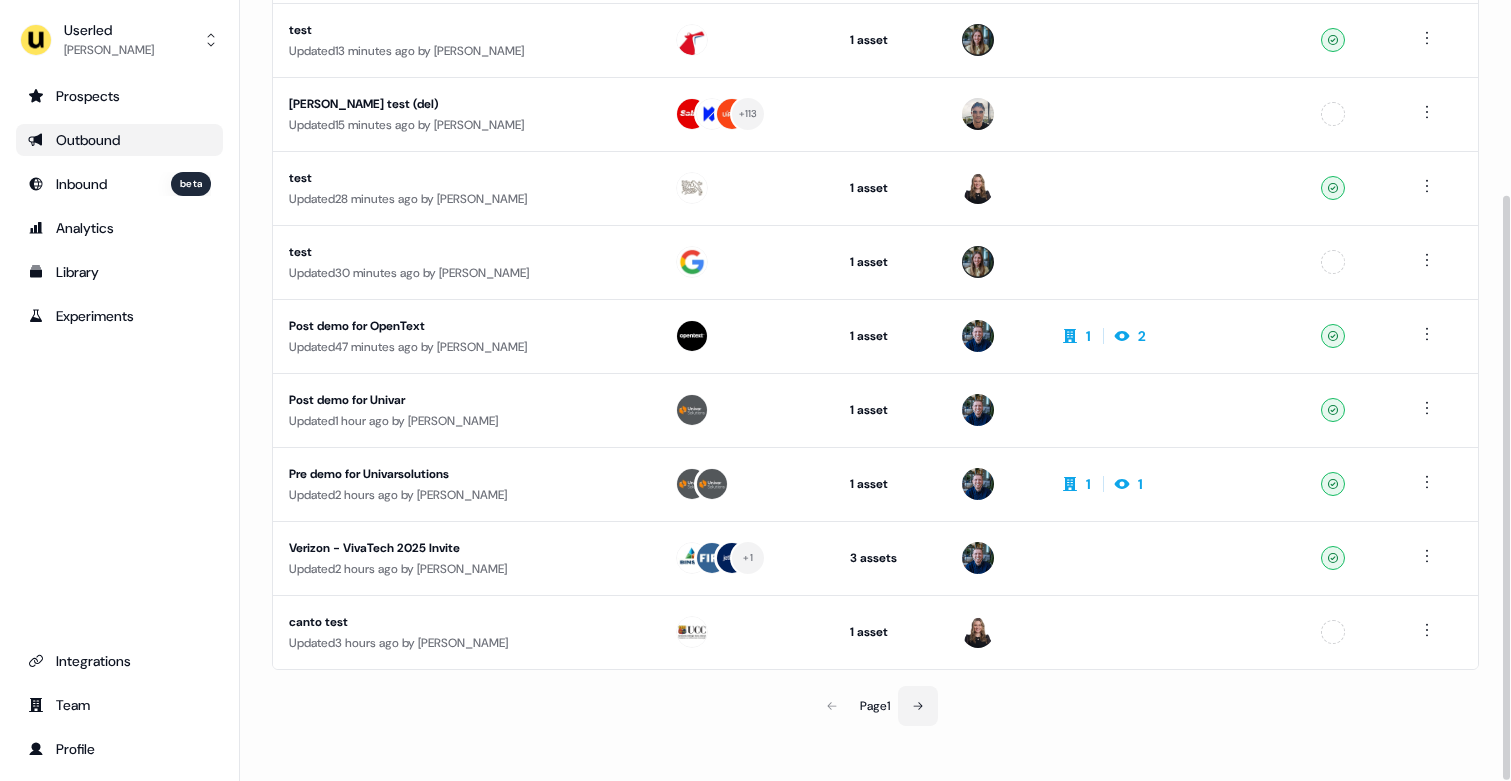 click at bounding box center (918, 706) 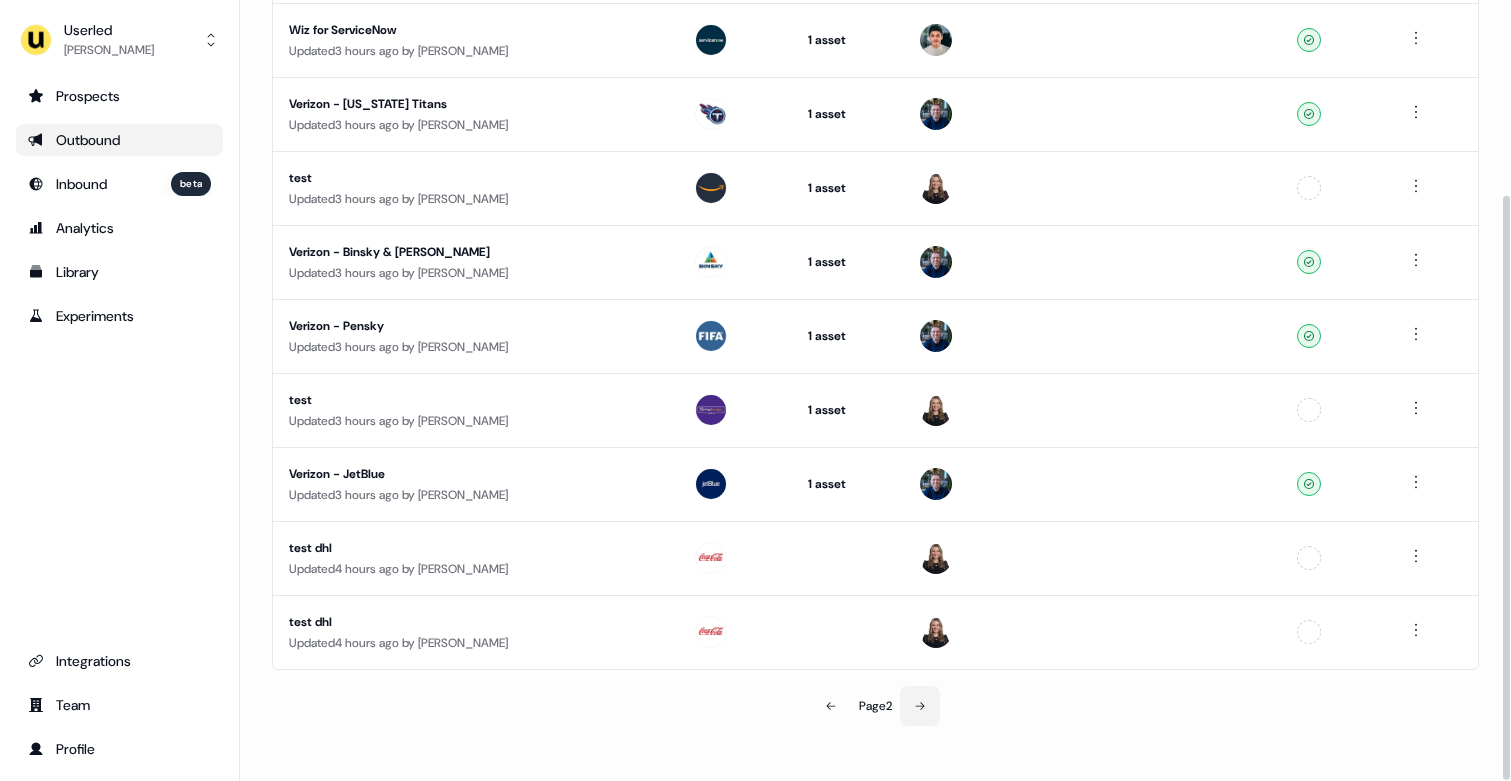 click at bounding box center [920, 706] 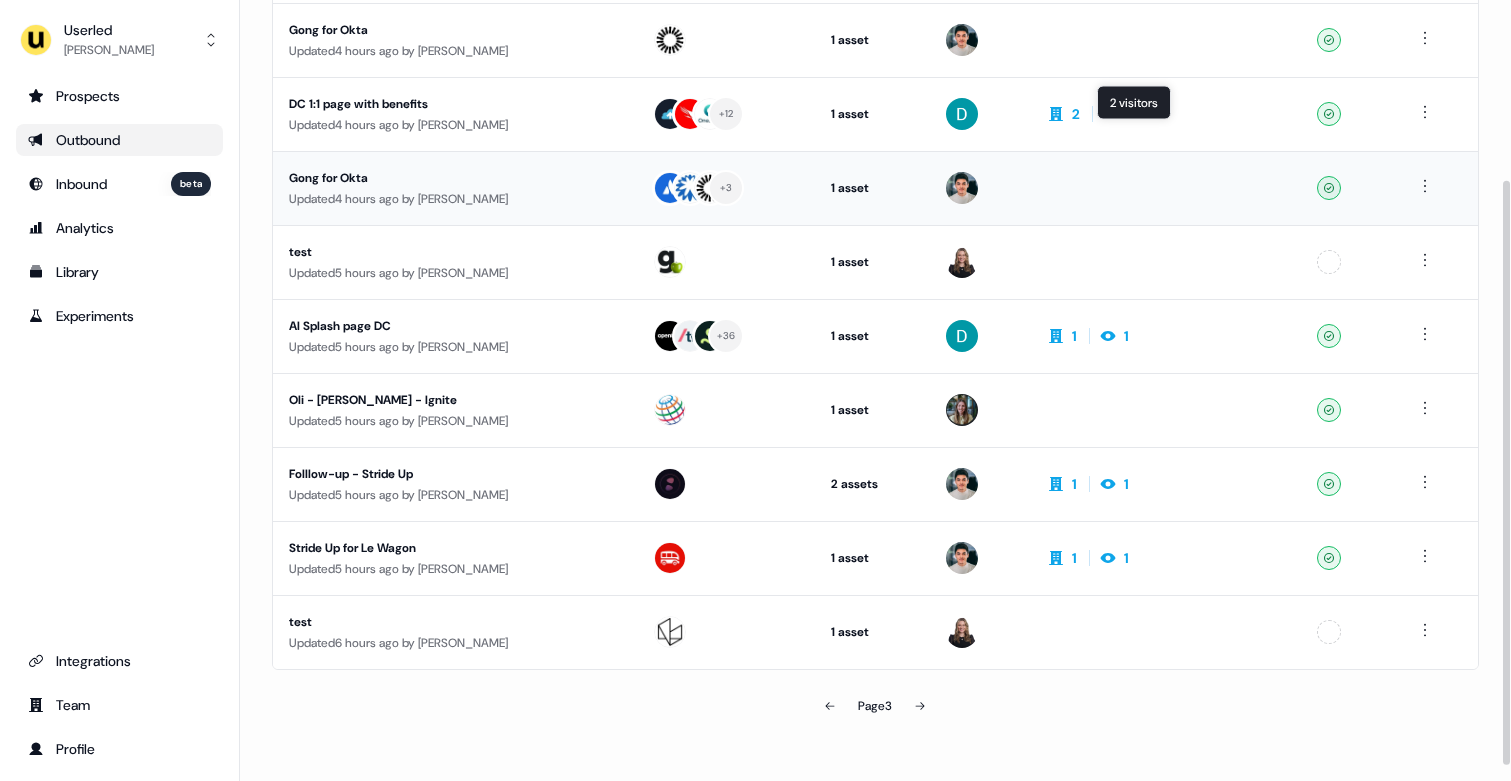 scroll, scrollTop: 0, scrollLeft: 0, axis: both 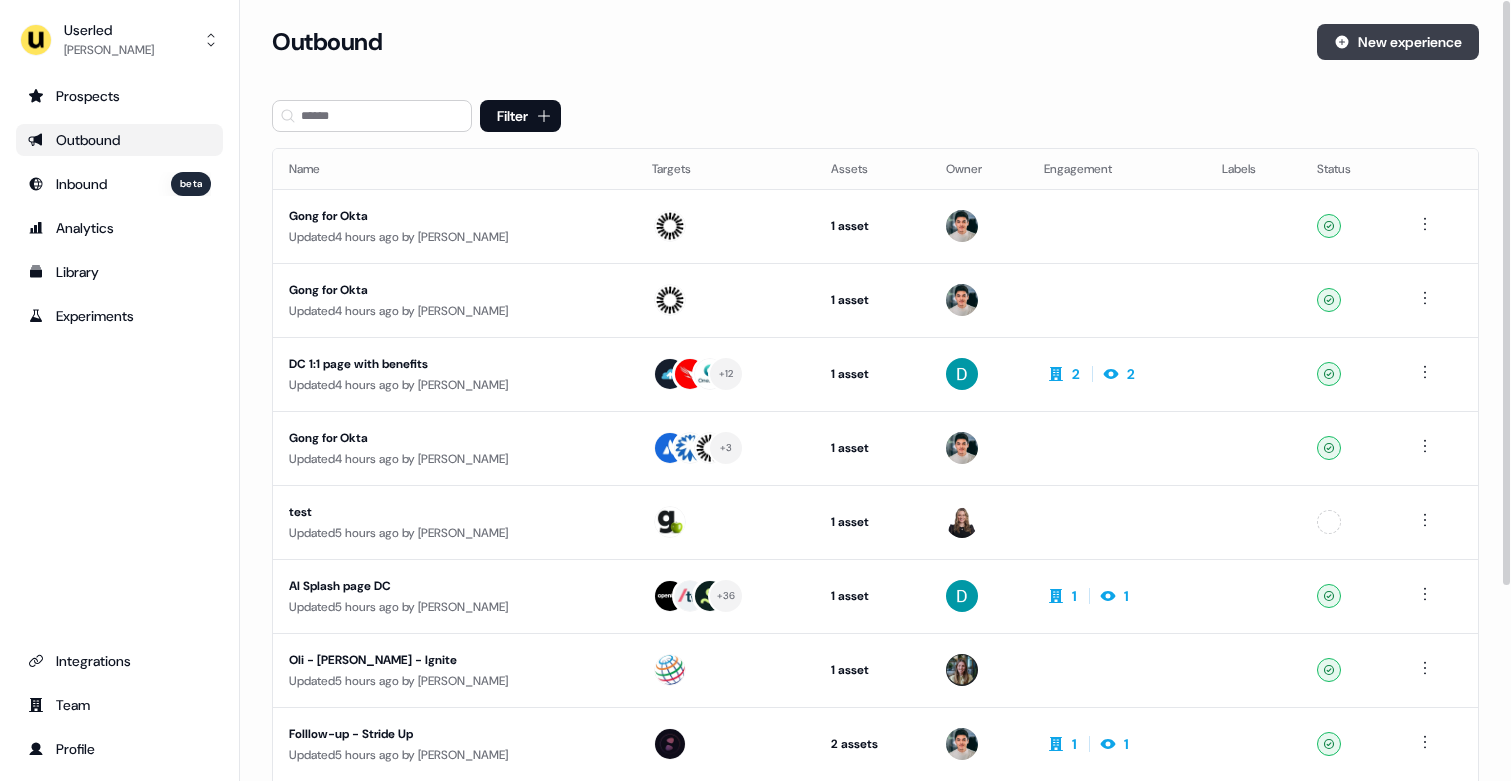 click on "New experience" at bounding box center [1398, 42] 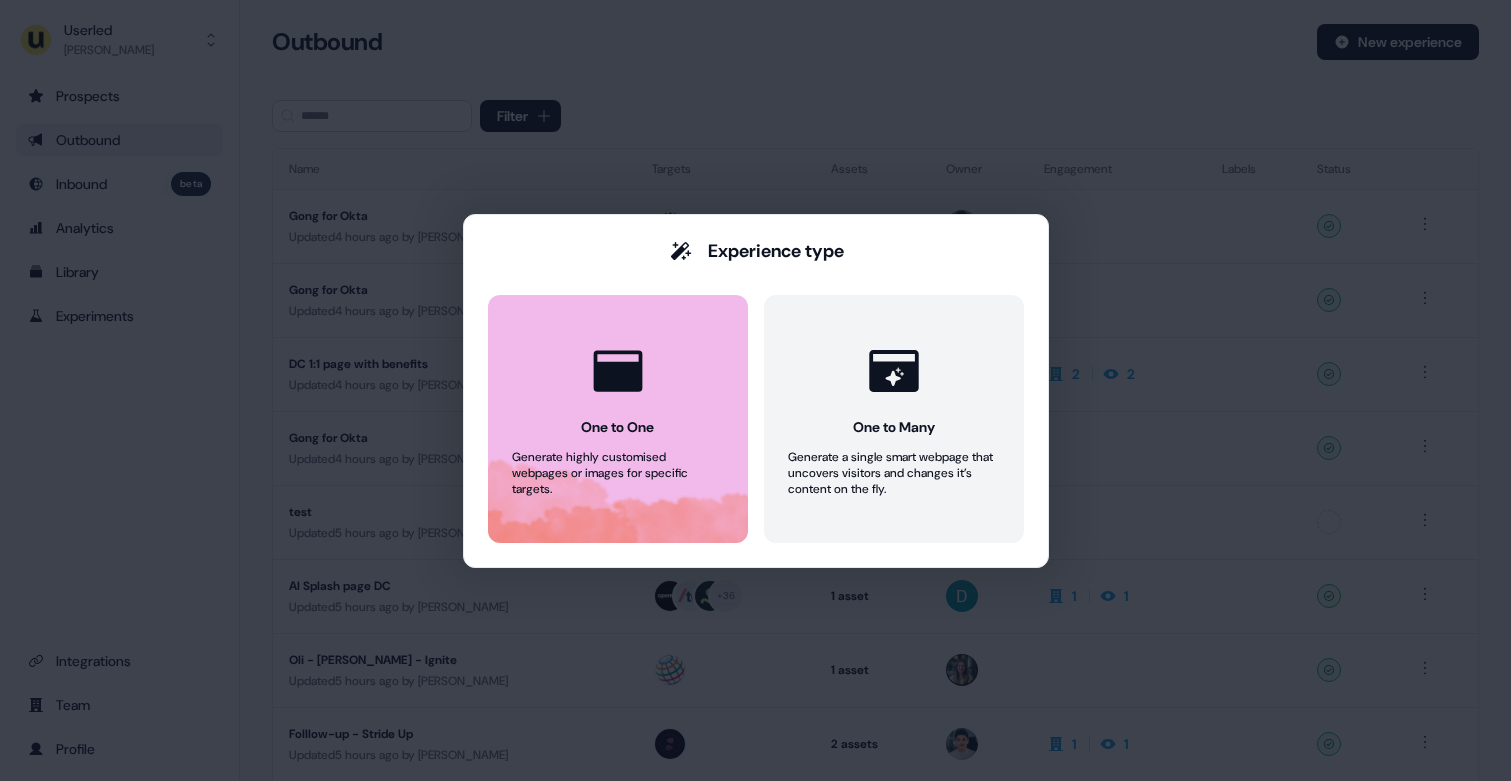 click at bounding box center [618, 371] 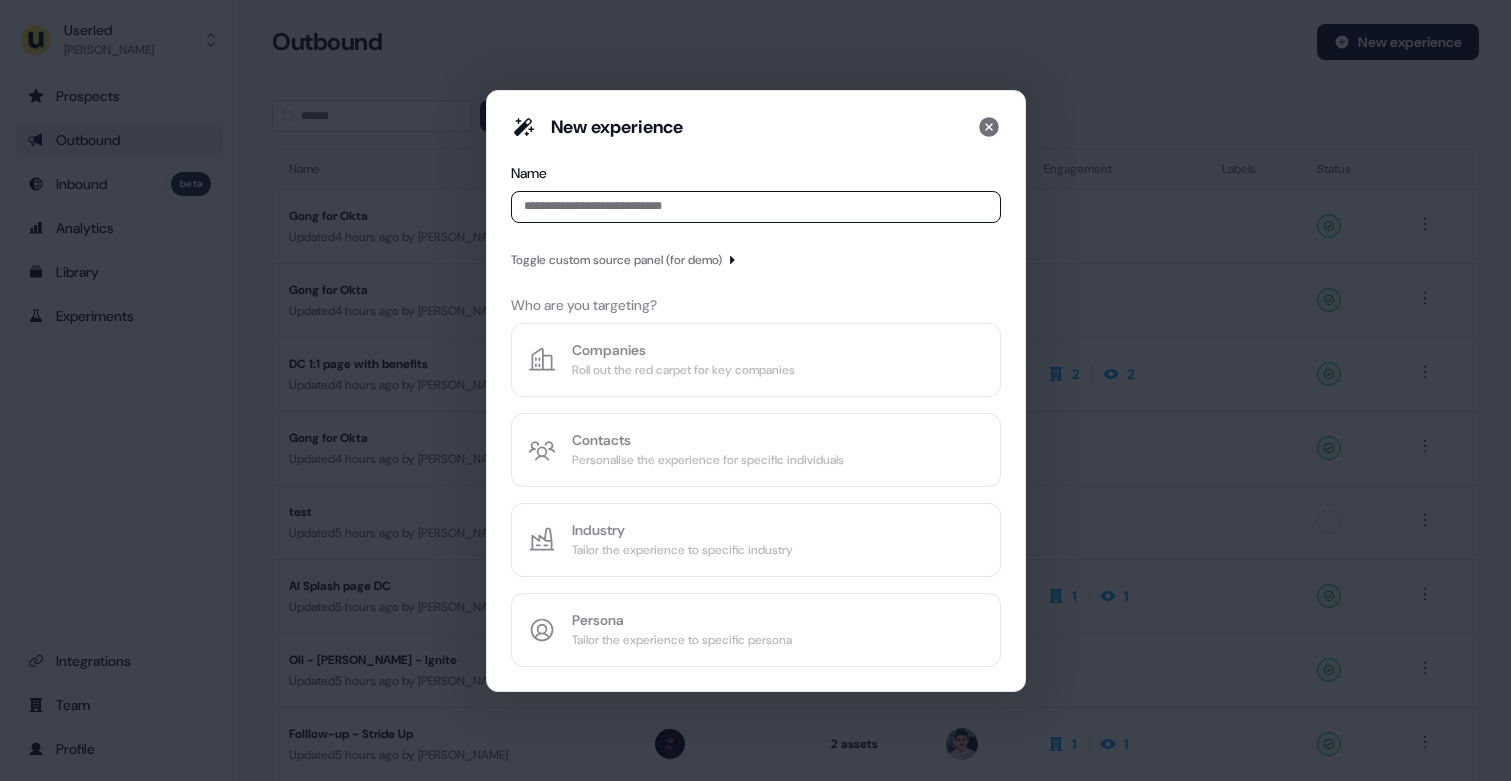 click at bounding box center (756, 207) 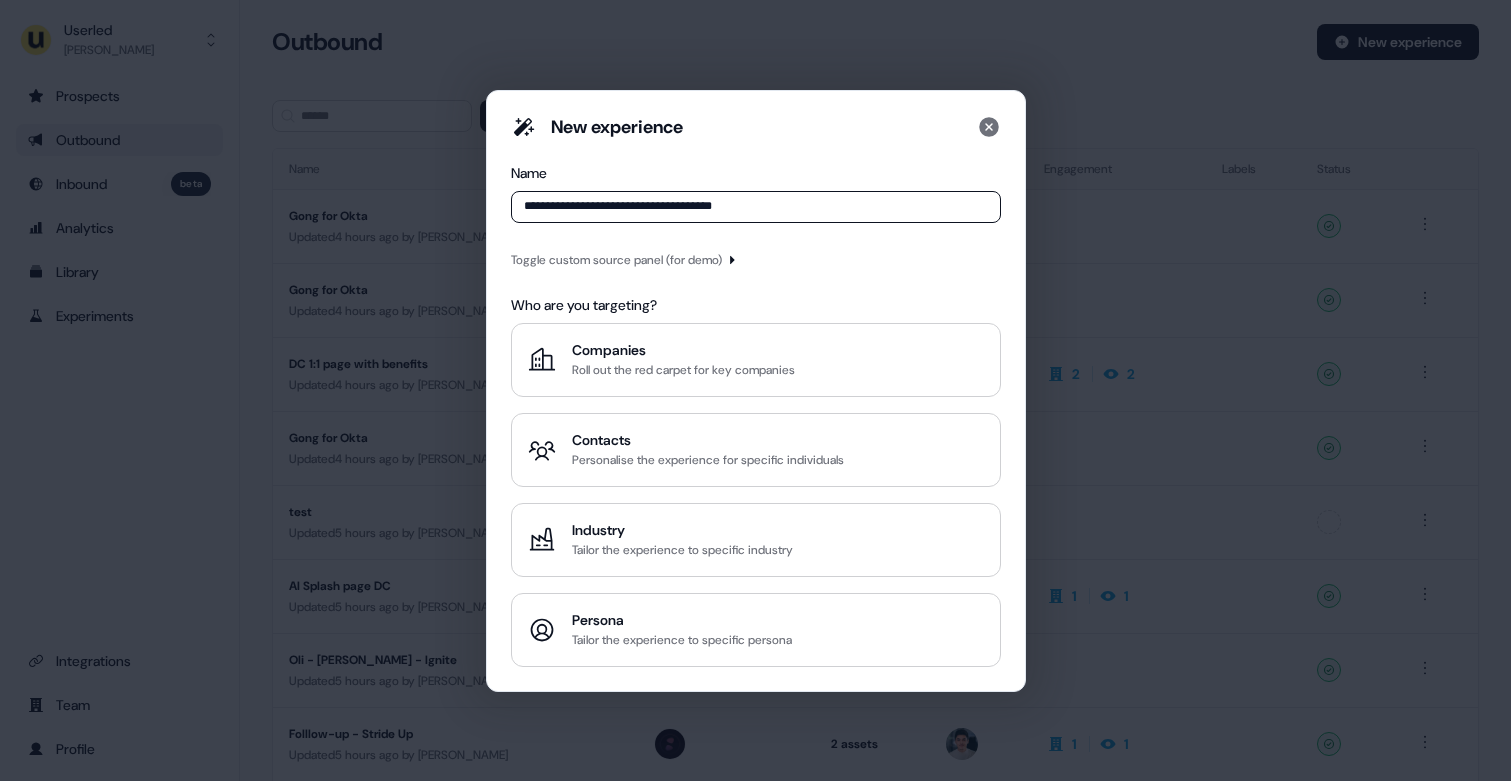 type on "**********" 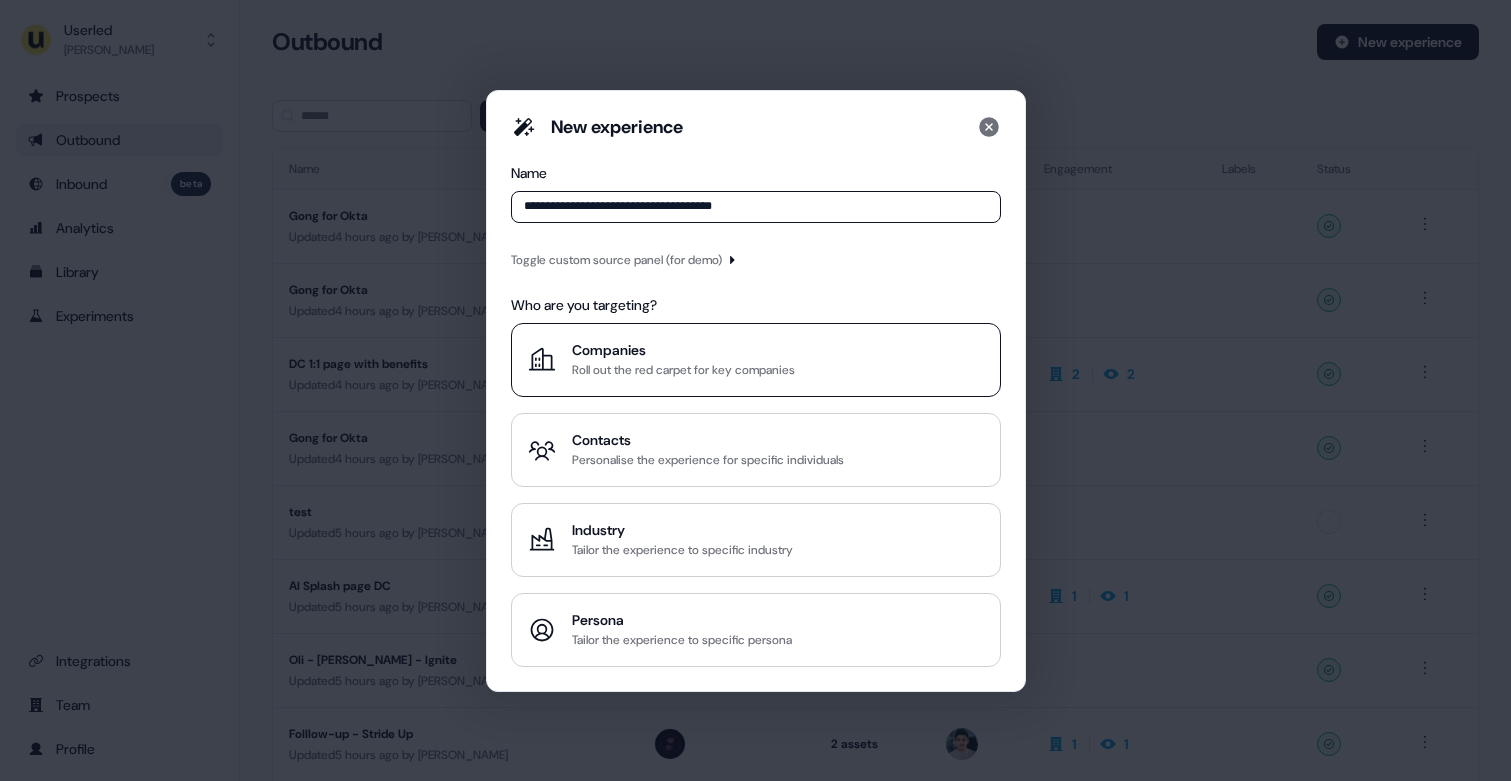 click on "Roll out the red carpet for key companies" at bounding box center [683, 370] 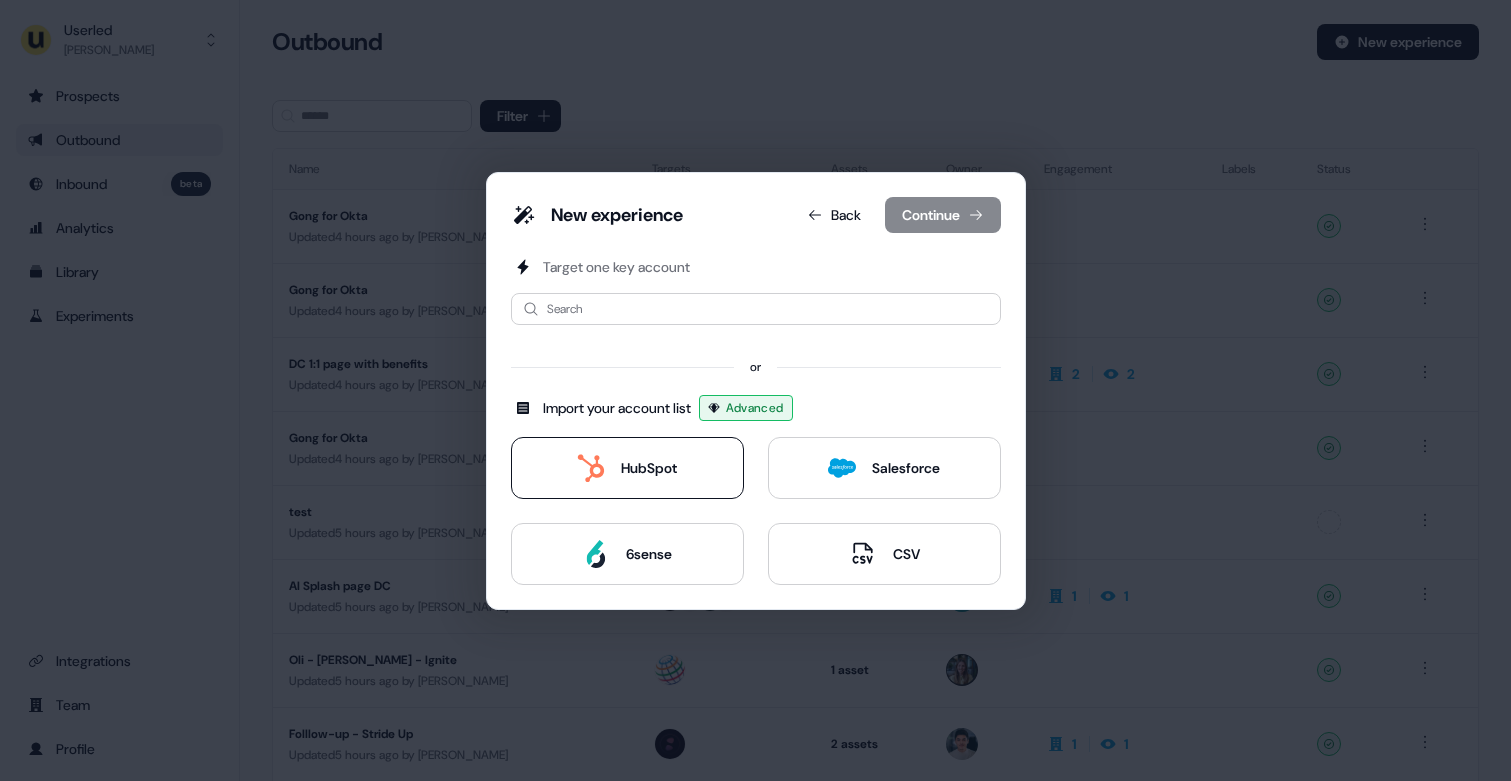 click on "HubSpot" at bounding box center (649, 468) 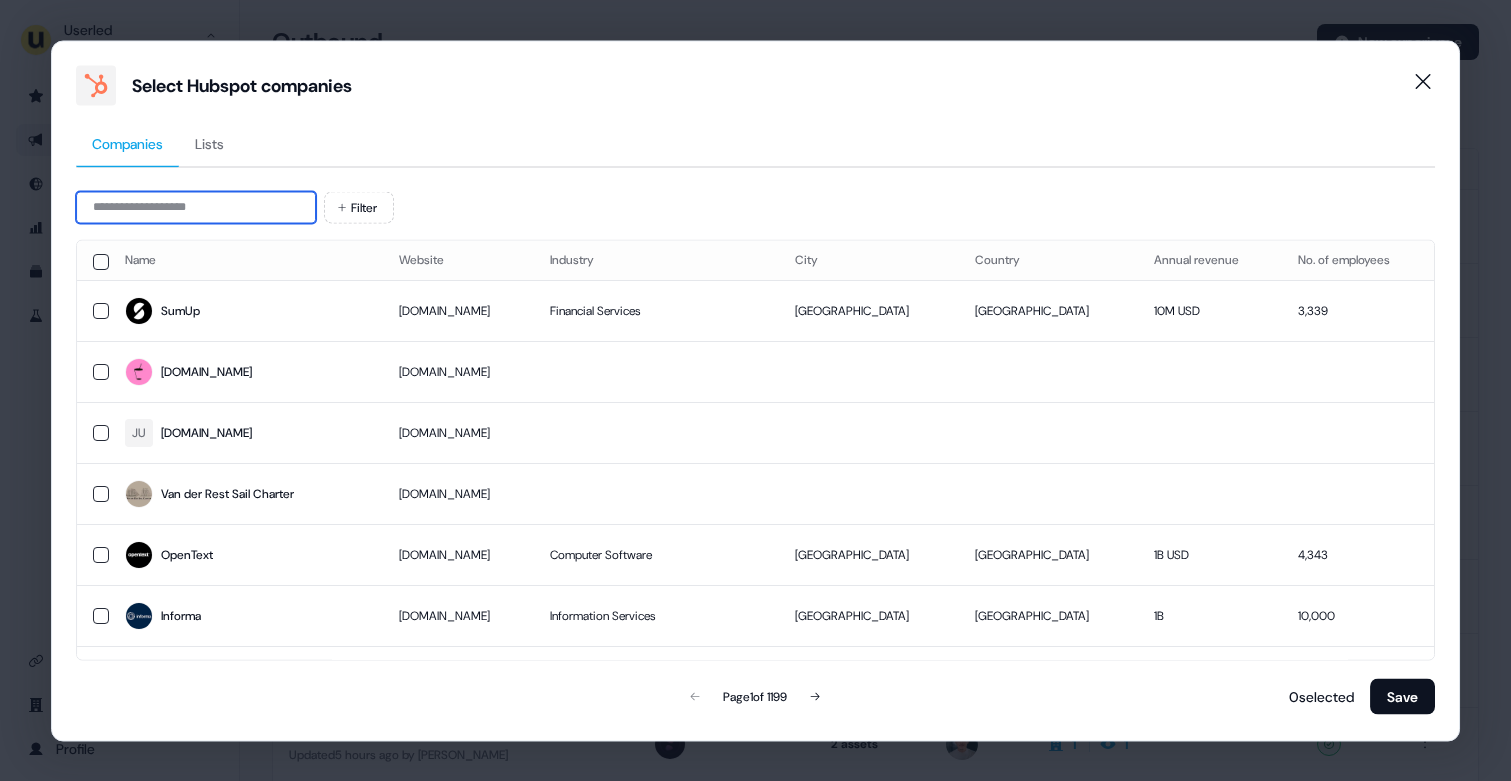 click at bounding box center [196, 207] 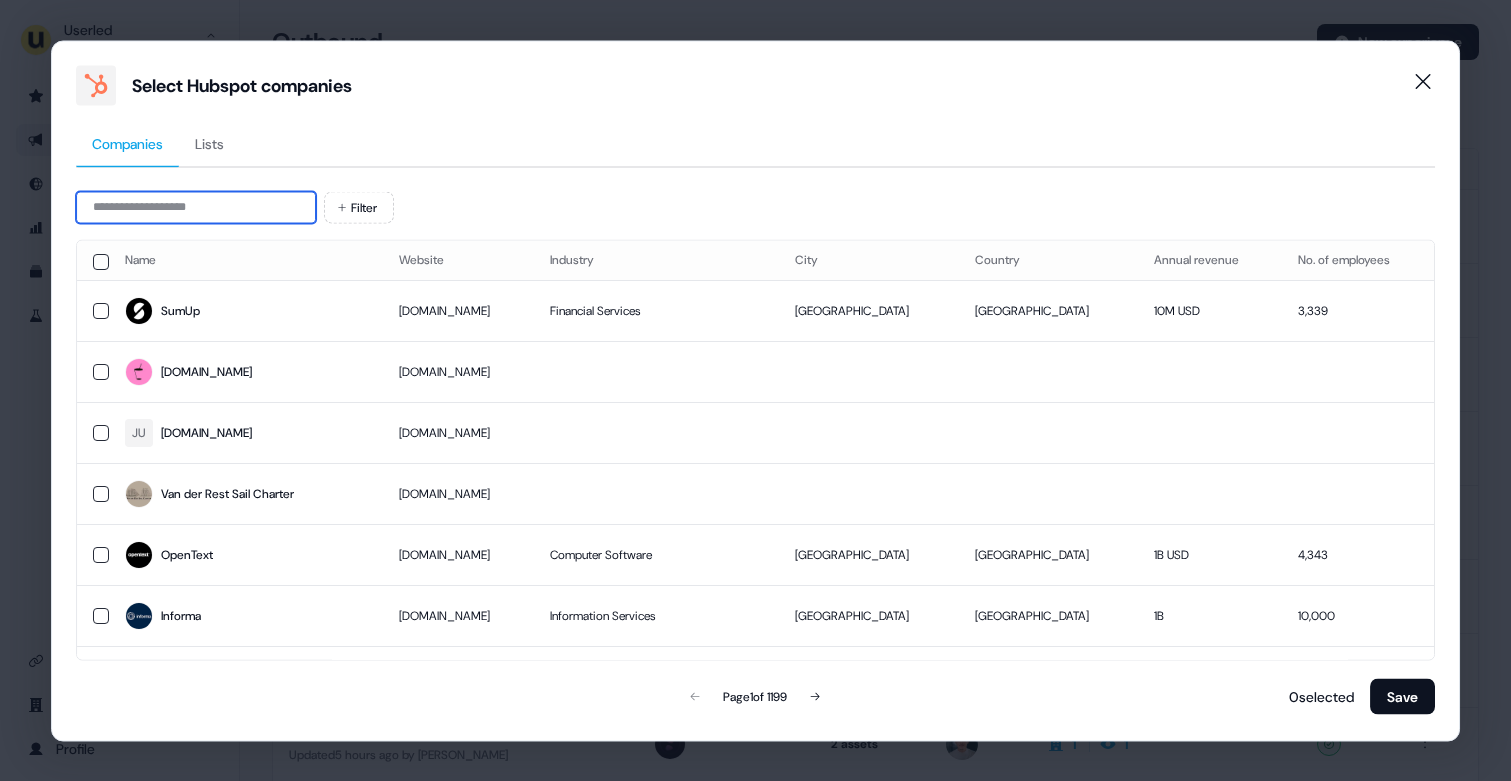 click at bounding box center (196, 207) 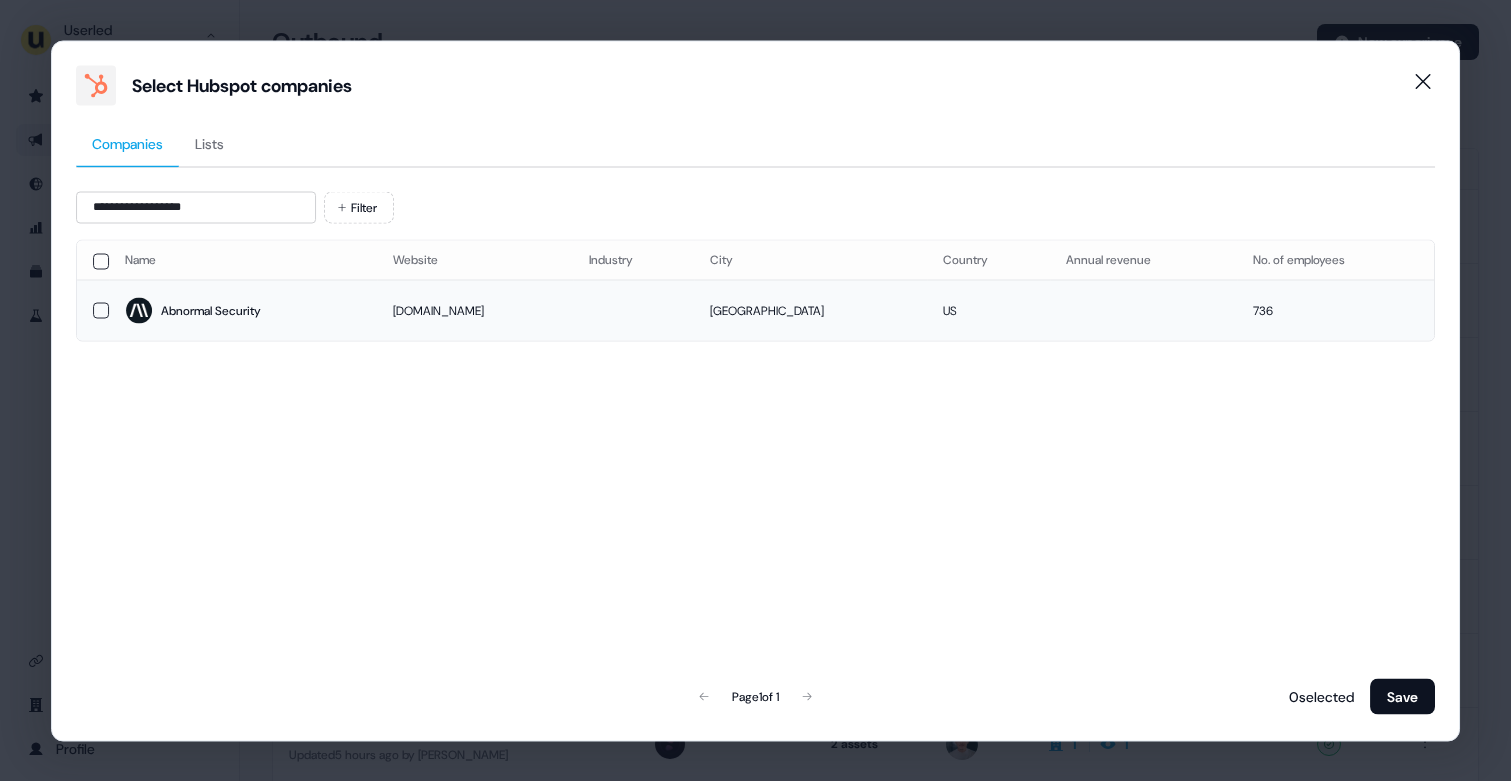click on "Abnormal Security" at bounding box center [243, 310] 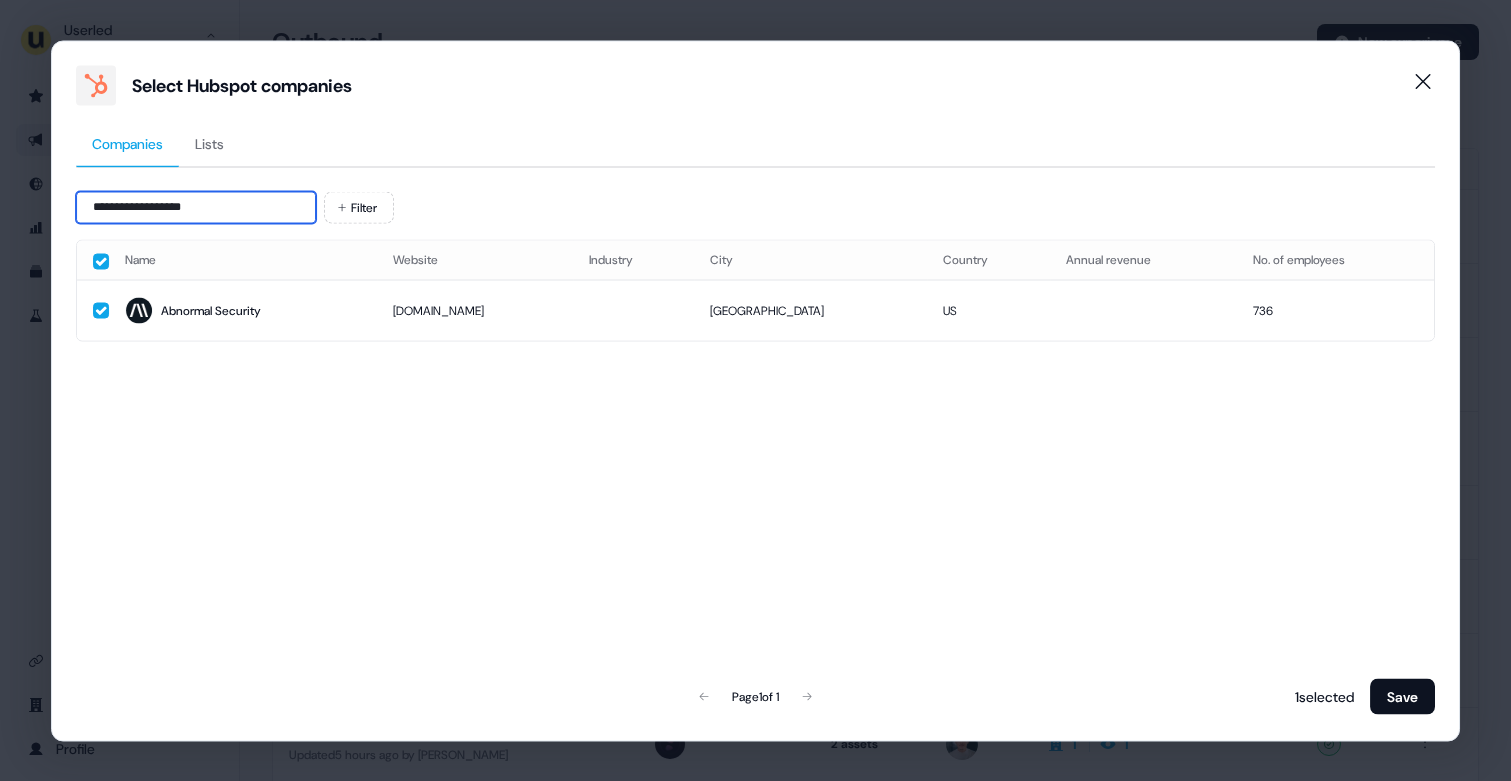 click on "**********" at bounding box center (196, 207) 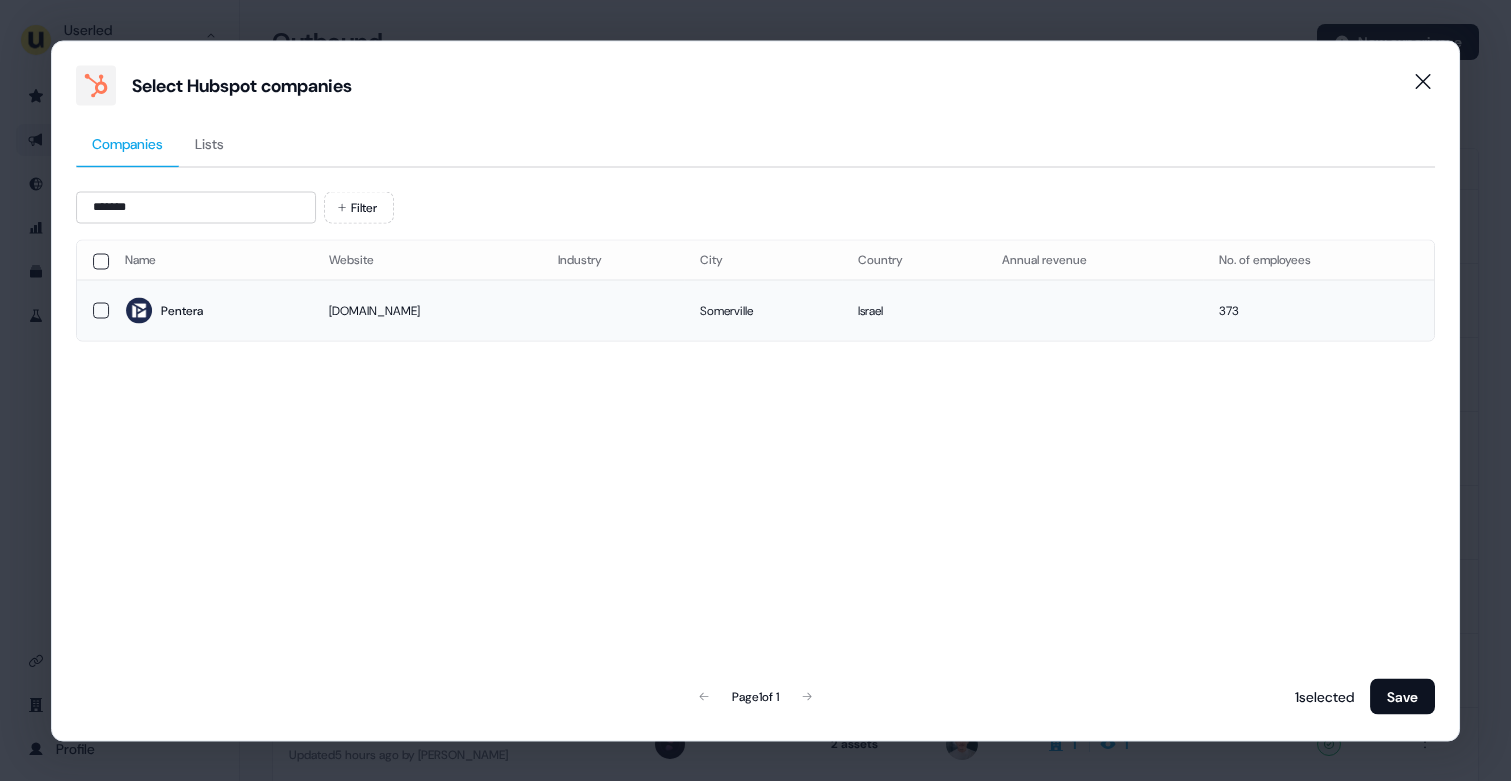 click on "Pentera" at bounding box center [211, 311] 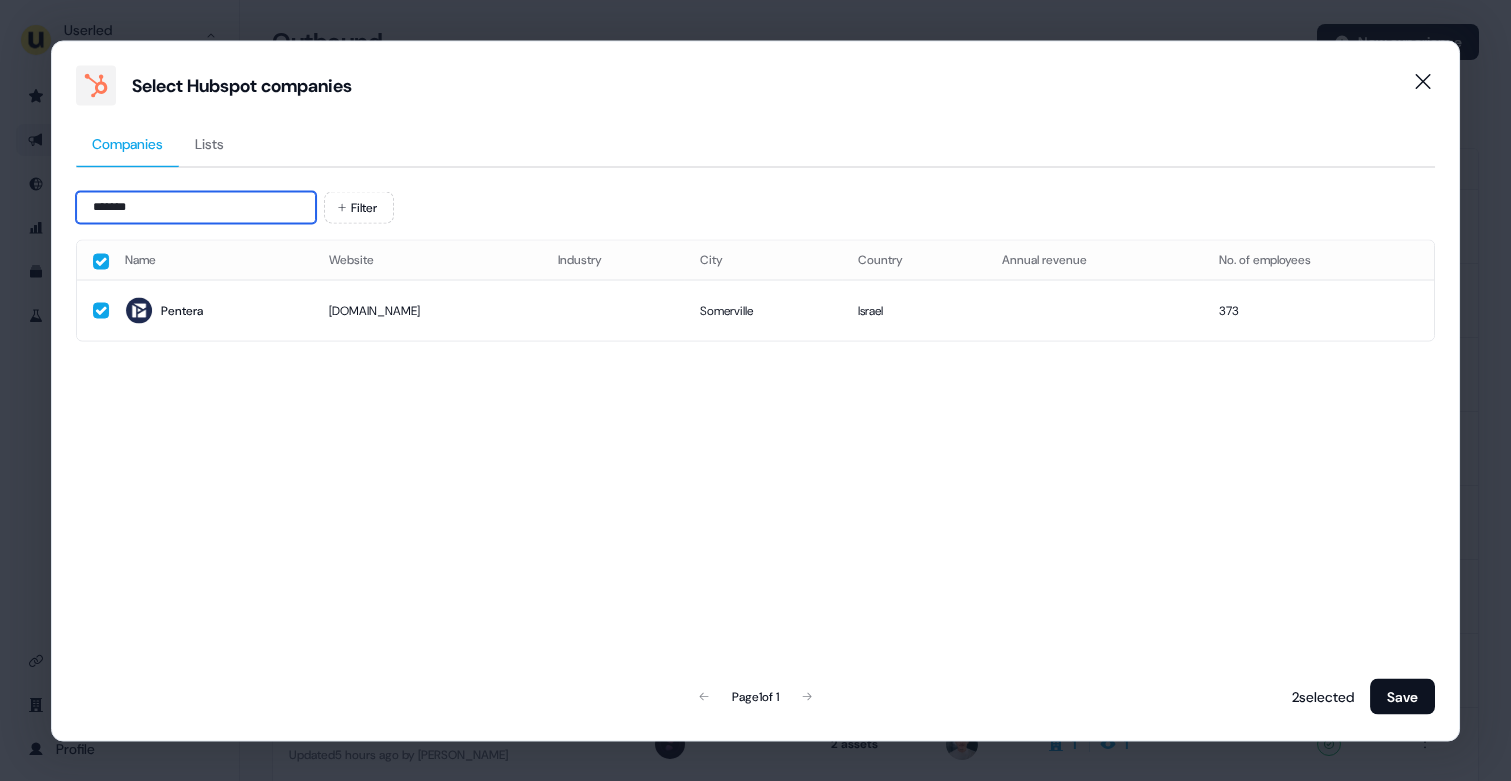 click on "*******" at bounding box center (196, 207) 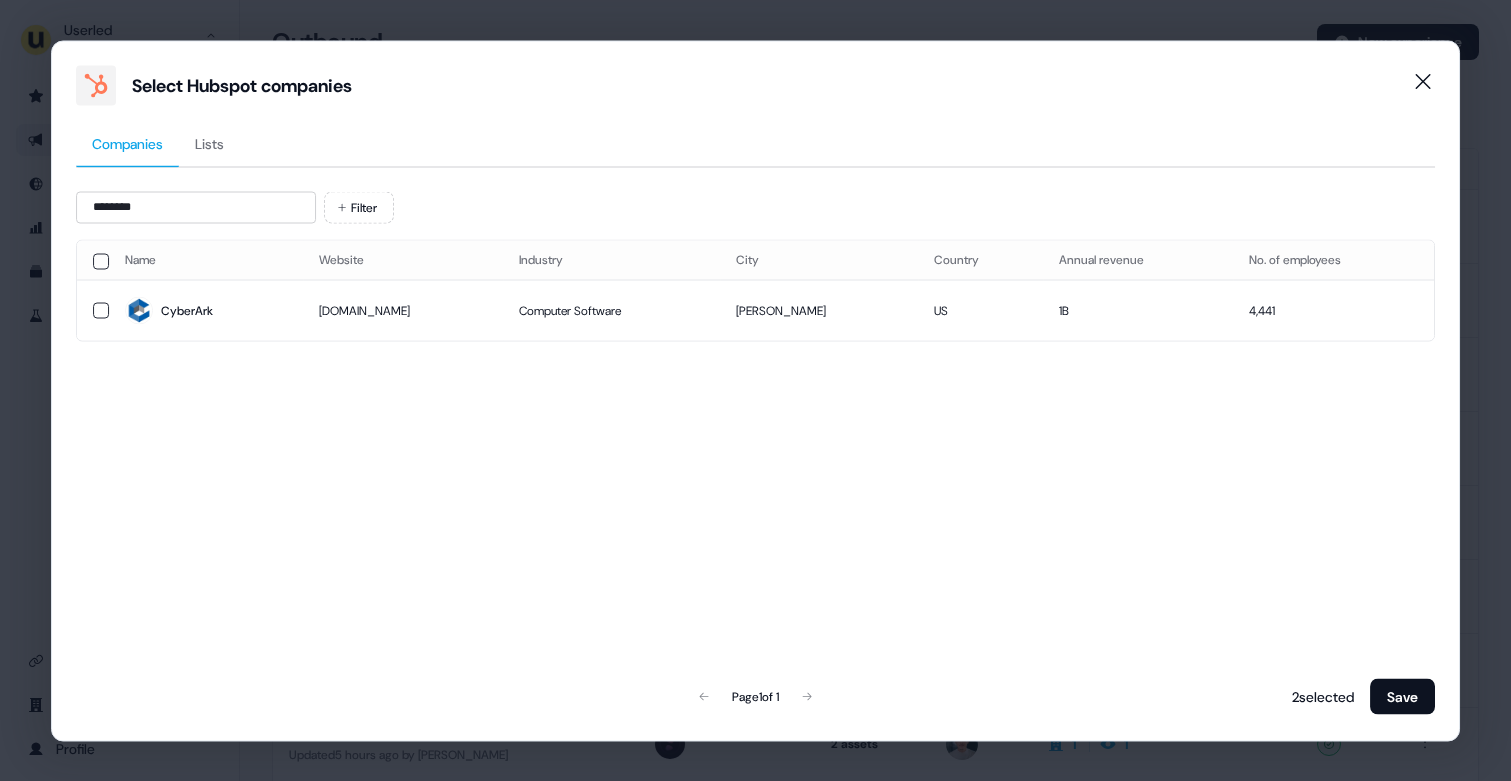 click on "CyberArk" at bounding box center (187, 311) 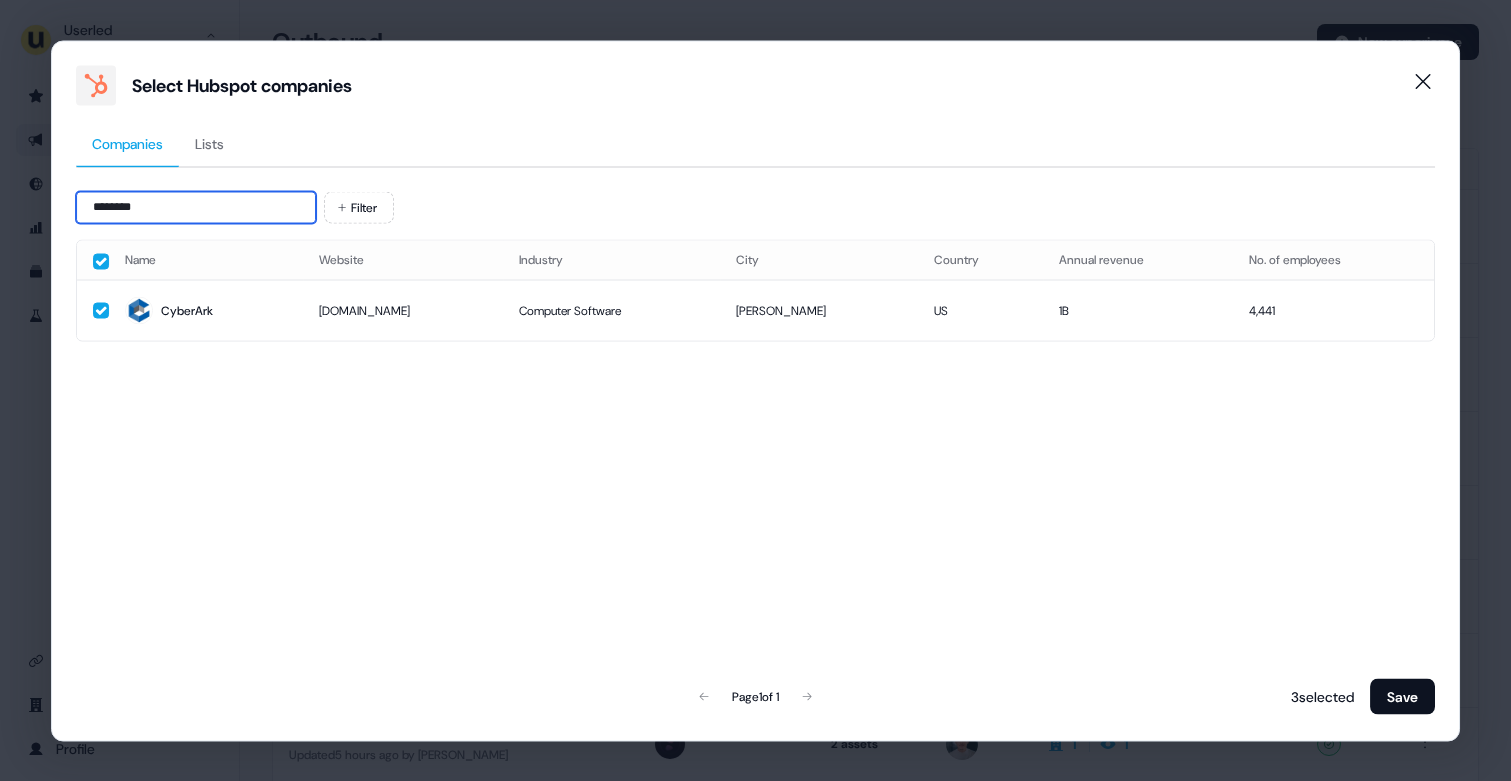 click on "********" at bounding box center (196, 207) 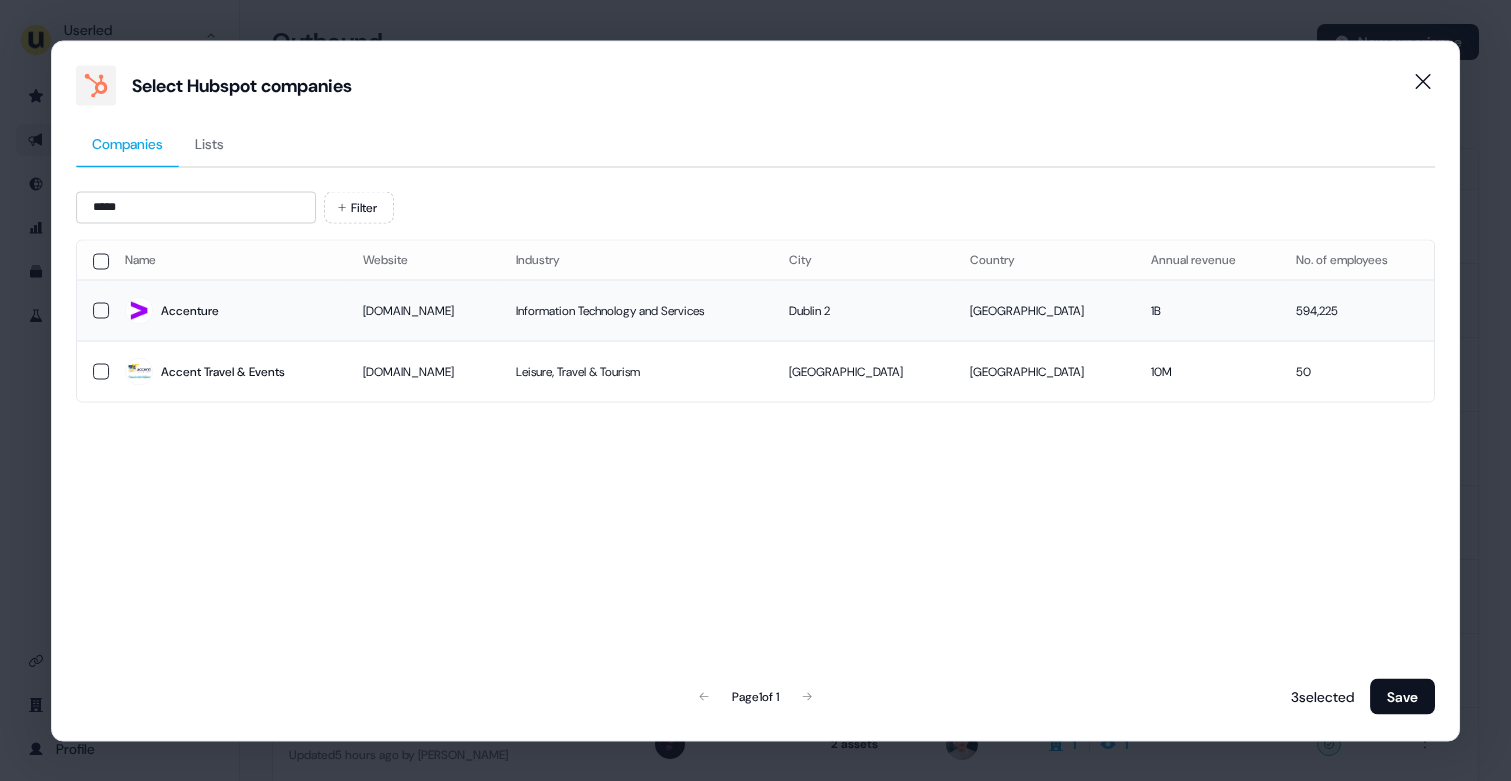 click on "Accenture" at bounding box center [228, 311] 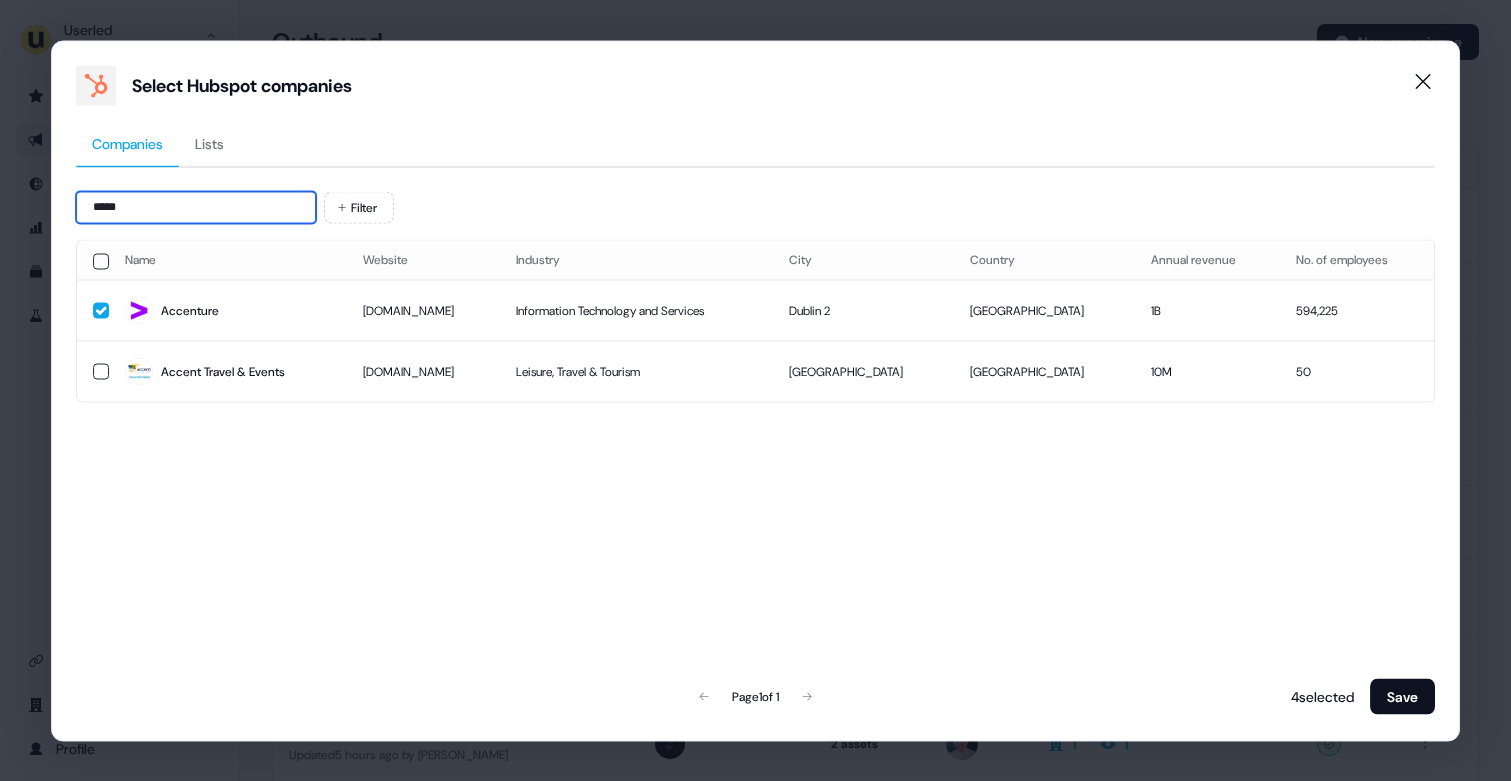 click on "*****" at bounding box center (196, 207) 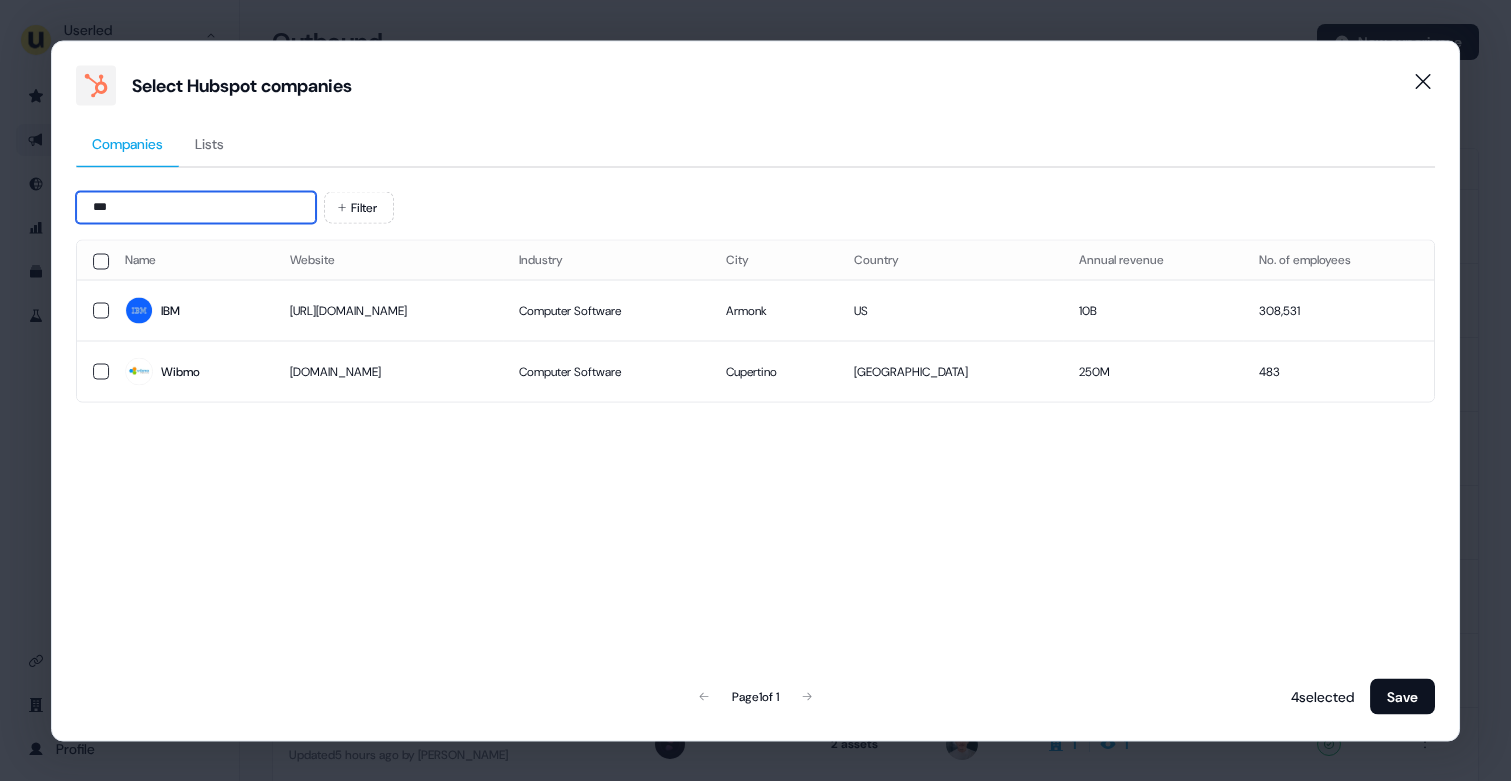 type on "***" 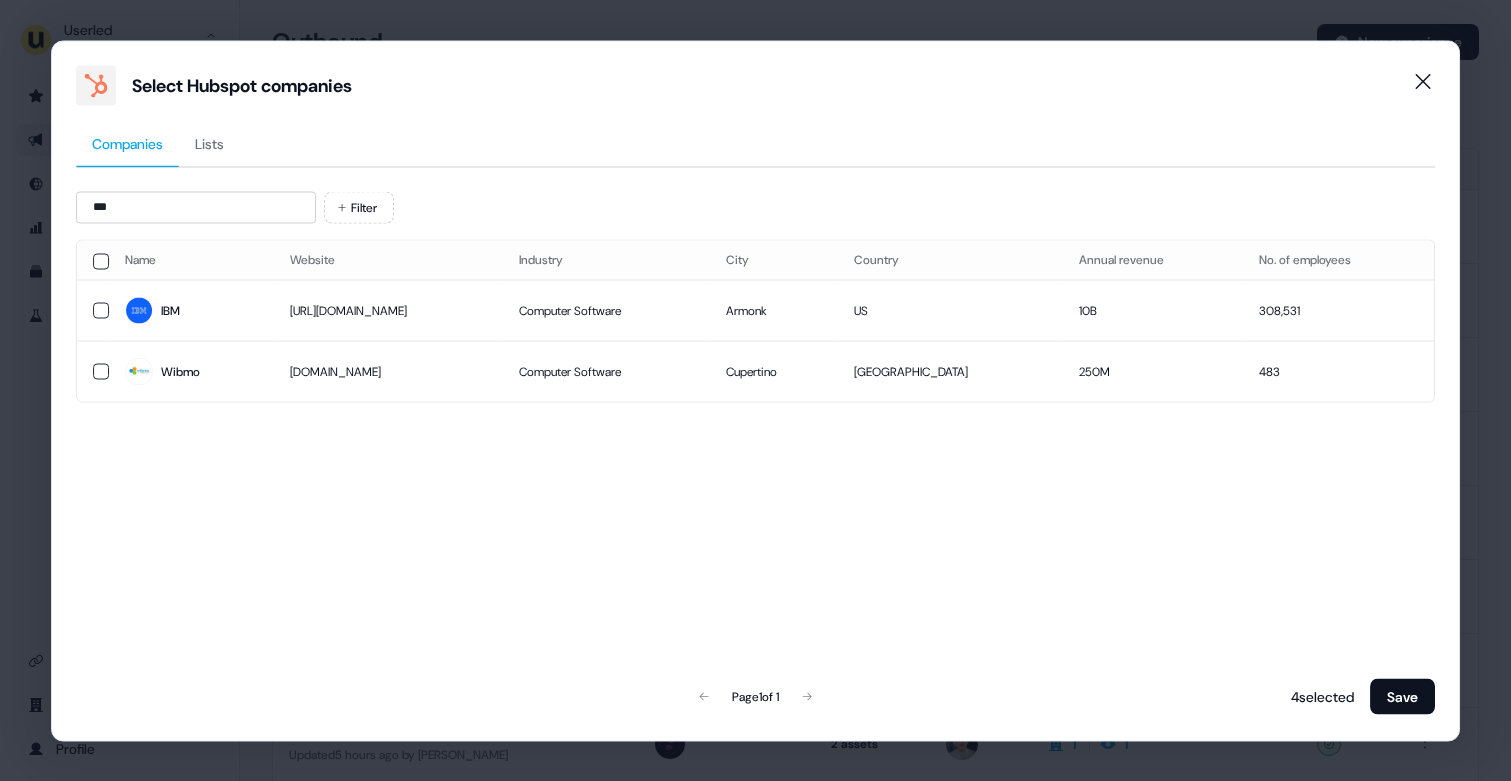 click on "https://www.ibm.com/" at bounding box center (389, 310) 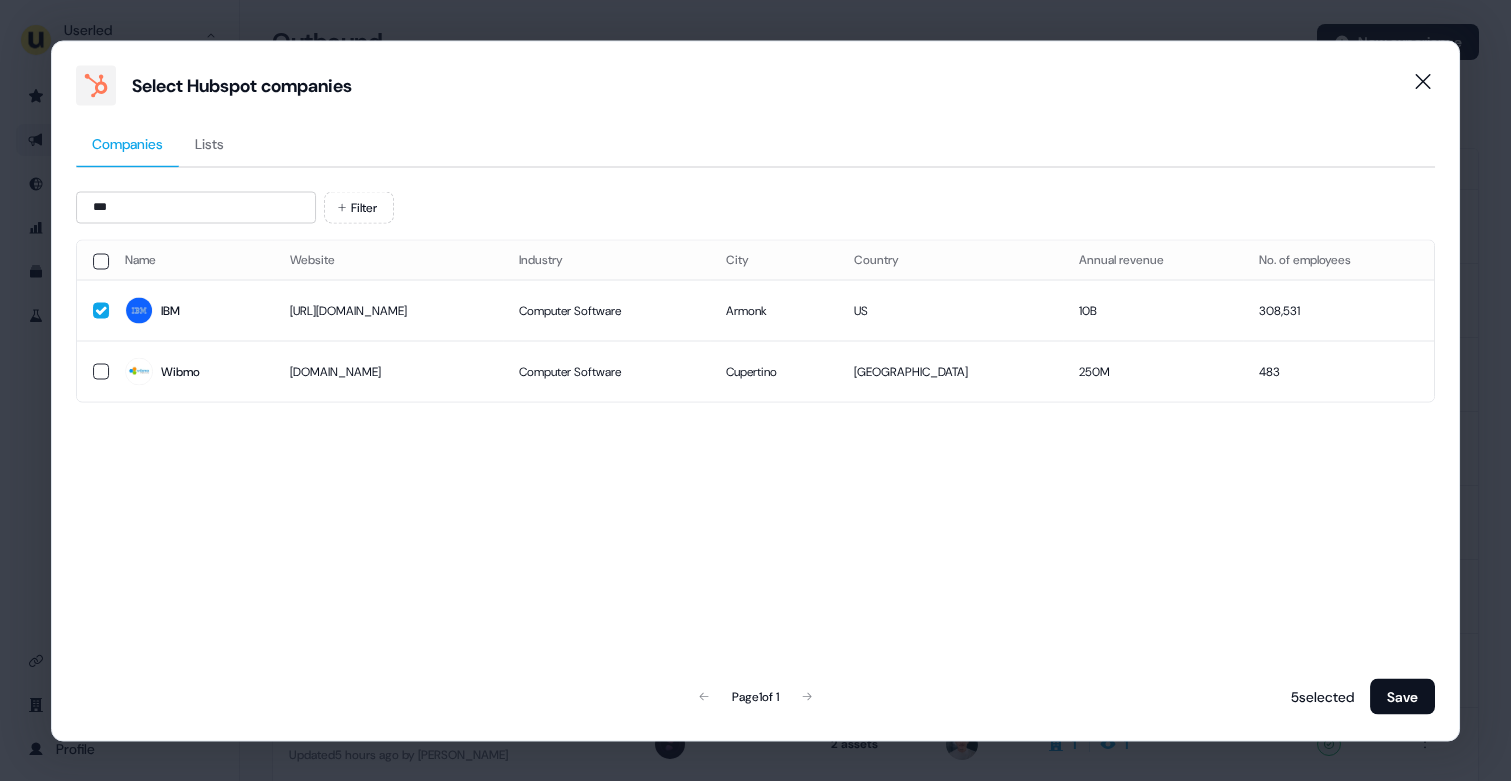 drag, startPoint x: 1391, startPoint y: 694, endPoint x: 1376, endPoint y: 689, distance: 15.811388 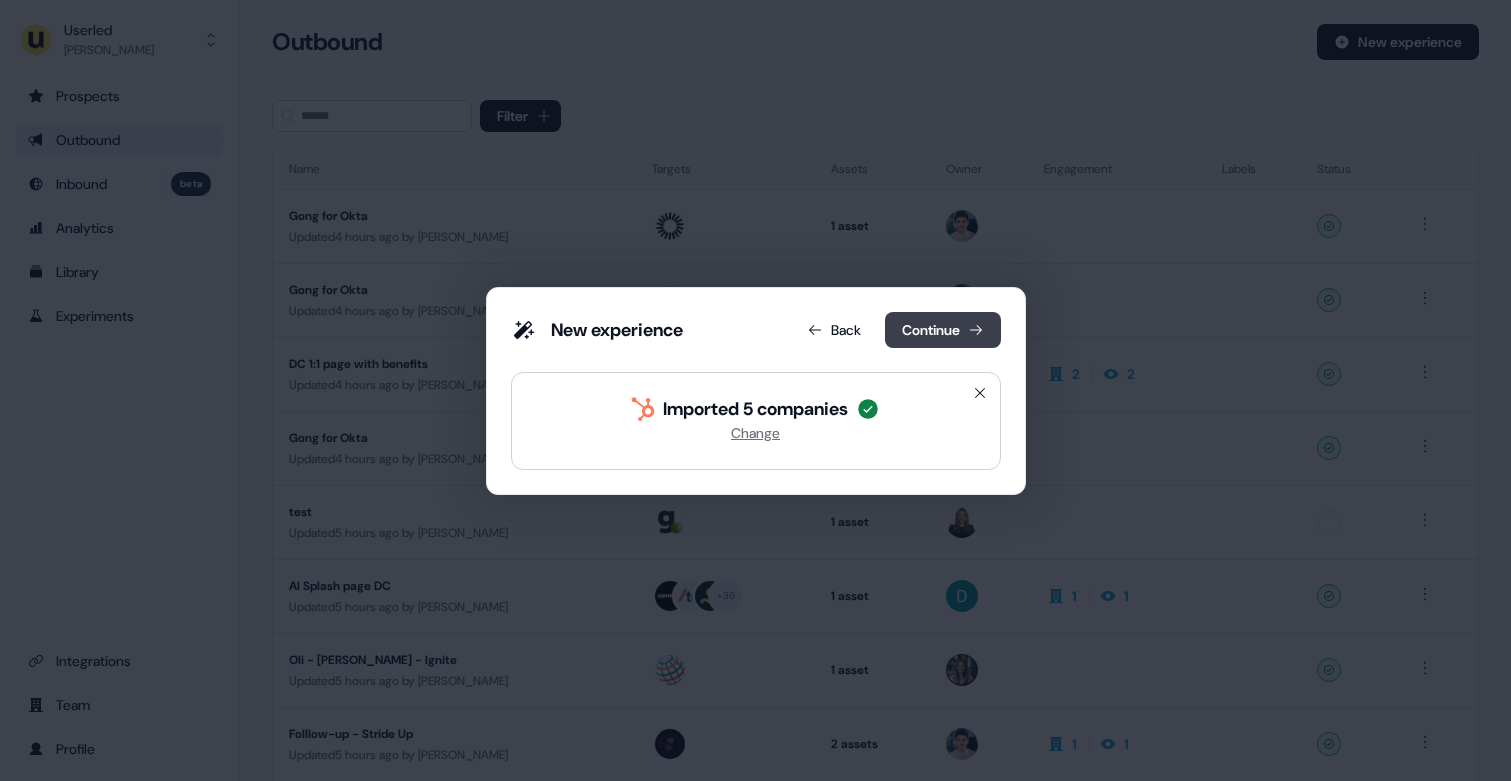 click on "Continue" at bounding box center (943, 330) 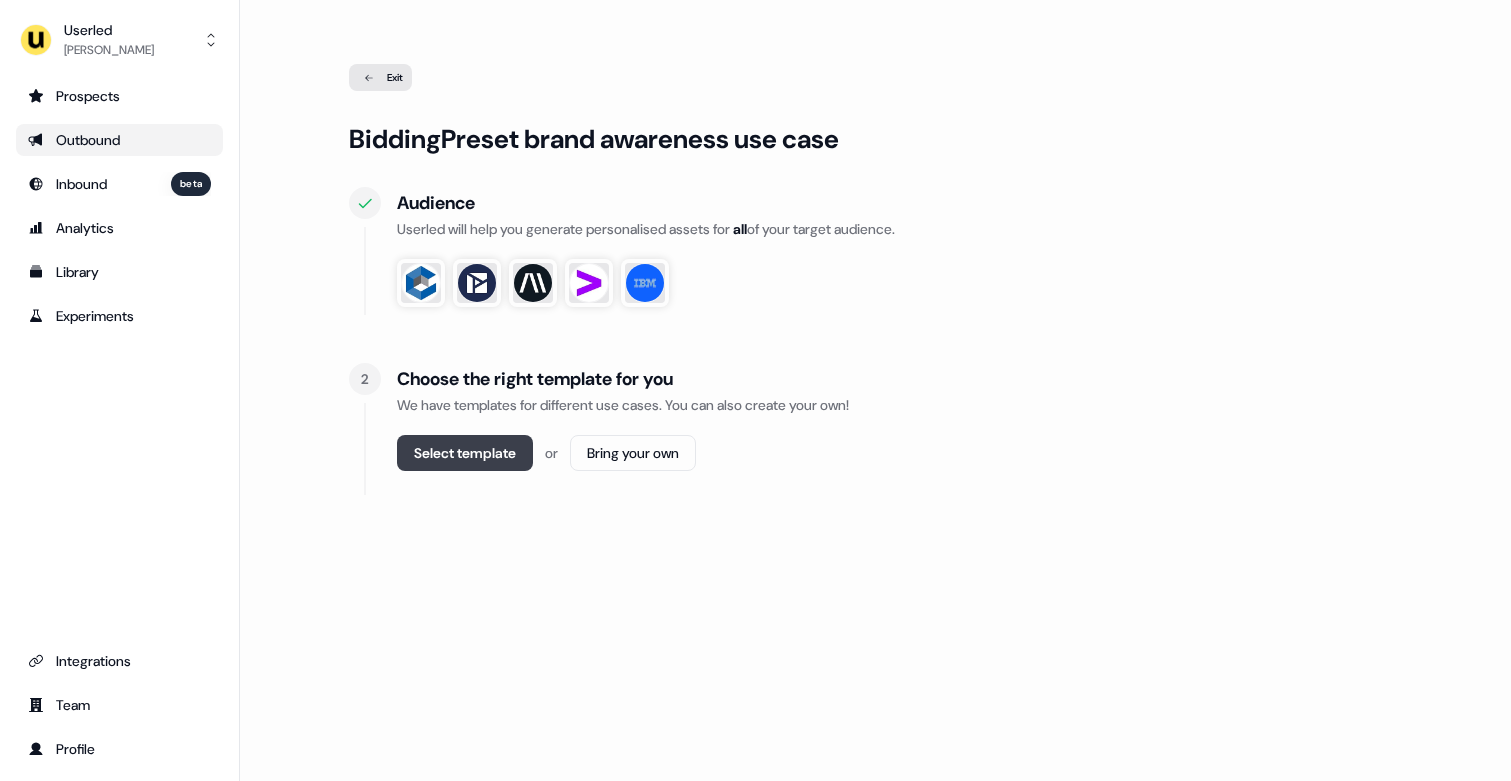 click on "Select template" at bounding box center [465, 453] 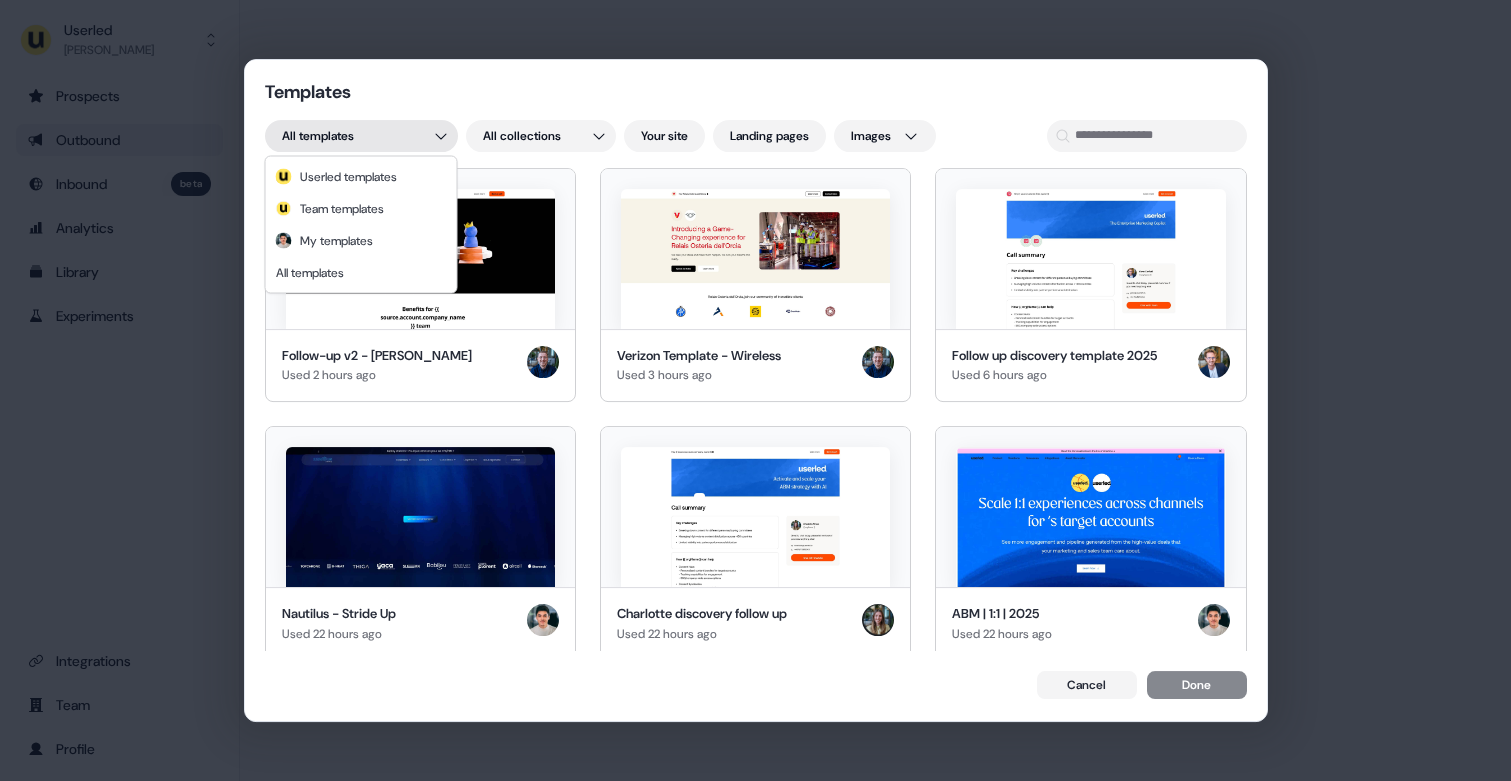 click on "Templates All   templates All collections Your site Landing pages Images Follow-up v2 - JJ Used 2 hours ago Verizon Template - Wireless Used 3 hours ago Follow up discovery template 2025 Used 6 hours ago Nautilus - Stride Up Used 22 hours ago Charlotte discovery follow up Used 22 hours ago ABM | 1:1 | 2025 Used 22 hours ago Q1-25 — ABM Landing Page Used 22 hours ago Univar Template Used 22 hours ago outreach Used 23 hours ago Paysafe Template  Used 23 hours ago Framework: Elastic - Mid Stage Opportunity Updated 24 hours ago Ignite event invite  Used 1 day ago PVcase LI Ad Used 2 days ago CMO Value Template Used 2 days ago Userled vs PathFactory Sales Template (DRAFT1) Used 2 days ago JJ - Outreach LP V3 Used 2 days ago Framework: Elastic - Awareness page Updated 2 days ago Charlotte's new template  Used 5 days ago Paysafe Template  Used 5 days ago DC Demand Gen / ABM template Used 6 days ago LexisNexis Template Used 6 days ago JJ - Follow up discovery template 2025 Copy Used 7 days ago Updated 7 days ago LP" at bounding box center (755, 390) 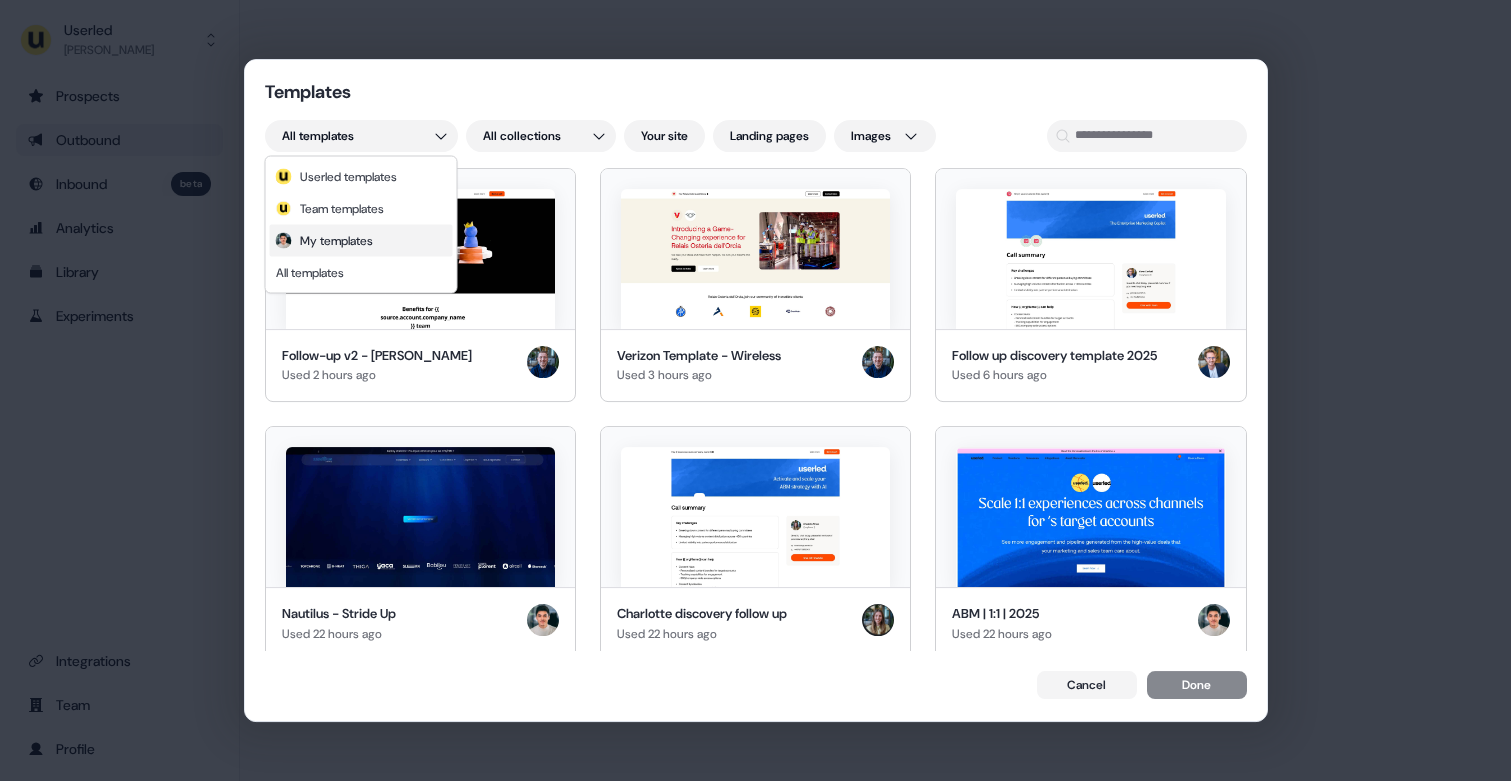 click on "My templates" at bounding box center [336, 241] 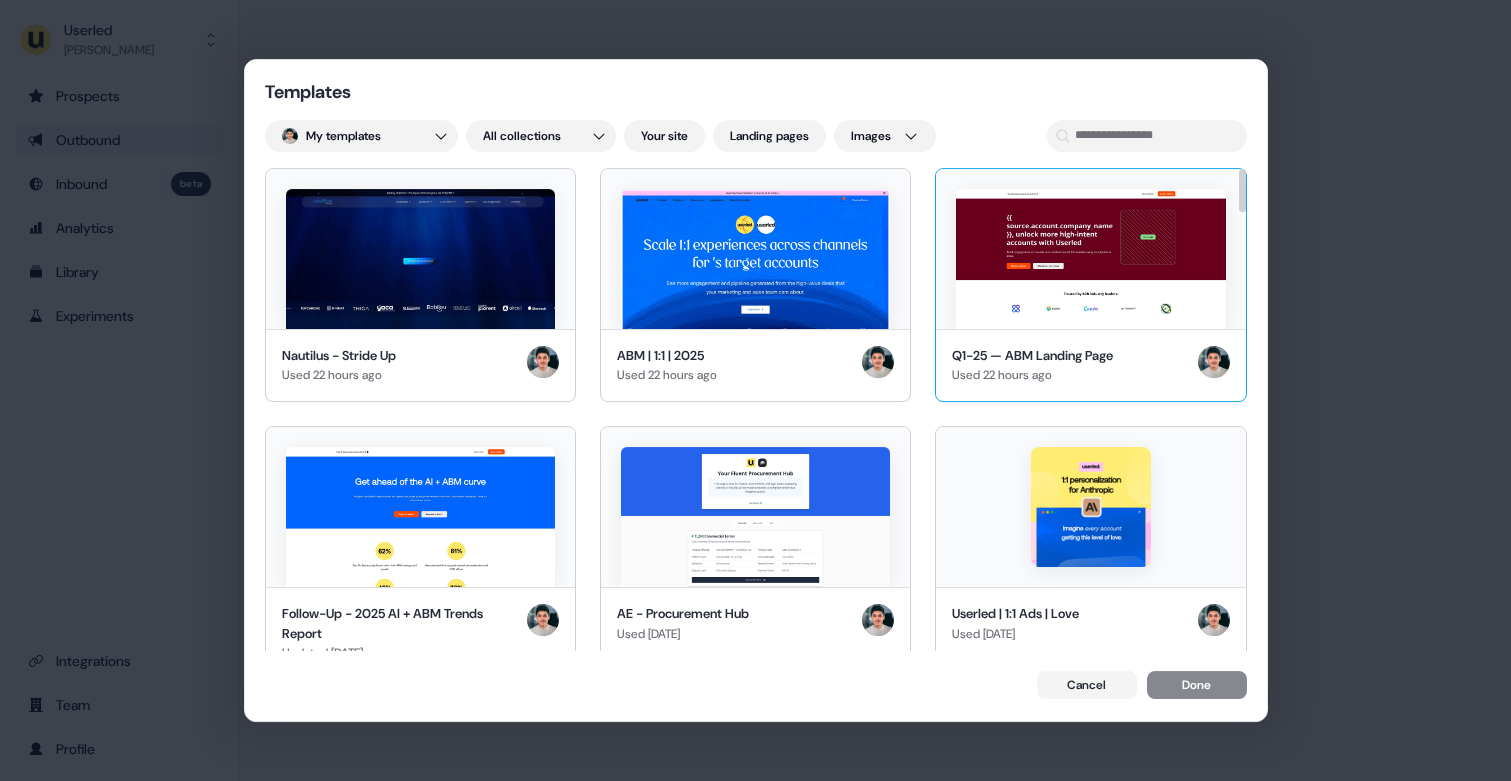 click at bounding box center (1090, 259) 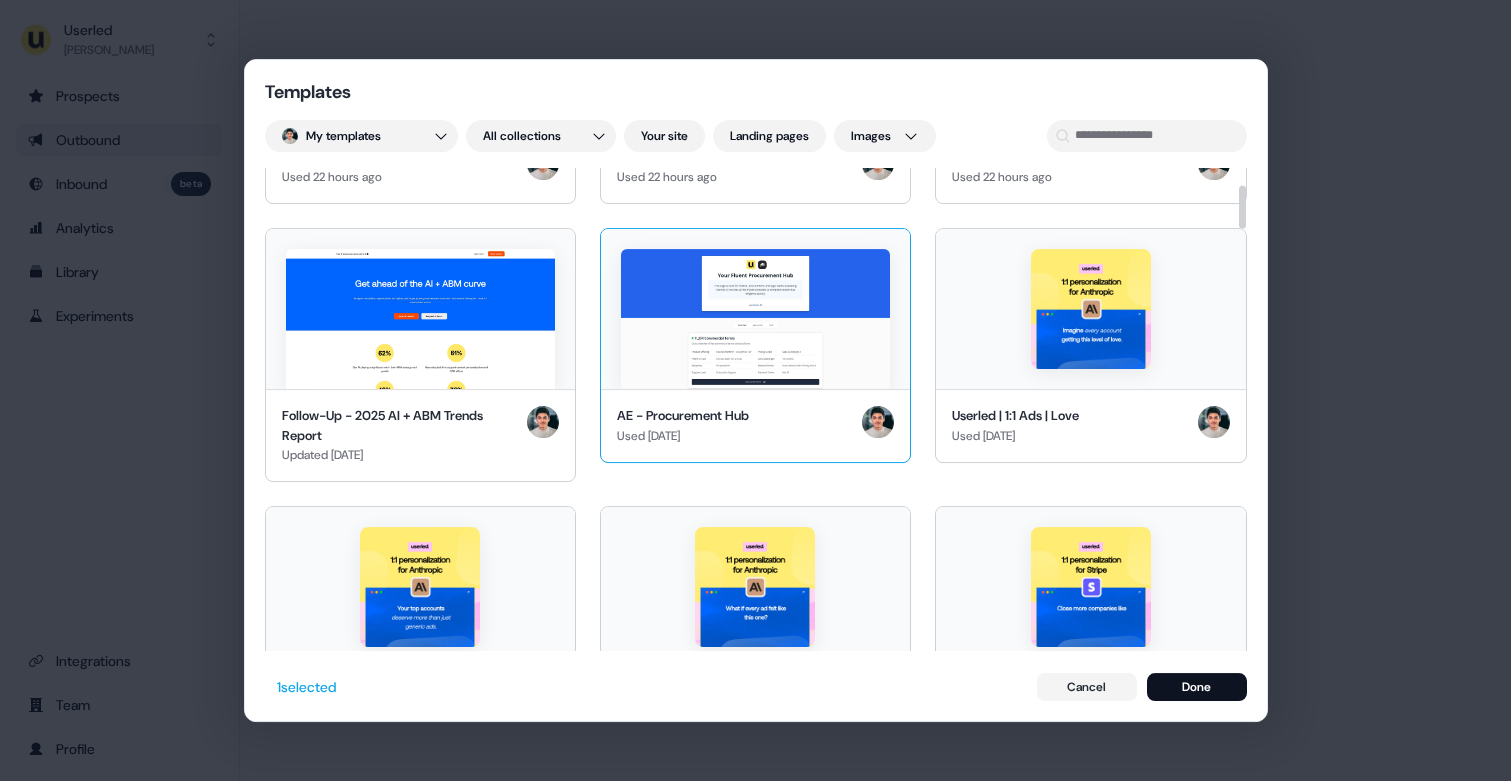 scroll, scrollTop: 202, scrollLeft: 0, axis: vertical 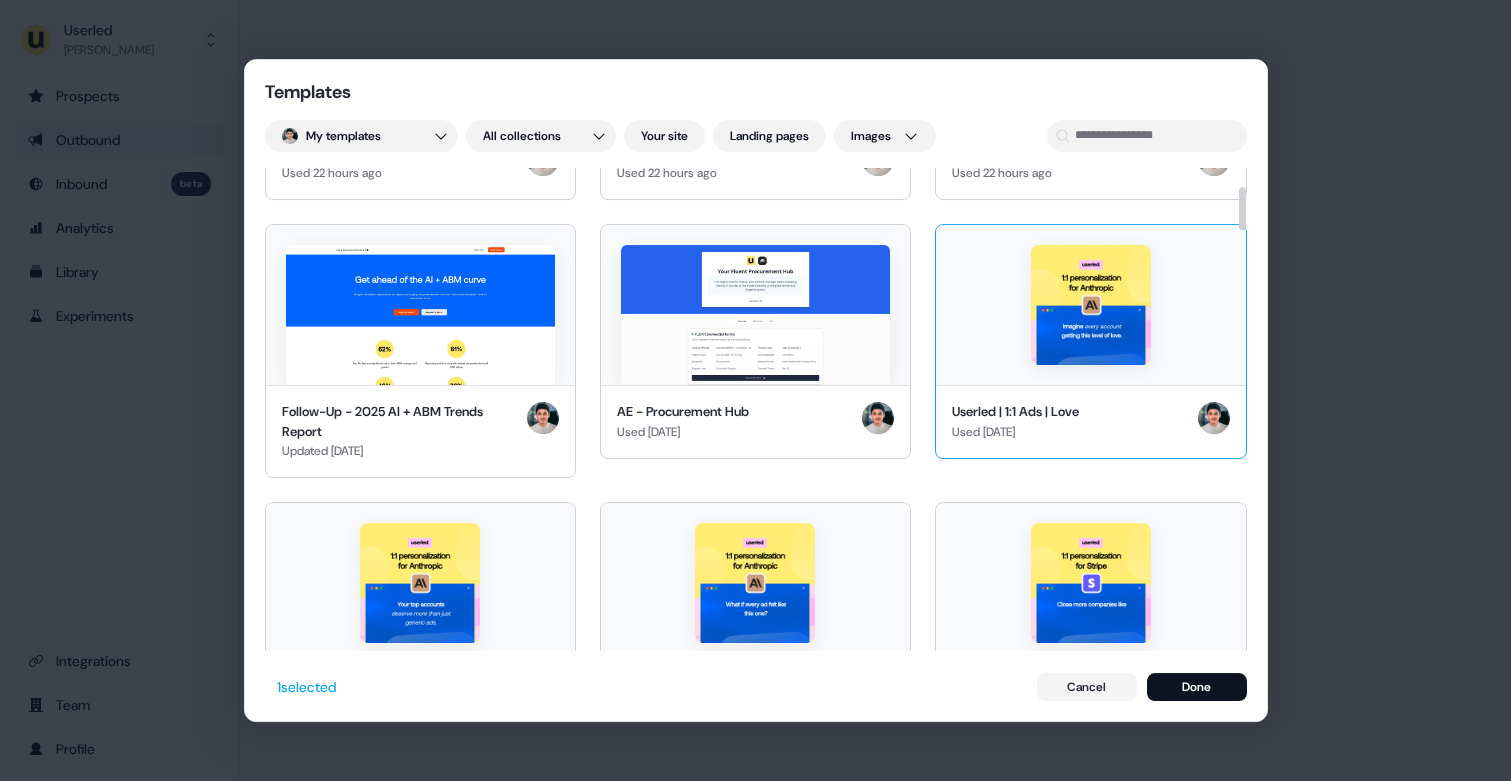 click at bounding box center (1090, 305) 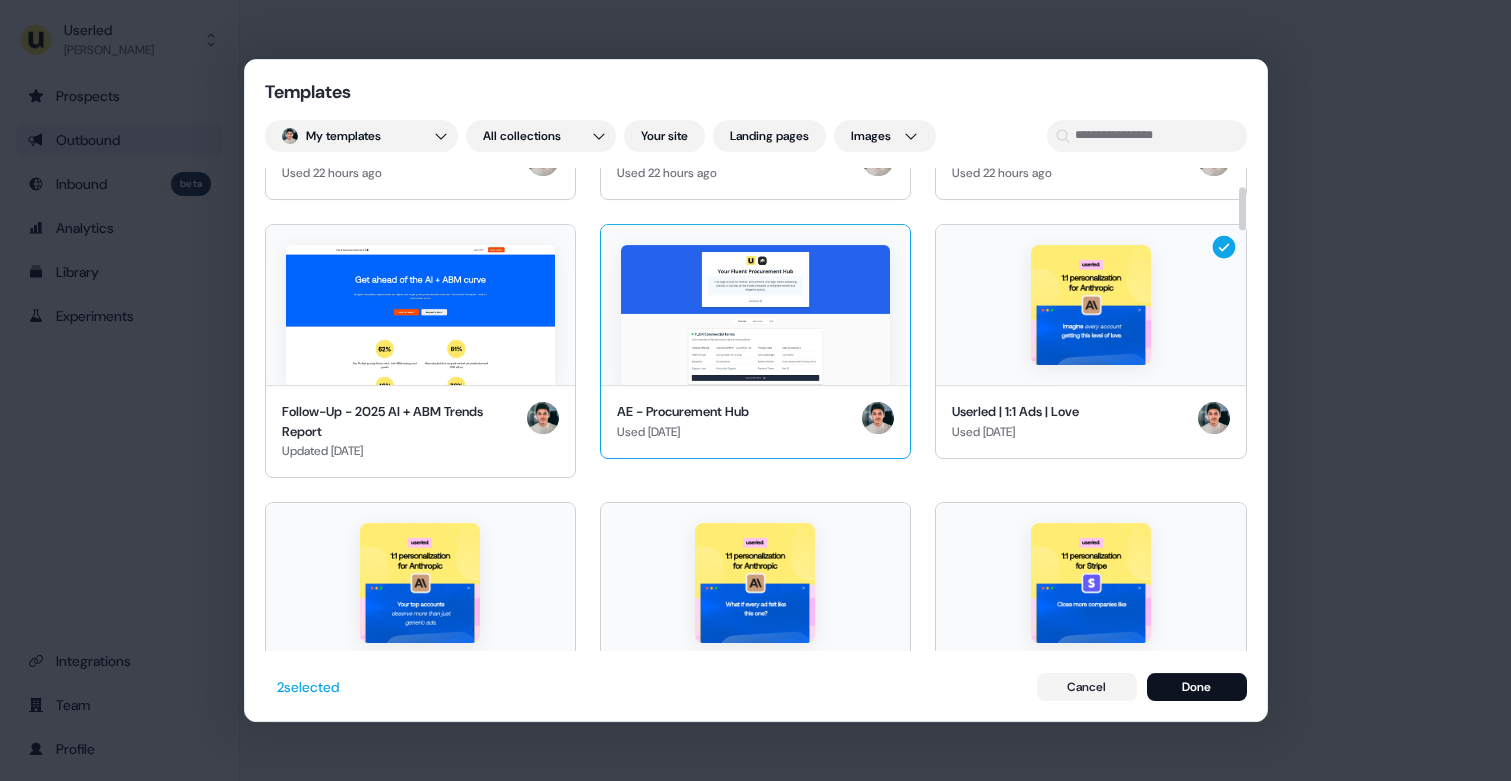 scroll, scrollTop: 336, scrollLeft: 0, axis: vertical 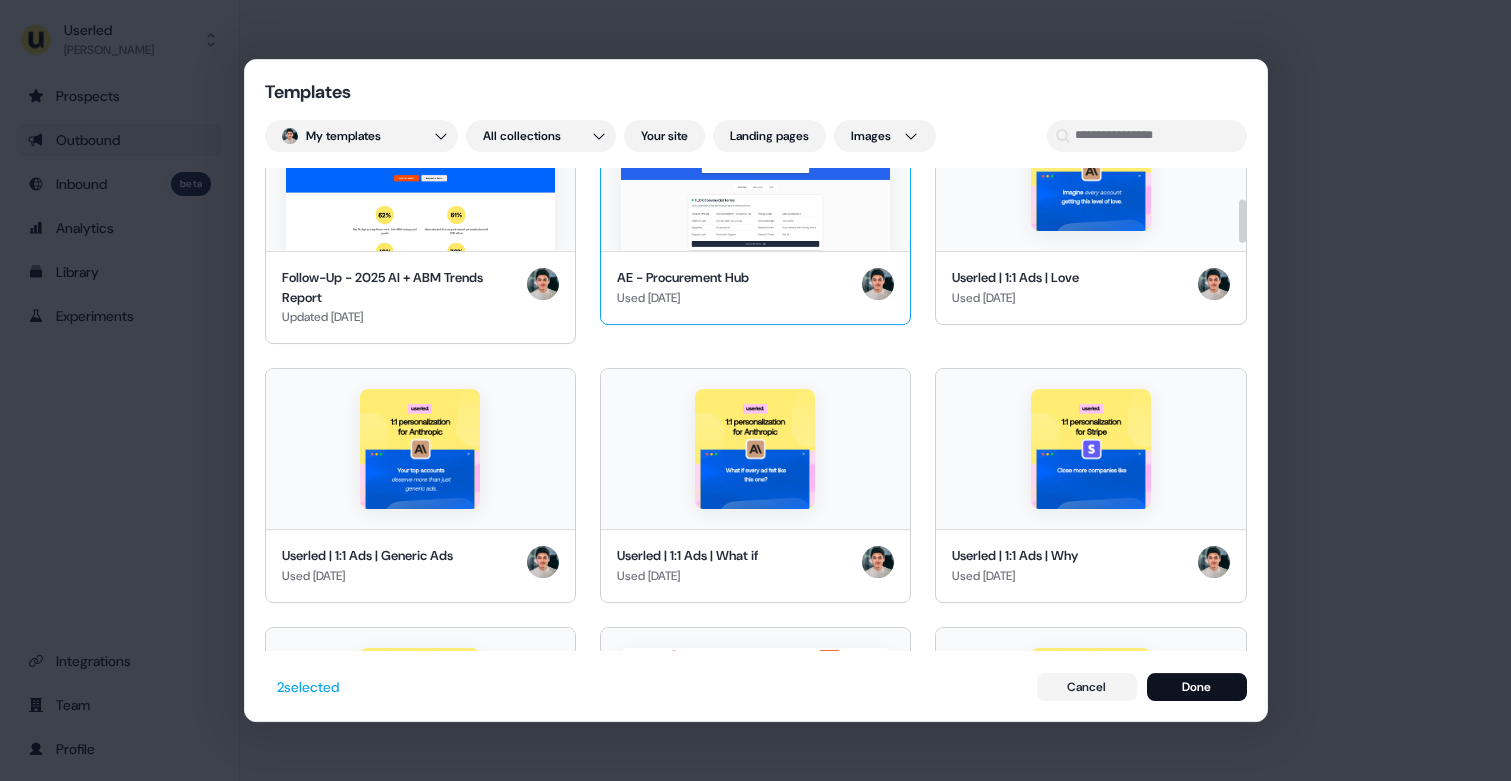 click at bounding box center [755, 449] 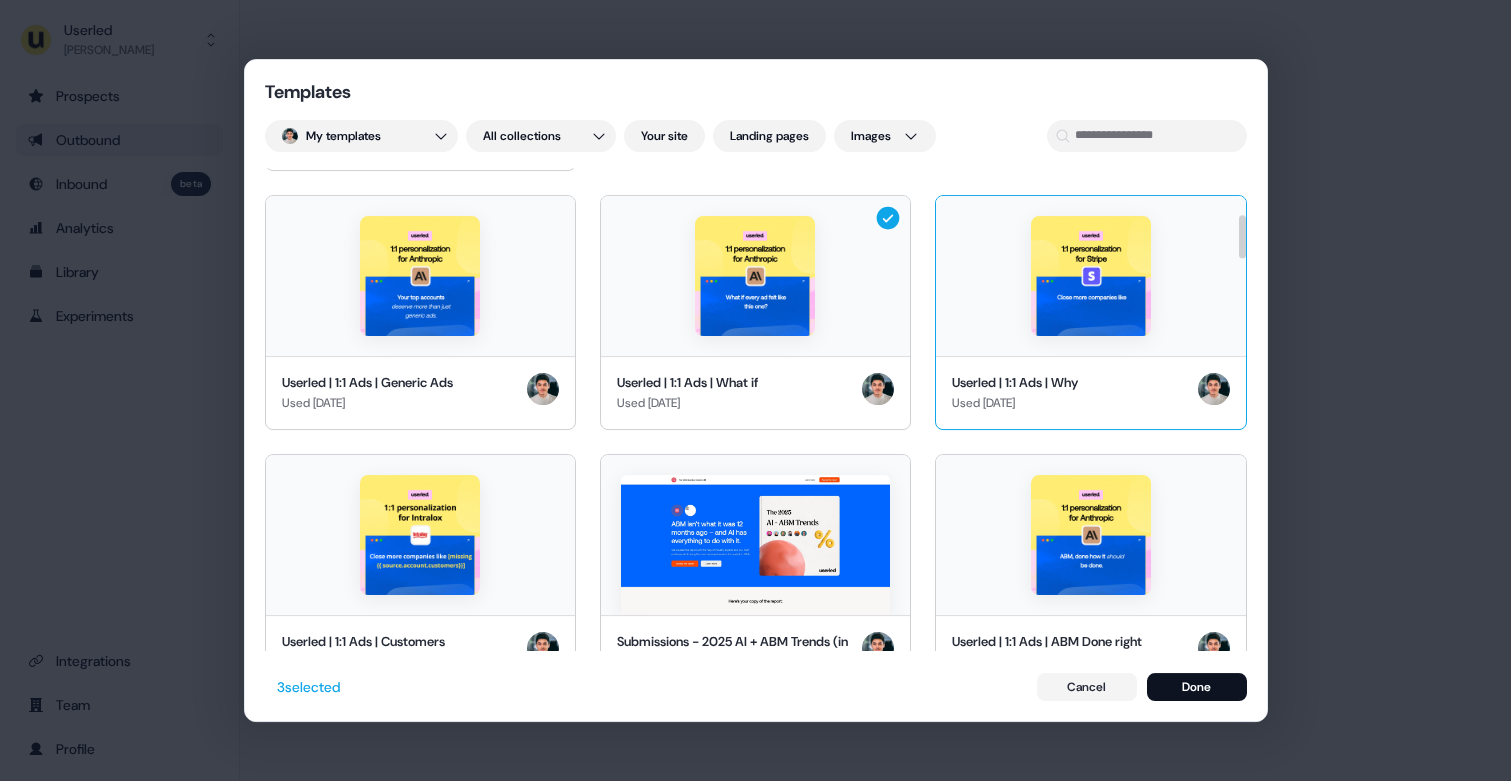 scroll, scrollTop: 511, scrollLeft: 0, axis: vertical 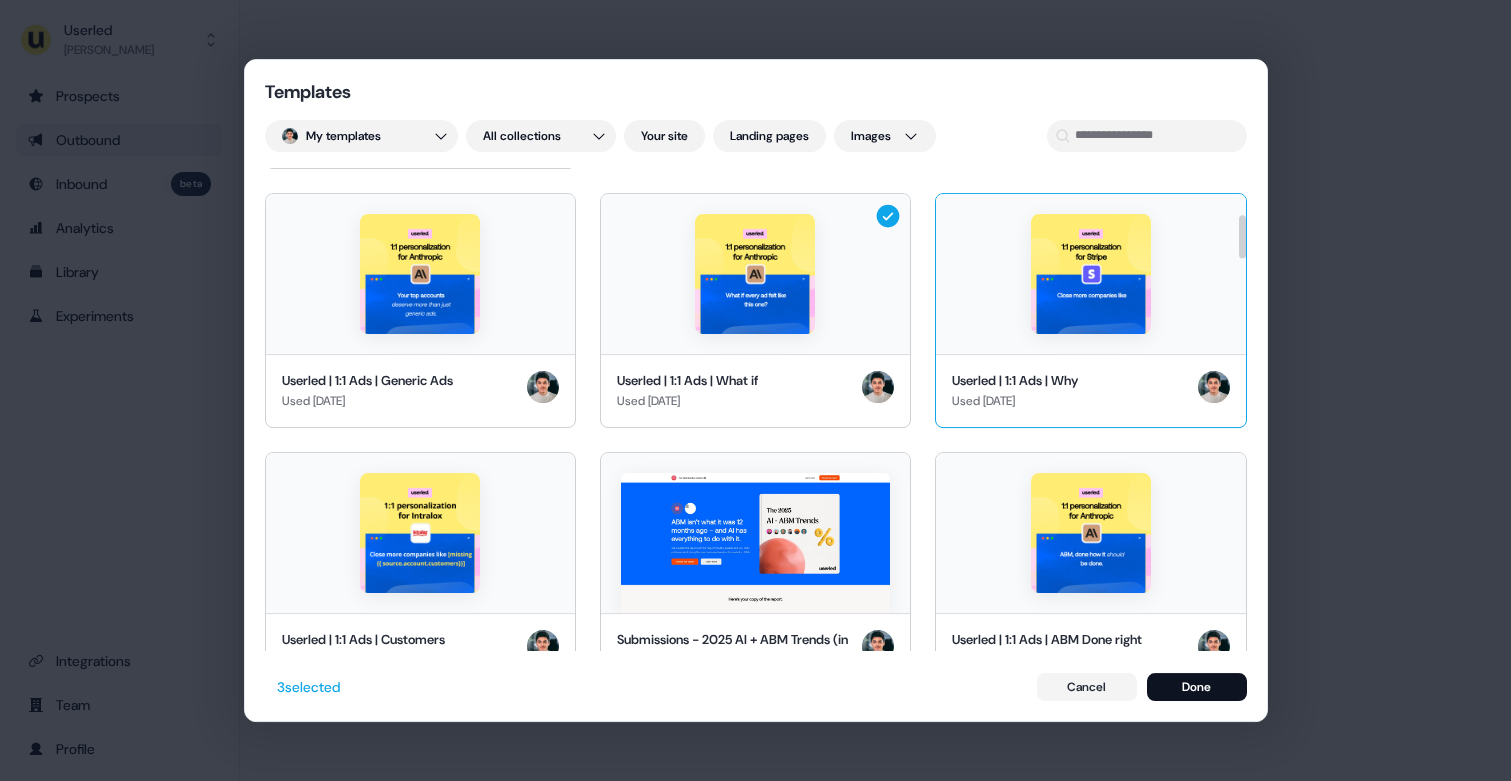 click at bounding box center (1090, 274) 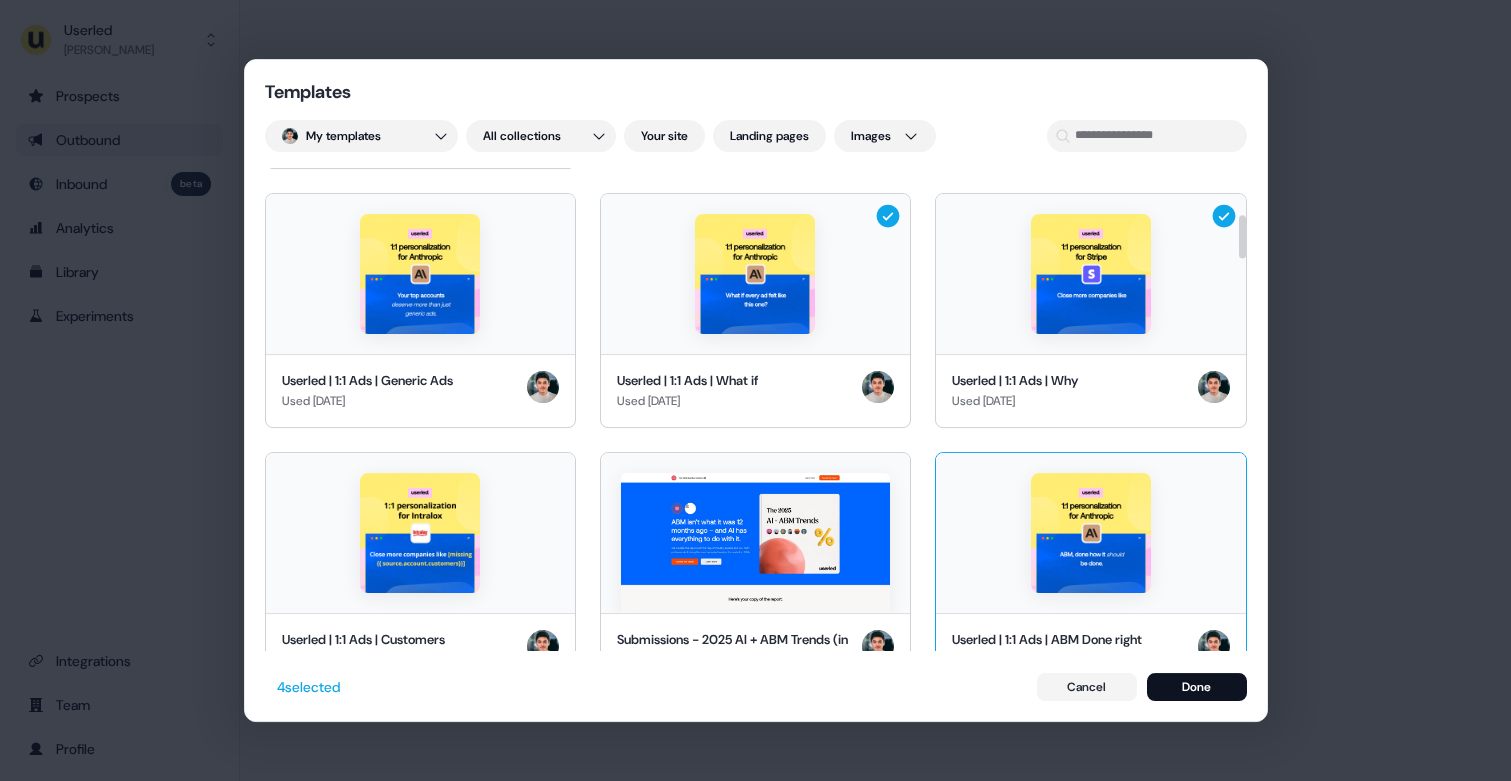 click at bounding box center [1091, 533] 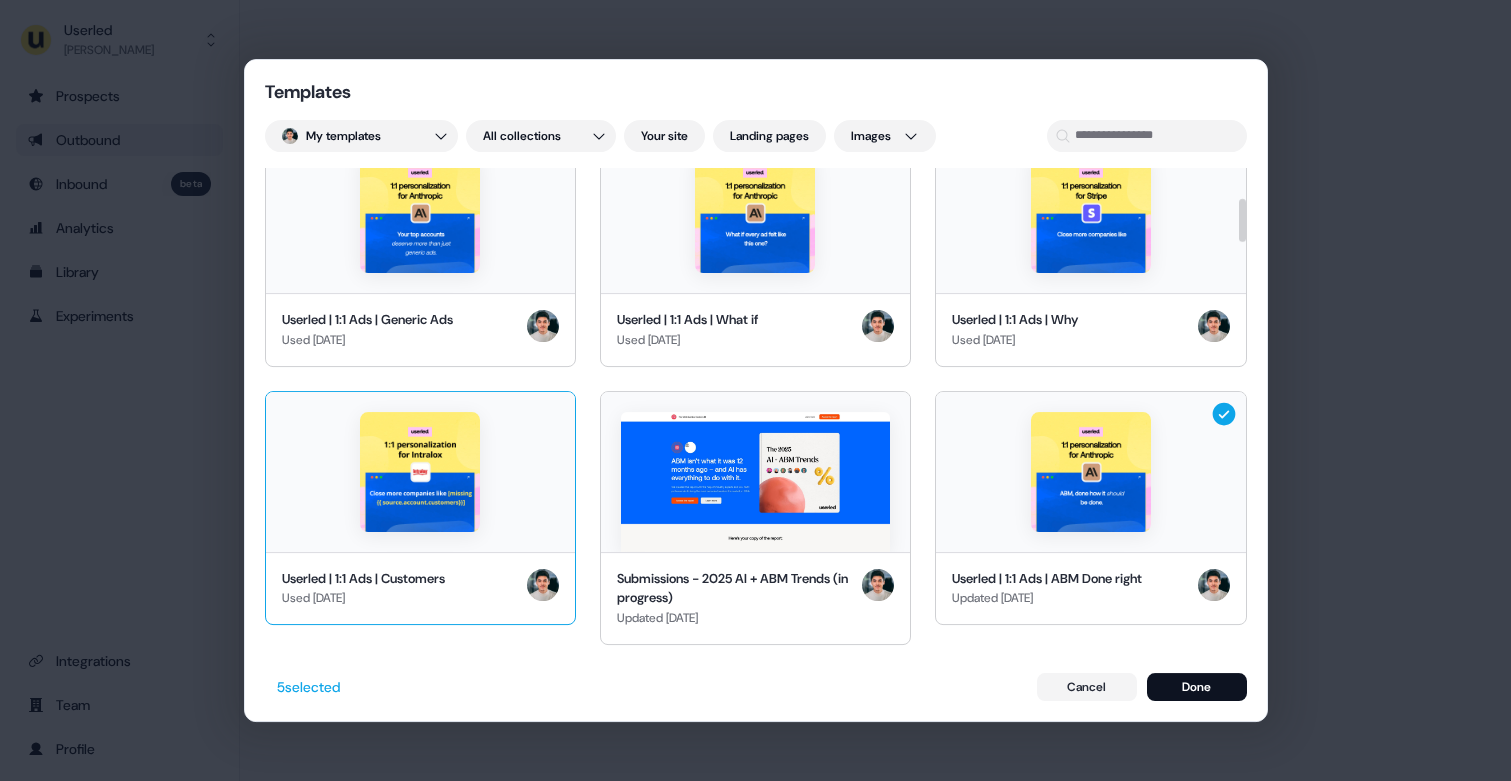 scroll, scrollTop: 577, scrollLeft: 0, axis: vertical 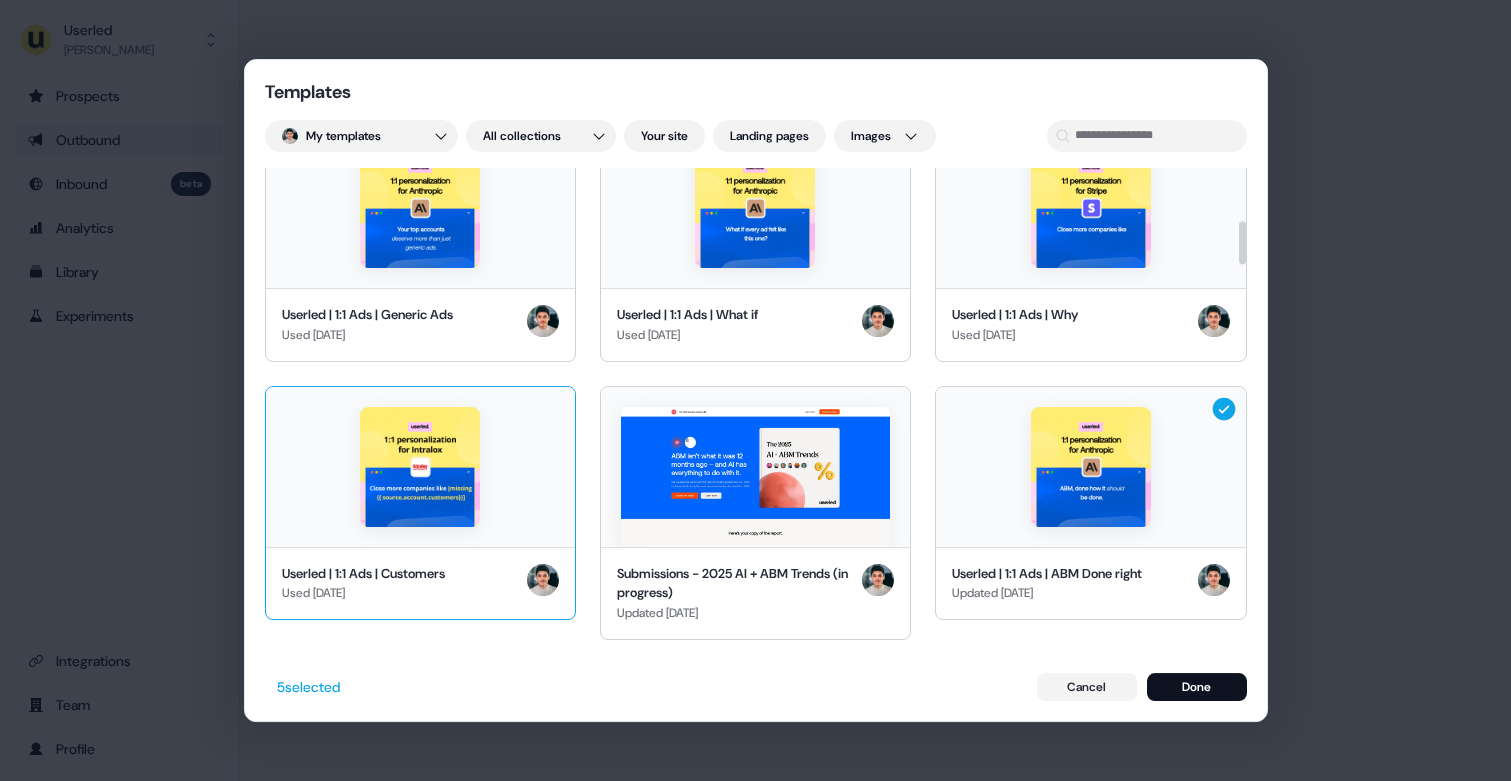 click at bounding box center [420, 467] 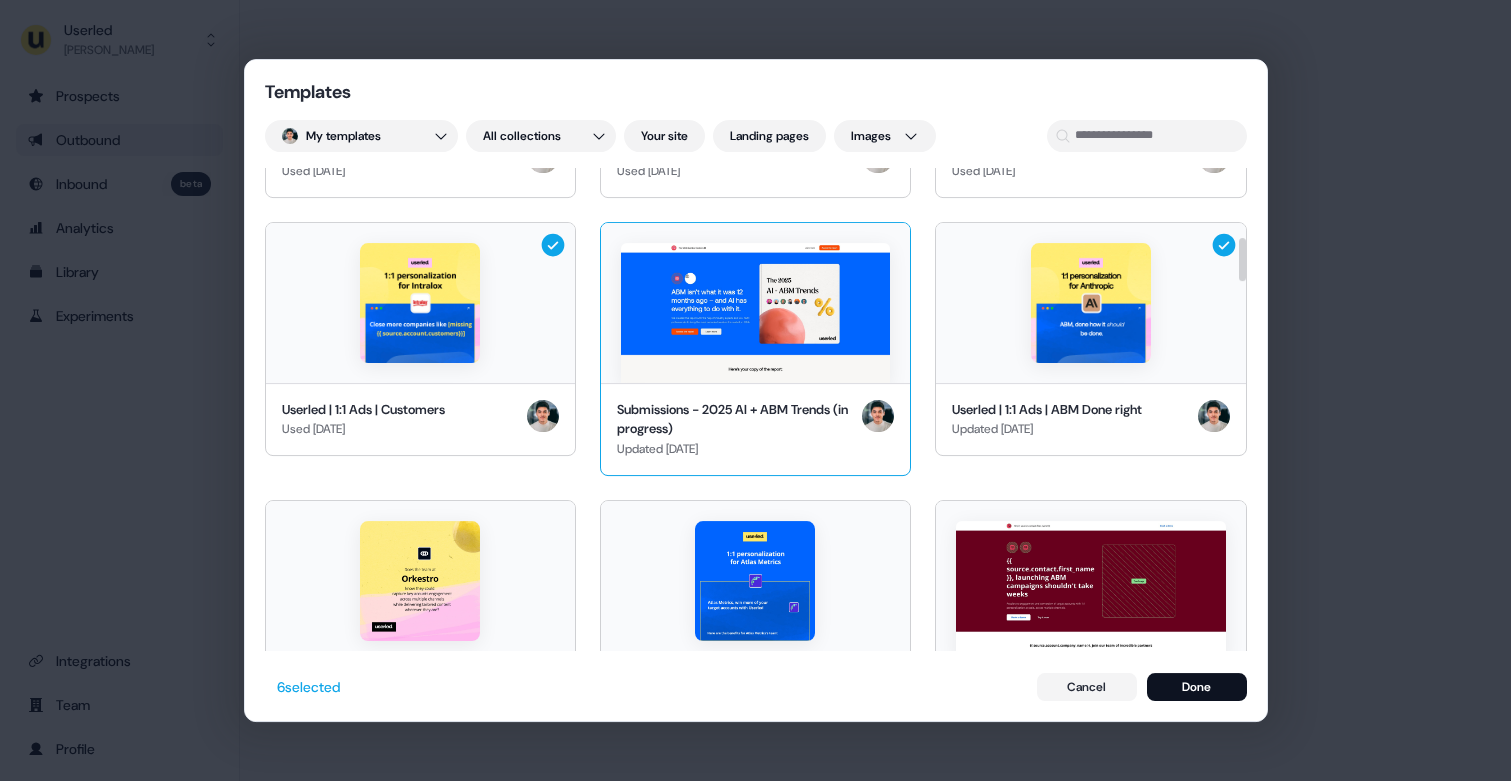 scroll, scrollTop: 783, scrollLeft: 0, axis: vertical 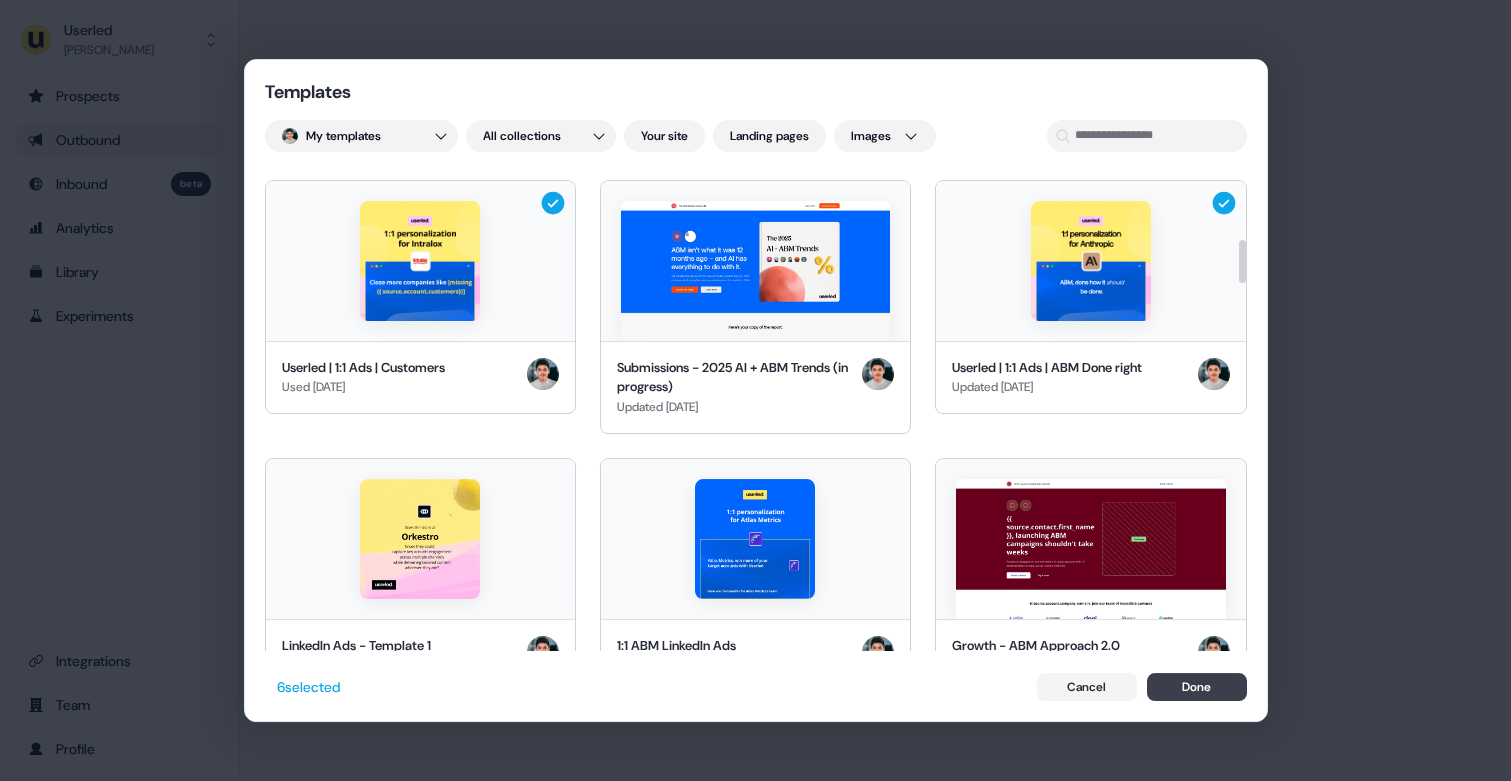 click on "Done" at bounding box center [1197, 687] 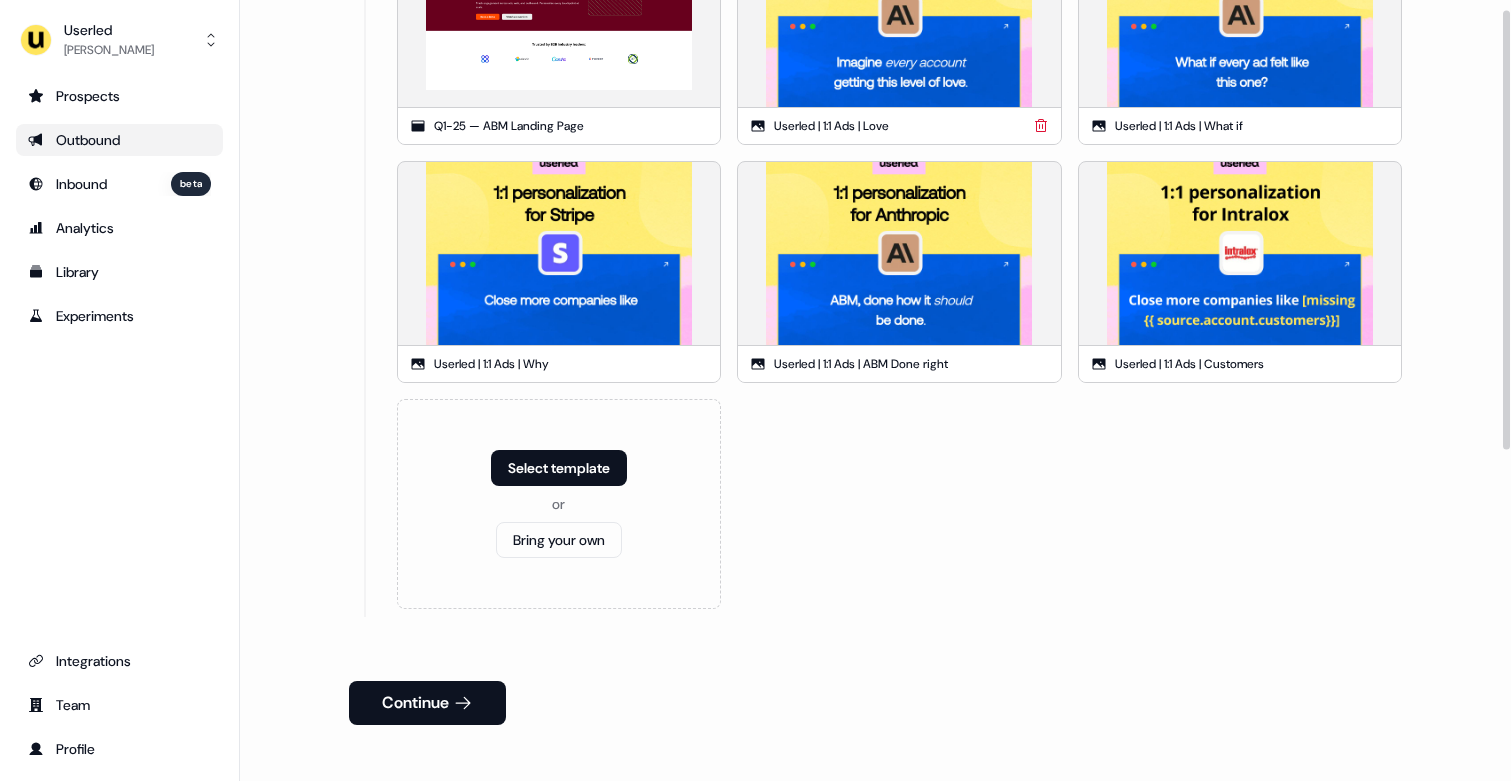 scroll, scrollTop: 603, scrollLeft: 0, axis: vertical 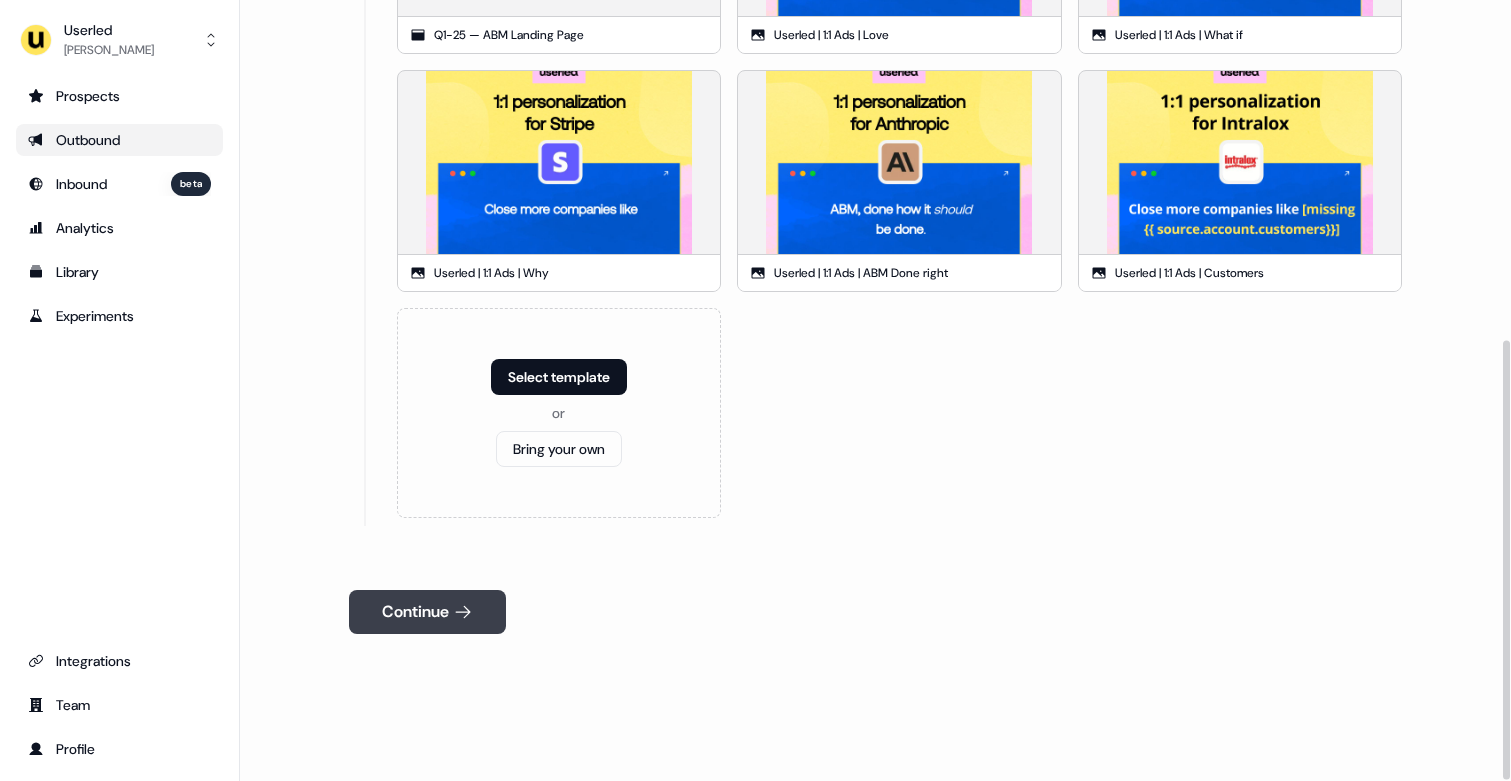click on "Continue" at bounding box center (427, 612) 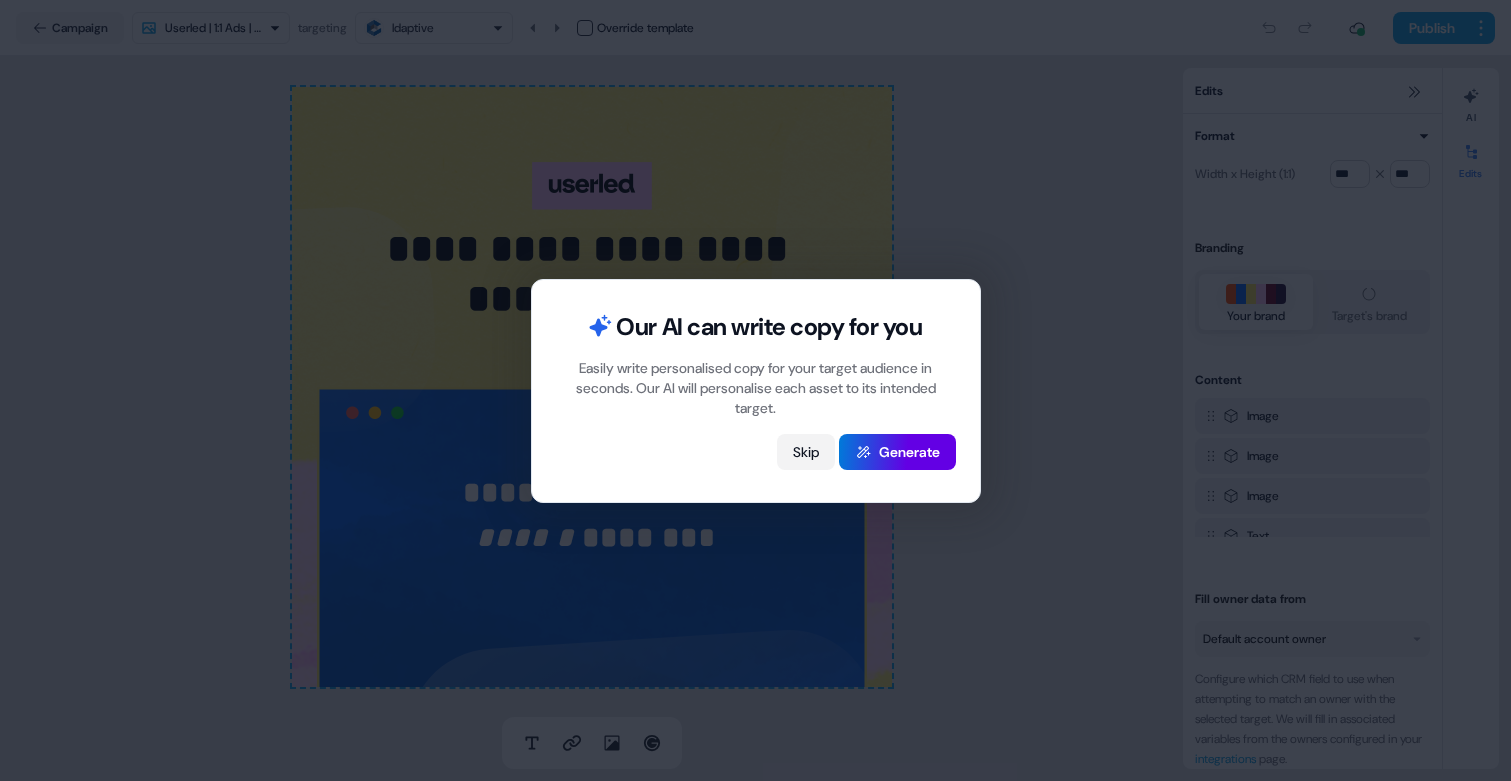 click on "Skip" at bounding box center (806, 452) 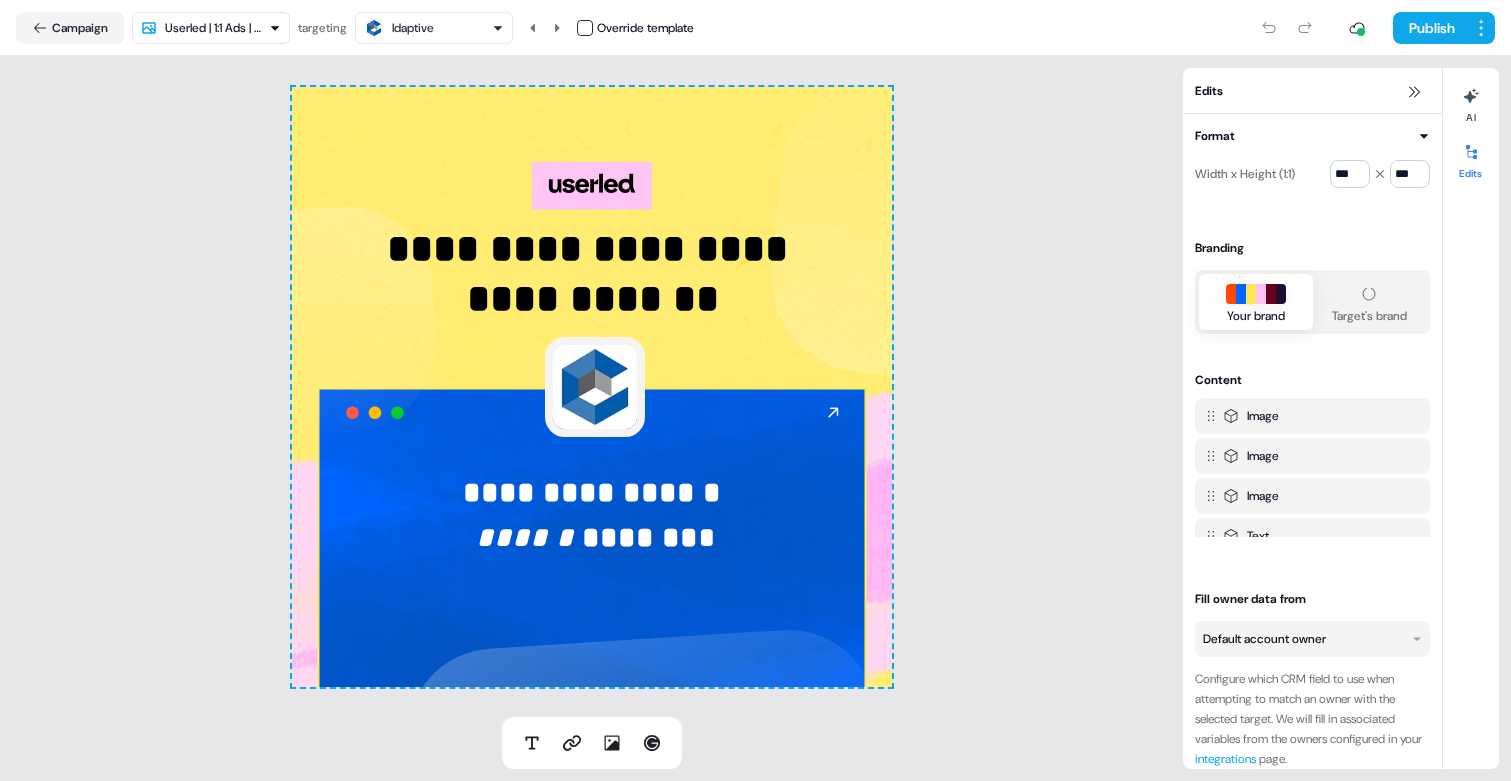 click on "**********" at bounding box center [755, 390] 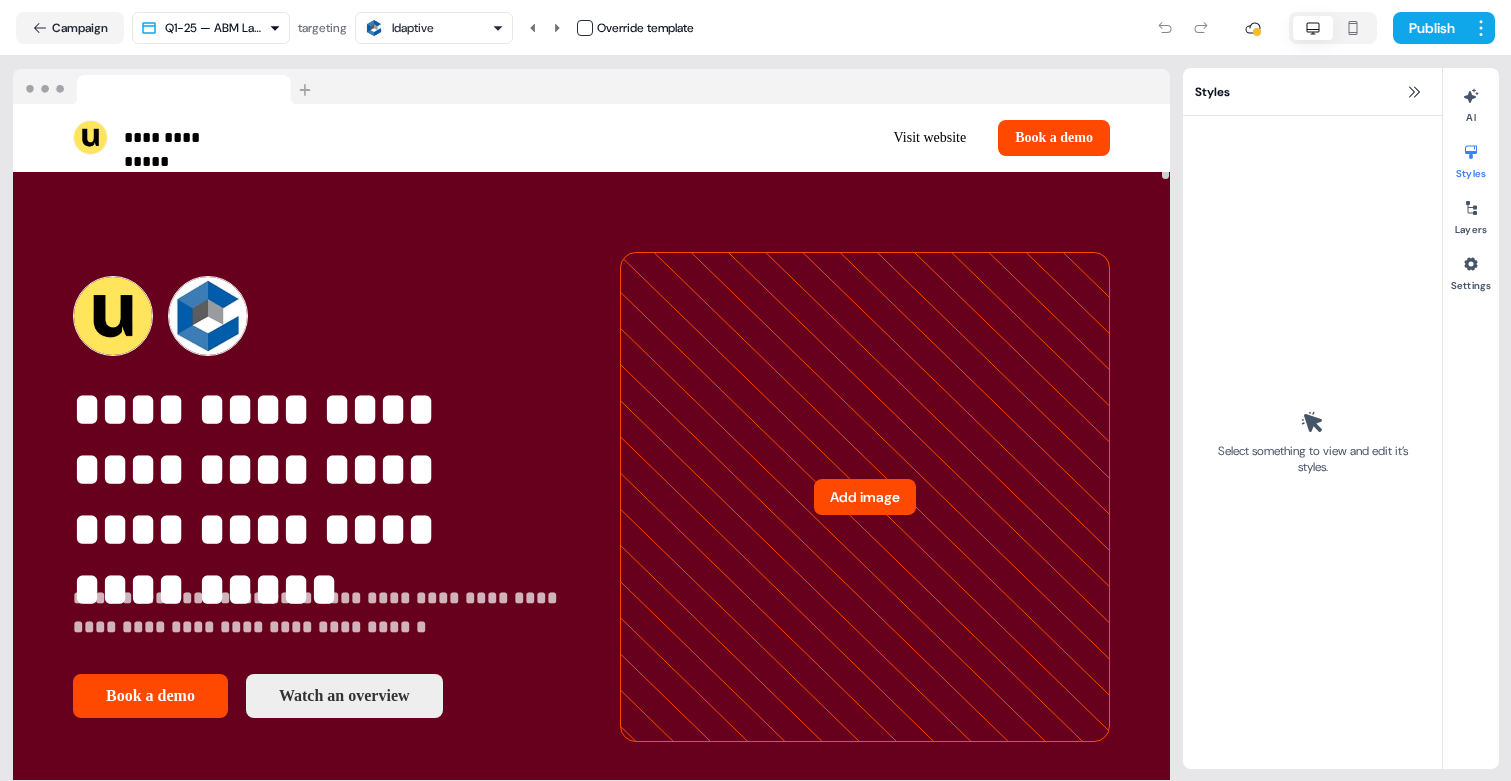 click at bounding box center (591, 87) 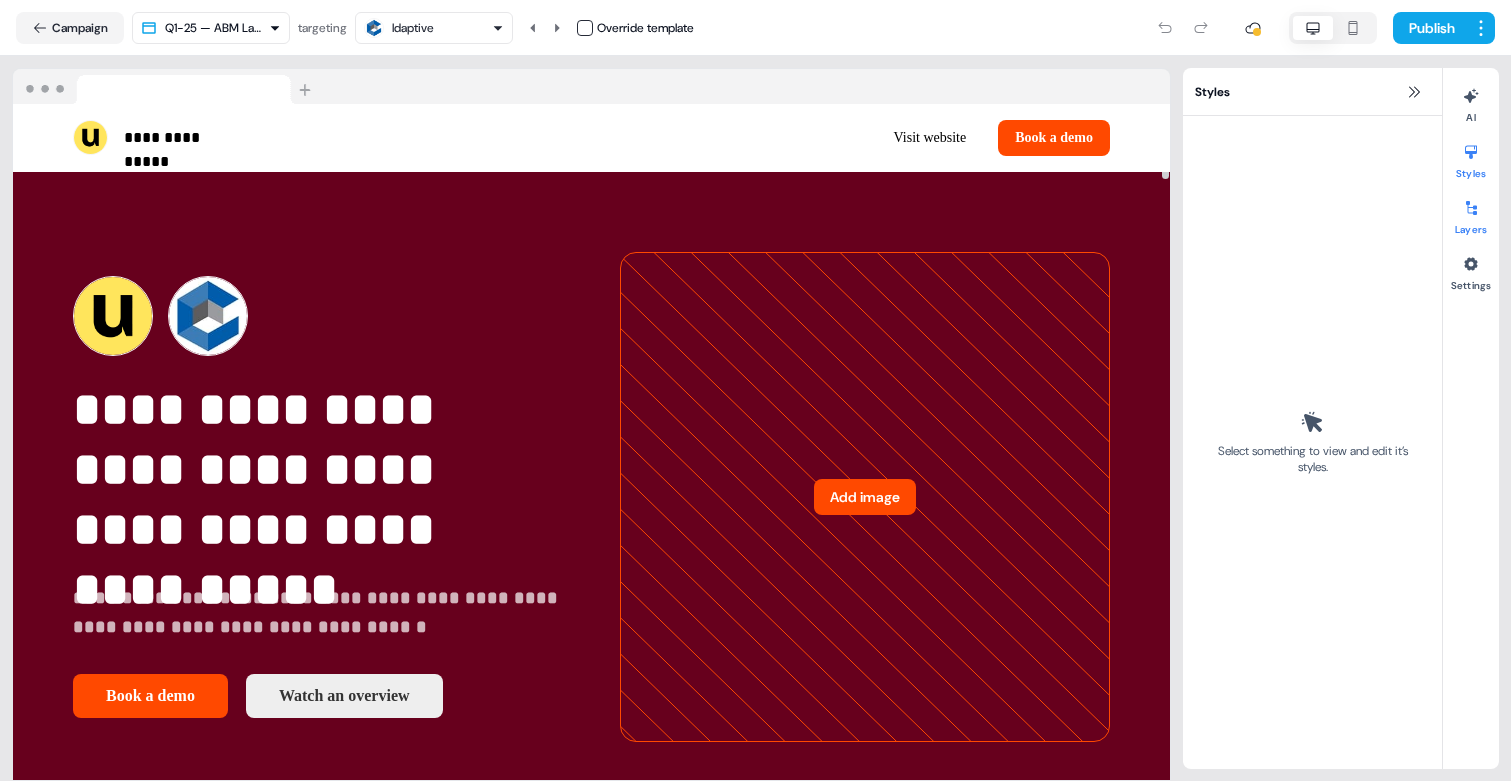 click at bounding box center (1471, 208) 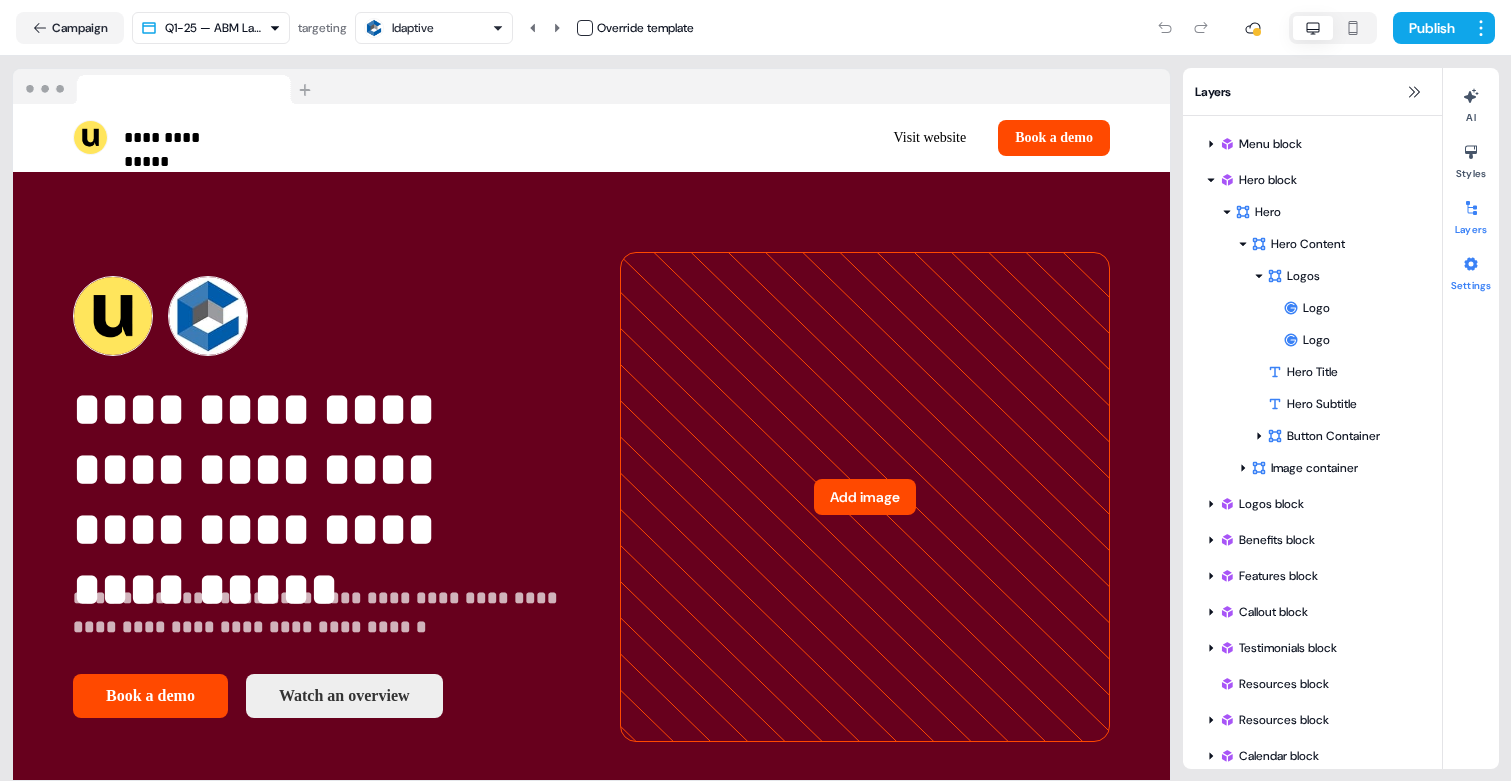 click at bounding box center [1471, 264] 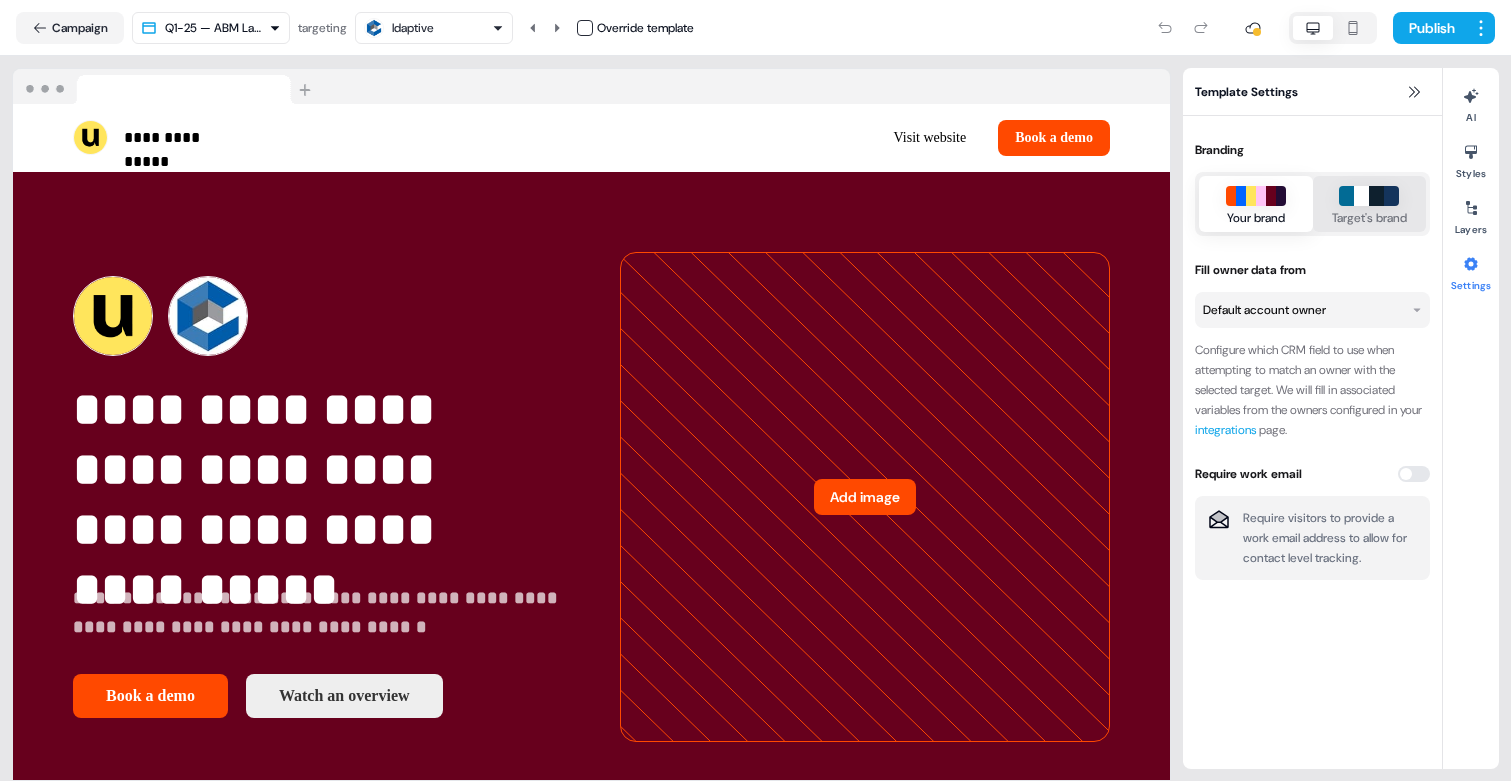 click at bounding box center [1376, 196] 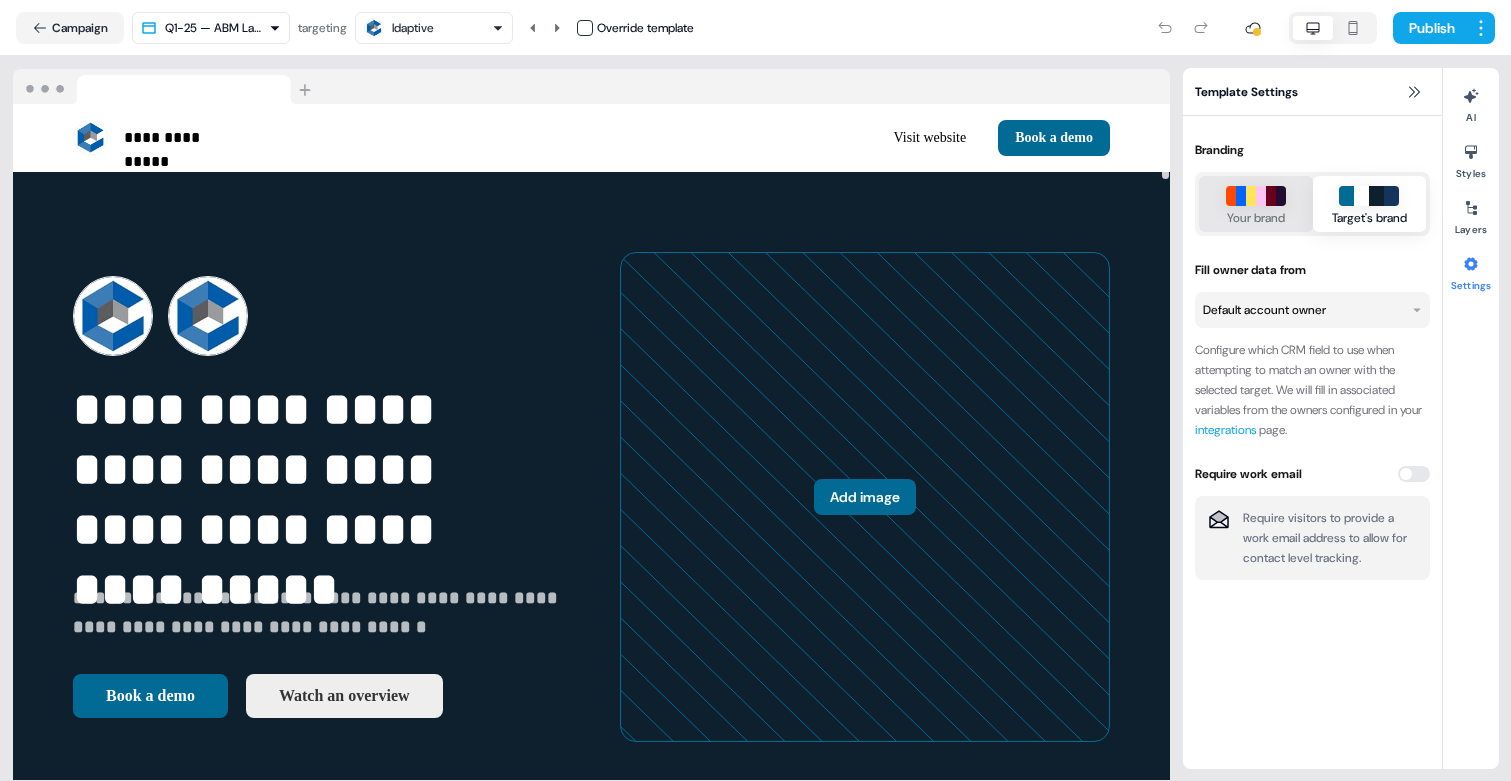 click on "Your brand" at bounding box center [1256, 204] 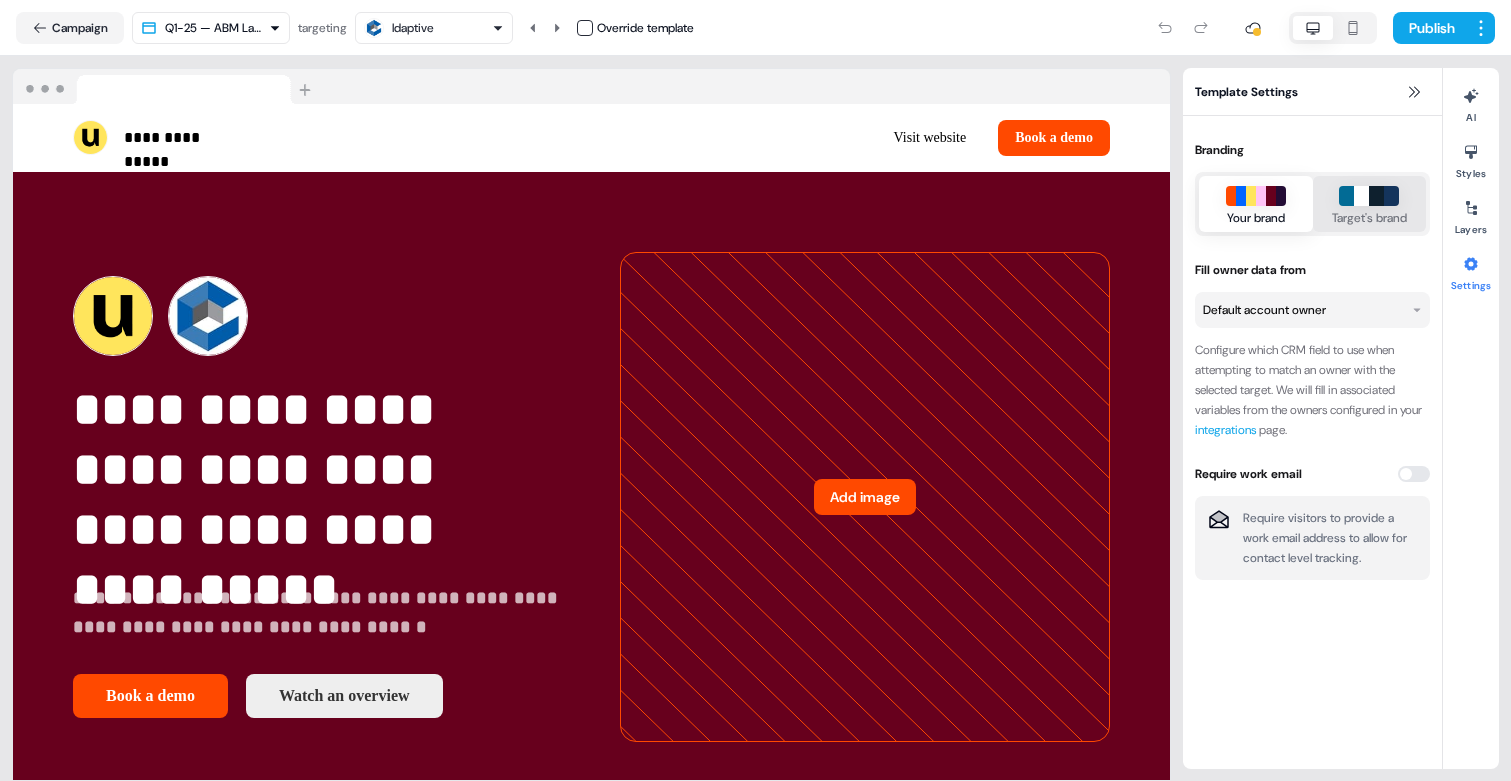 click on "Target's brand" at bounding box center (1369, 218) 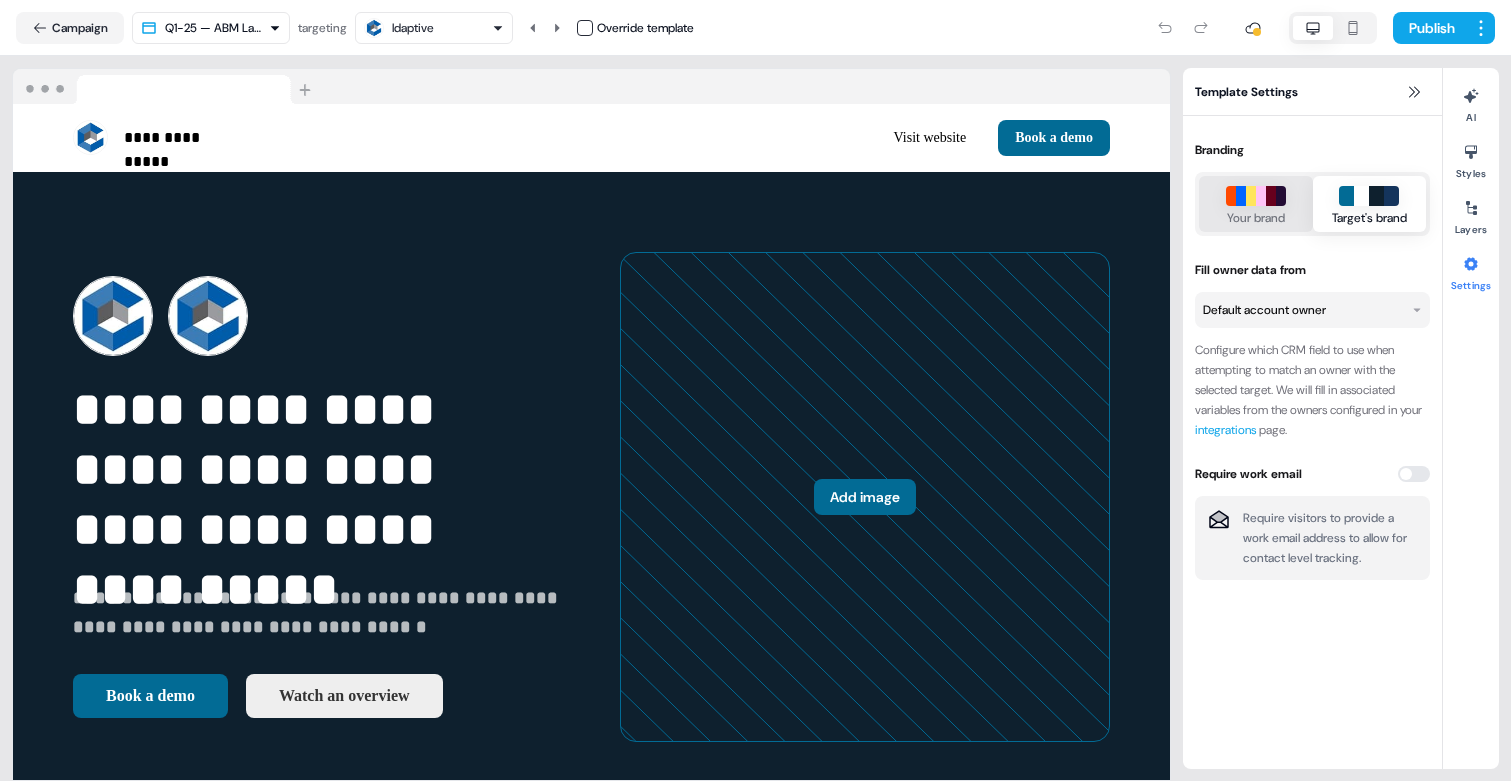 click on "Your brand" at bounding box center (1256, 204) 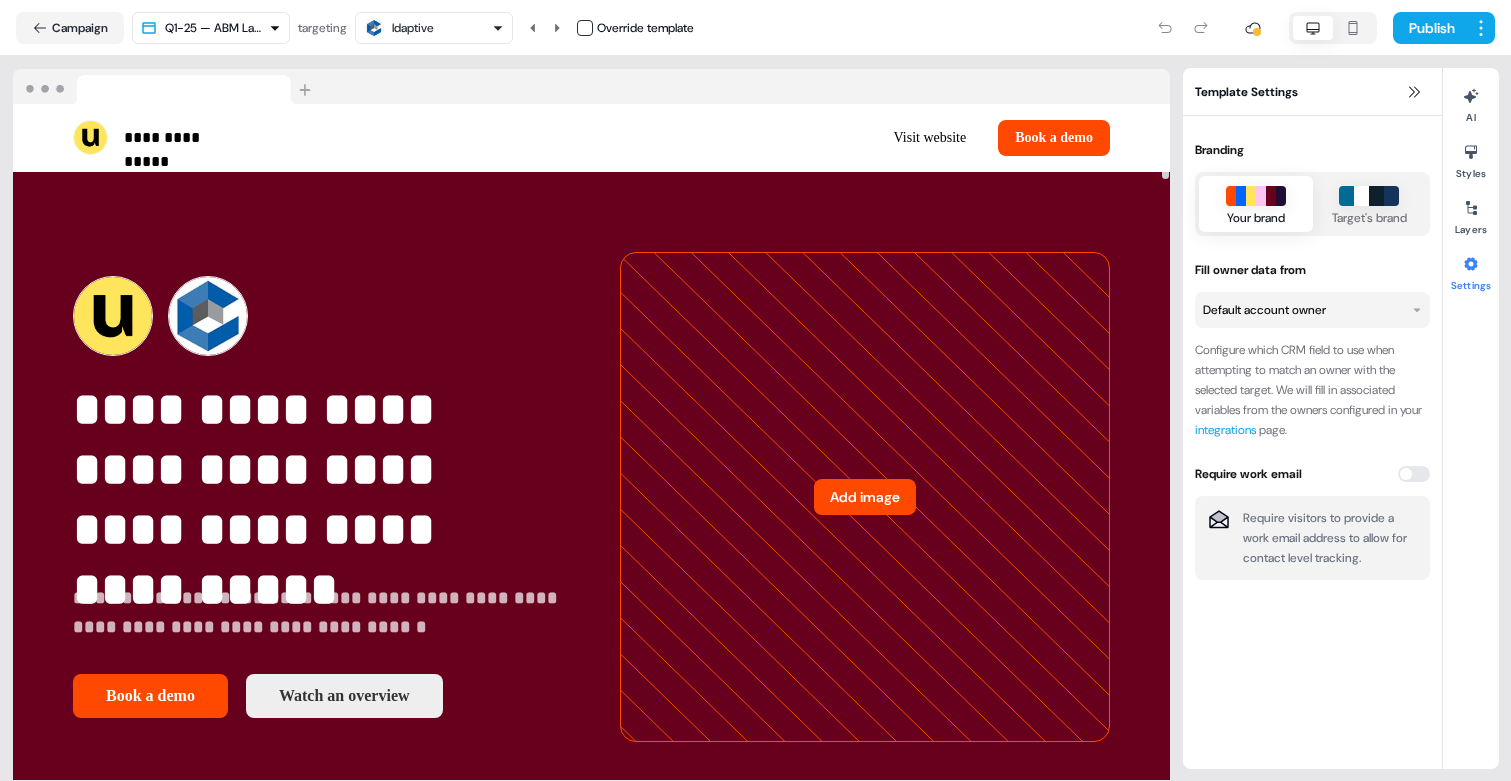 click on "**********" at bounding box center [591, 497] 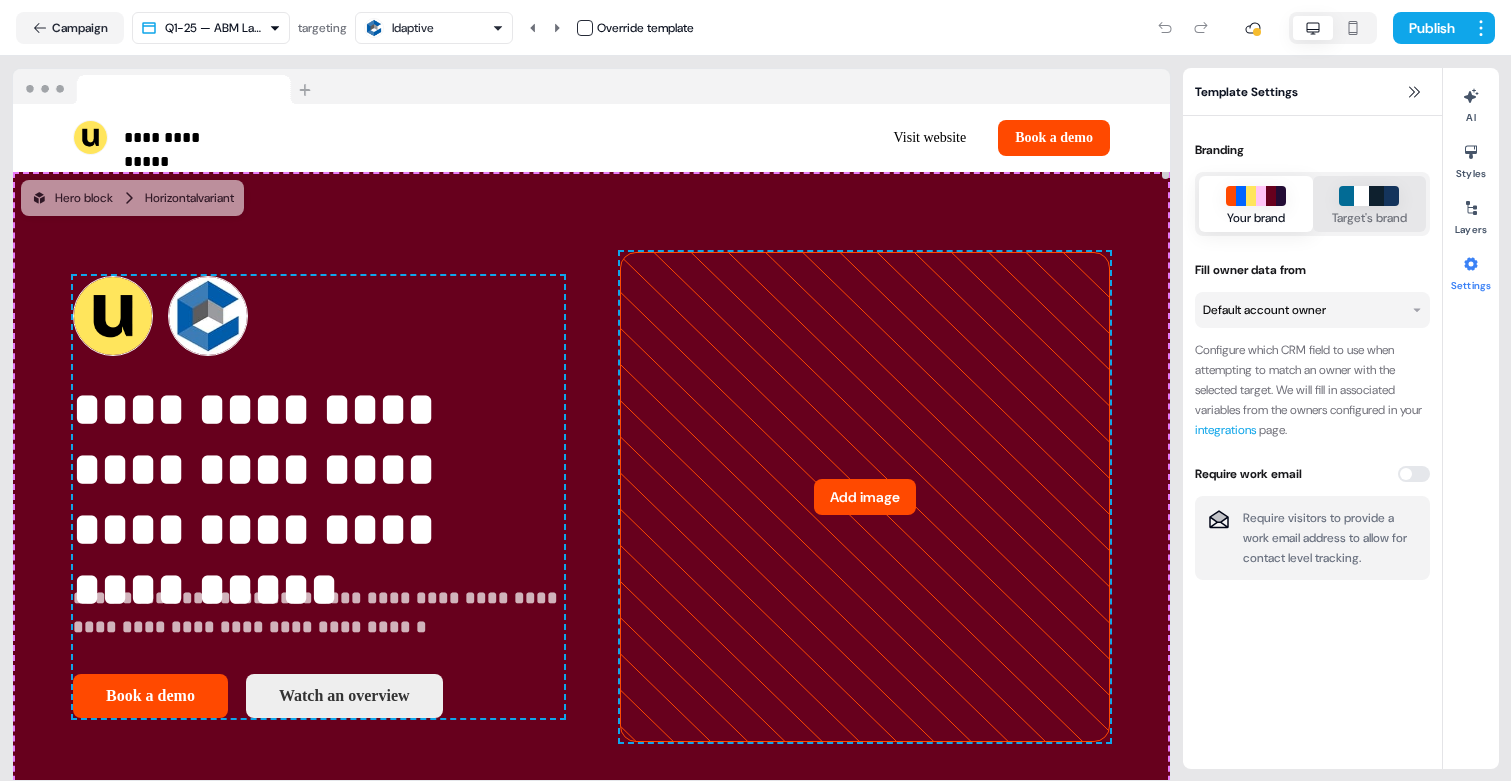 click at bounding box center [1391, 196] 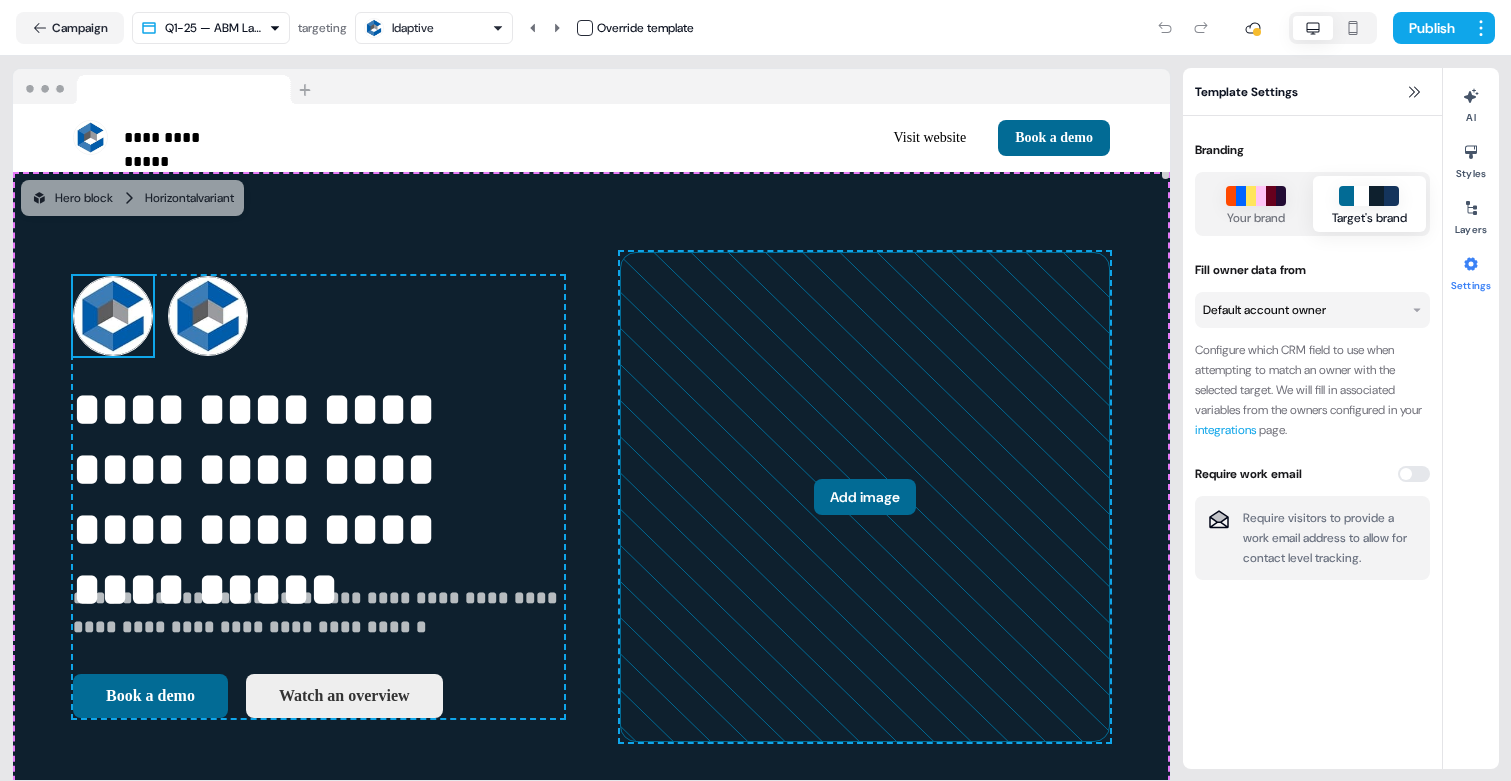 click at bounding box center (113, 316) 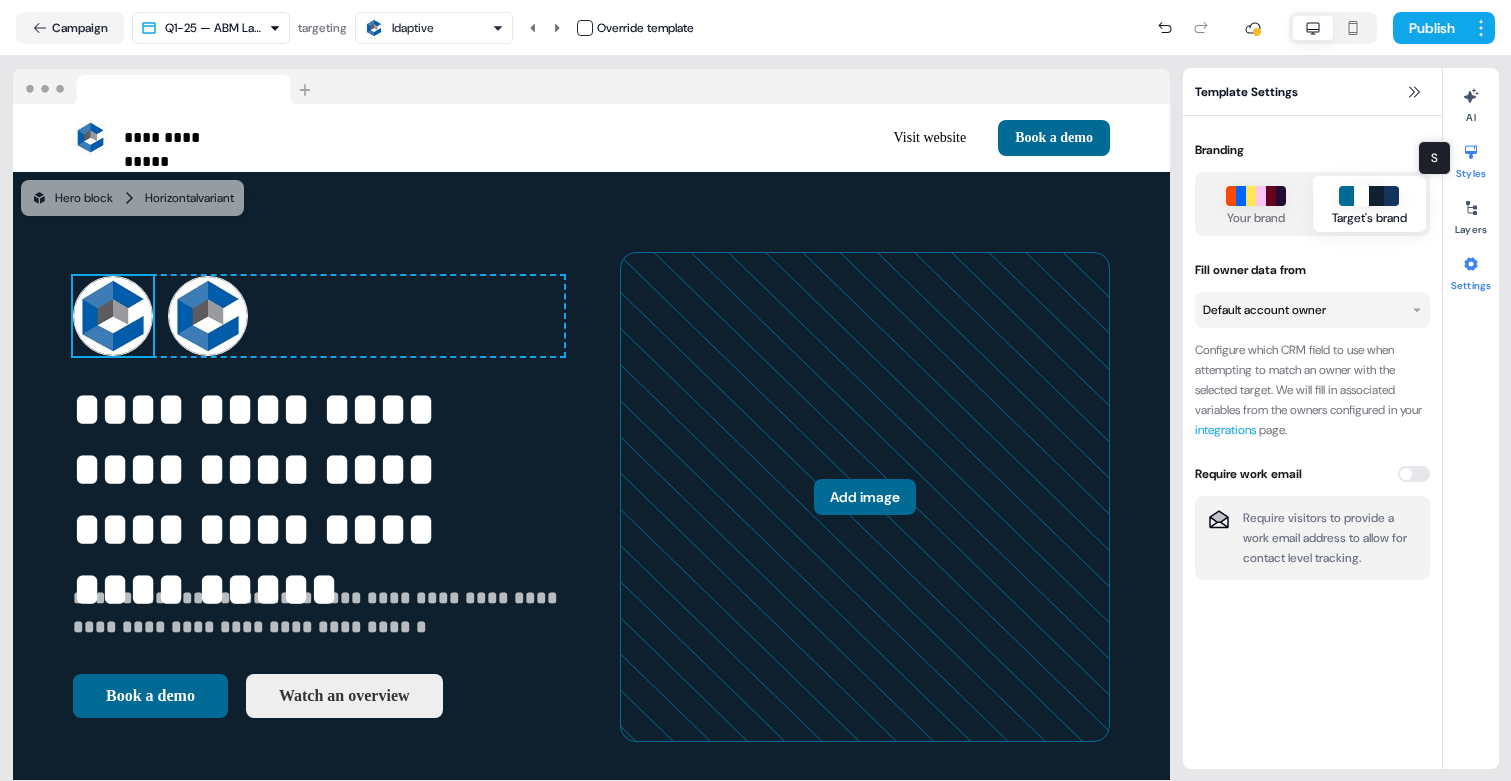 click 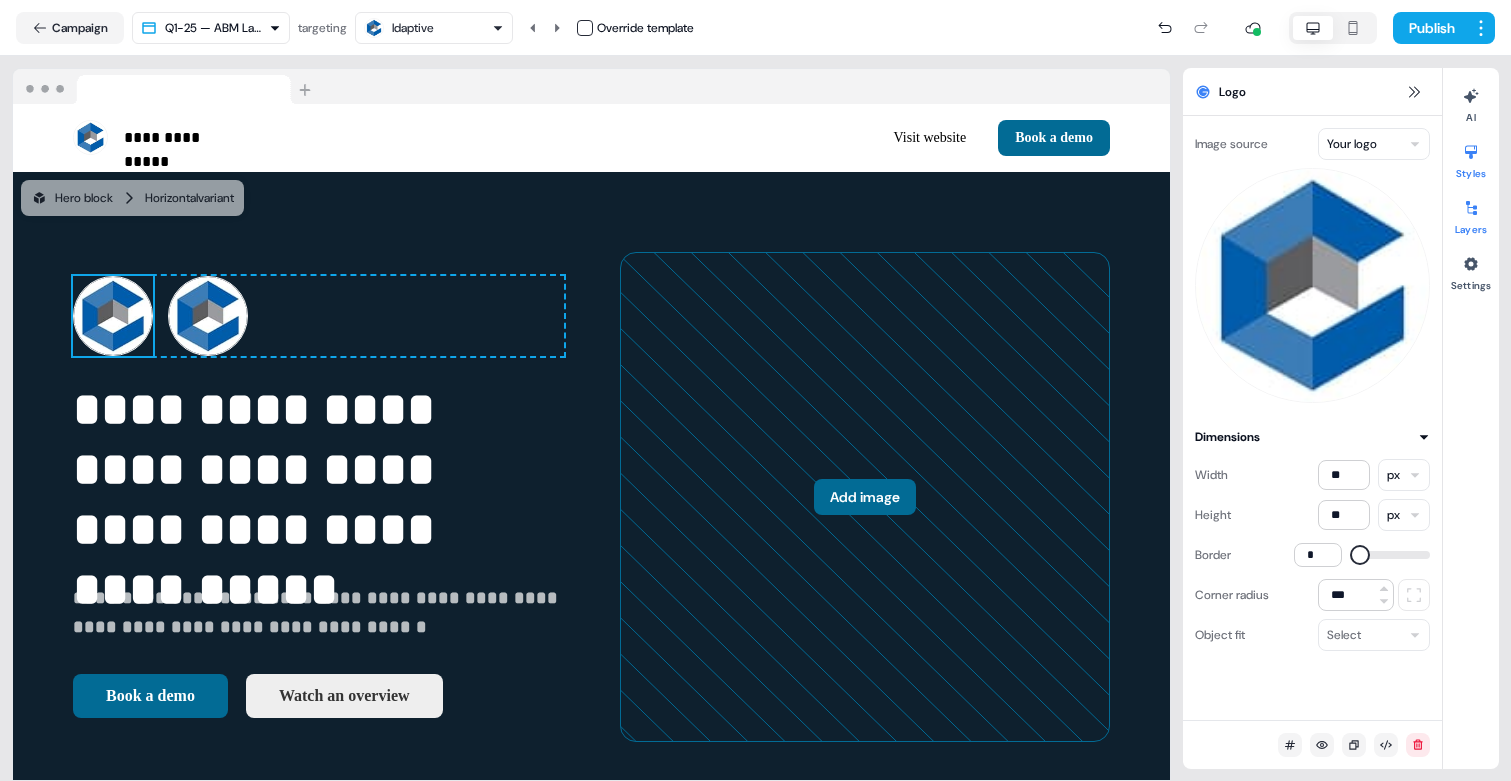 click 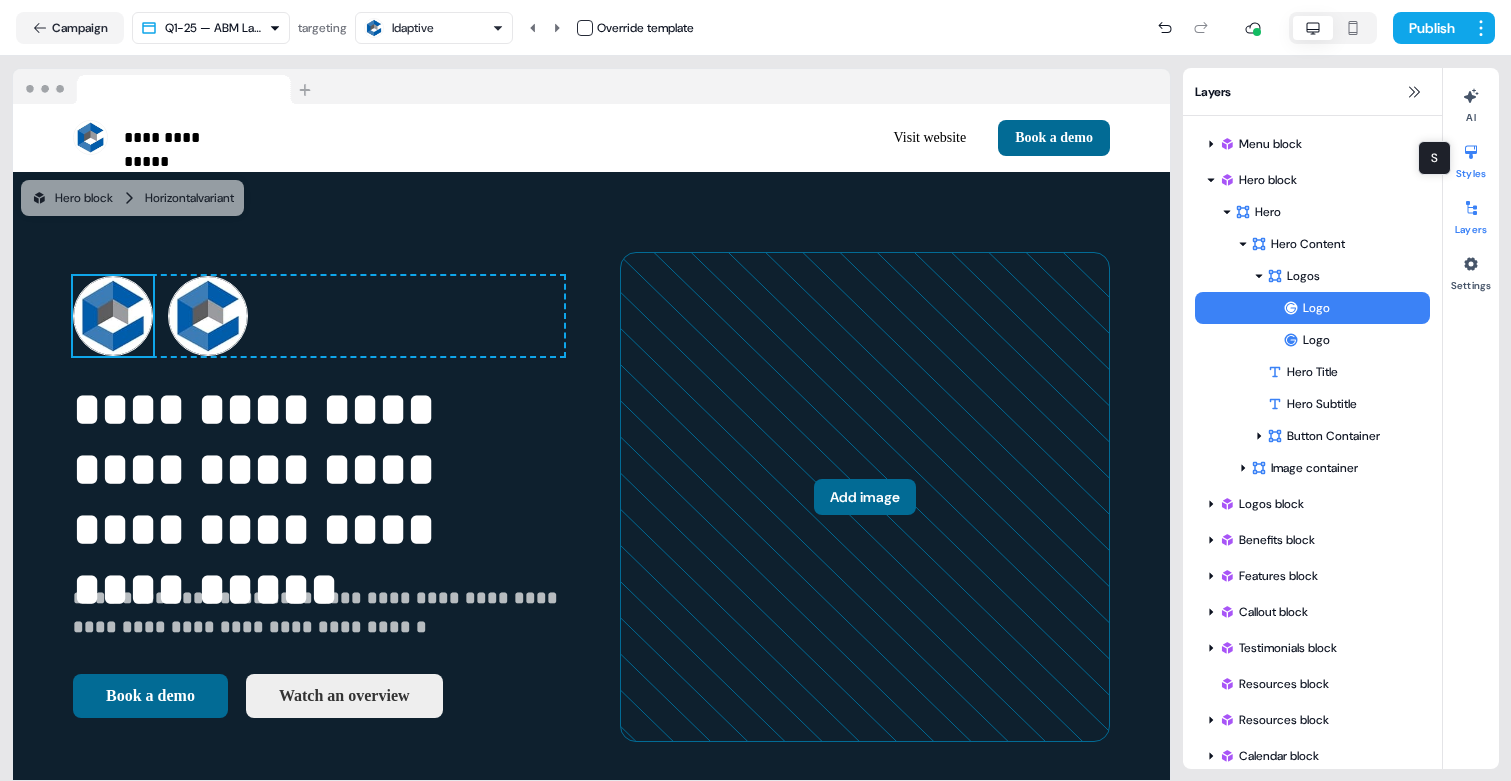 click at bounding box center [1471, 152] 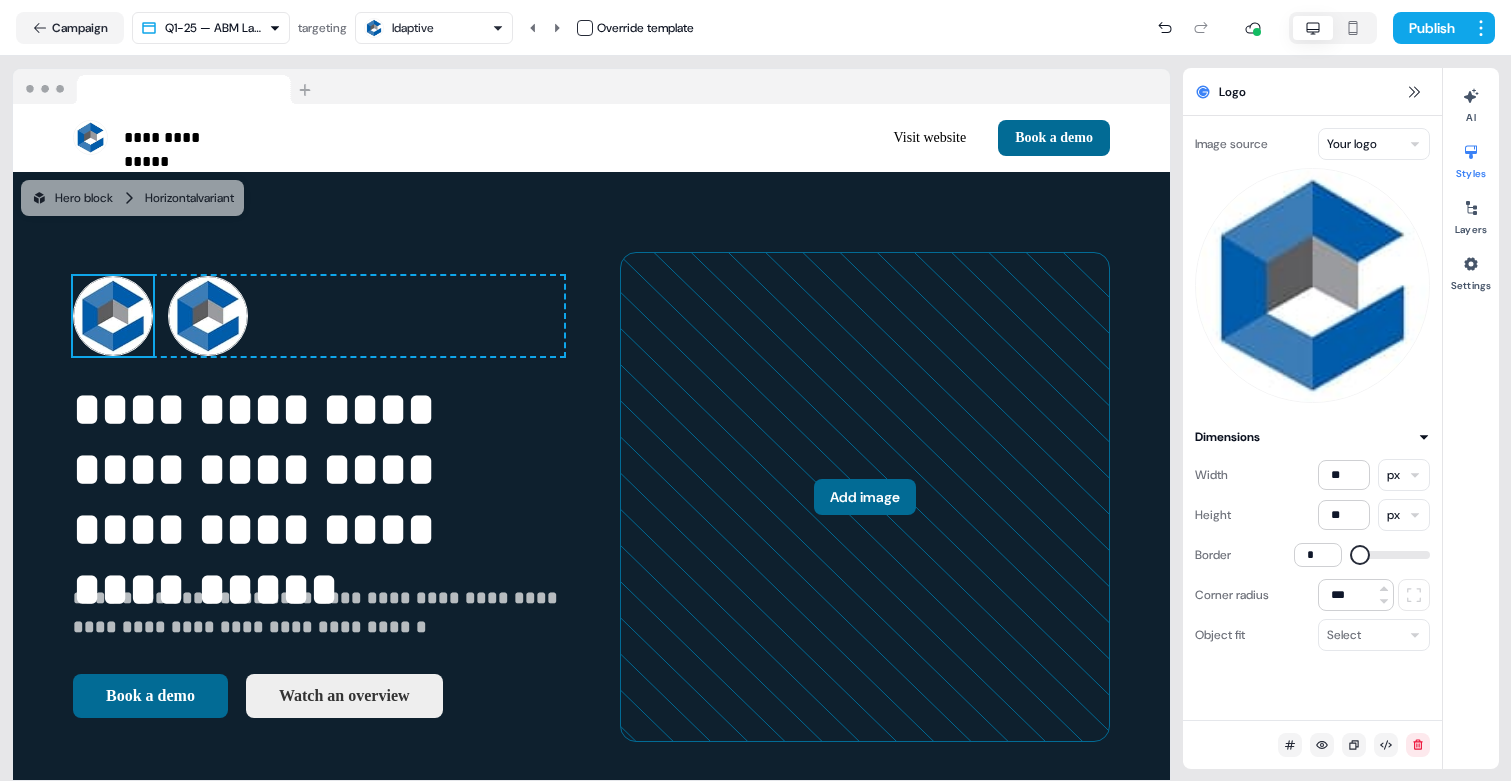click on "**********" at bounding box center [755, 390] 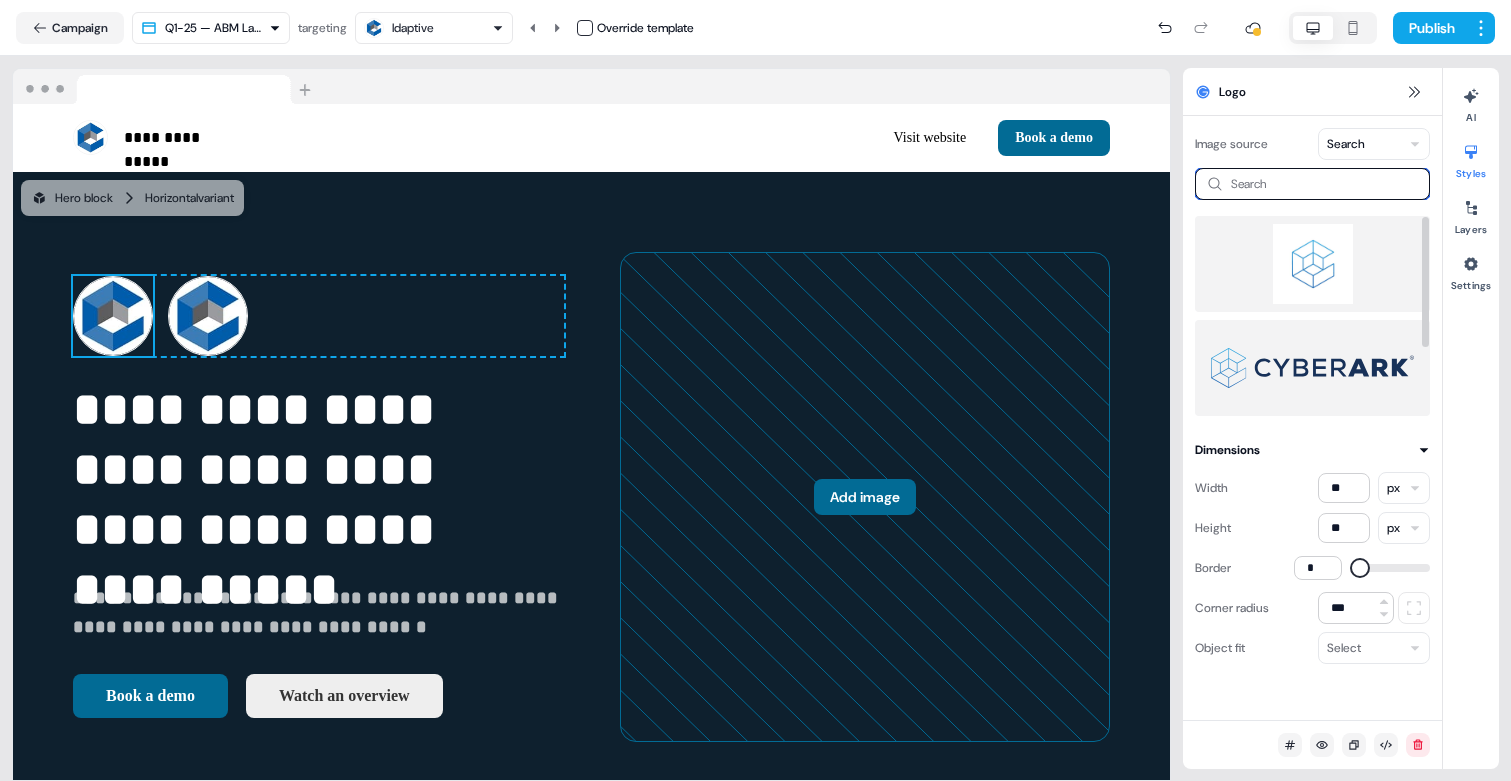 click at bounding box center (1312, 184) 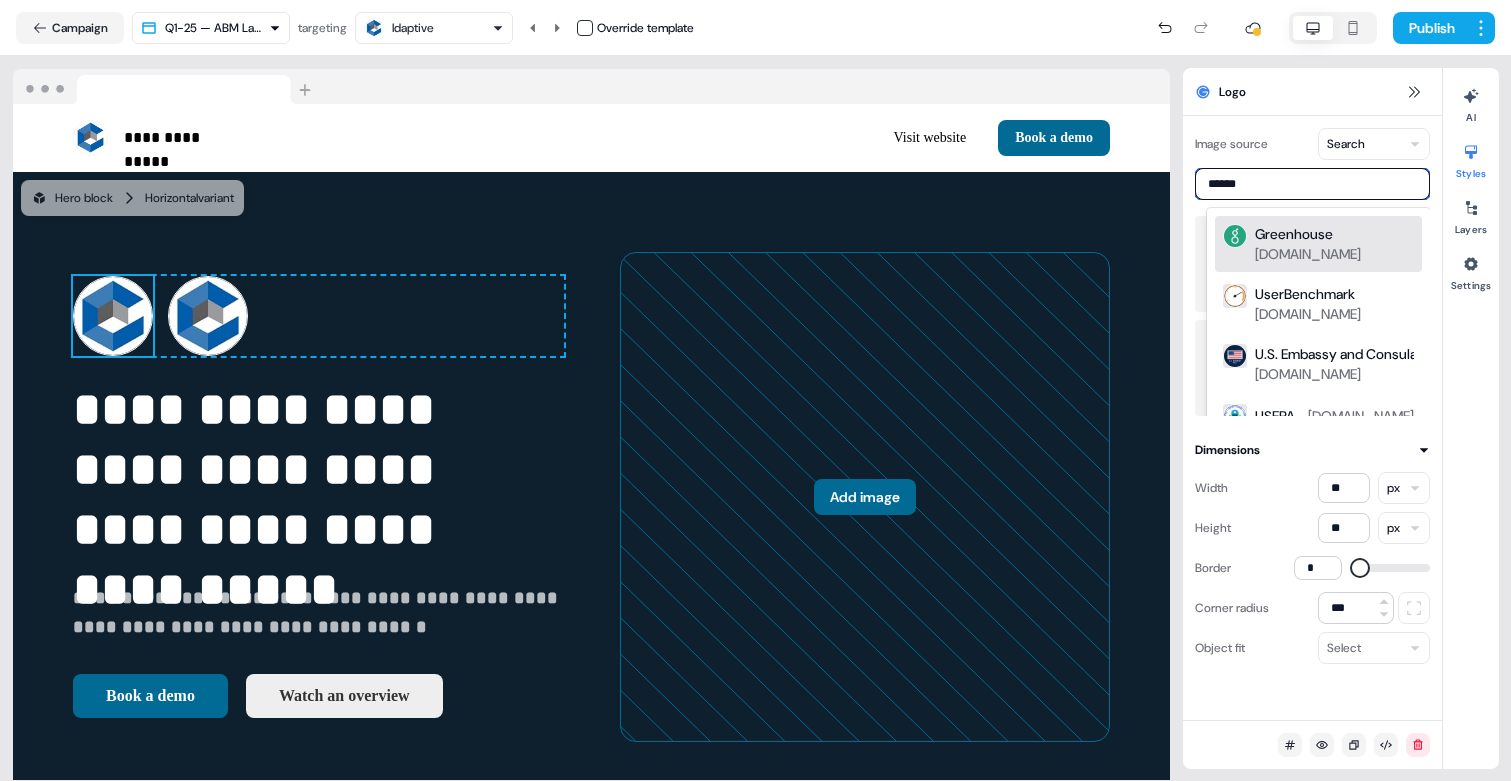 type on "*******" 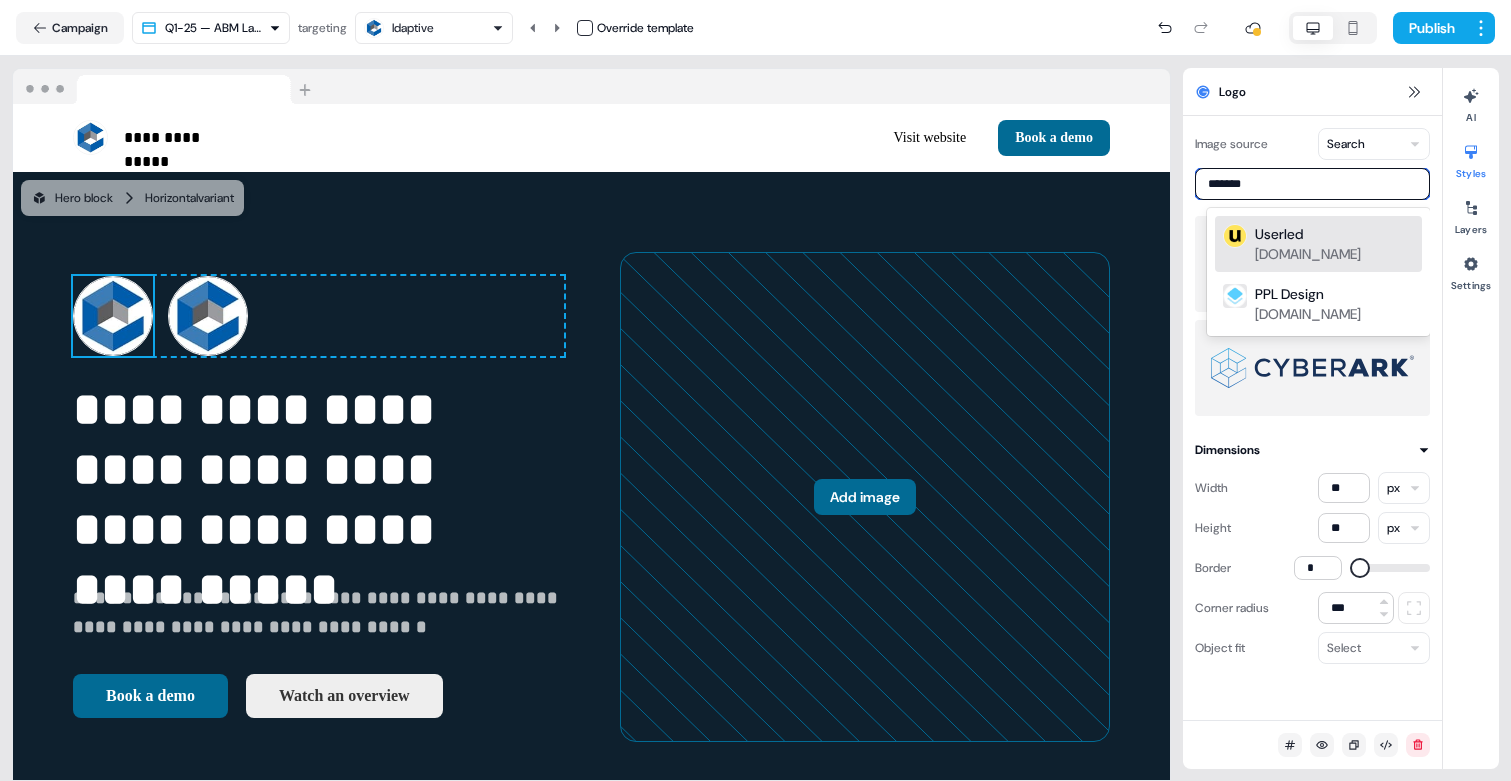 click on "Userled userled.io" at bounding box center [1334, 244] 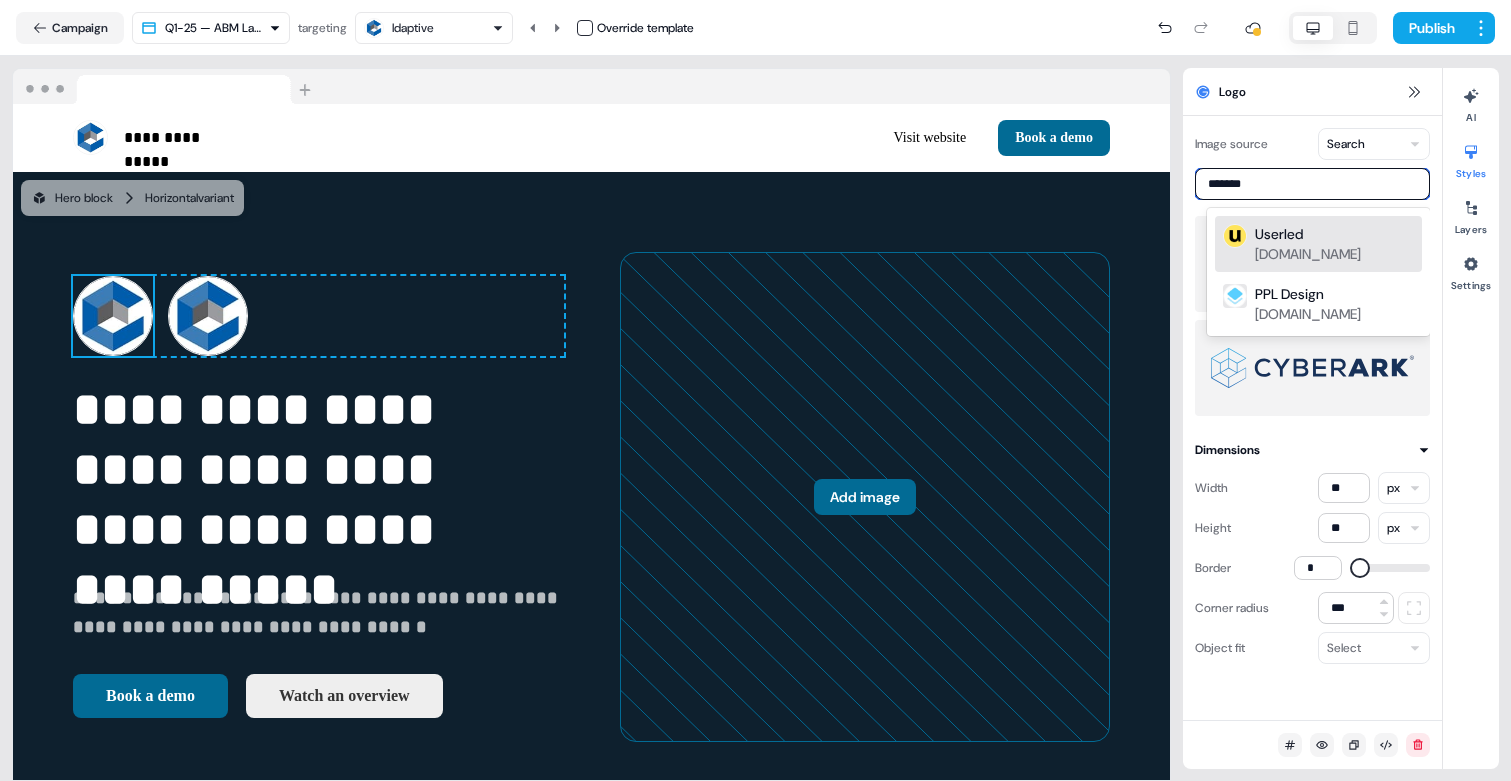 type 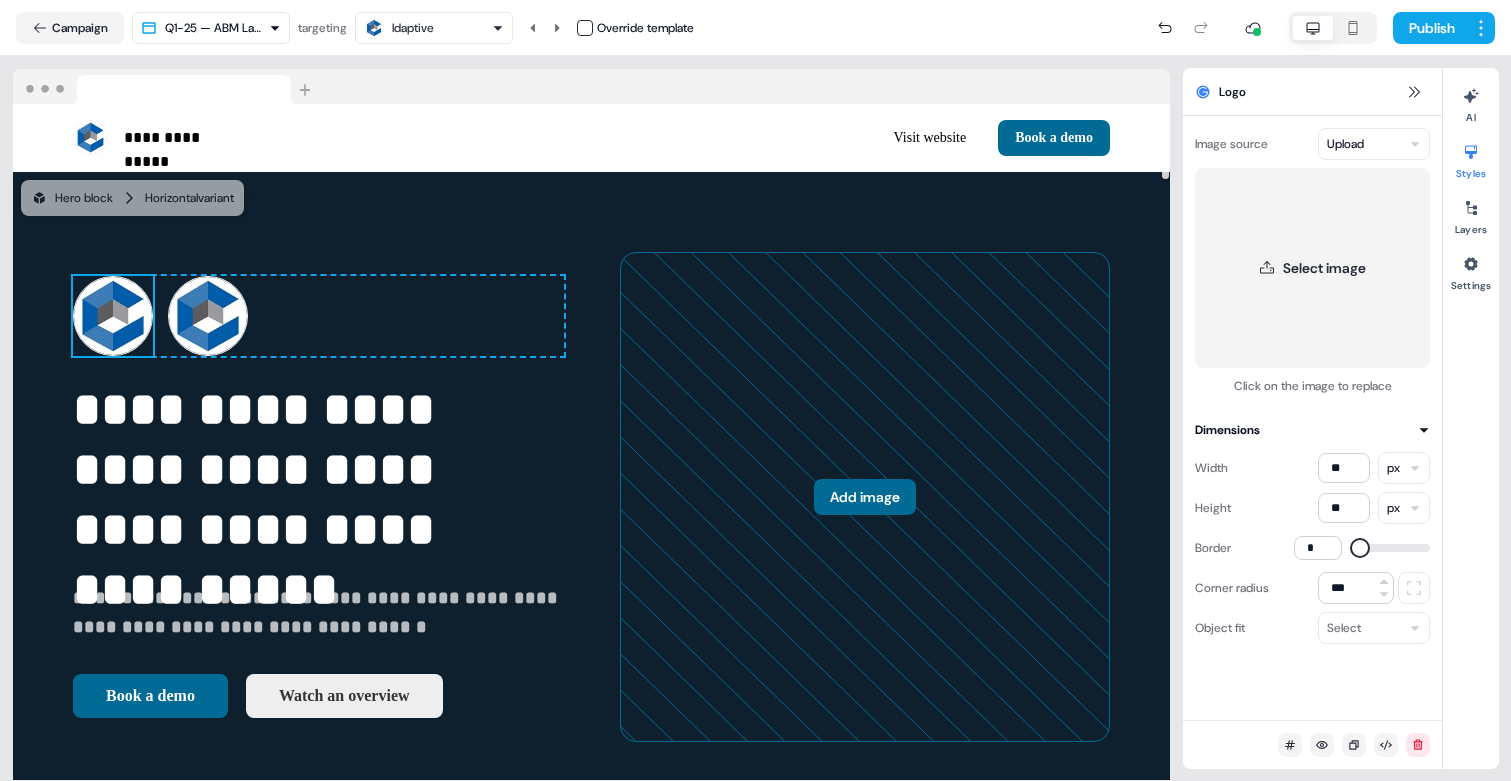 click on "**********" at bounding box center [755, 390] 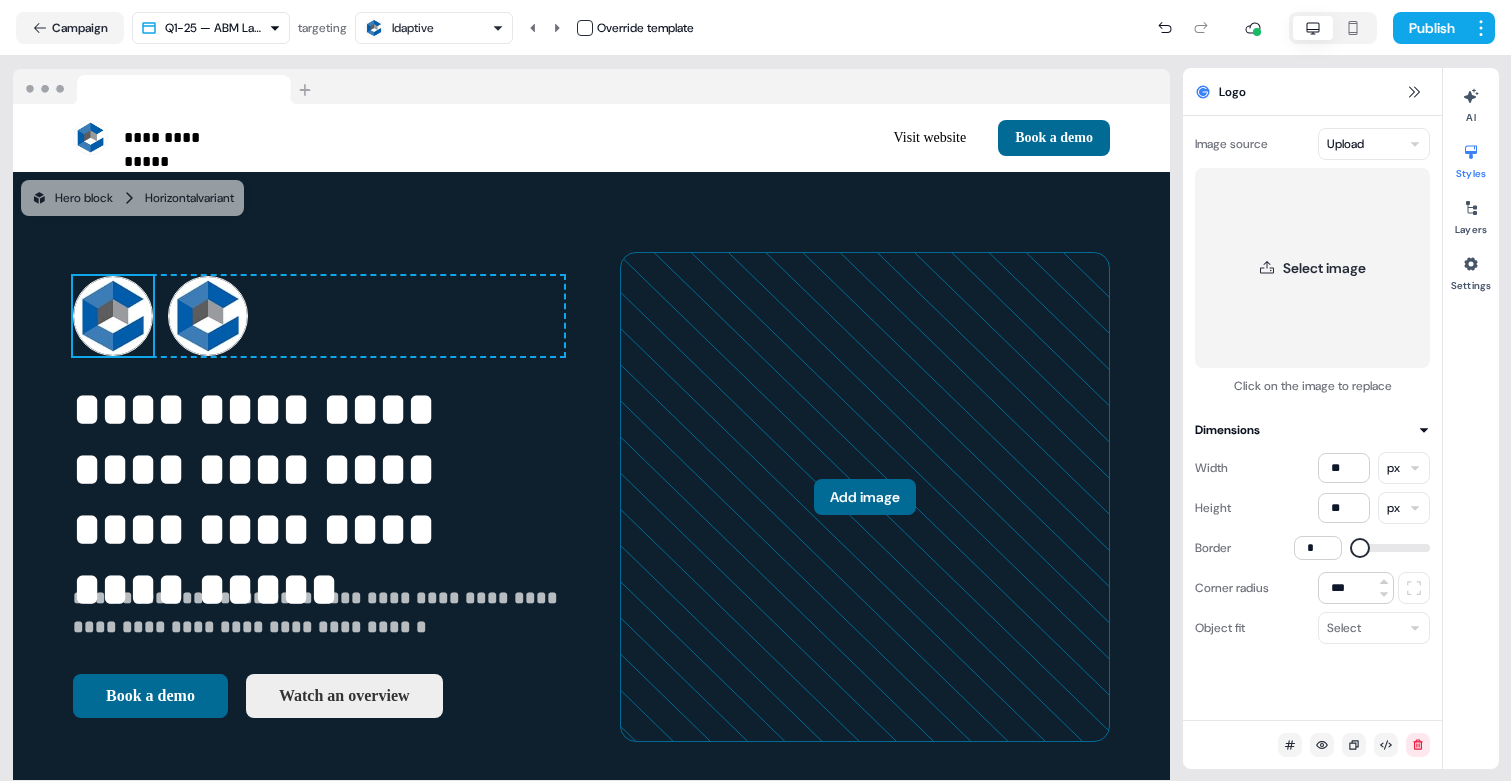 type 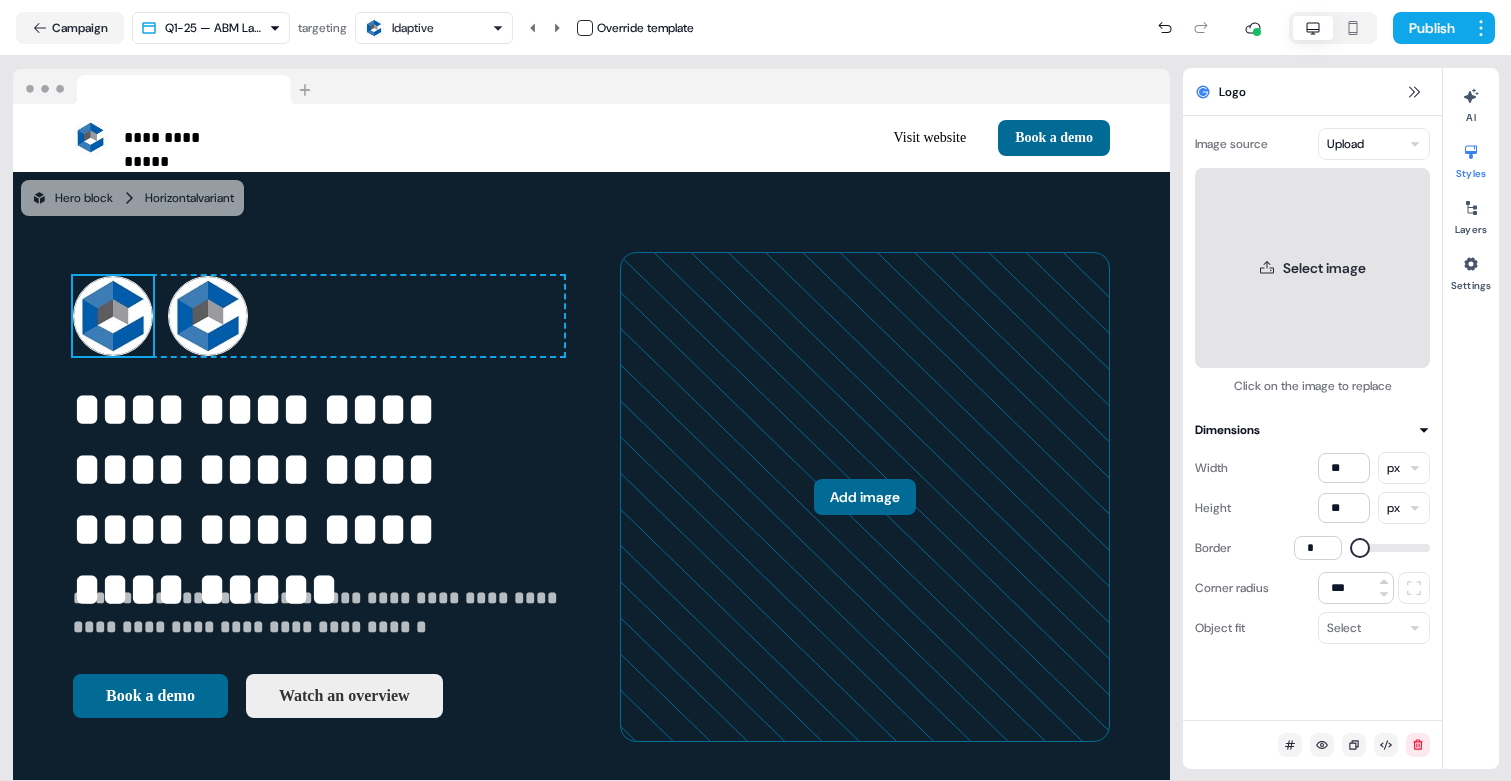 click on "Select image" at bounding box center (1312, 268) 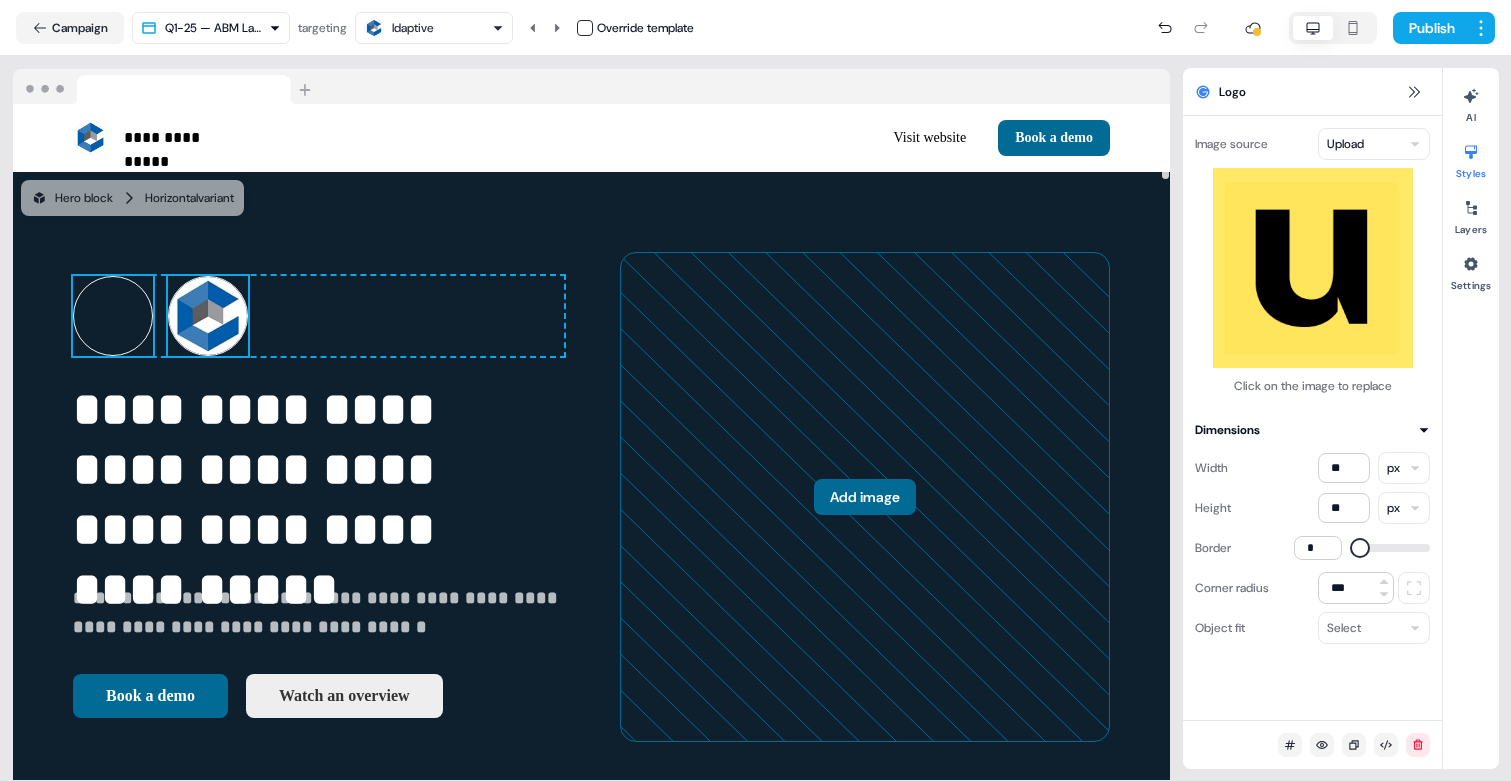 click at bounding box center [208, 316] 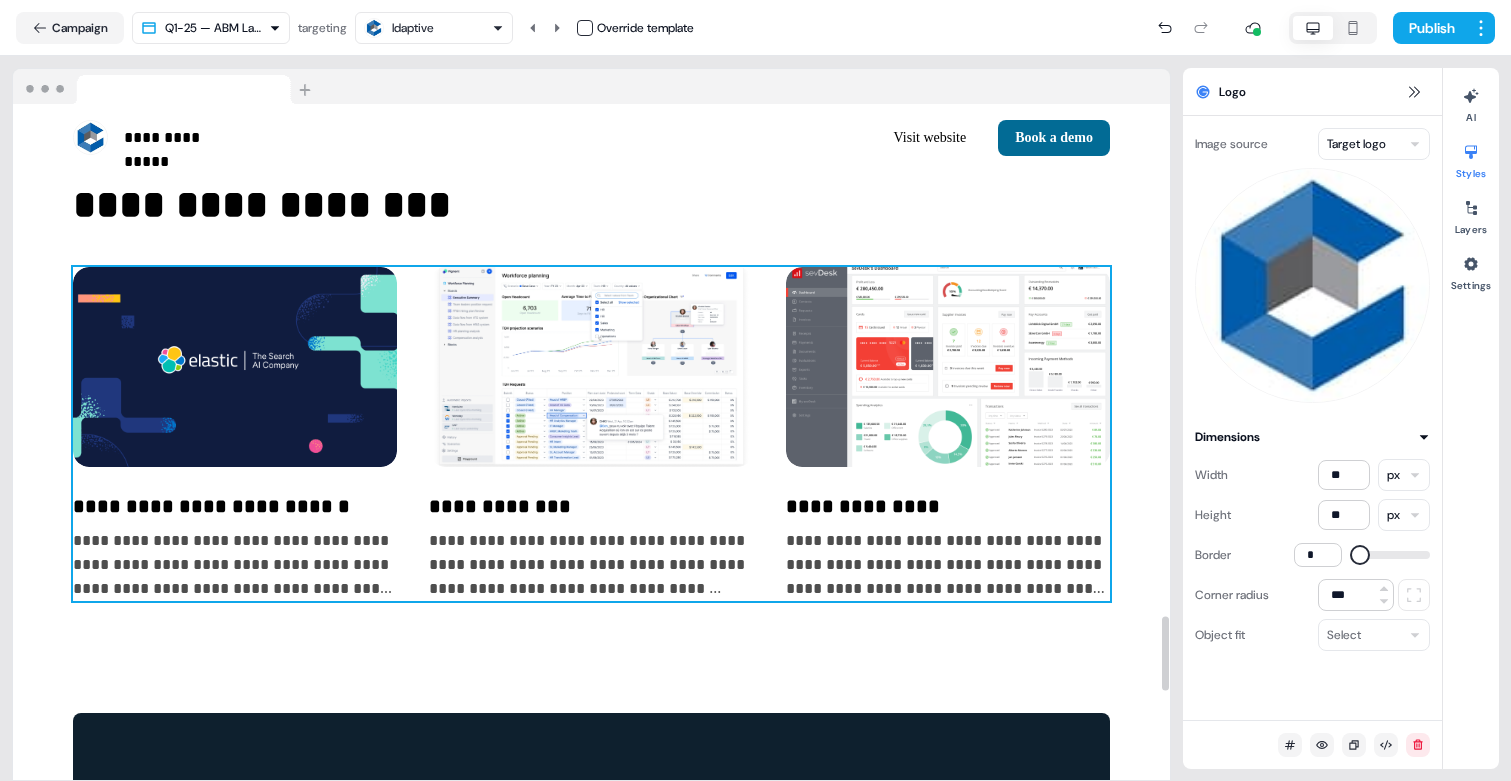 scroll, scrollTop: 3881, scrollLeft: 0, axis: vertical 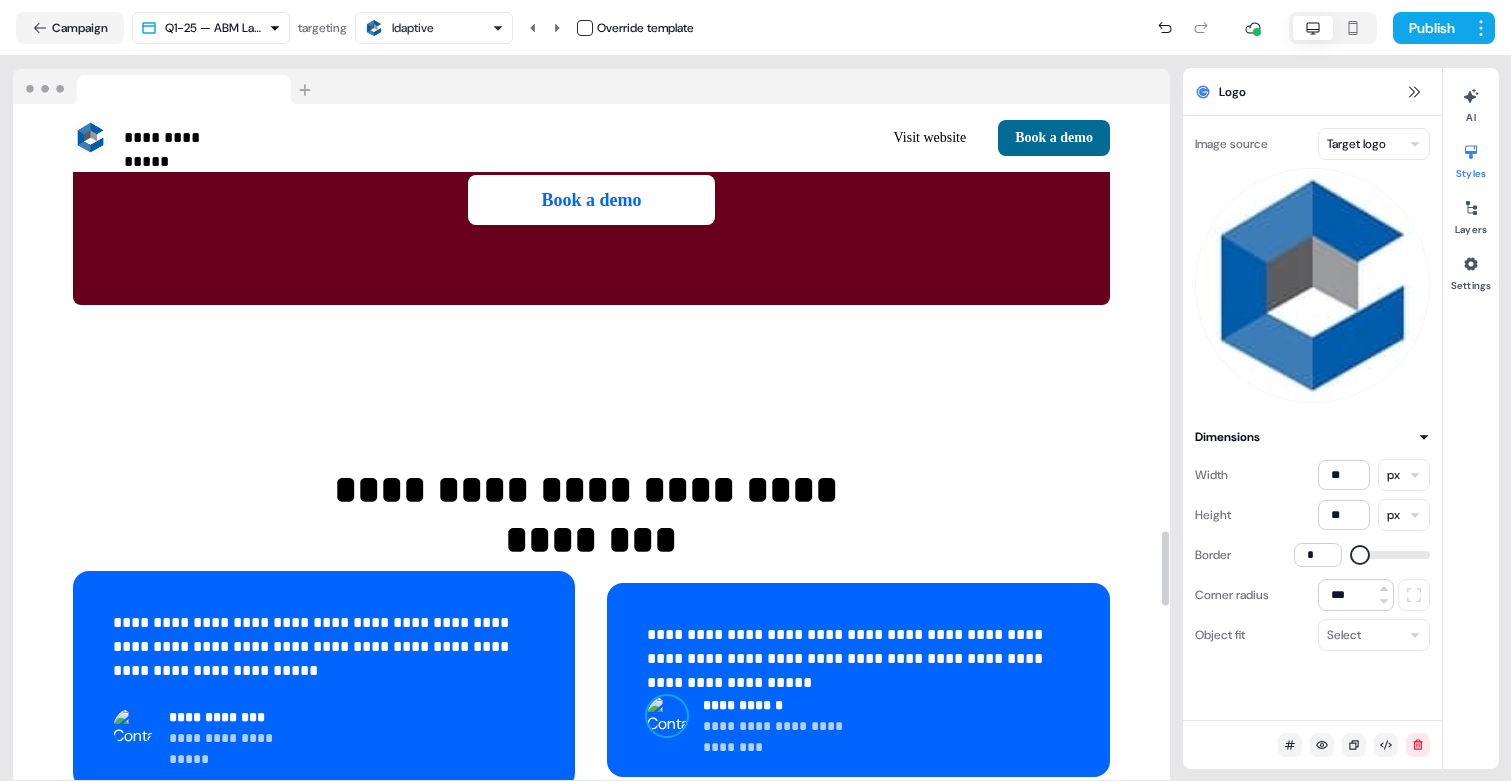 click at bounding box center (667, 716) 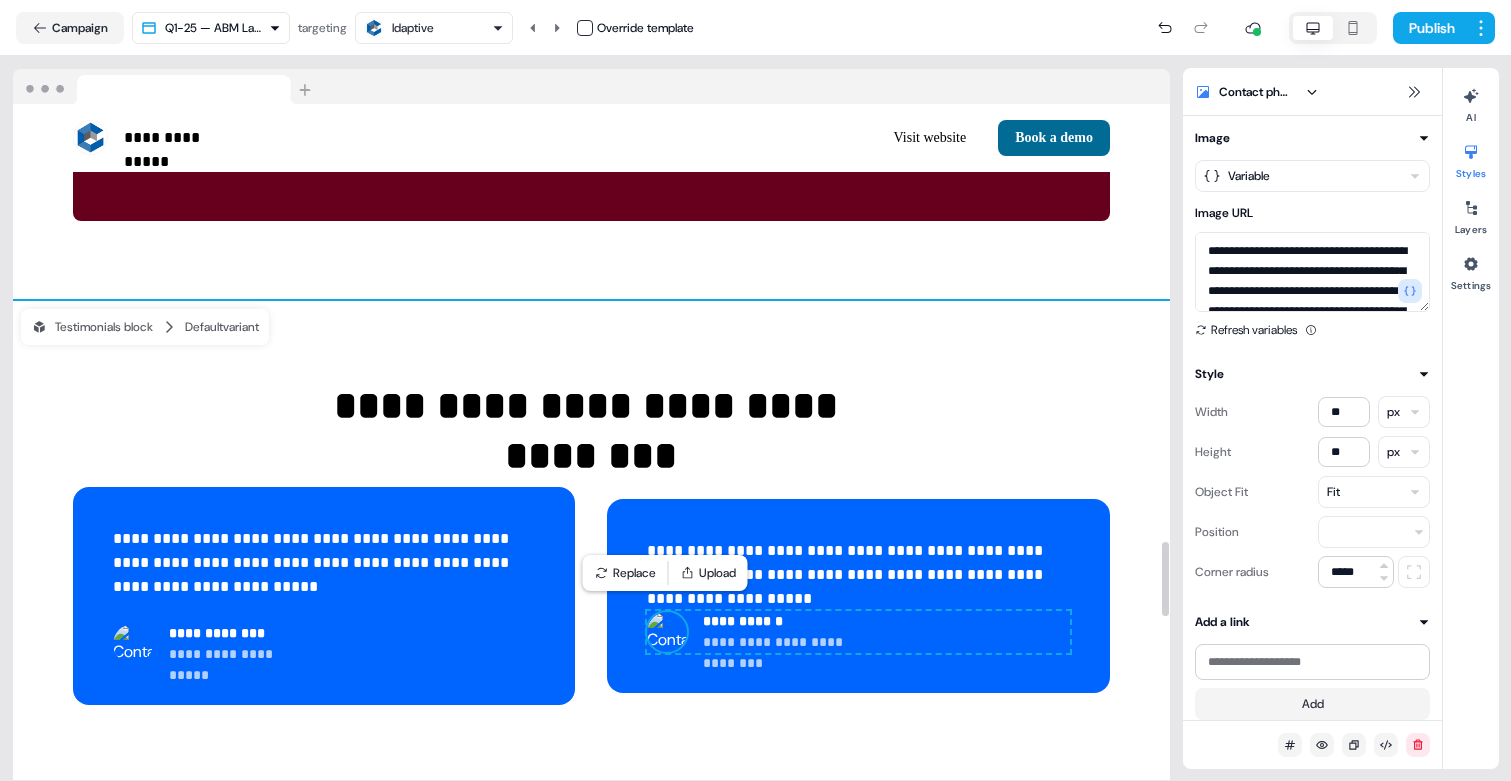 scroll, scrollTop: 3985, scrollLeft: 0, axis: vertical 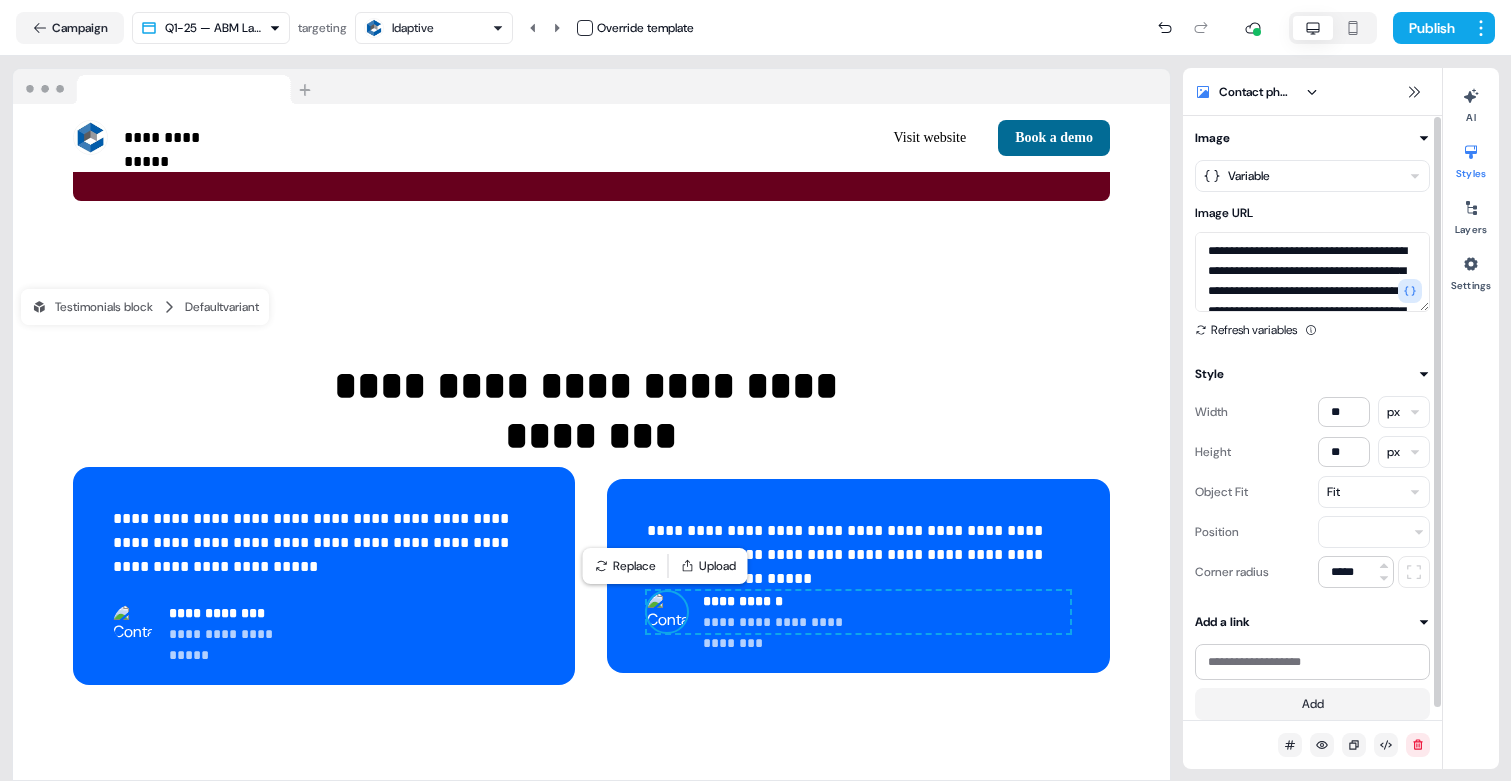 type 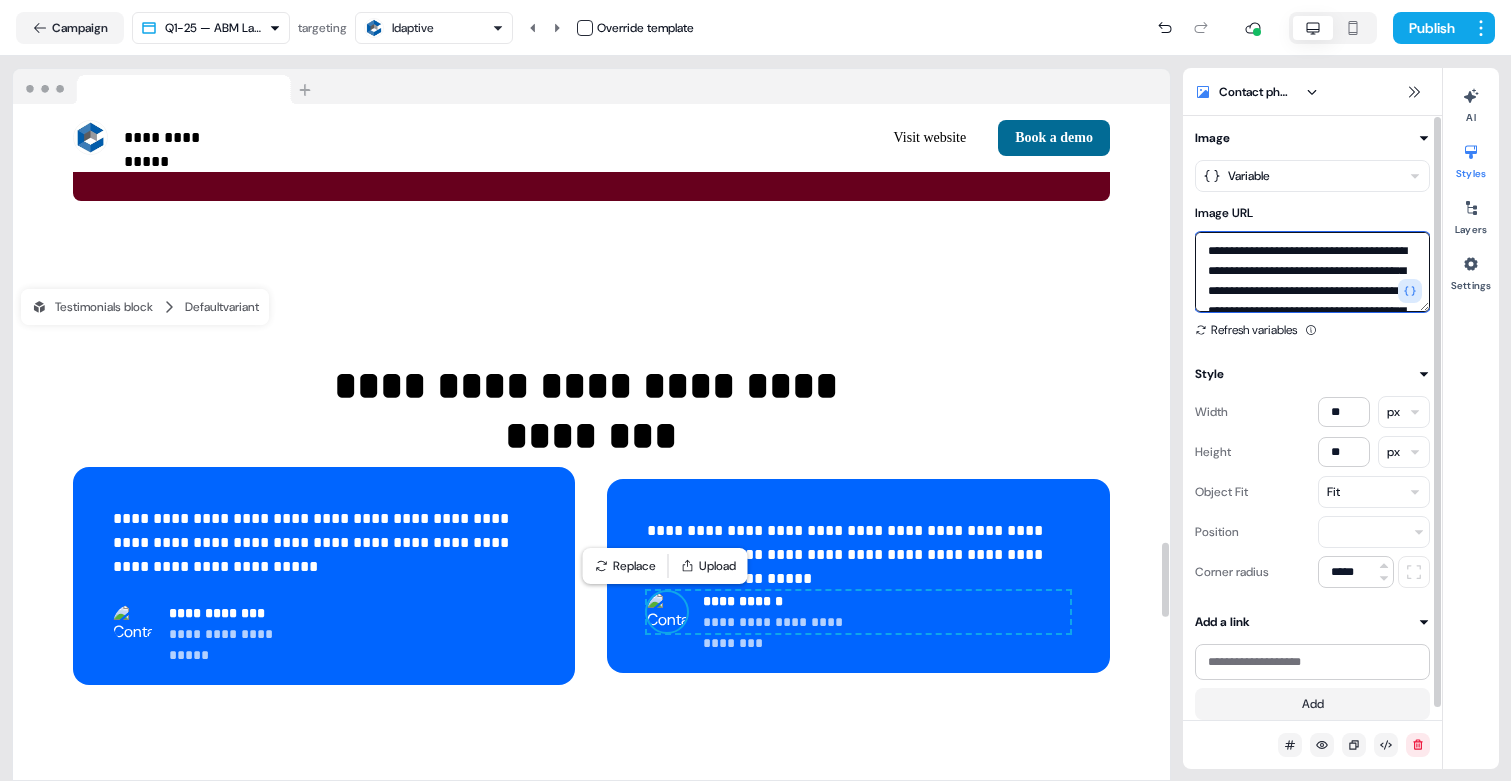 click on "**********" at bounding box center [1312, 272] 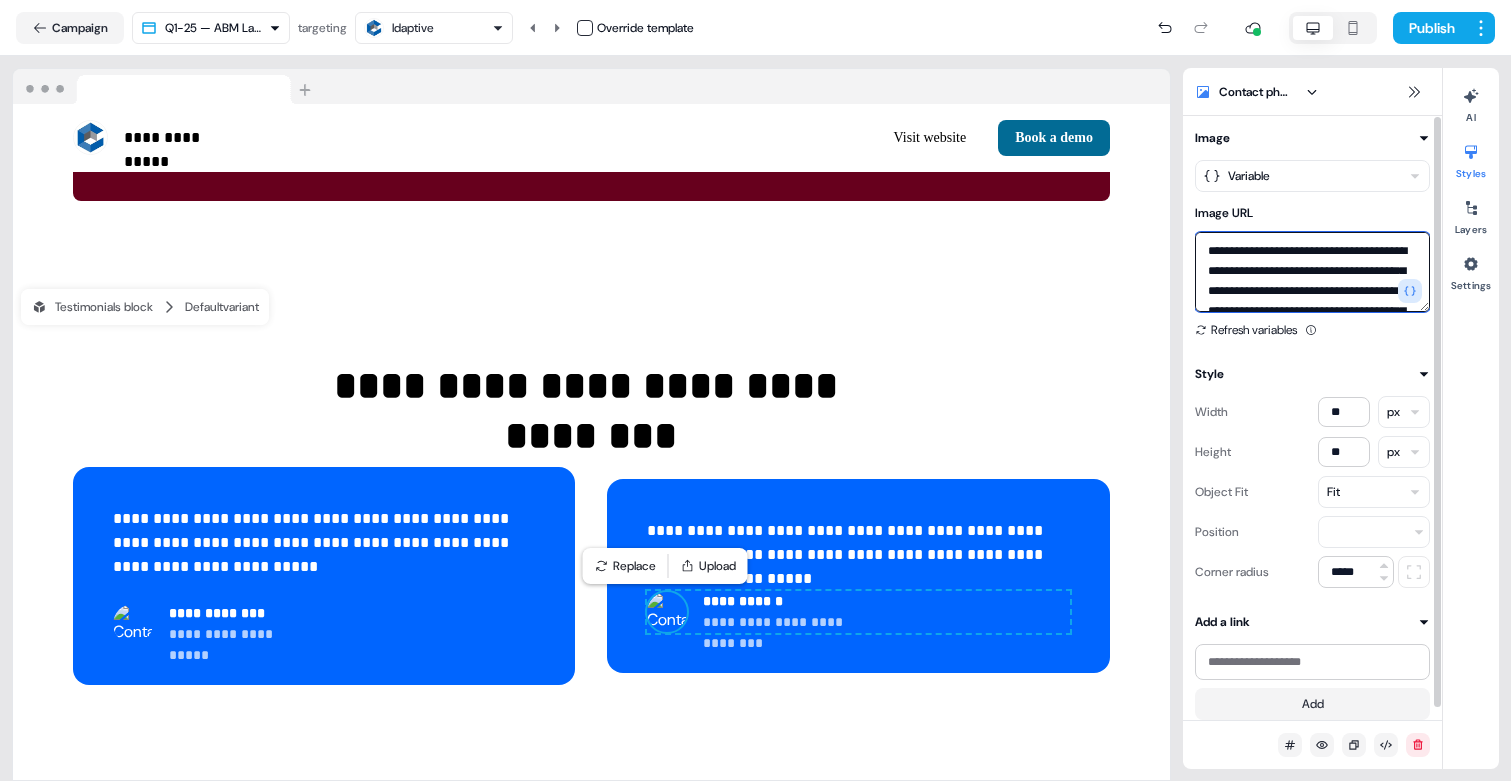 click on "**********" at bounding box center (1312, 272) 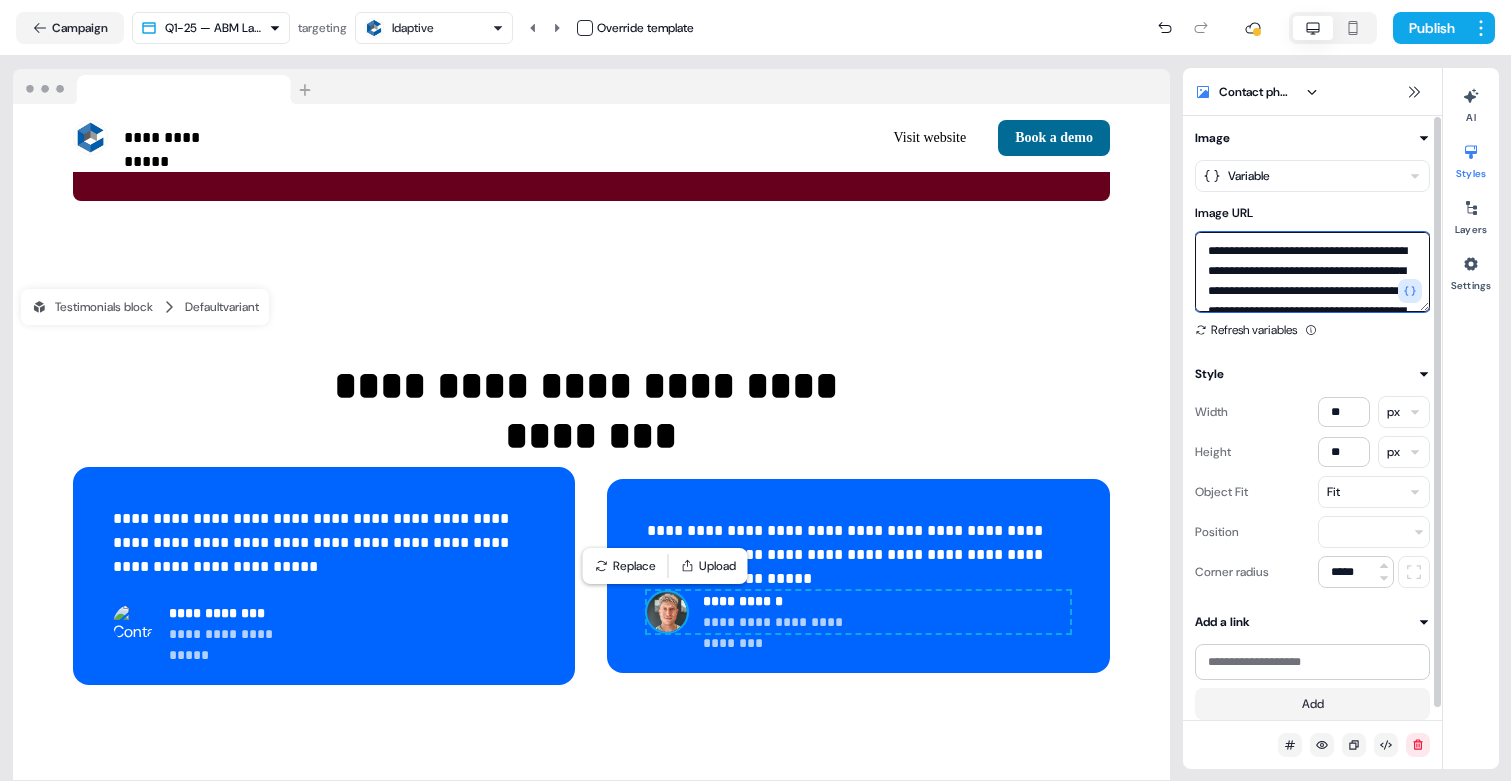 scroll, scrollTop: 6707, scrollLeft: 0, axis: vertical 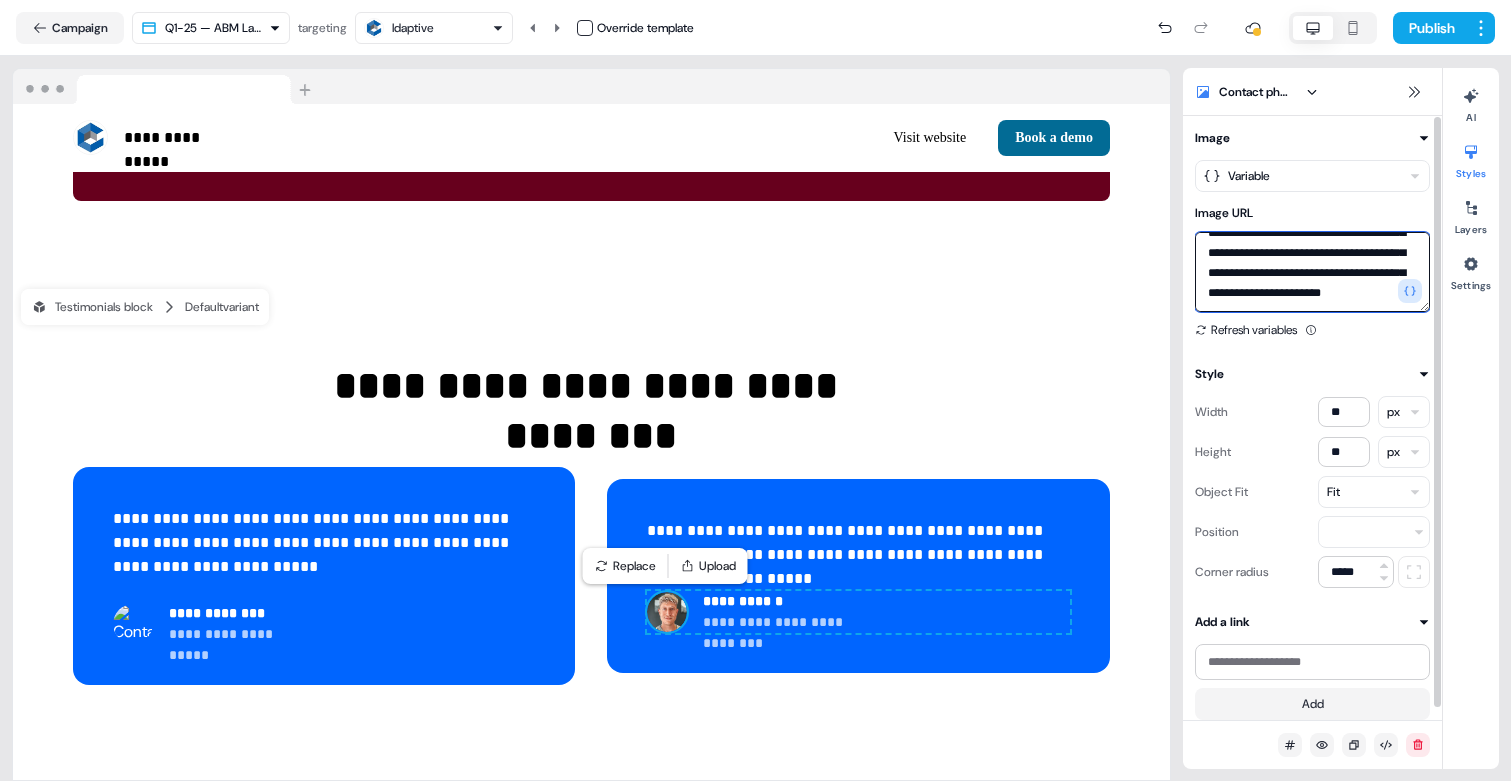 type on "**********" 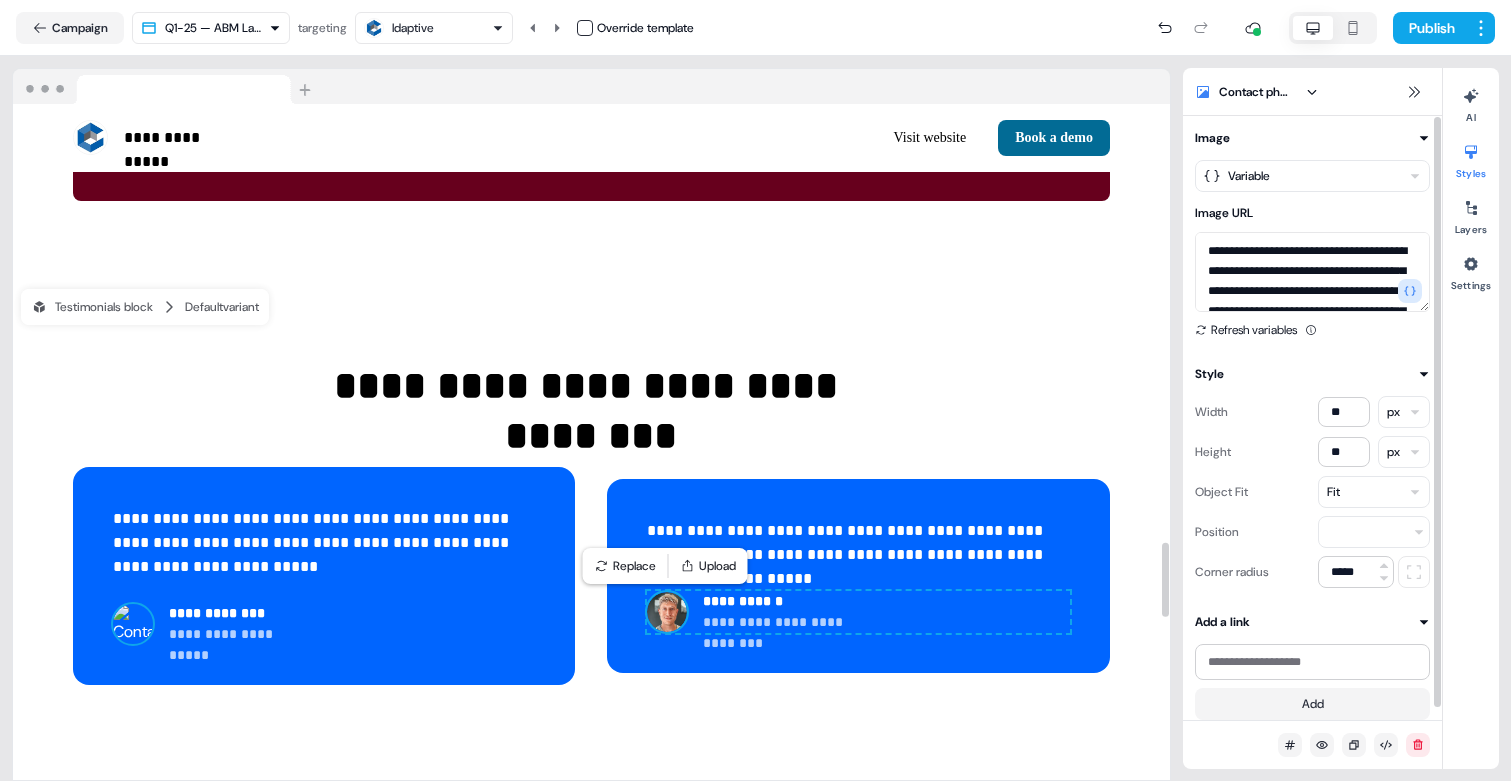 click at bounding box center [133, 624] 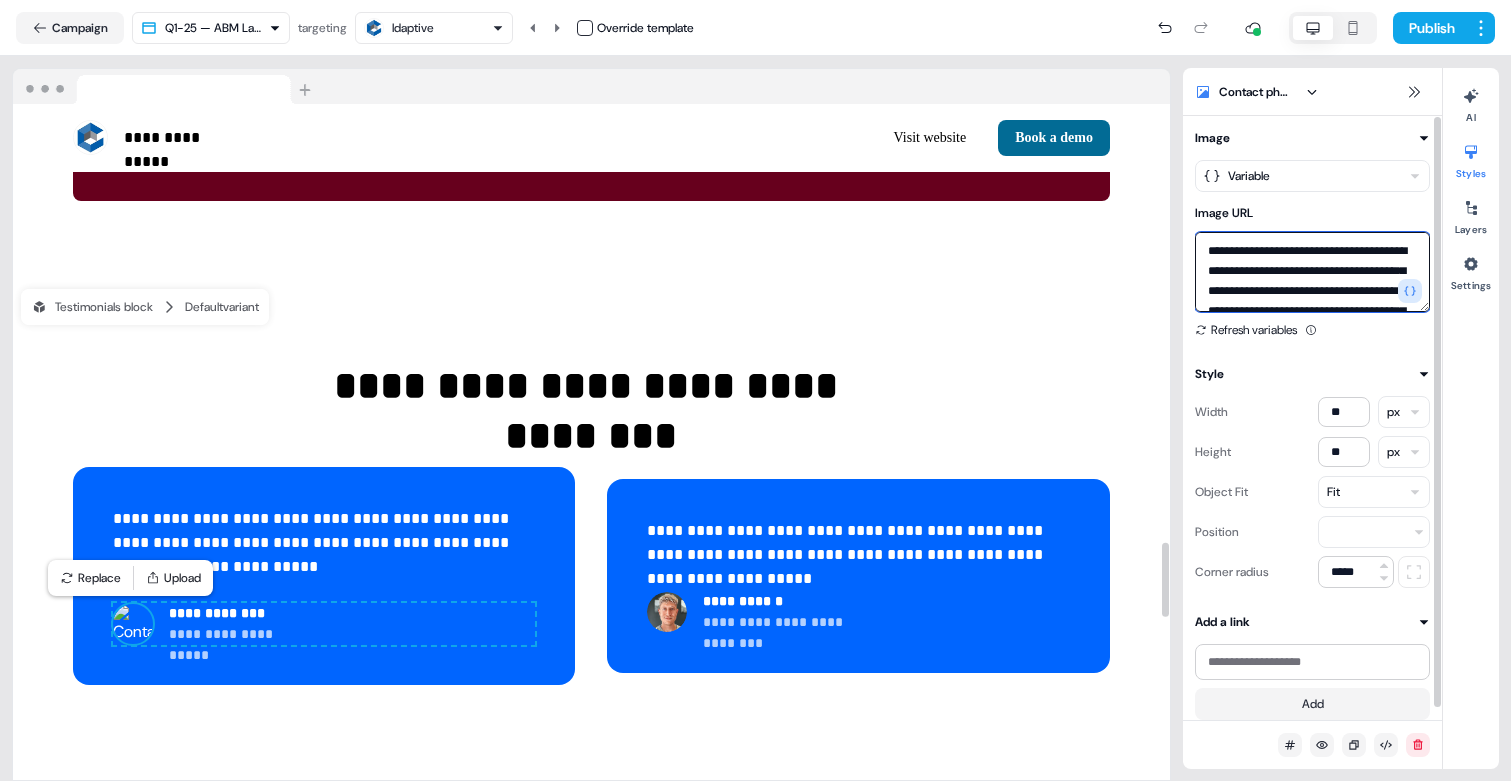 click on "**********" at bounding box center [1312, 272] 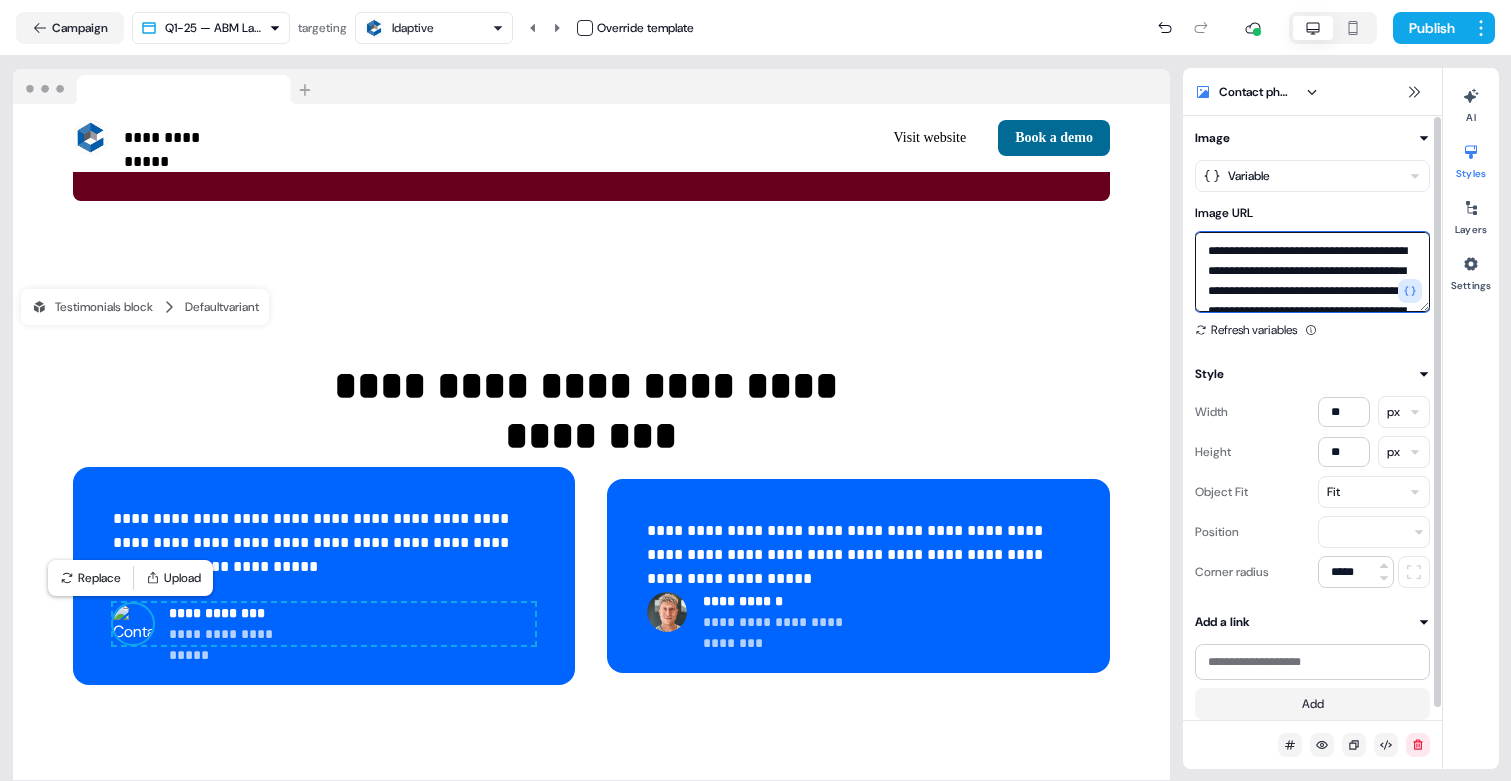 paste on "**********" 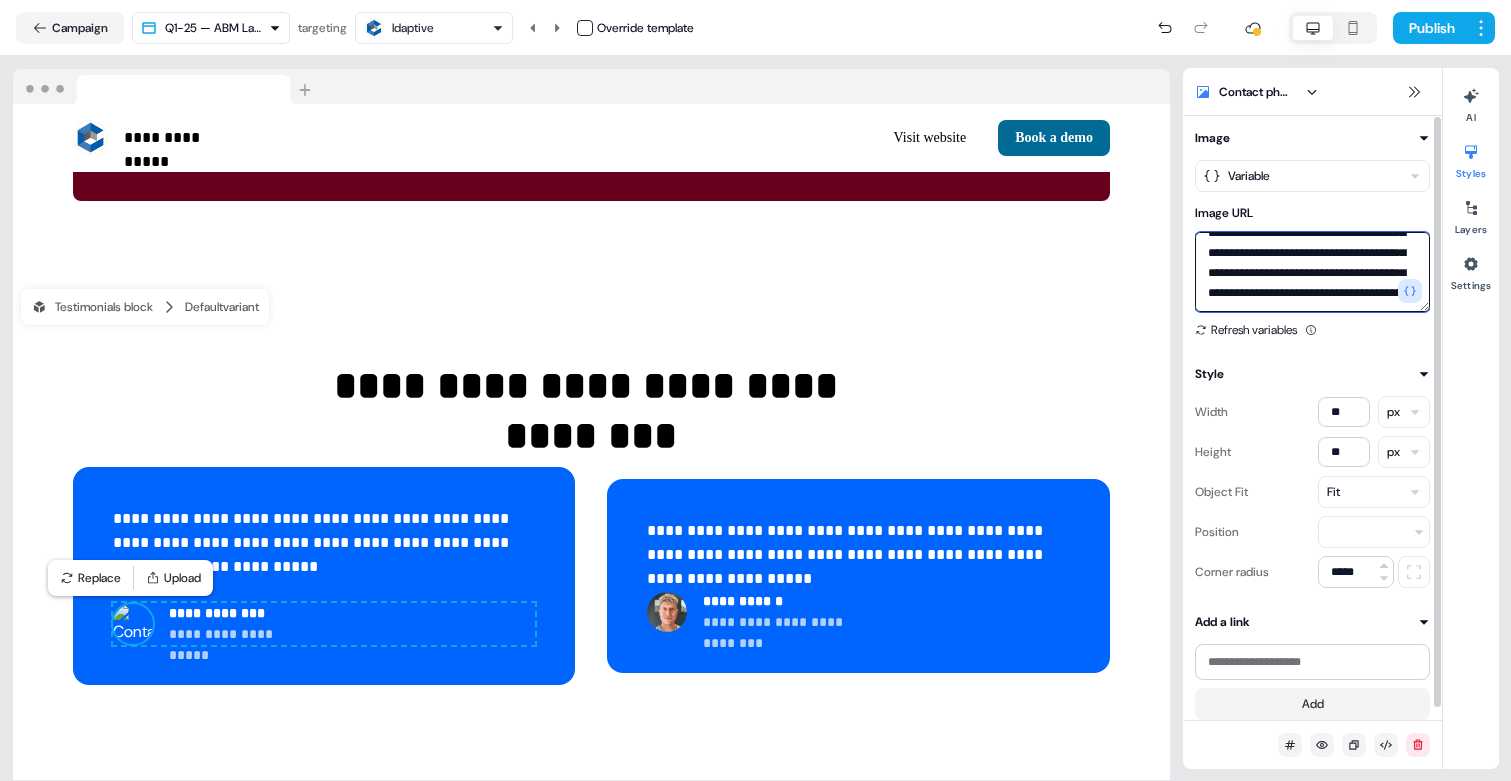 click on "Image URL" at bounding box center [1312, 272] 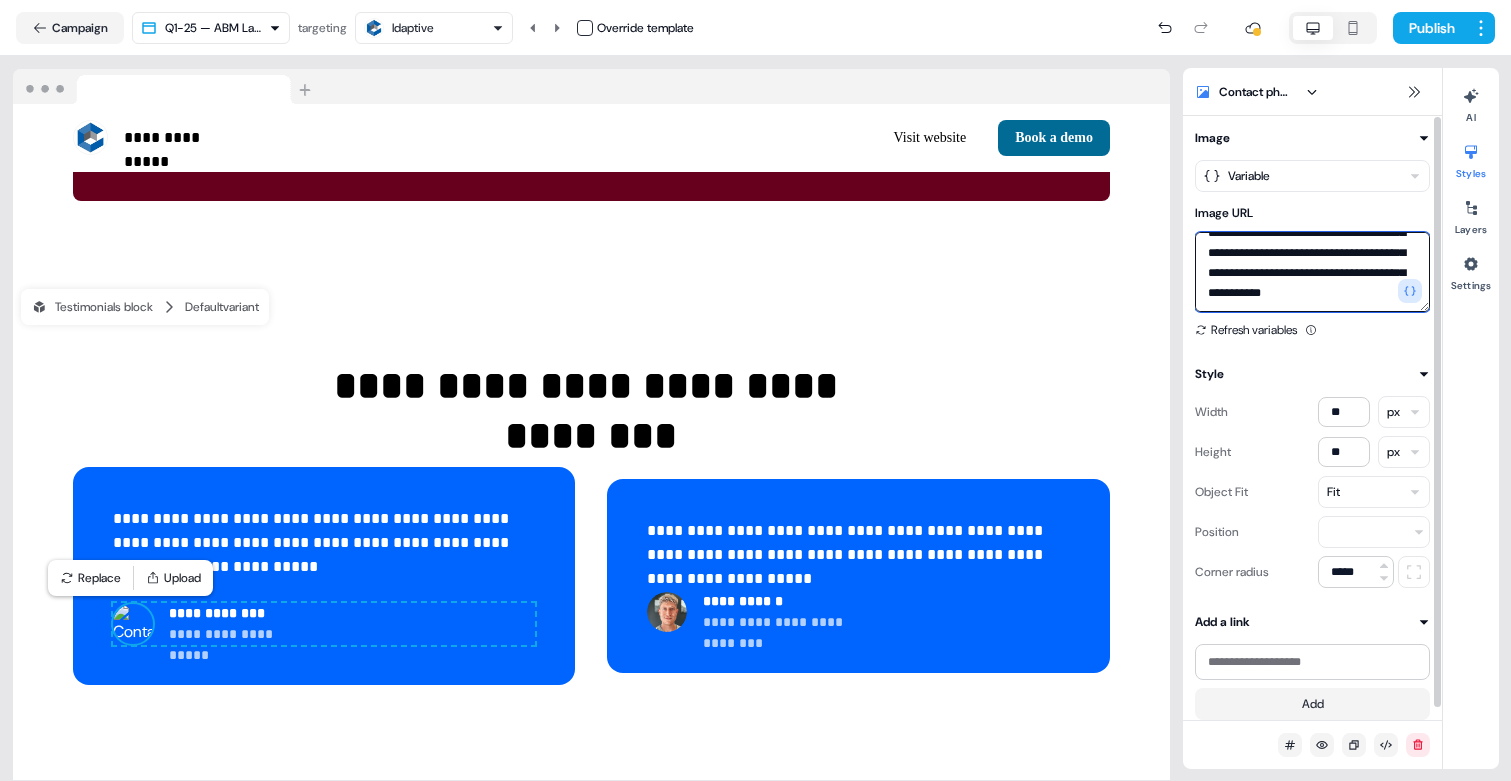 scroll, scrollTop: 4878, scrollLeft: 0, axis: vertical 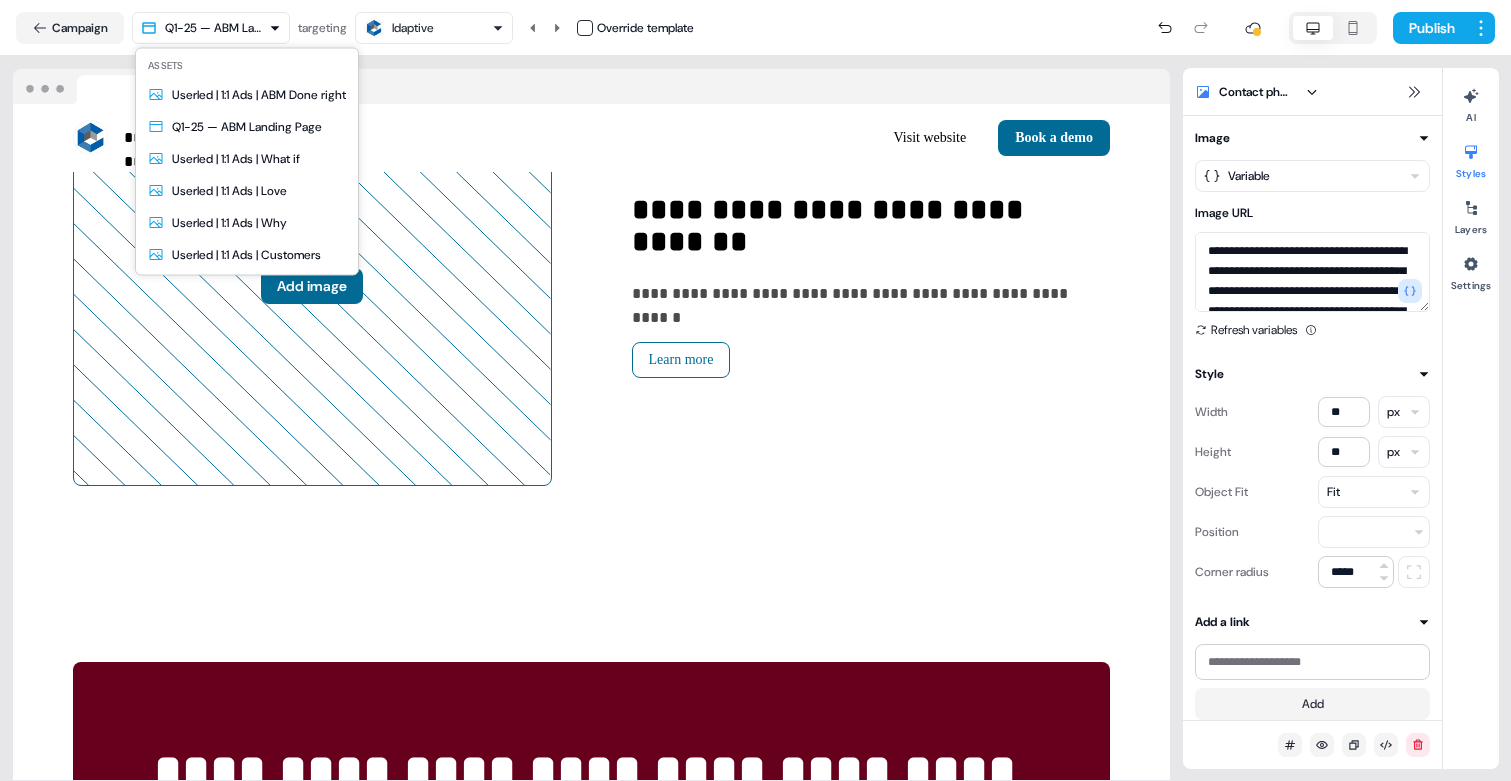click on "**********" at bounding box center (755, 390) 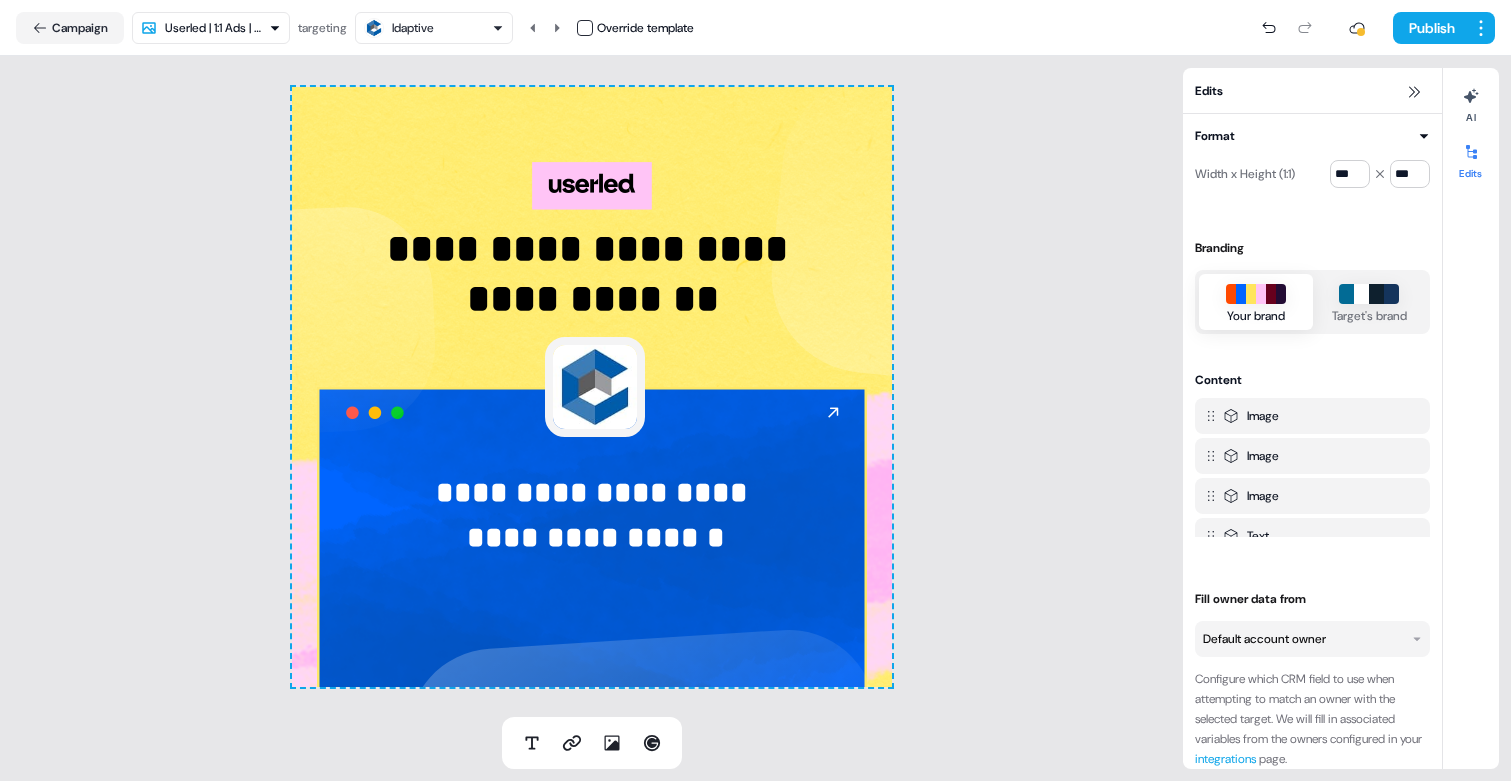 click on "**********" at bounding box center [755, 390] 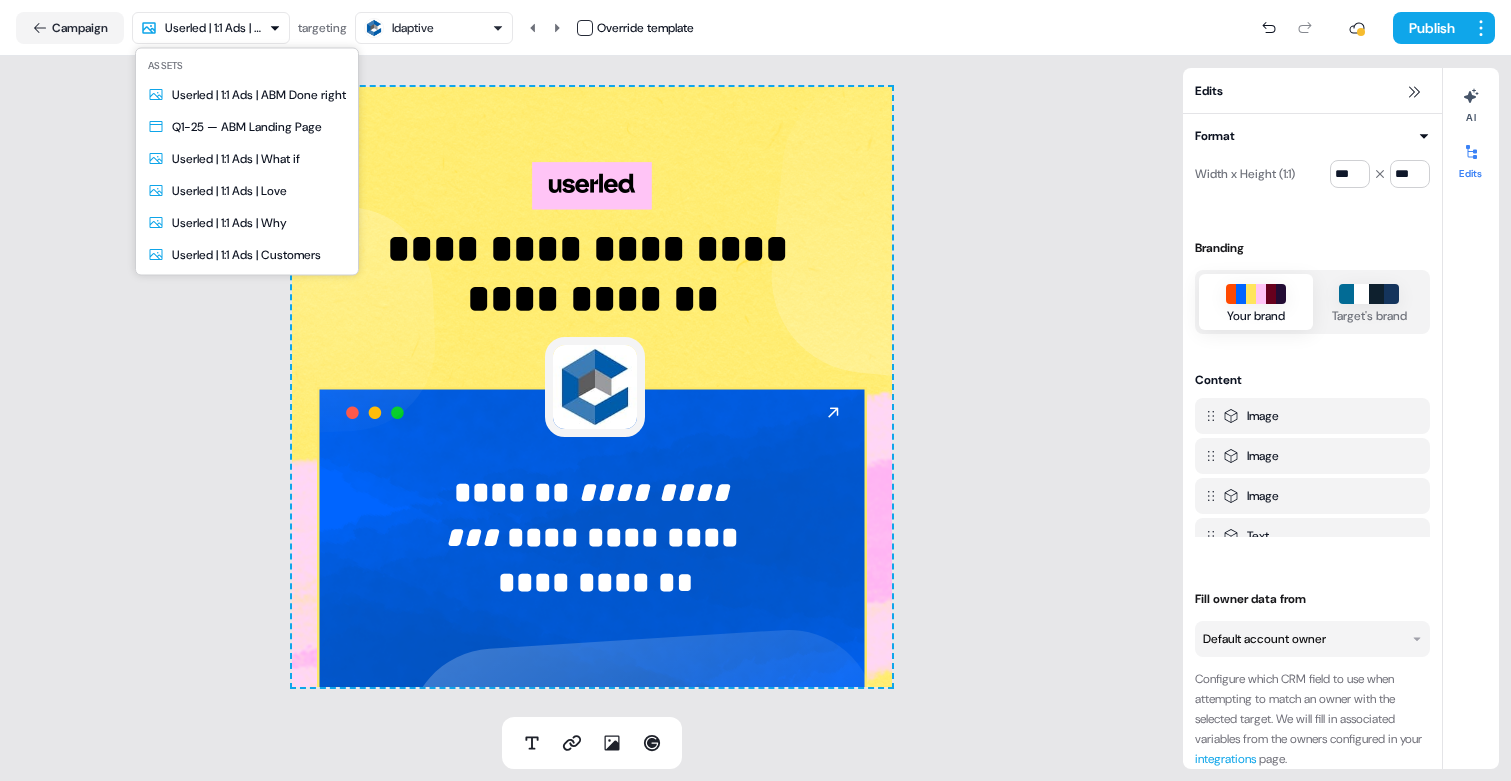 click on "**********" at bounding box center (755, 390) 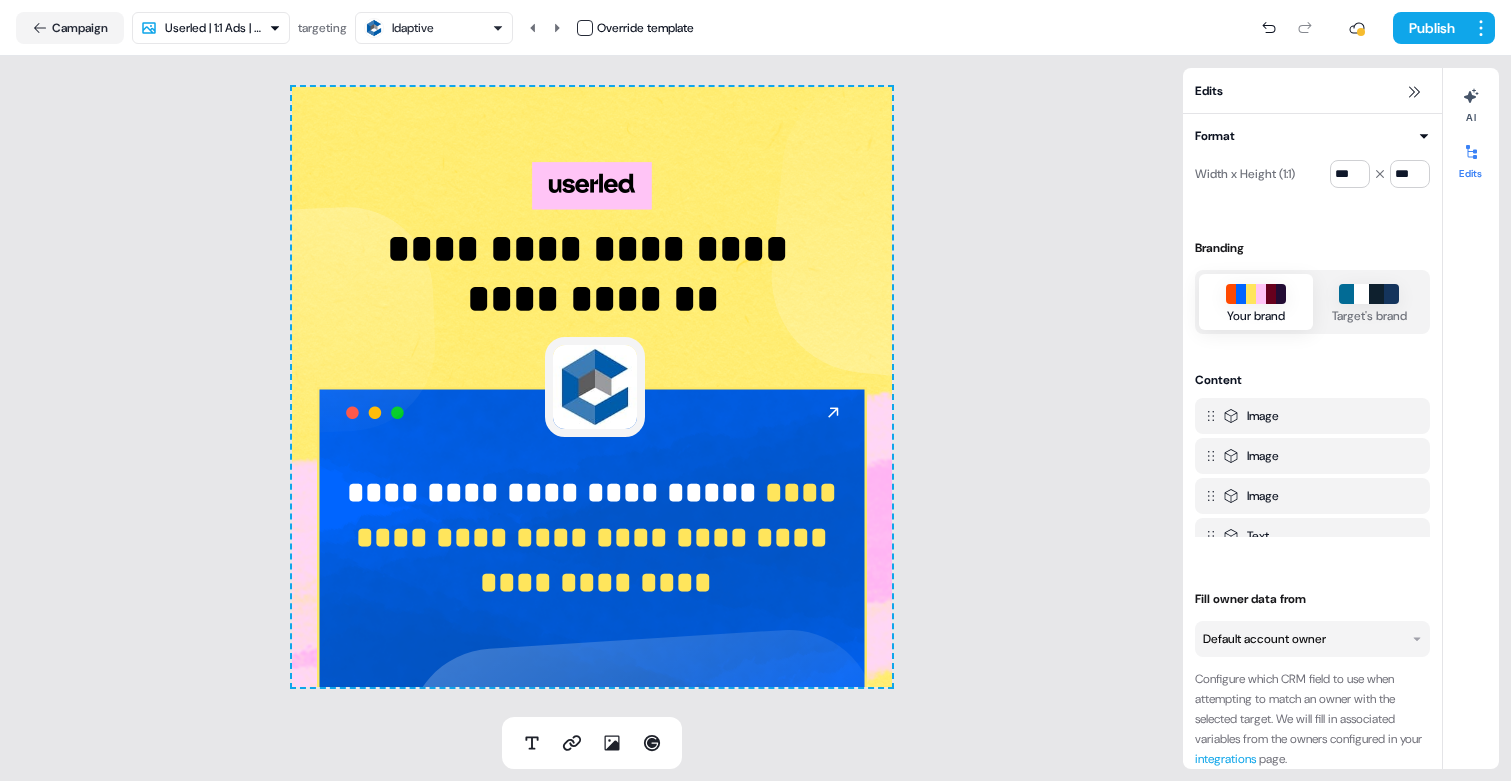 click on "**********" at bounding box center (755, 390) 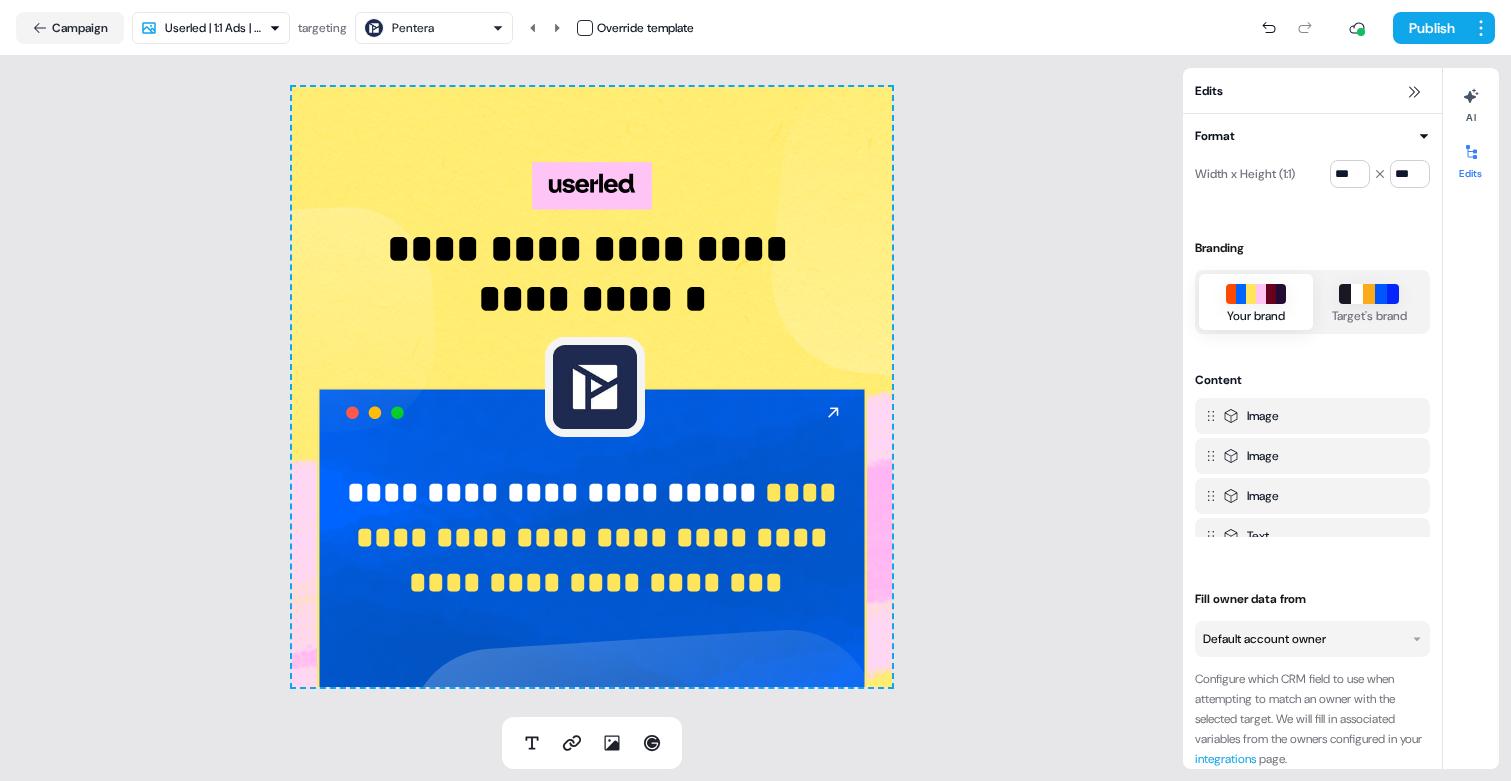 type 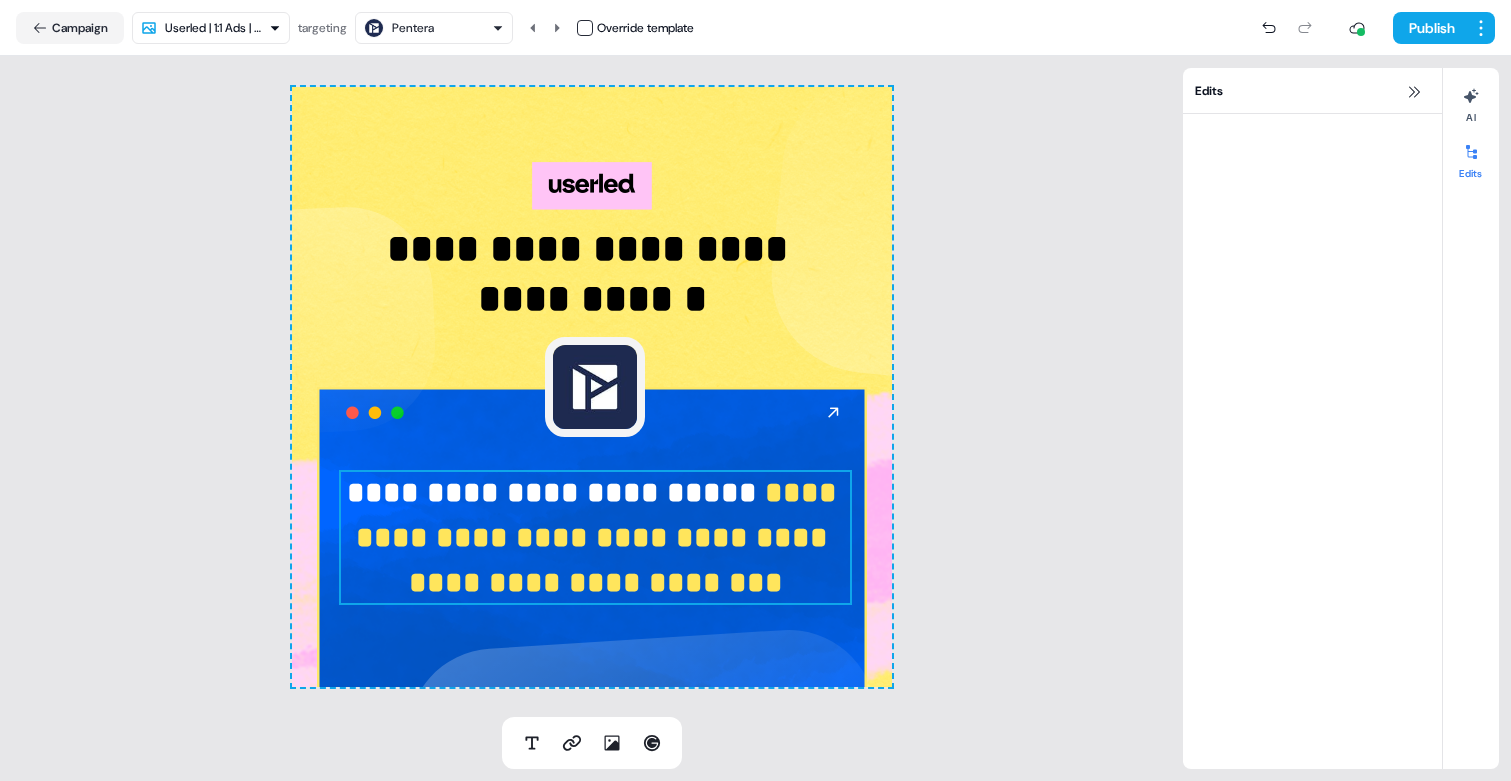 click on "**********" at bounding box center (600, 537) 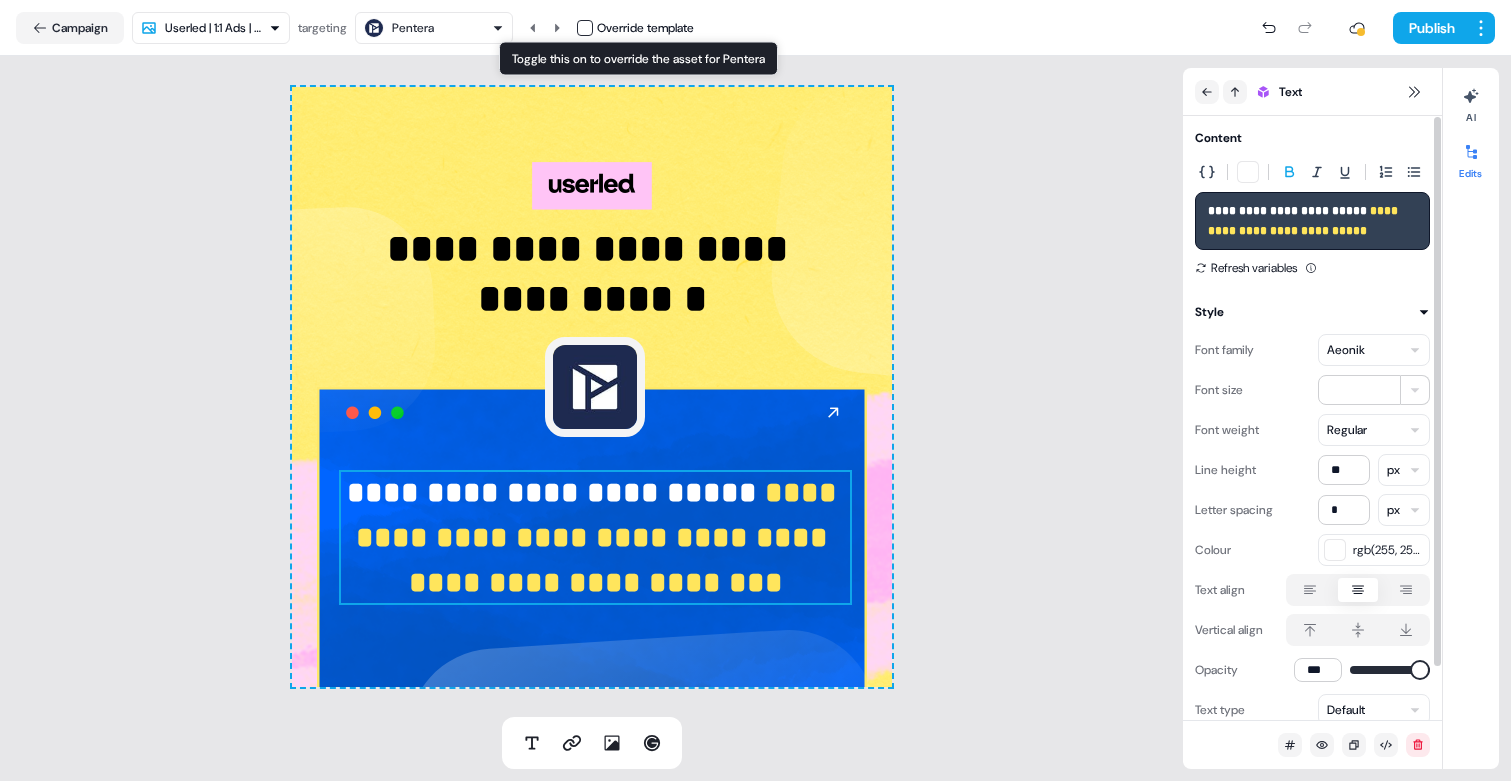 click at bounding box center (585, 28) 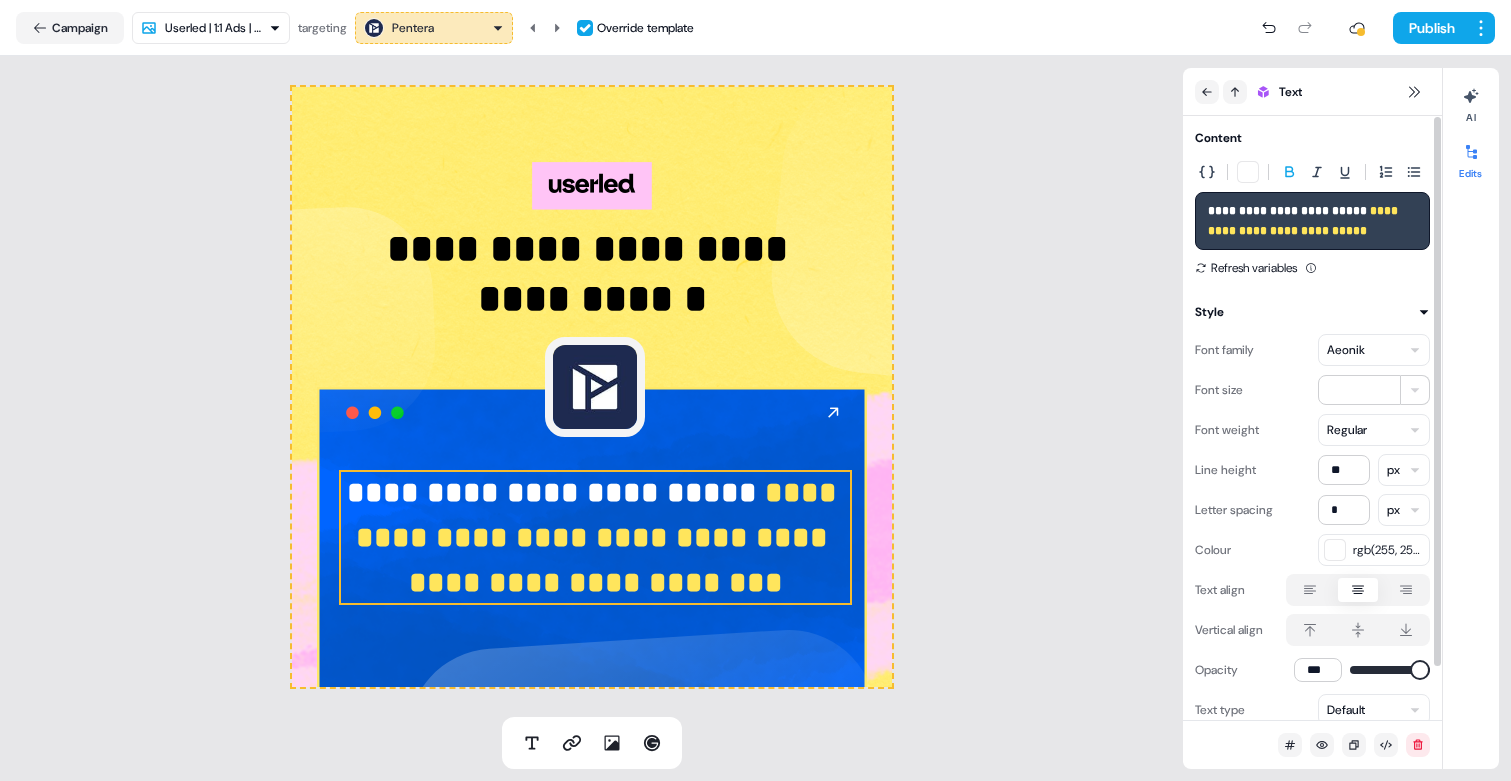 click on "**********" at bounding box center [1304, 221] 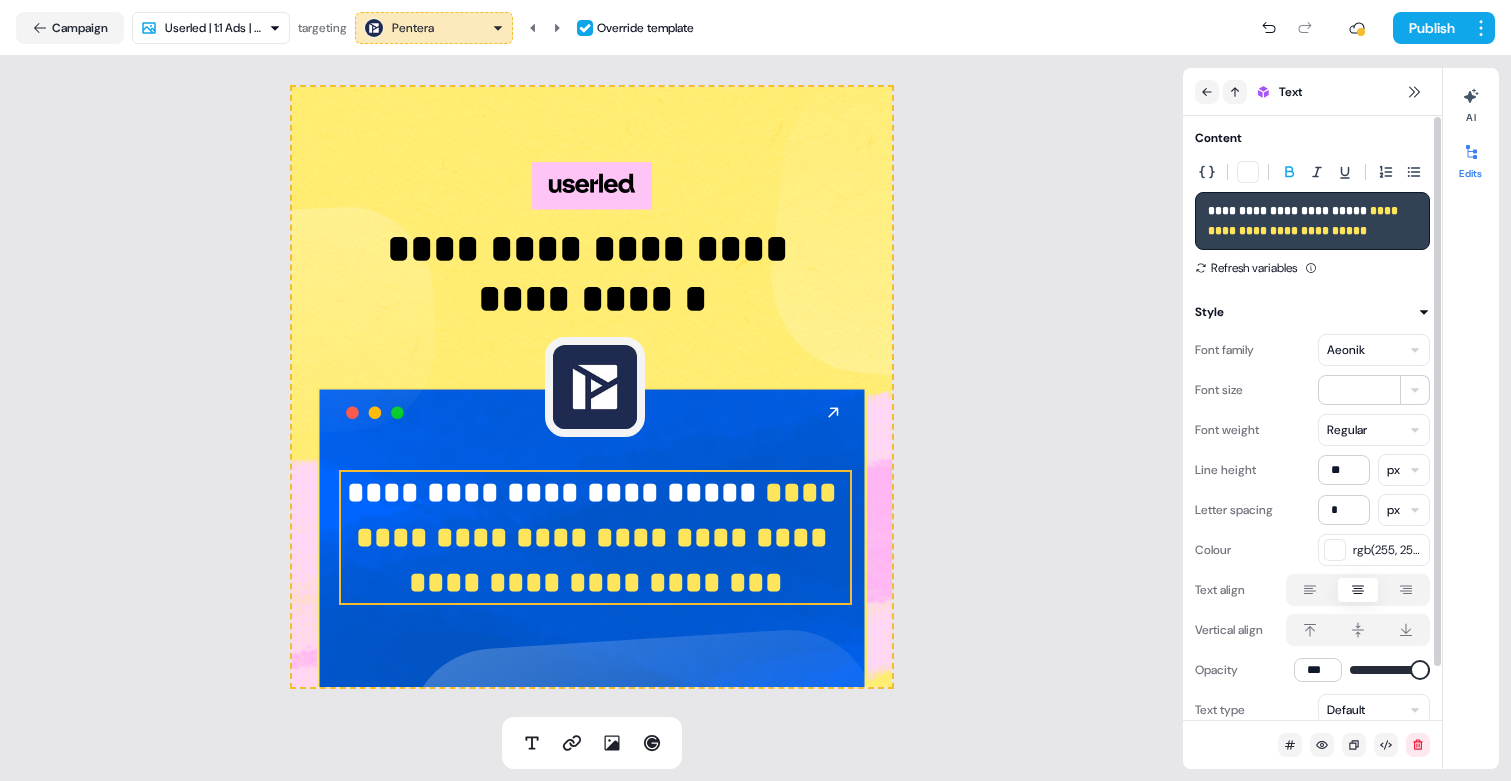 type 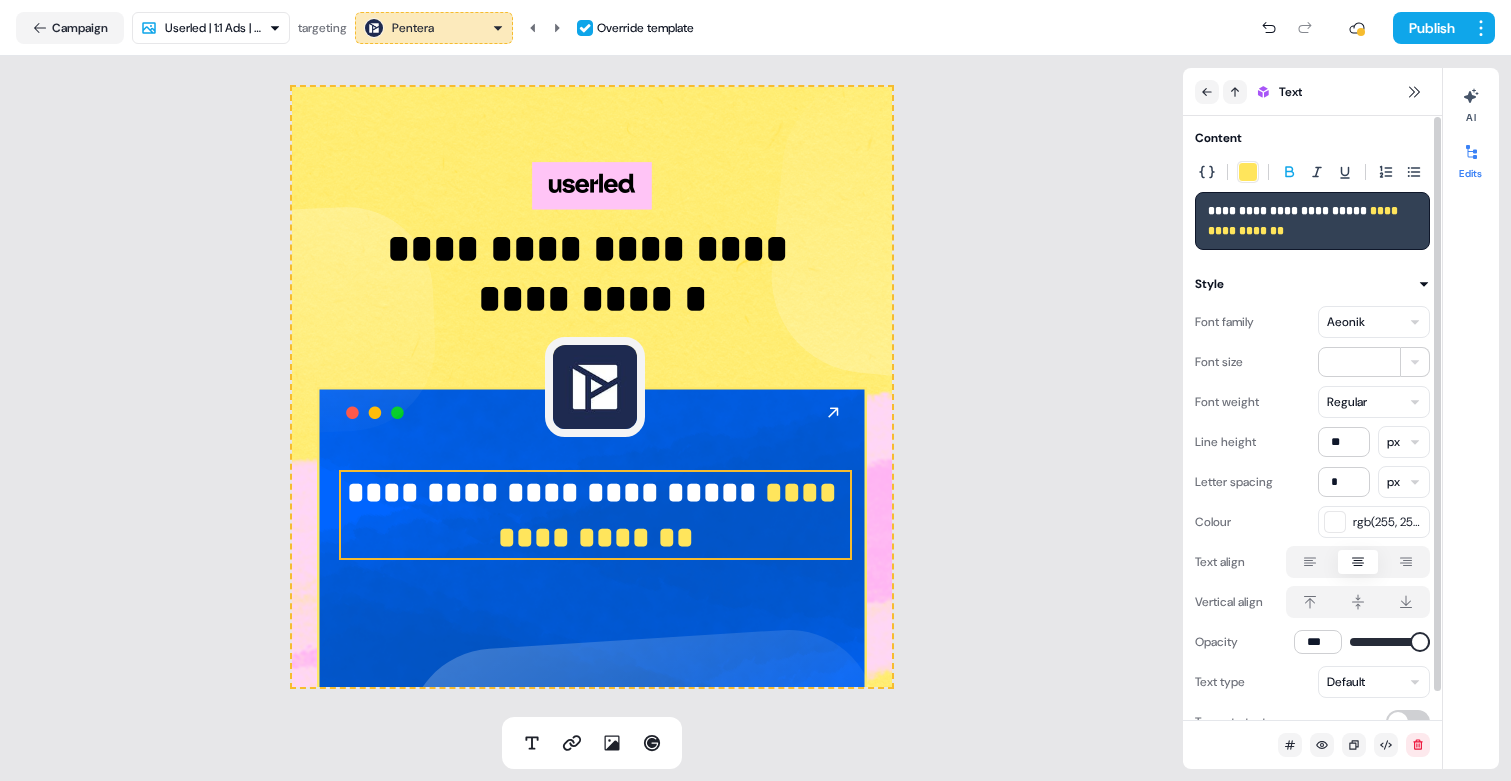 click on "**********" at bounding box center (1312, 221) 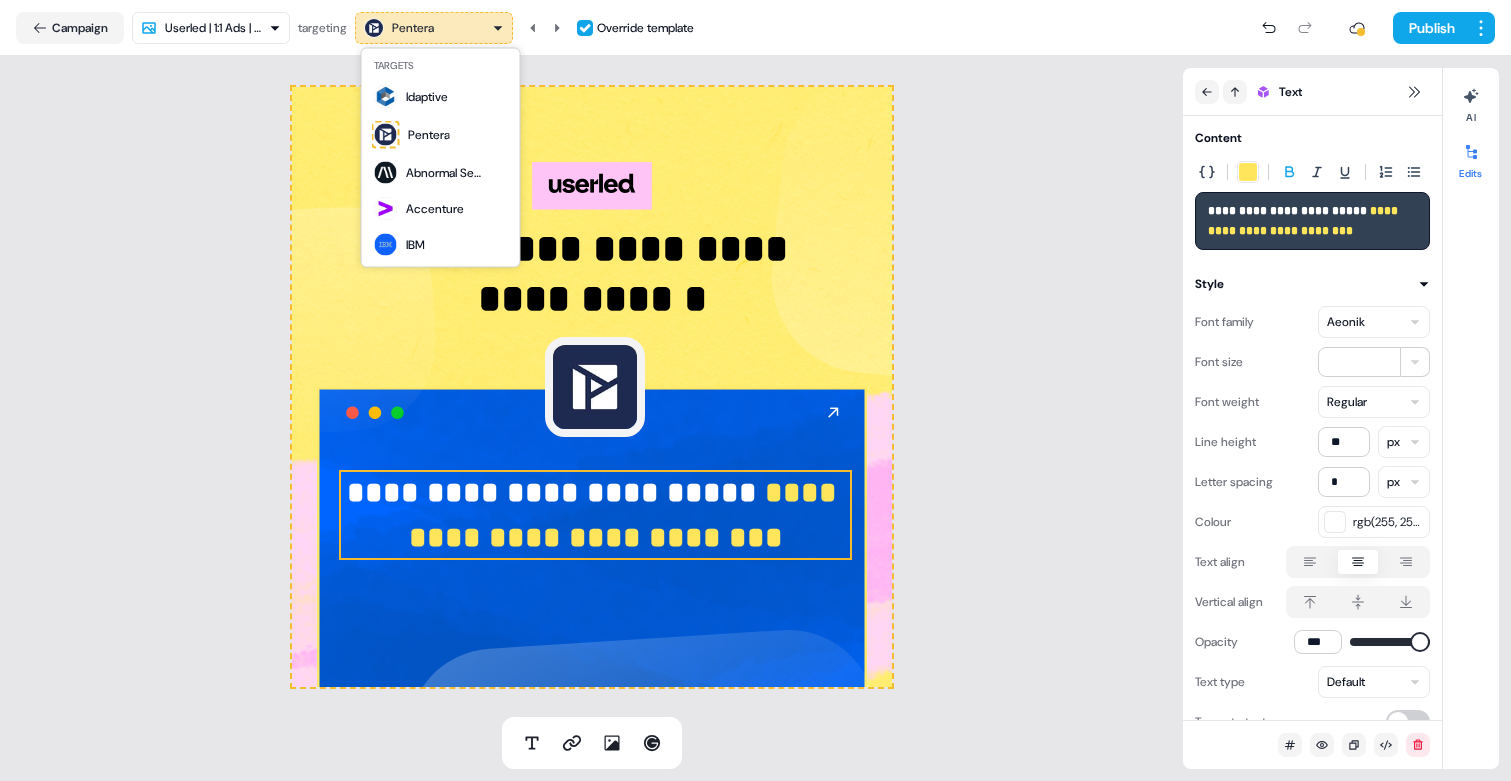click on "**********" at bounding box center [755, 390] 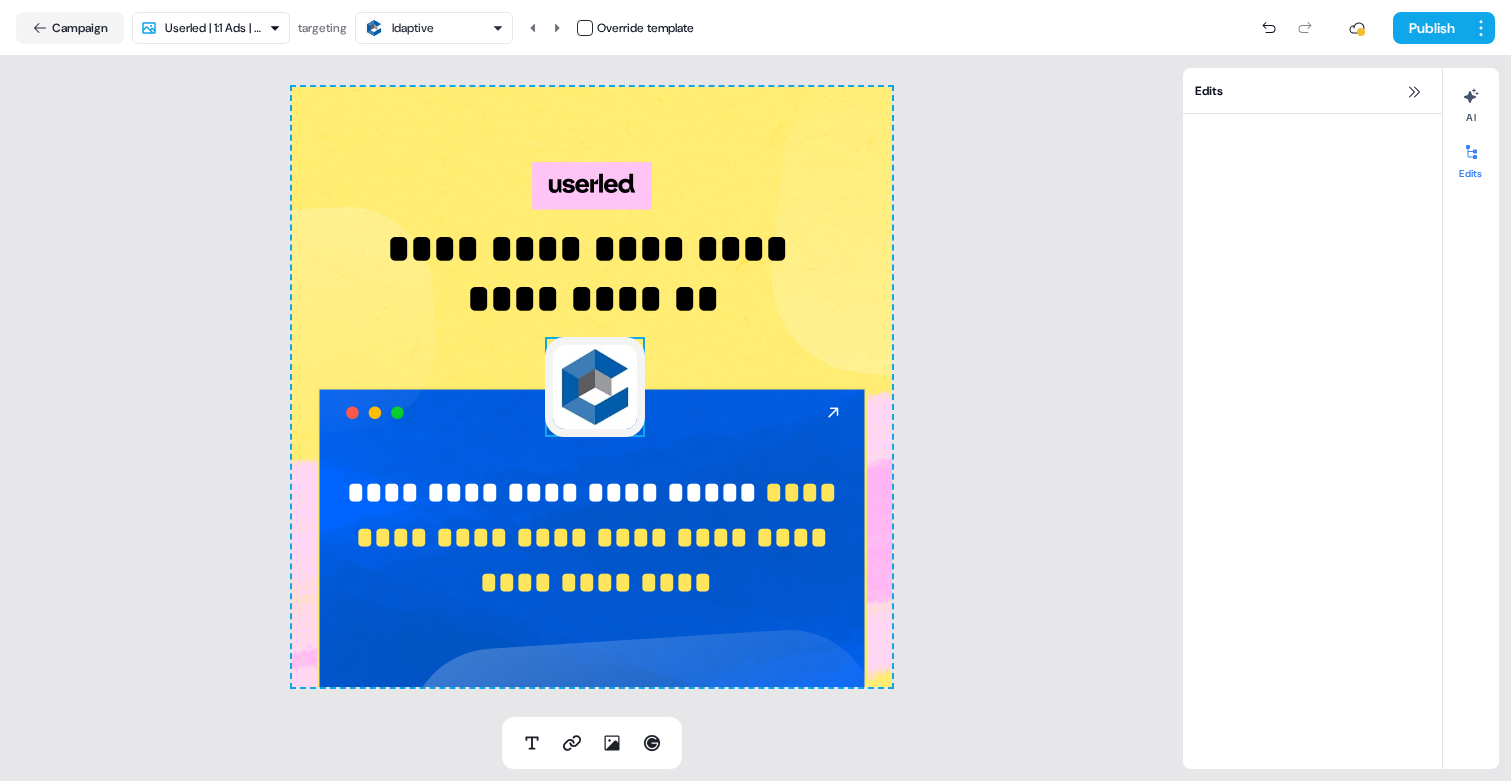 click at bounding box center (595, 387) 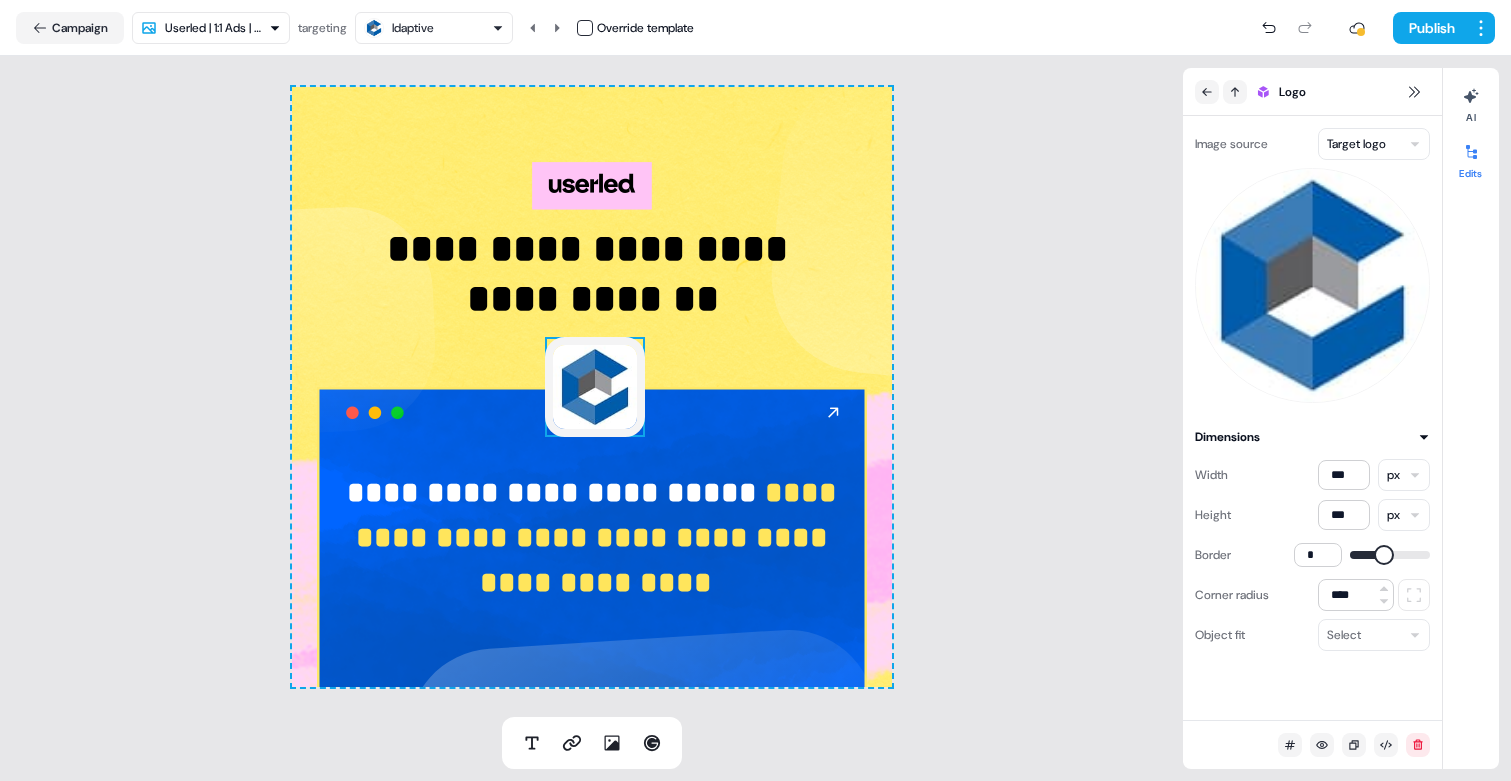 click at bounding box center (585, 28) 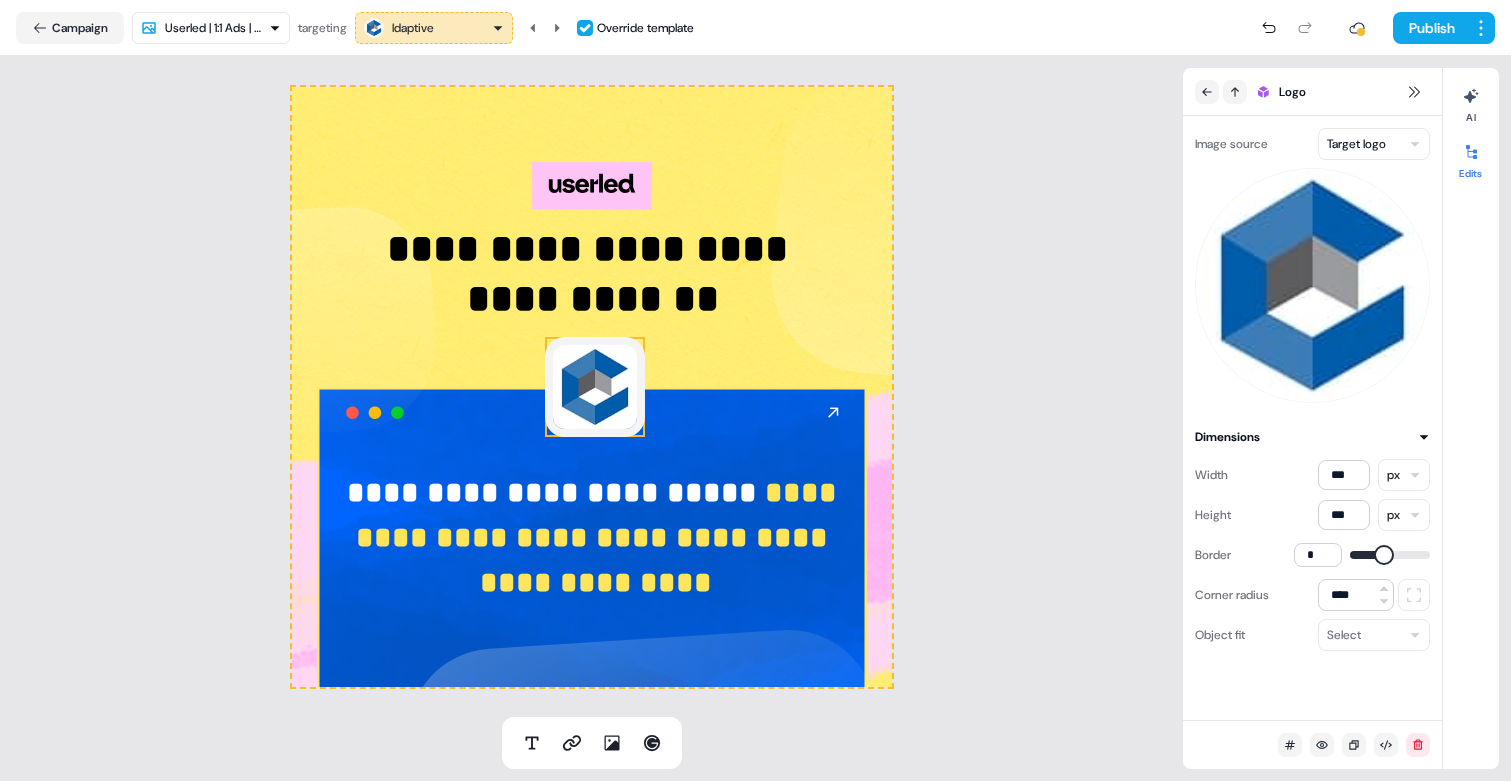 click on "**********" at bounding box center (755, 390) 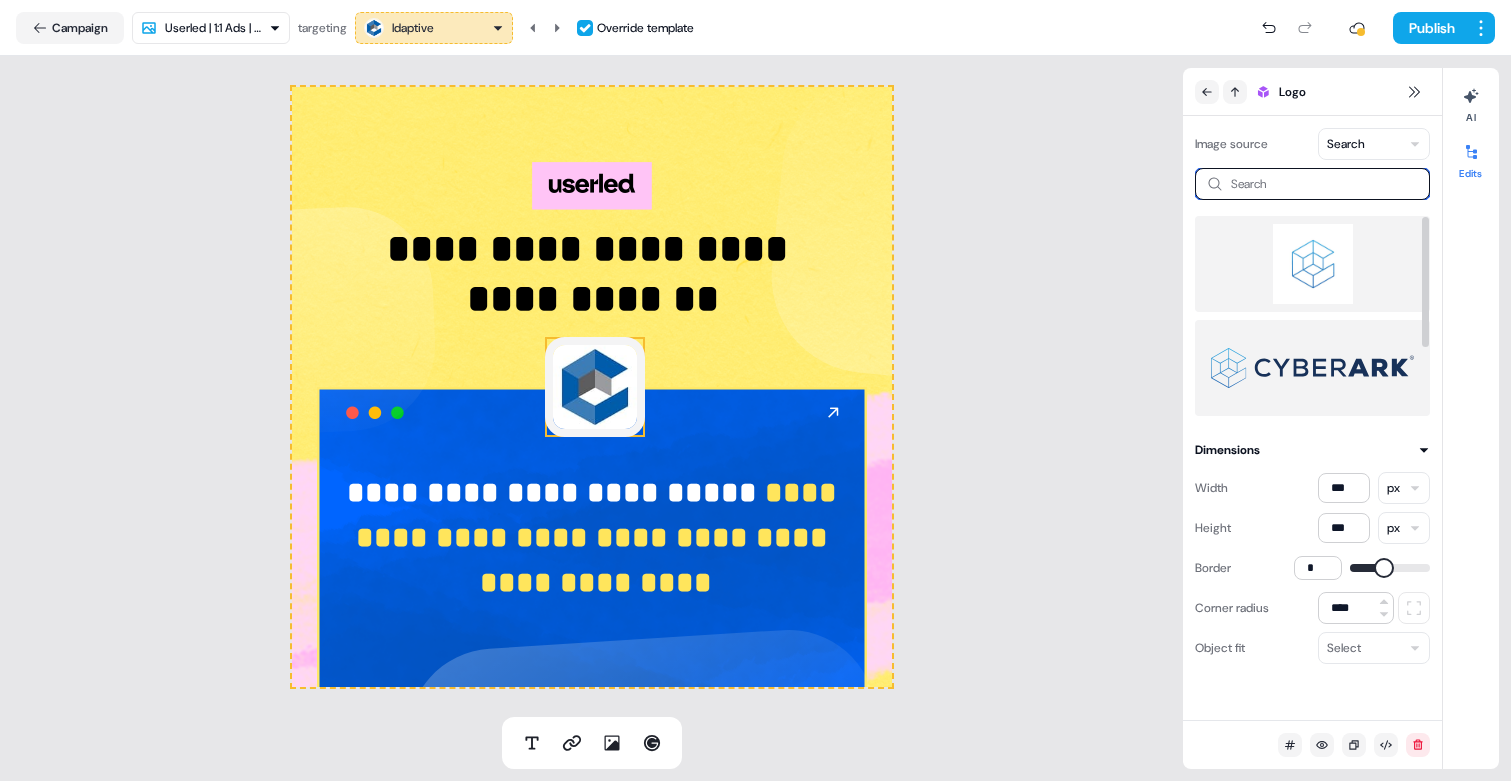 click at bounding box center [1312, 184] 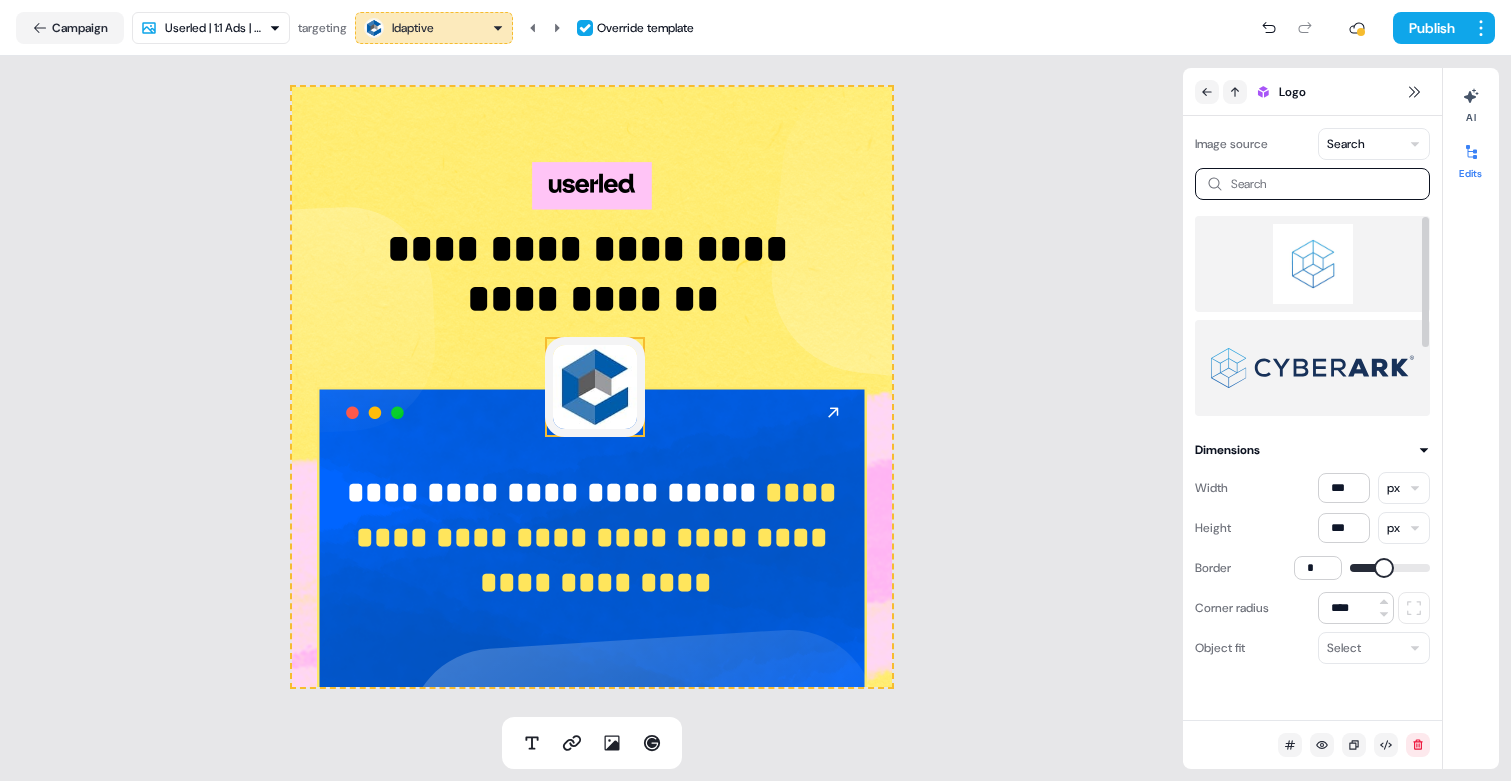 click at bounding box center (1312, 264) 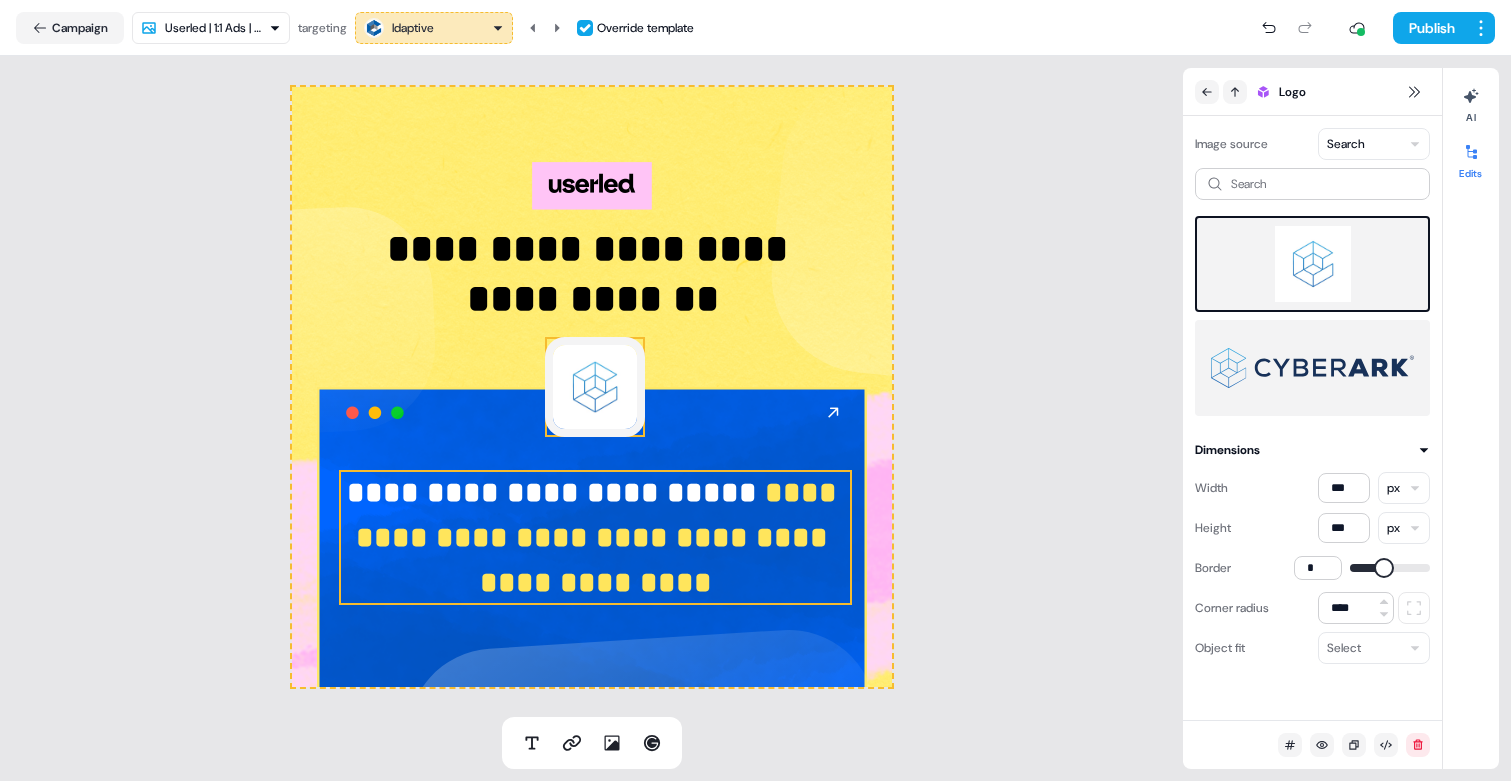 click on "**********" at bounding box center [600, 537] 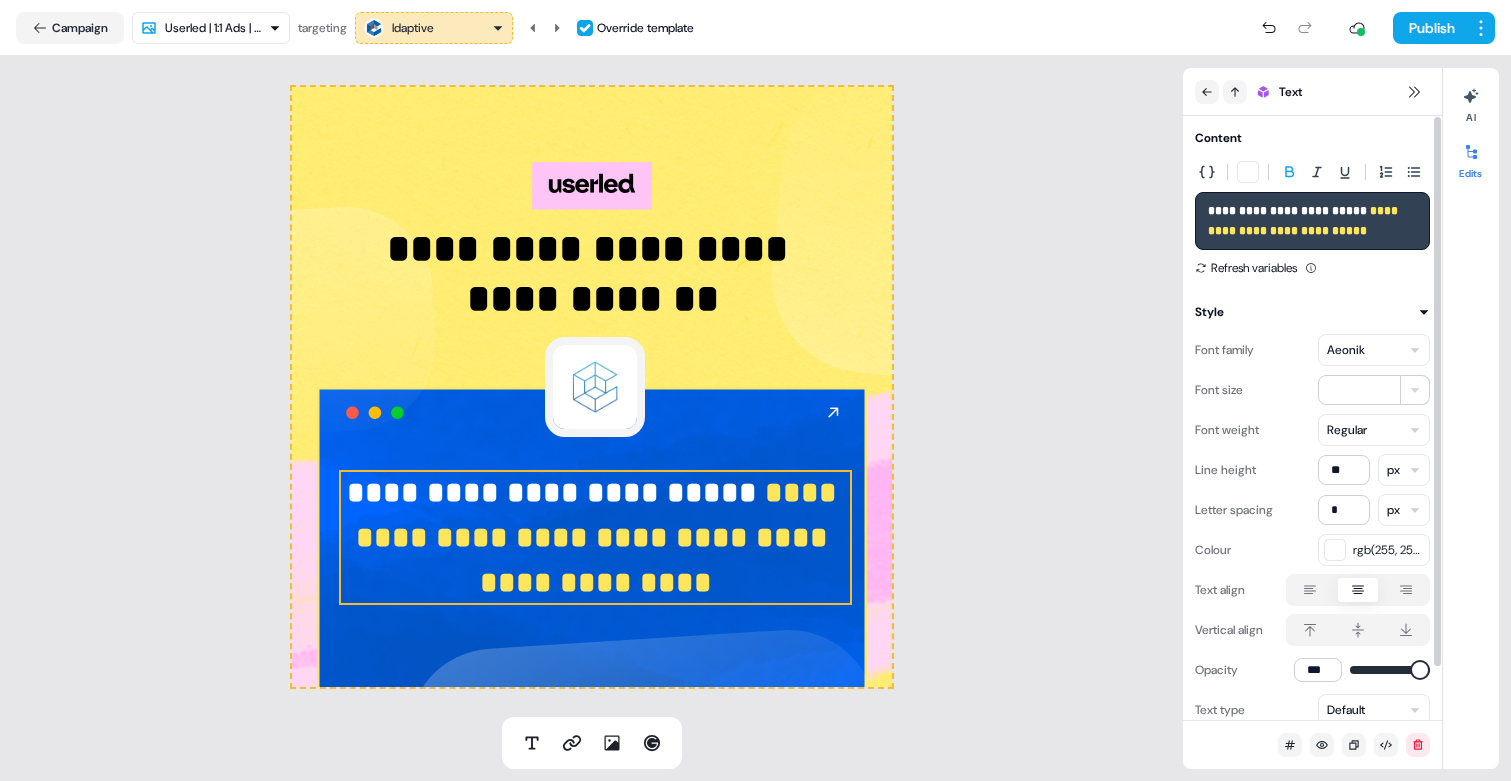 click on "**********" at bounding box center [1304, 221] 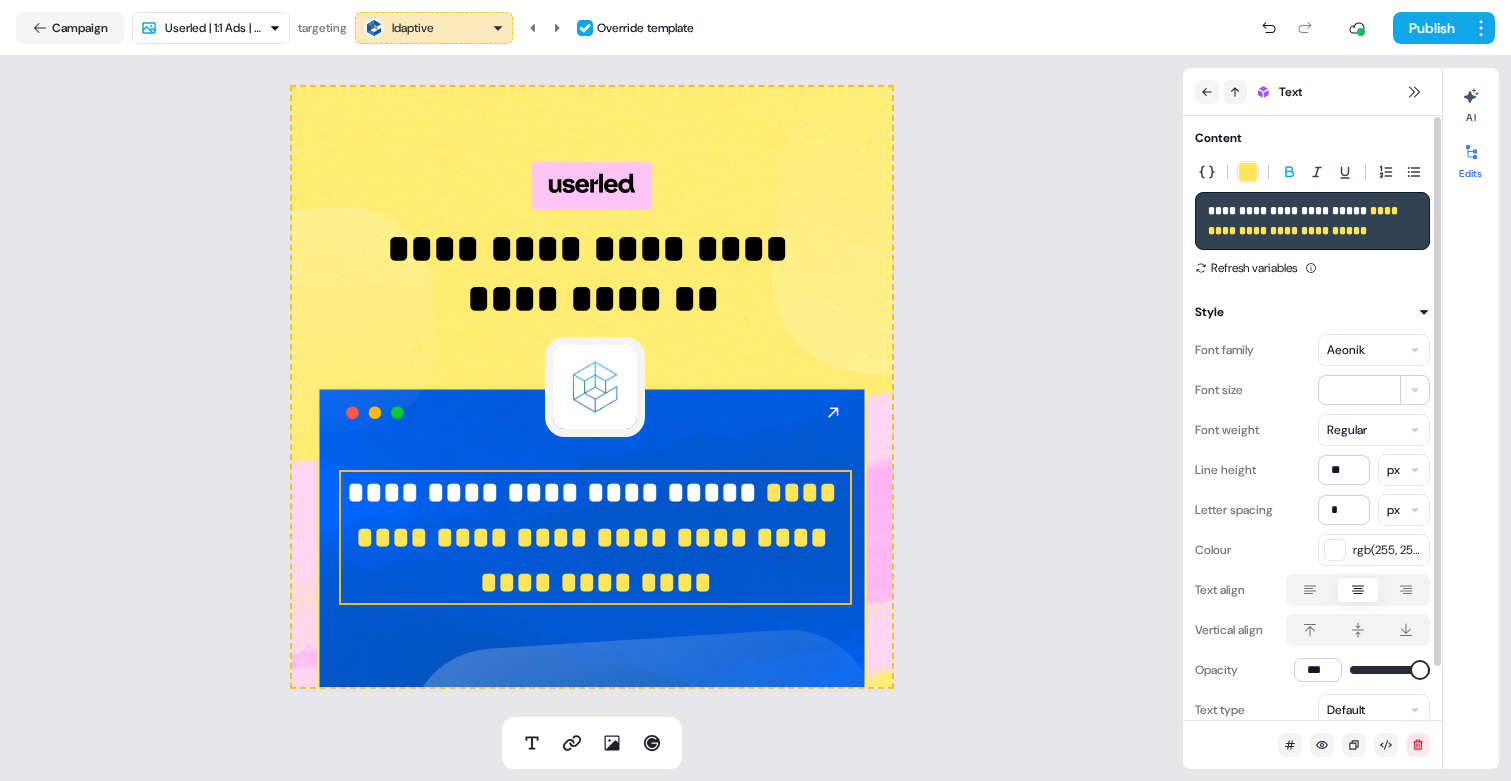 click on "**********" at bounding box center (1312, 221) 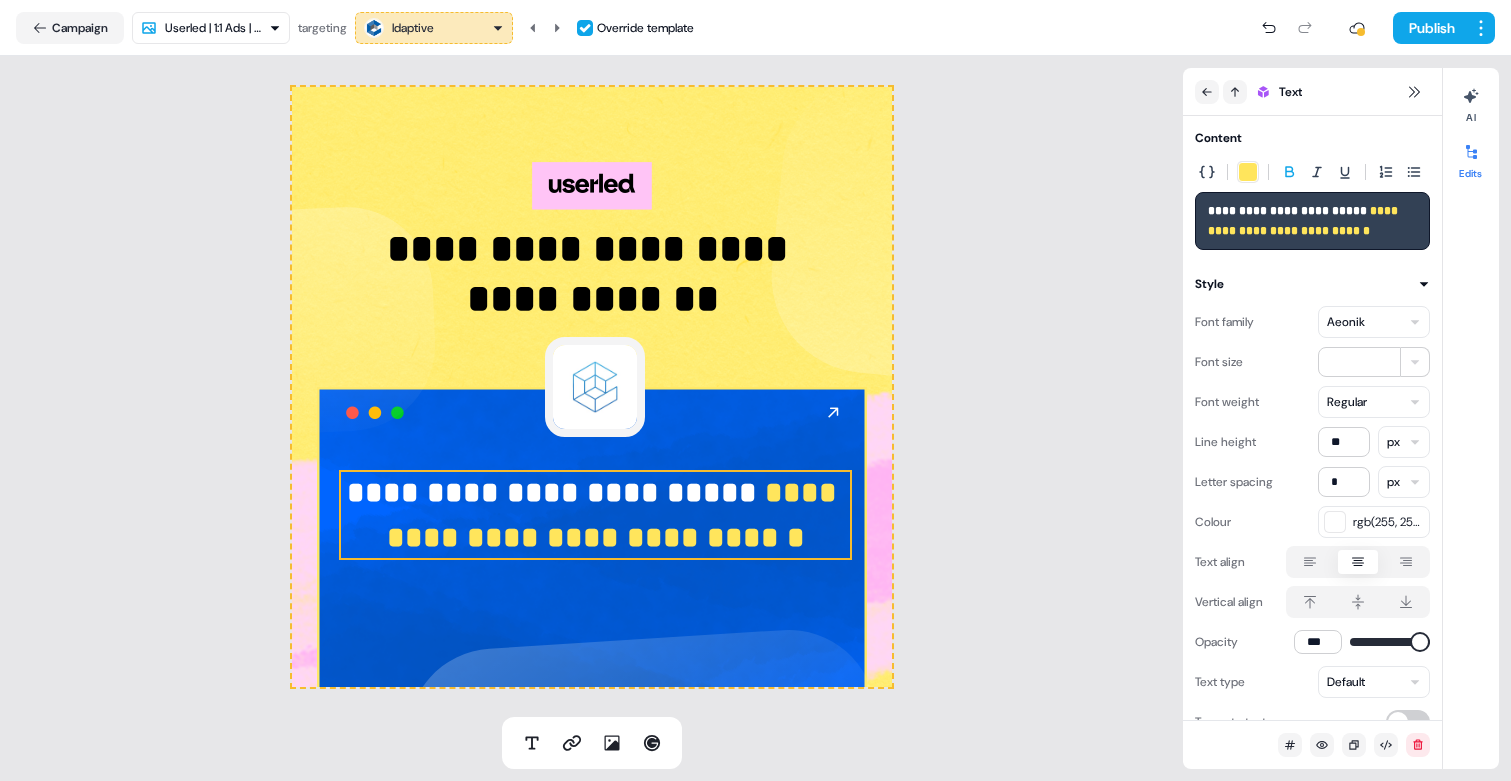click on "**********" at bounding box center (755, 390) 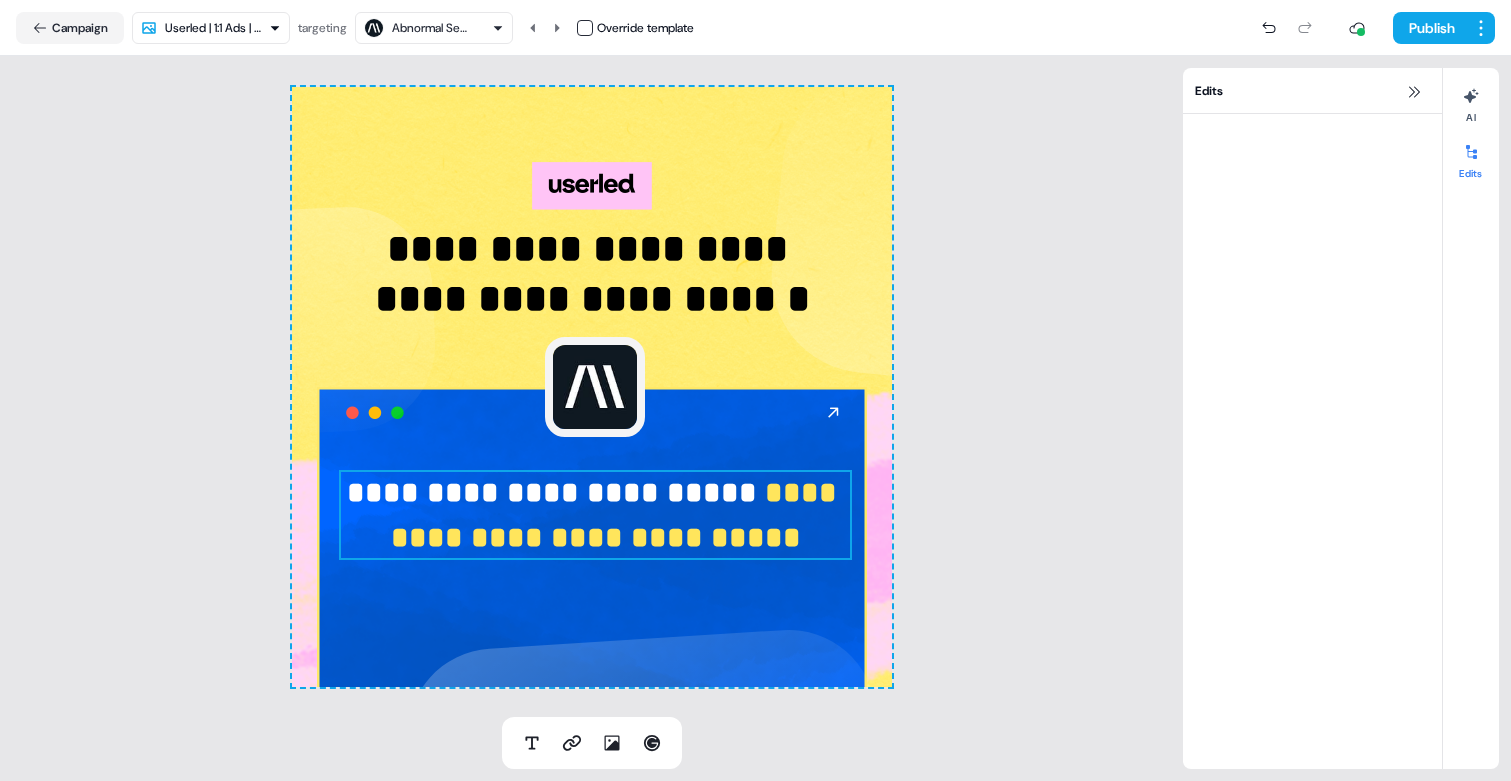 click on "**********" at bounding box center (618, 515) 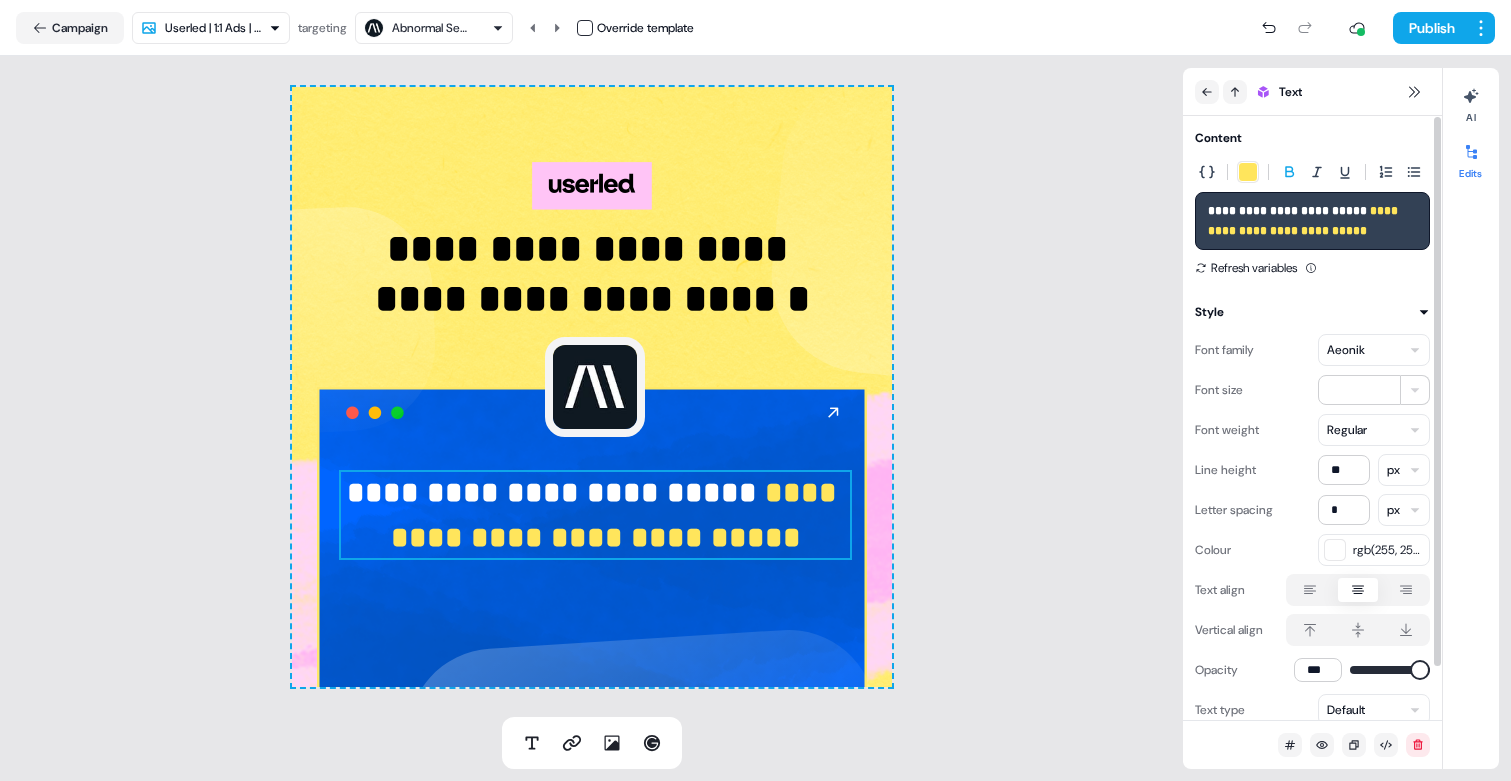 click on "**********" at bounding box center (1312, 221) 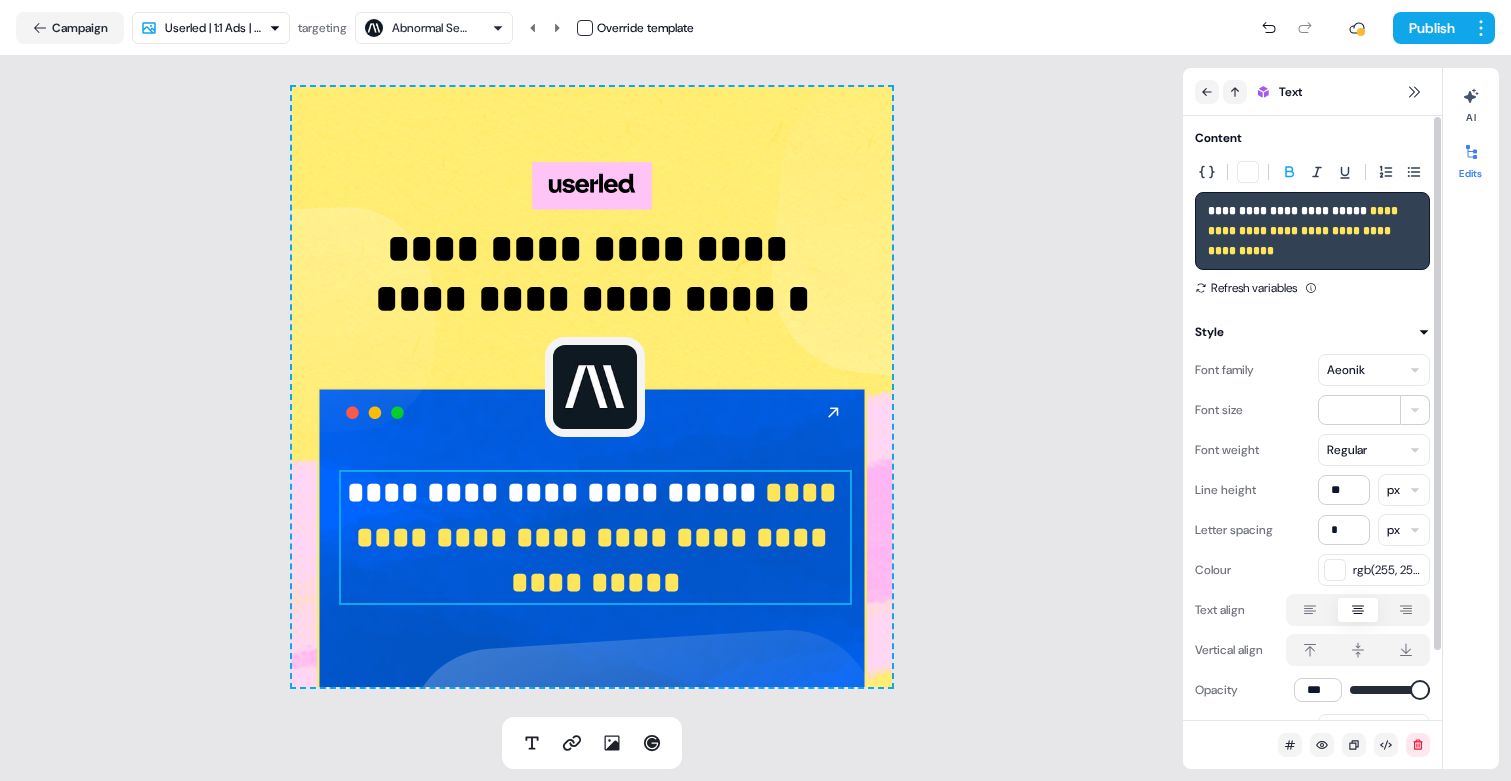 click on "**********" at bounding box center (1304, 231) 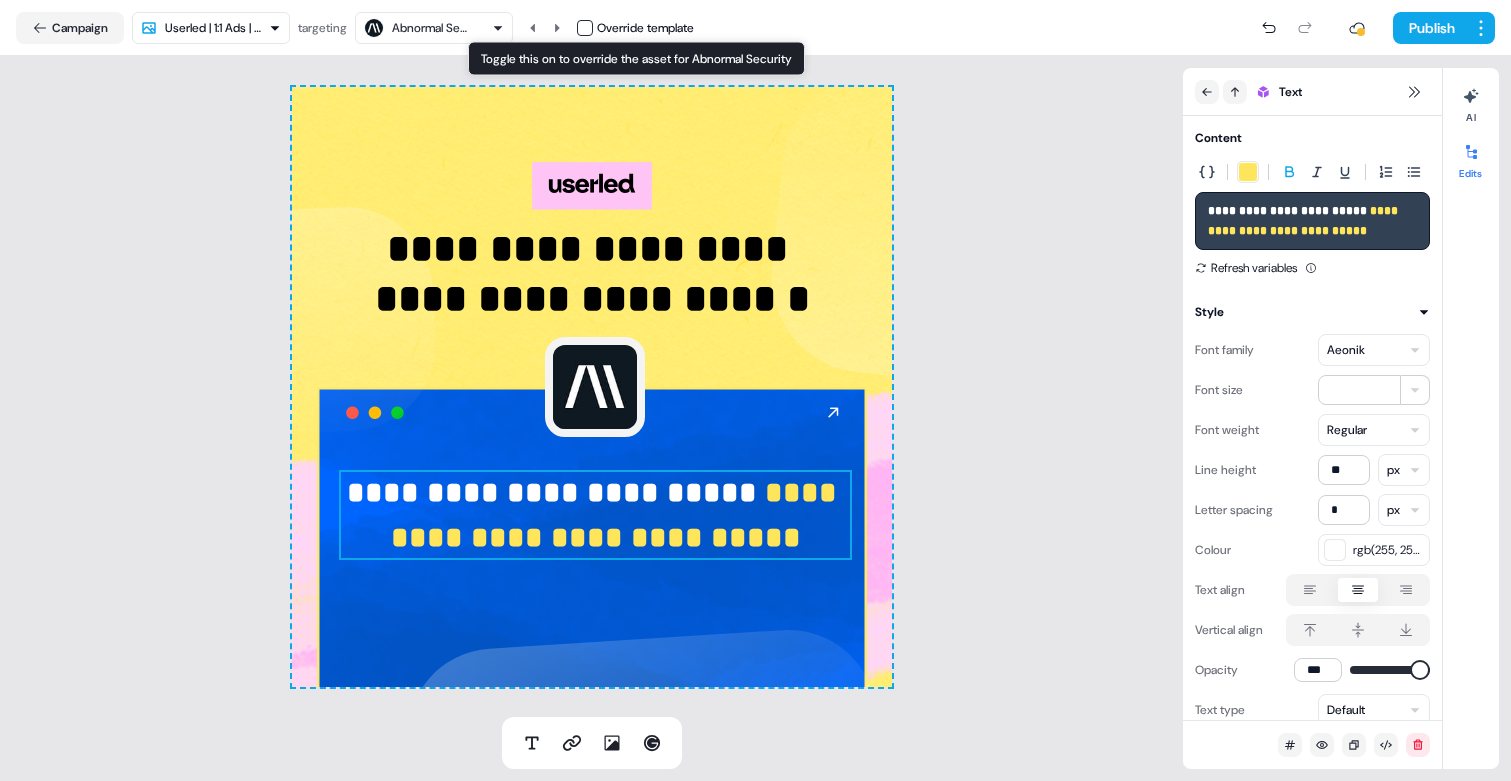 click at bounding box center [585, 28] 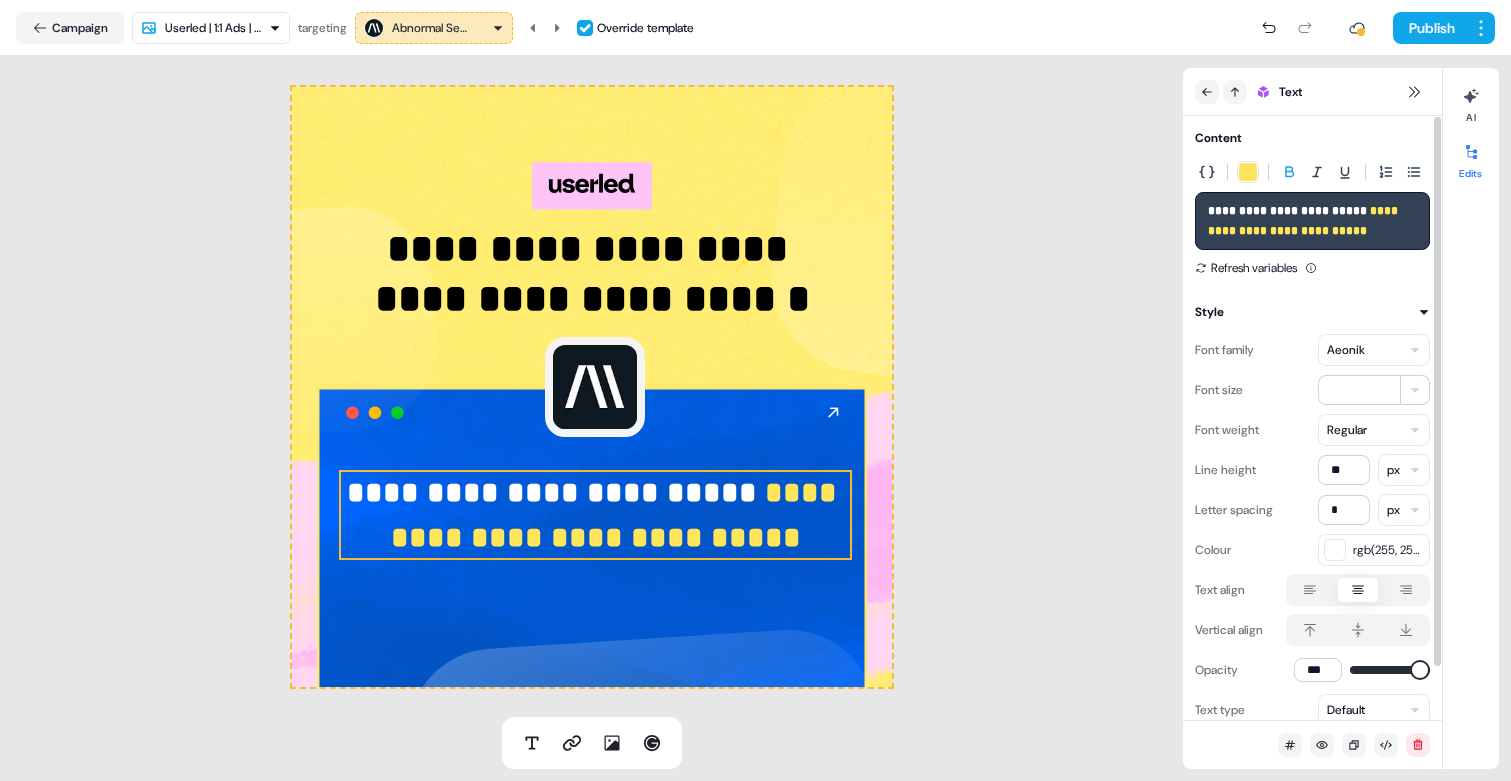 click on "**********" at bounding box center [1304, 221] 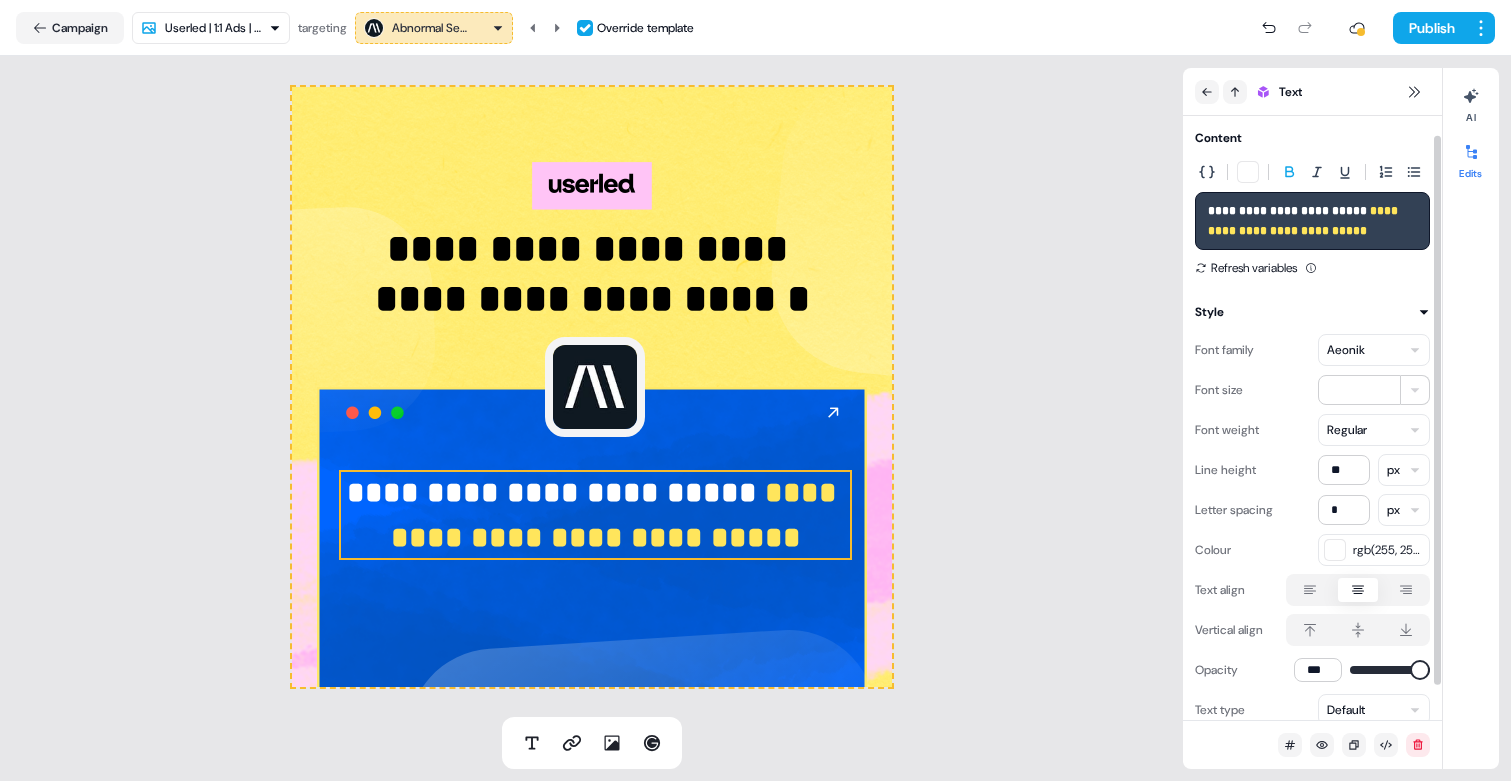 scroll, scrollTop: 40, scrollLeft: 0, axis: vertical 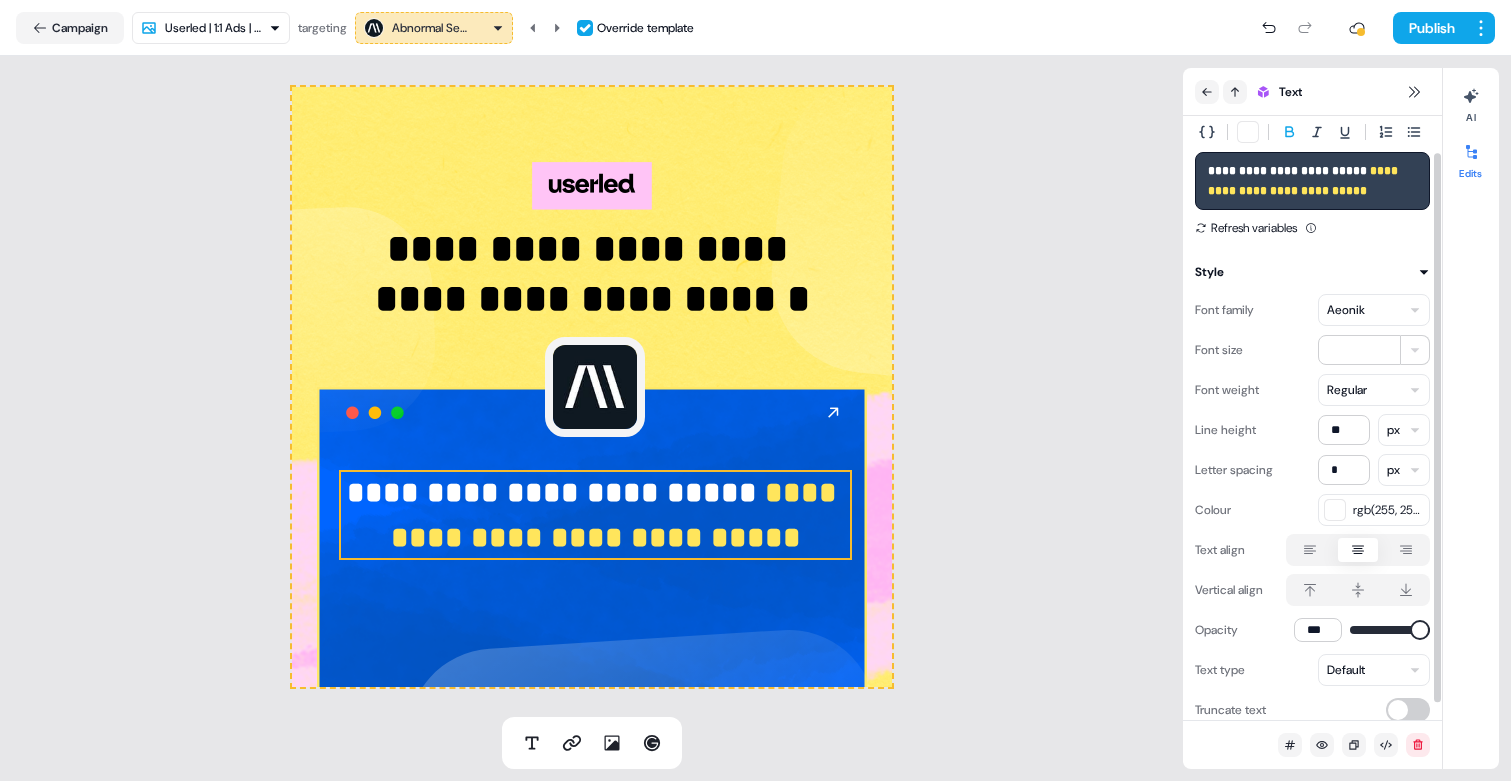 click on "**********" at bounding box center (1312, 181) 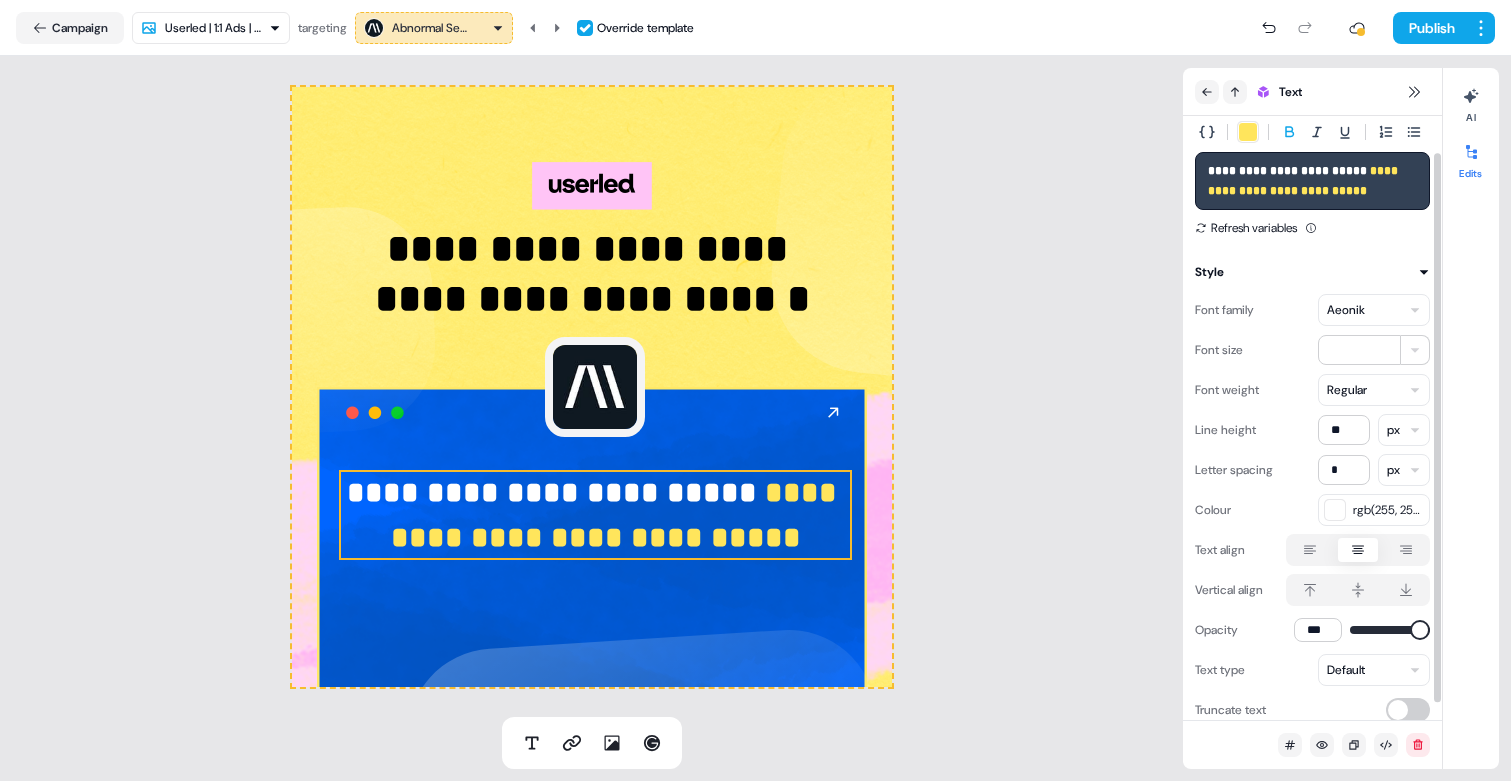 click on "**********" at bounding box center (1312, 181) 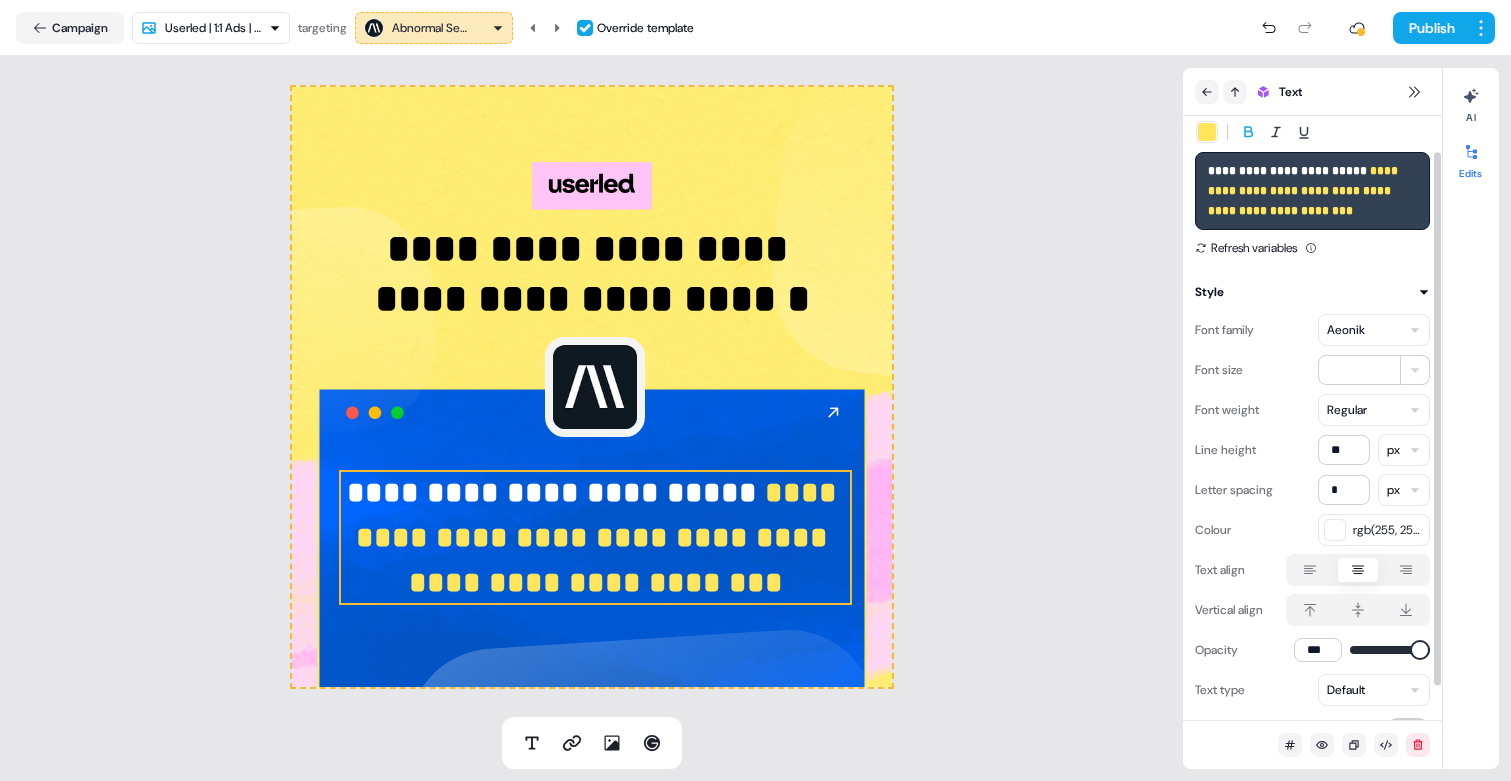 scroll, scrollTop: 30, scrollLeft: 0, axis: vertical 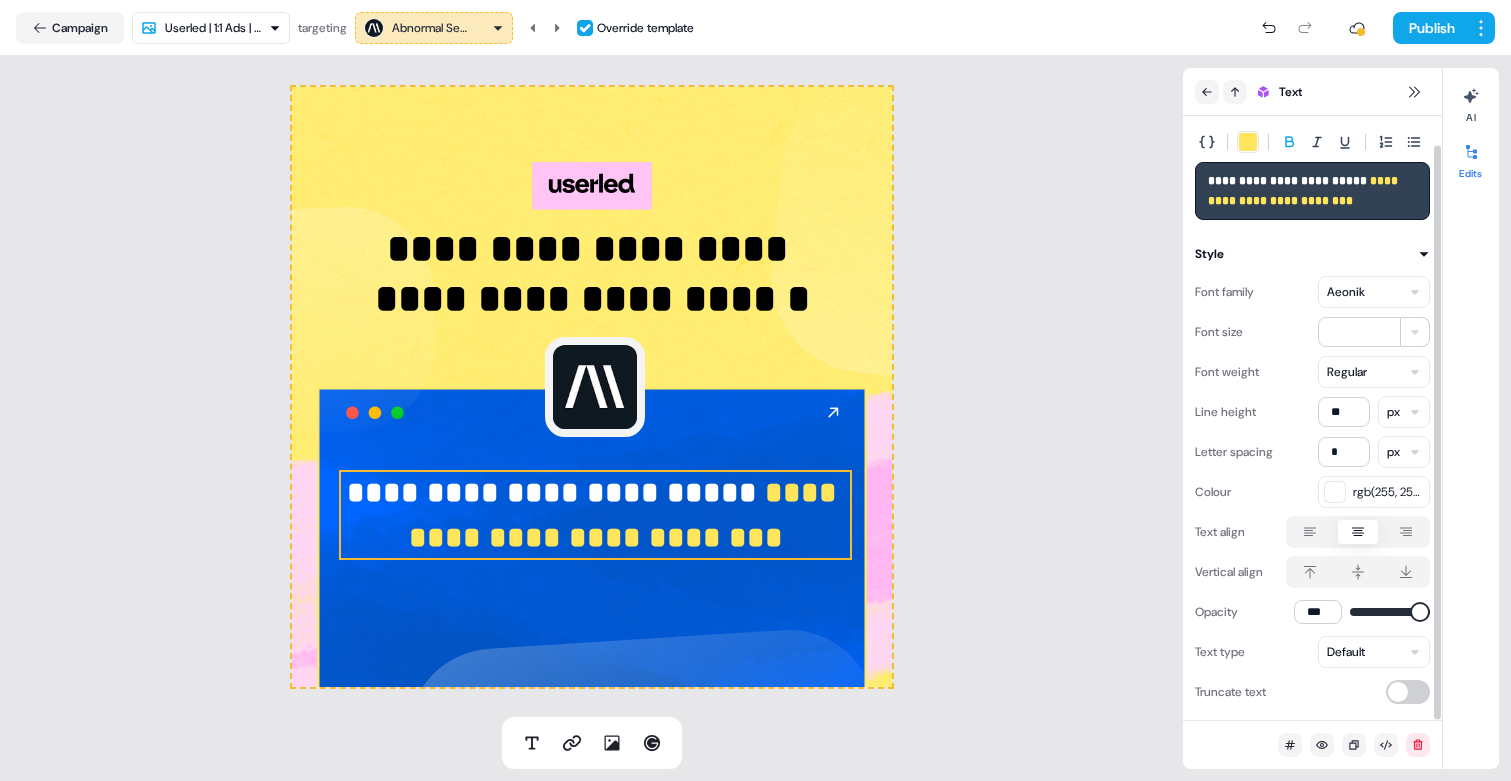 click on "**********" at bounding box center [755, 390] 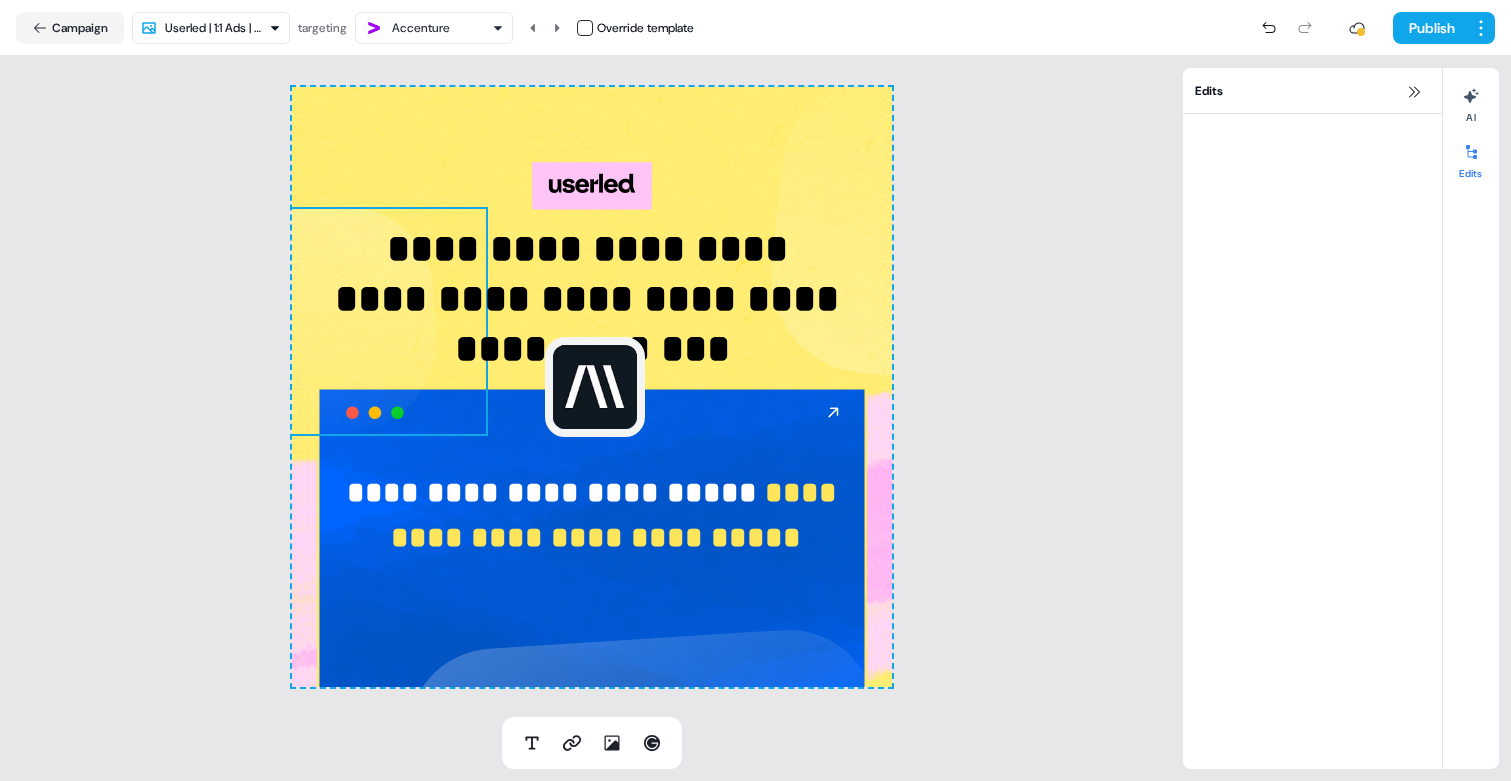 scroll, scrollTop: 28, scrollLeft: 0, axis: vertical 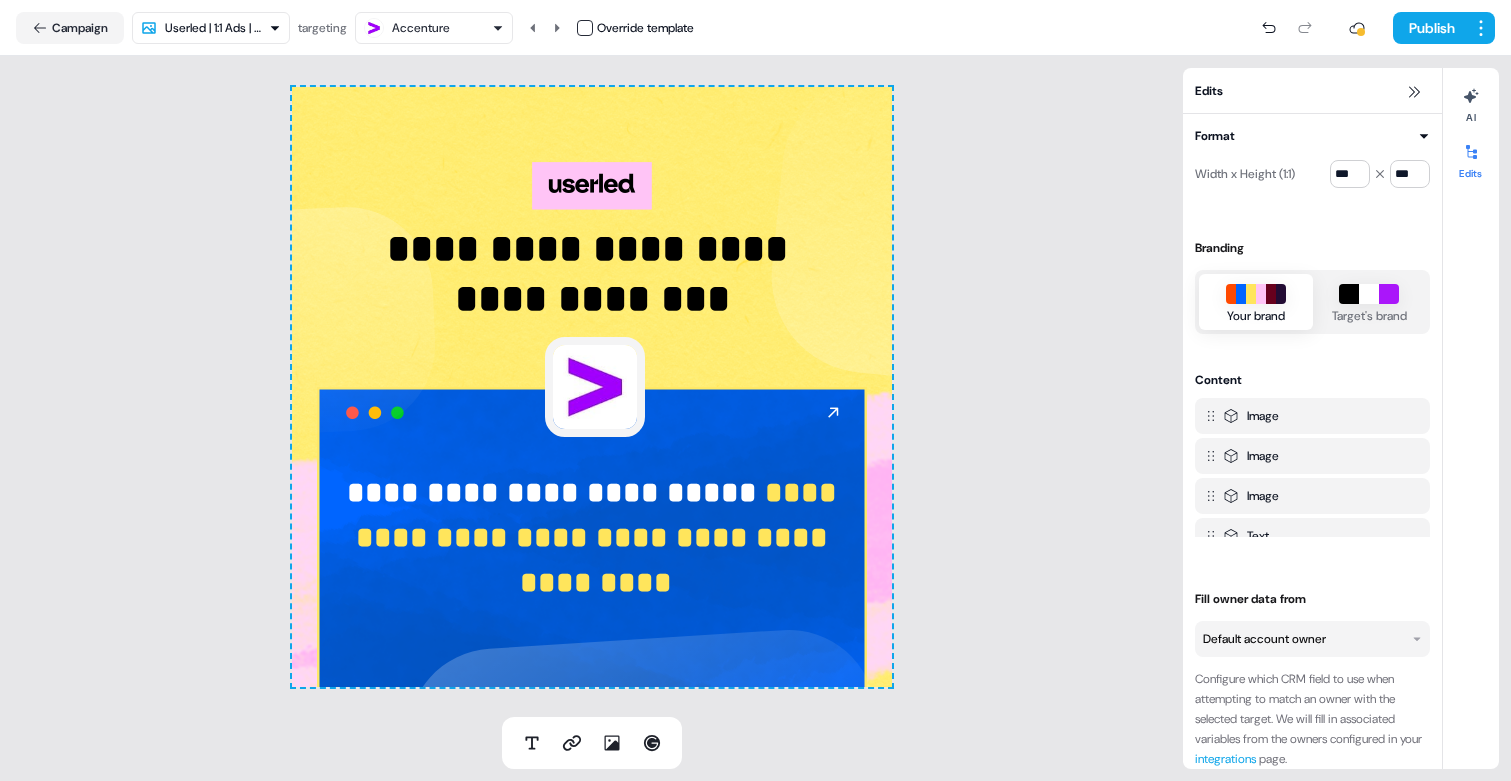 click on "**********" at bounding box center (755, 390) 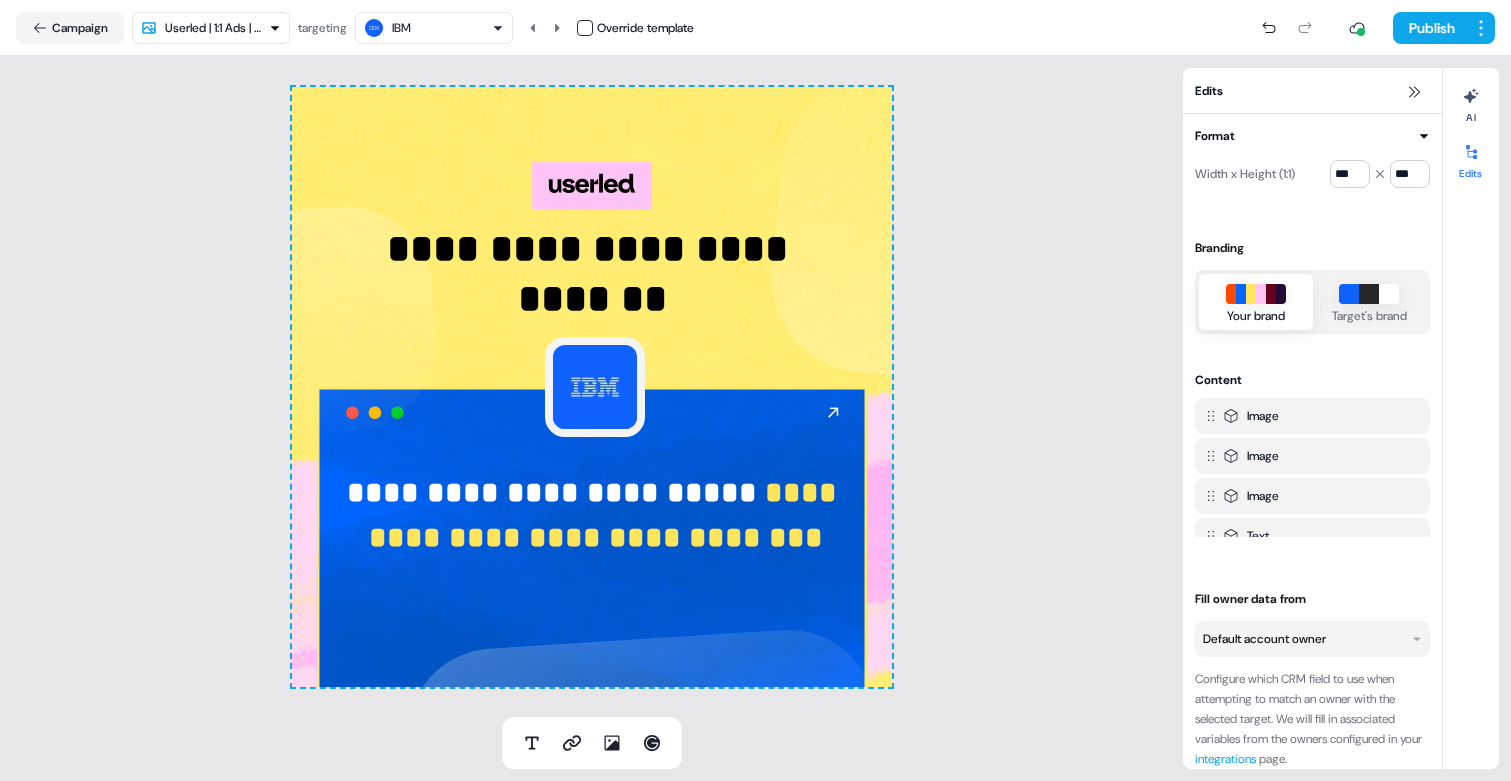 click on "Campaign Userled | 1:1 Ads | Why targeting IBM Override template Publish" at bounding box center [755, 28] 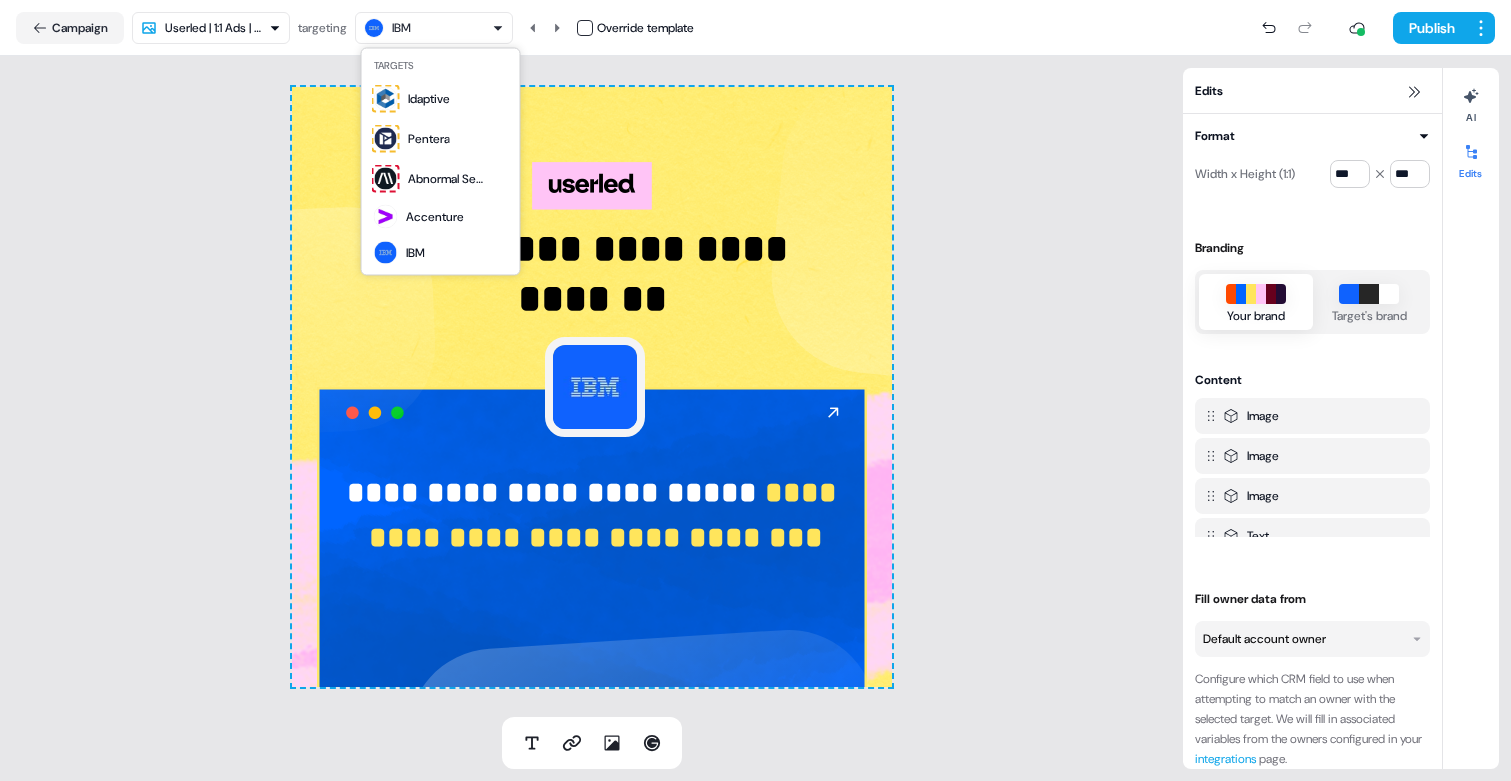 click on "**********" at bounding box center [755, 390] 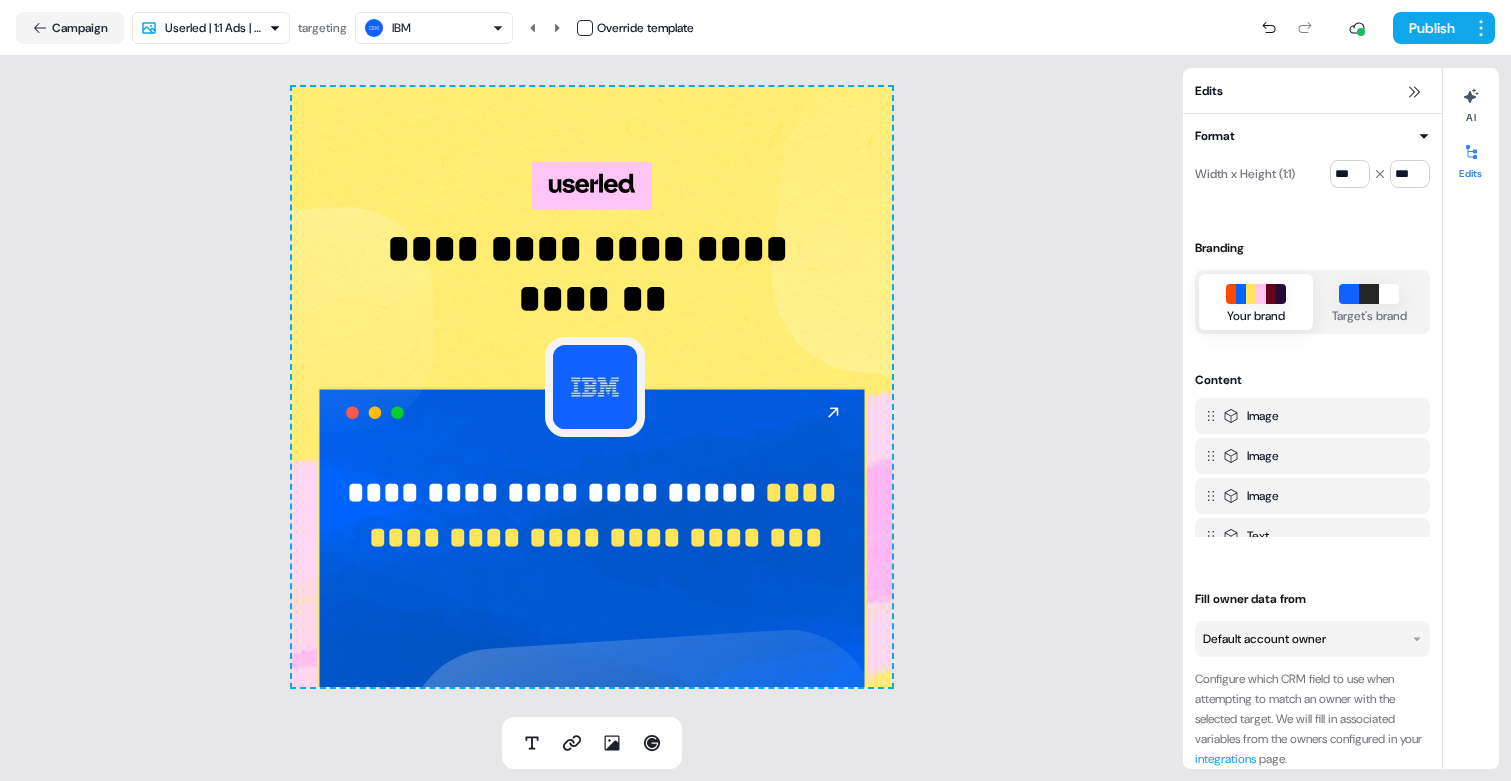 click on "**********" at bounding box center [755, 390] 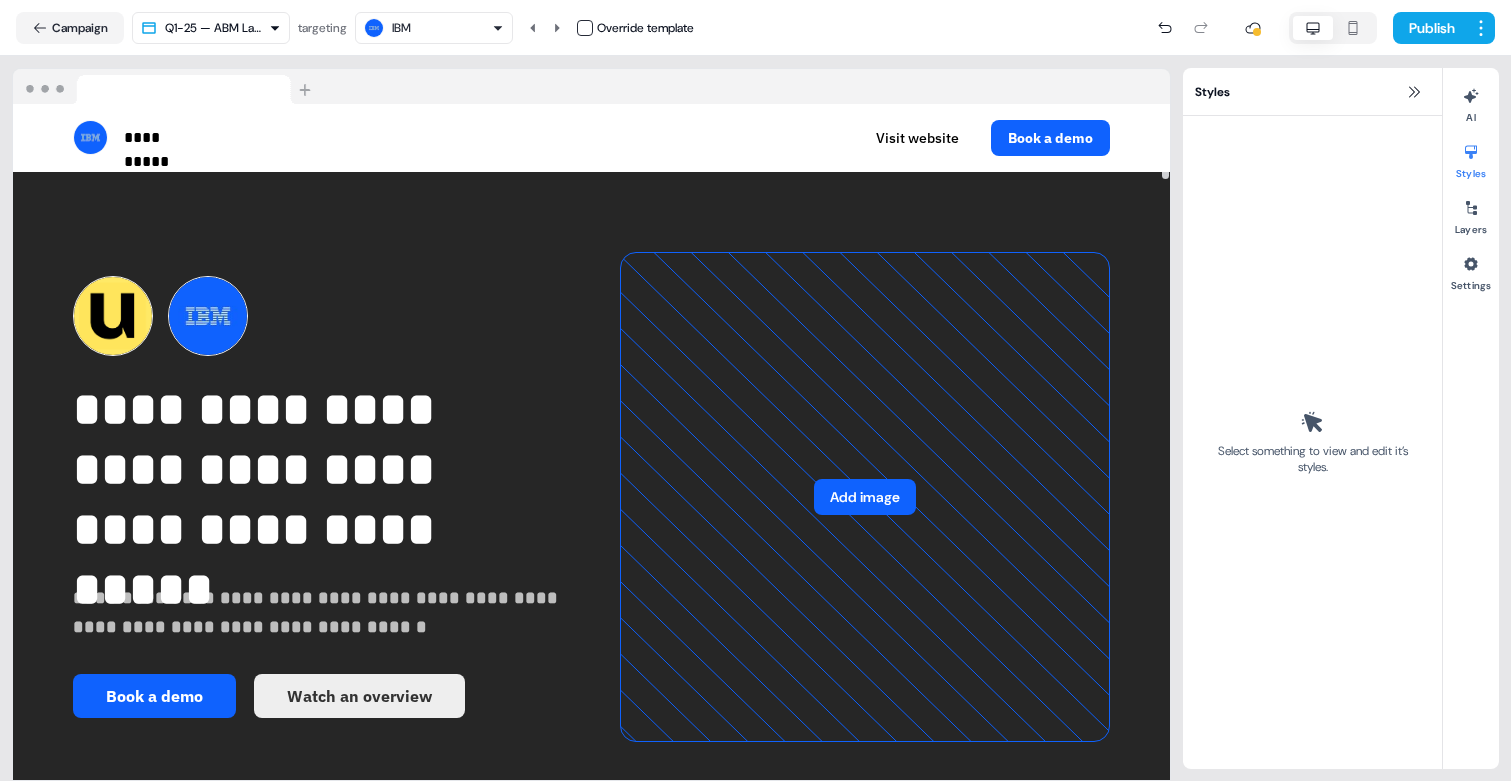 click on "**********" at bounding box center [755, 390] 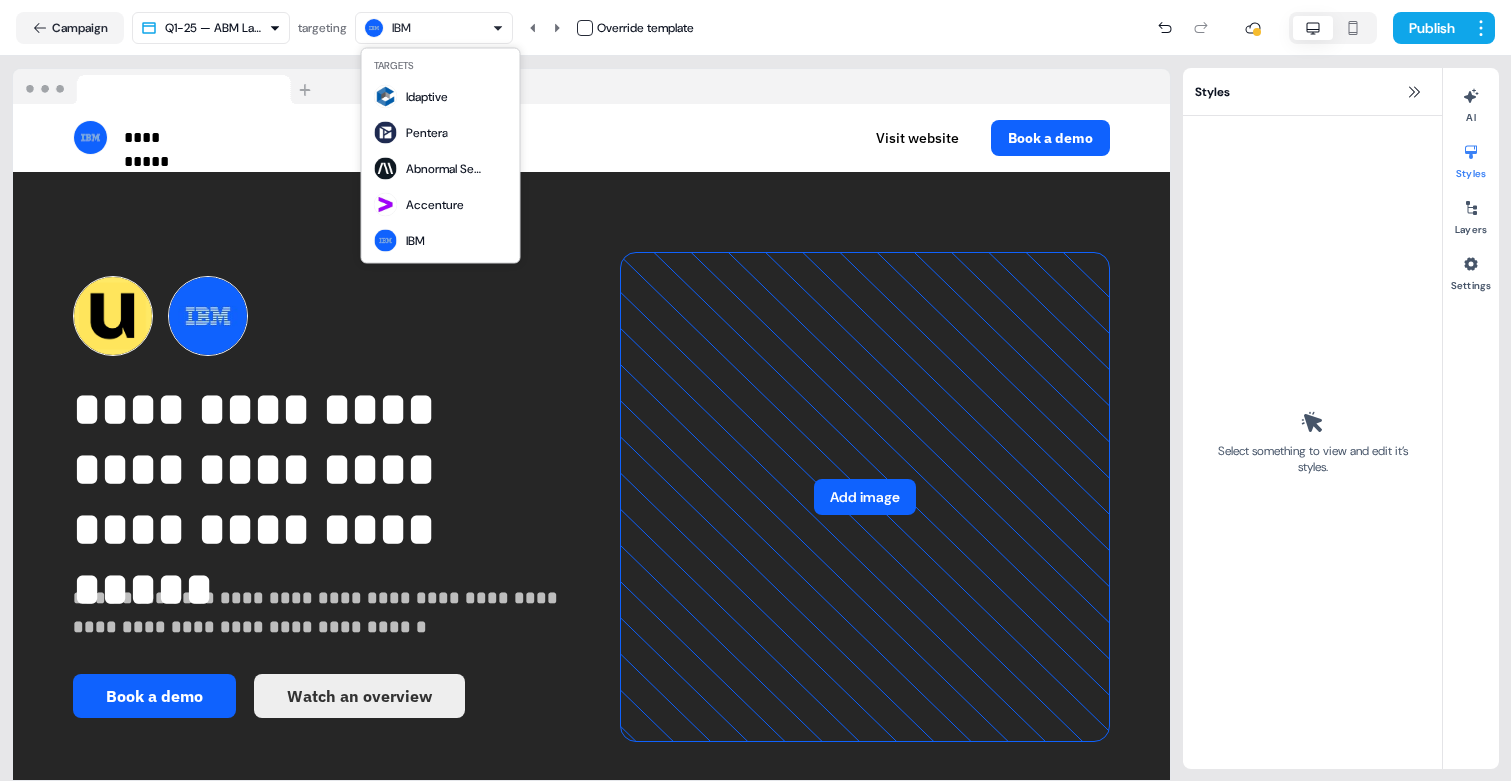 click on "**********" at bounding box center [755, 390] 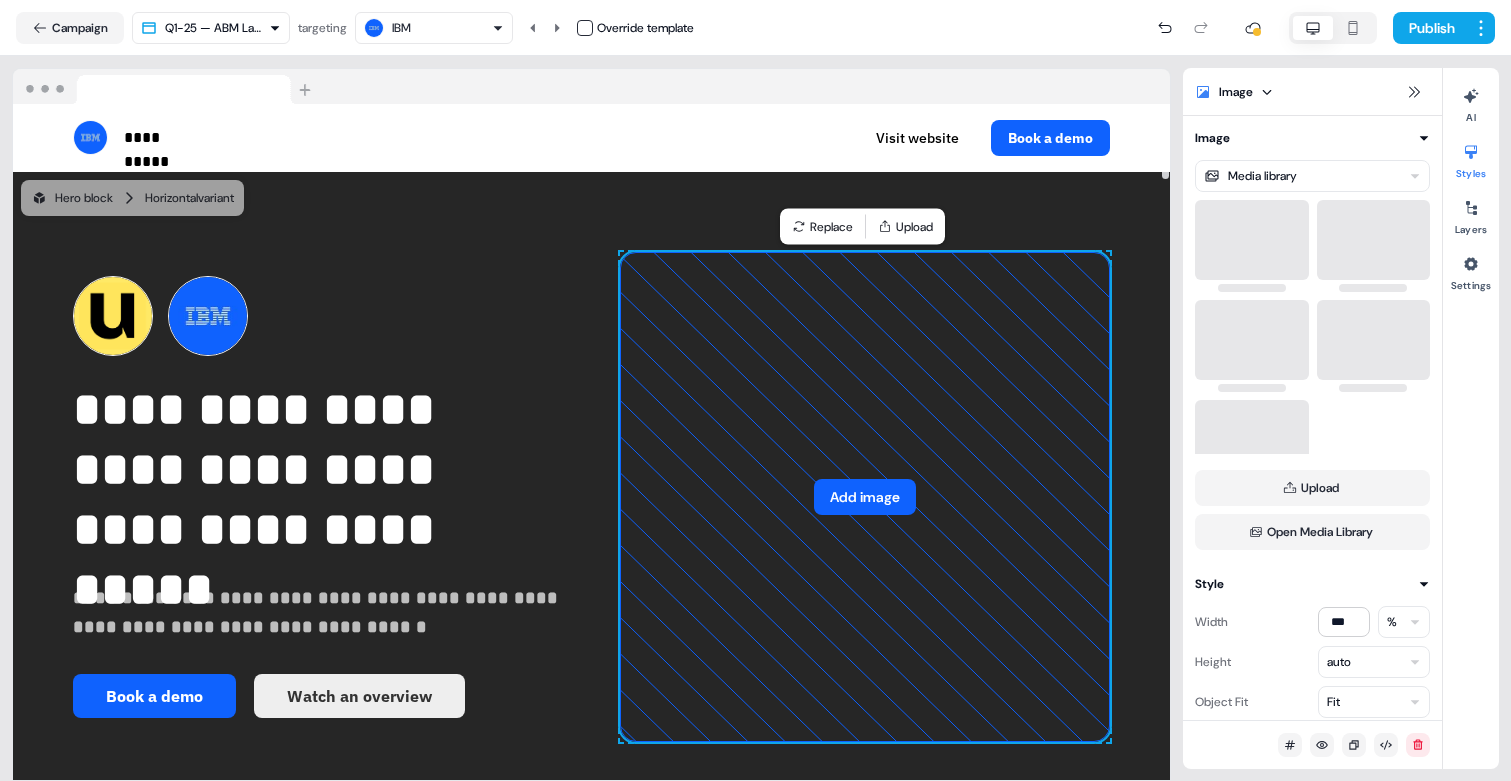click 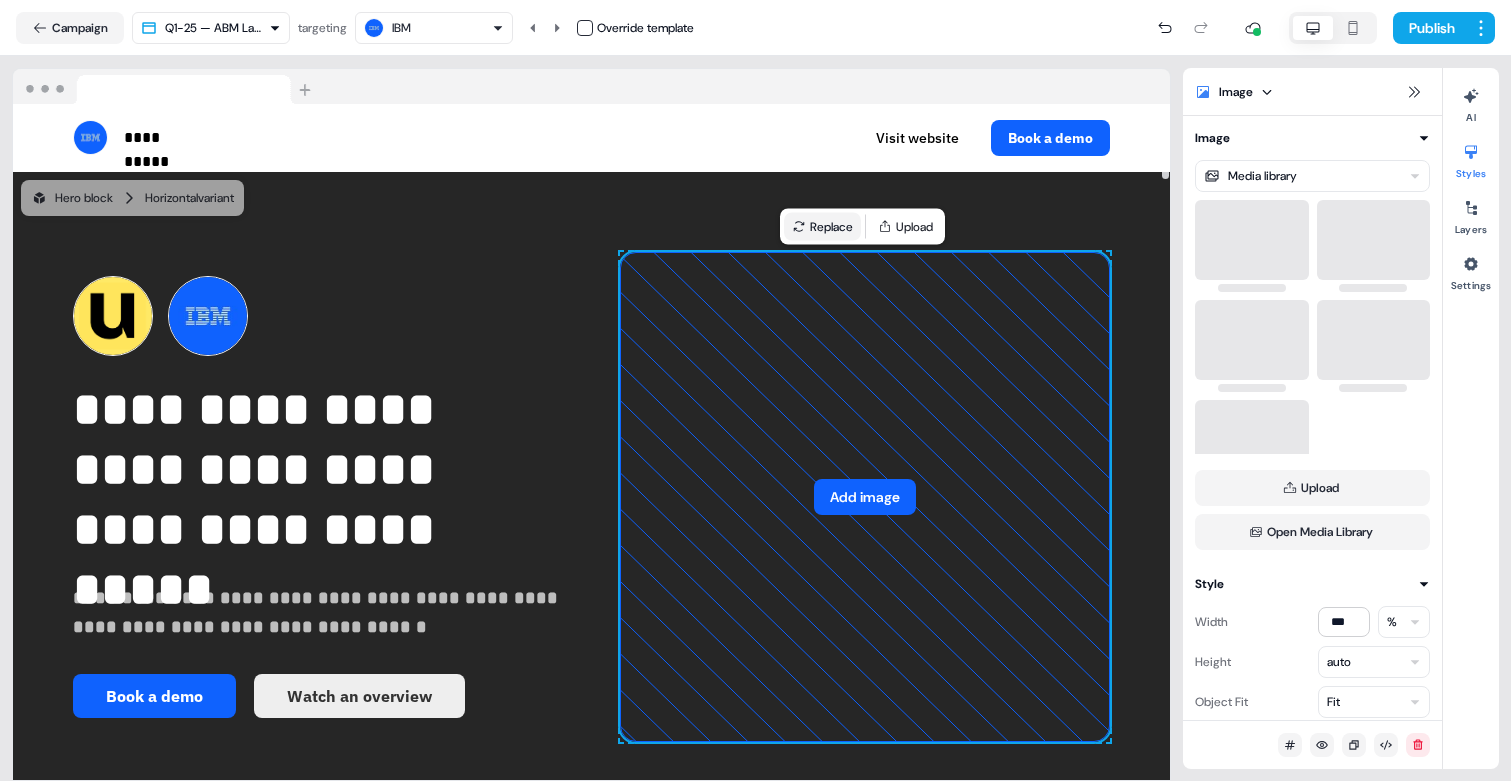 click on "Replace" at bounding box center (822, 227) 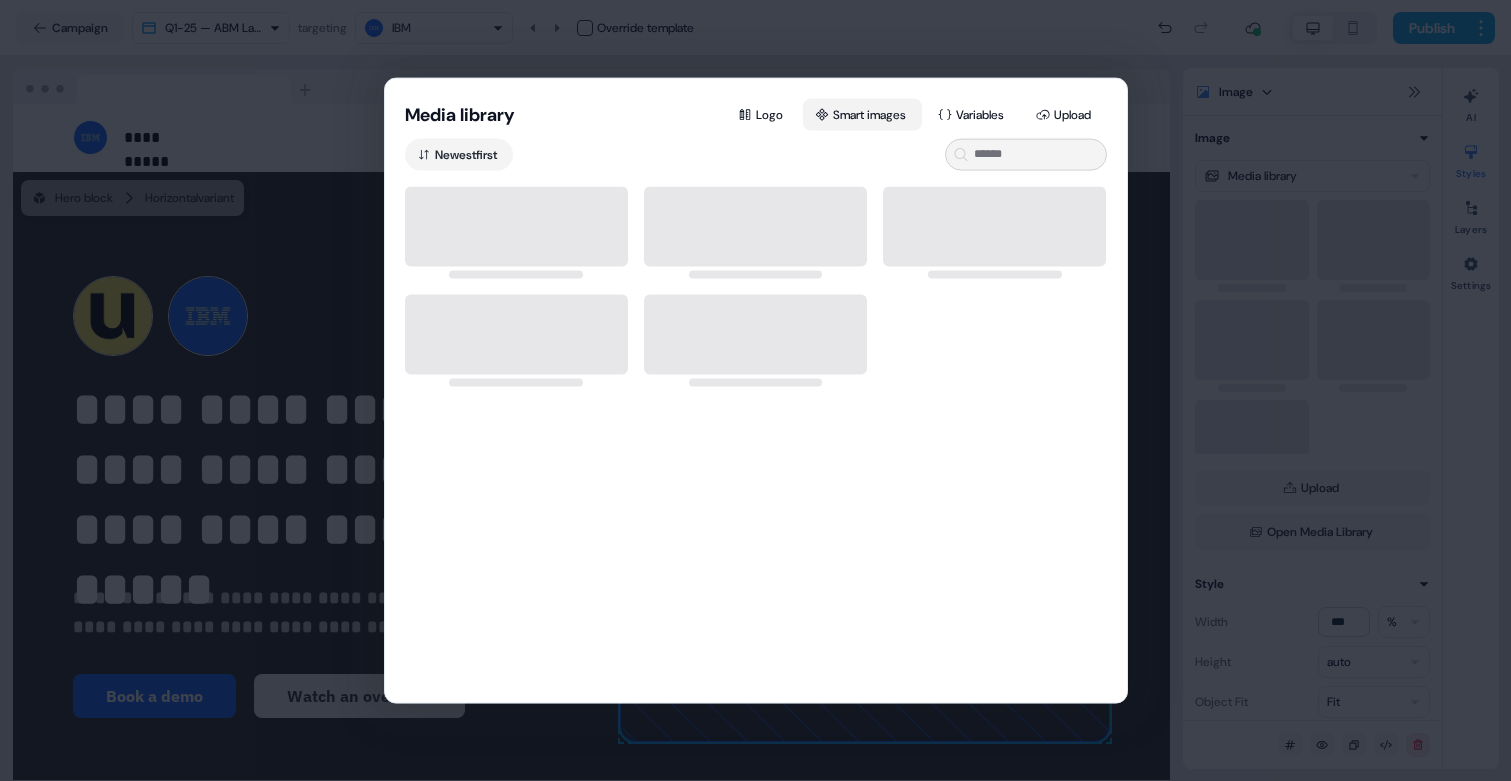 click on "Smart images" at bounding box center [862, 114] 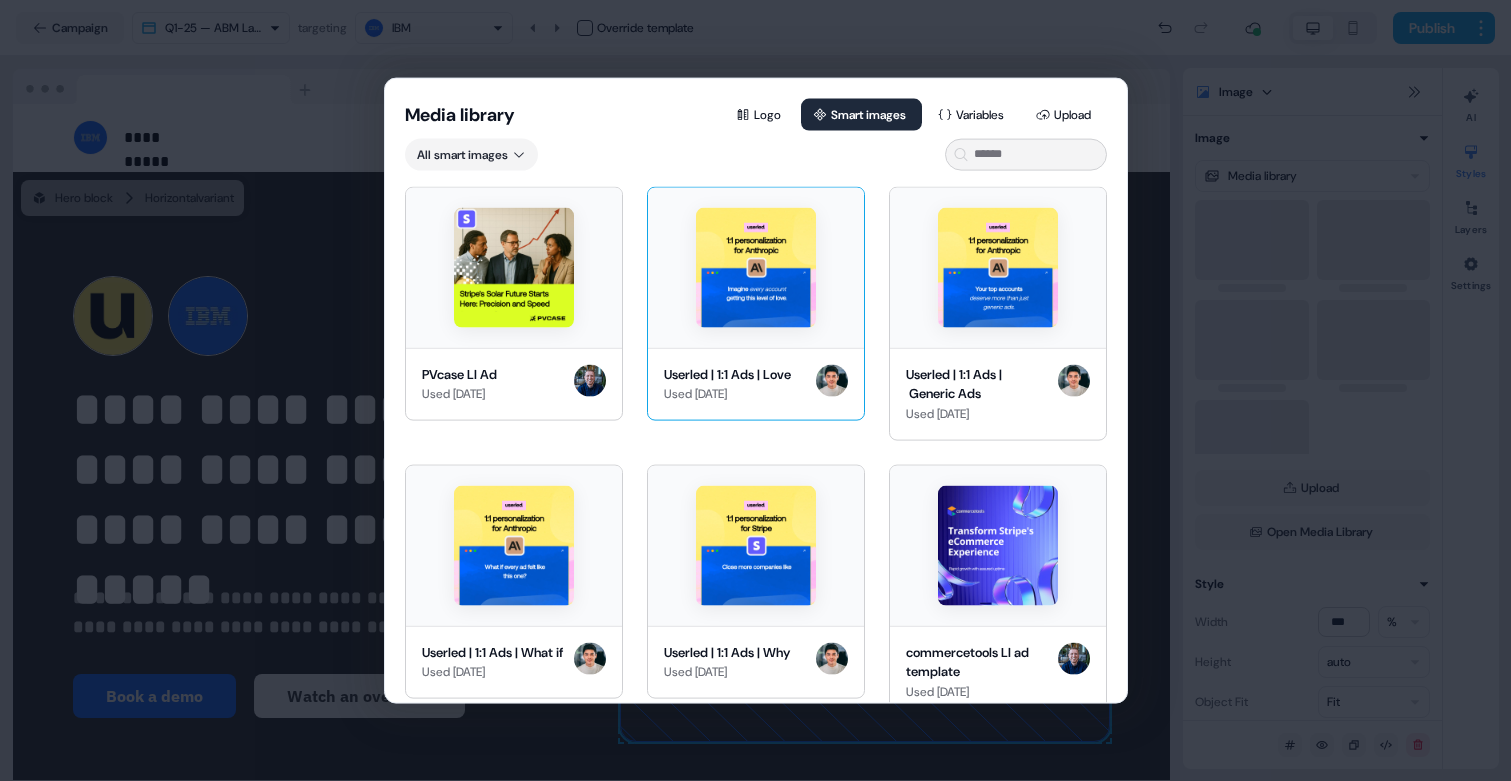 click at bounding box center (756, 267) 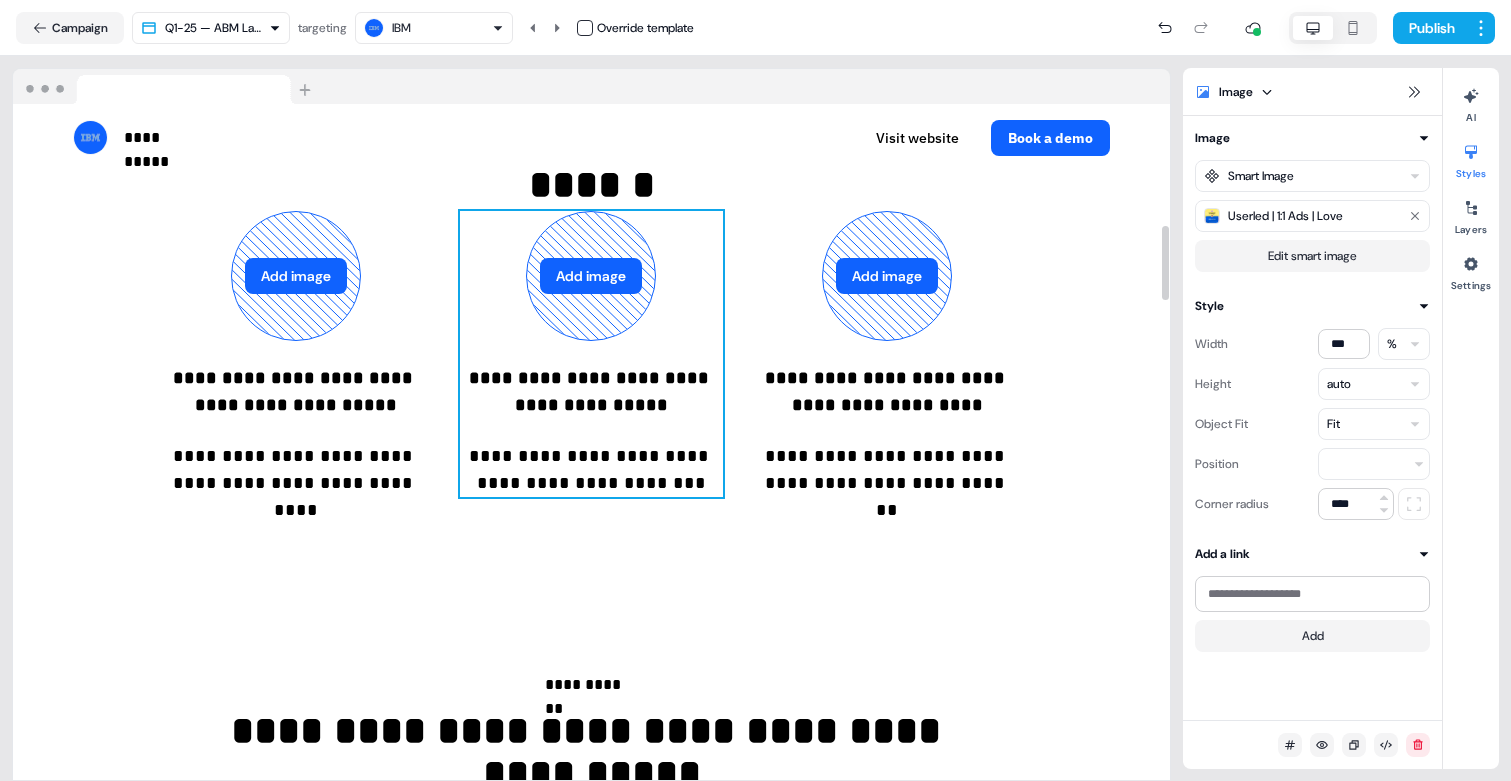 scroll, scrollTop: 1100, scrollLeft: 0, axis: vertical 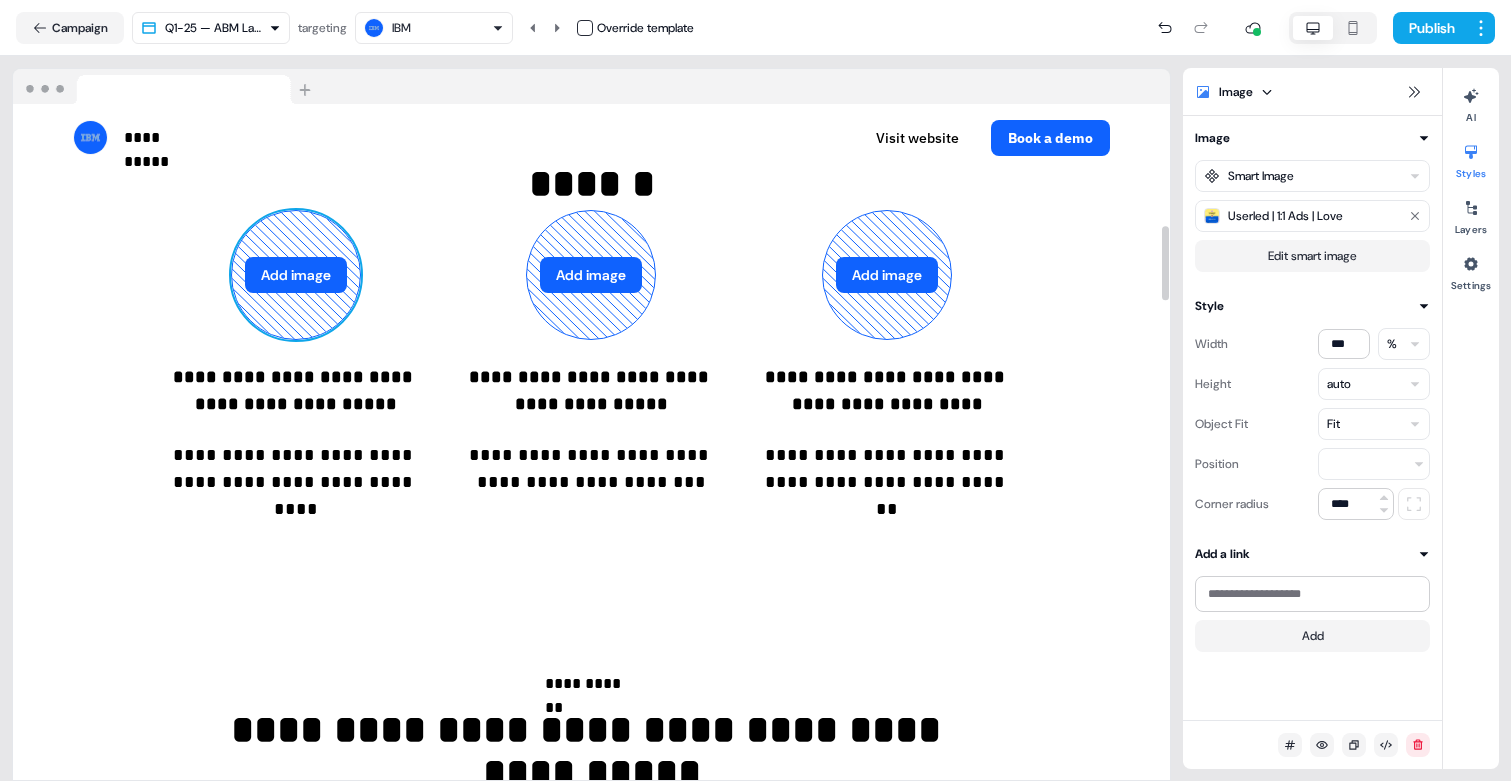 click on "Add image" at bounding box center [296, 275] 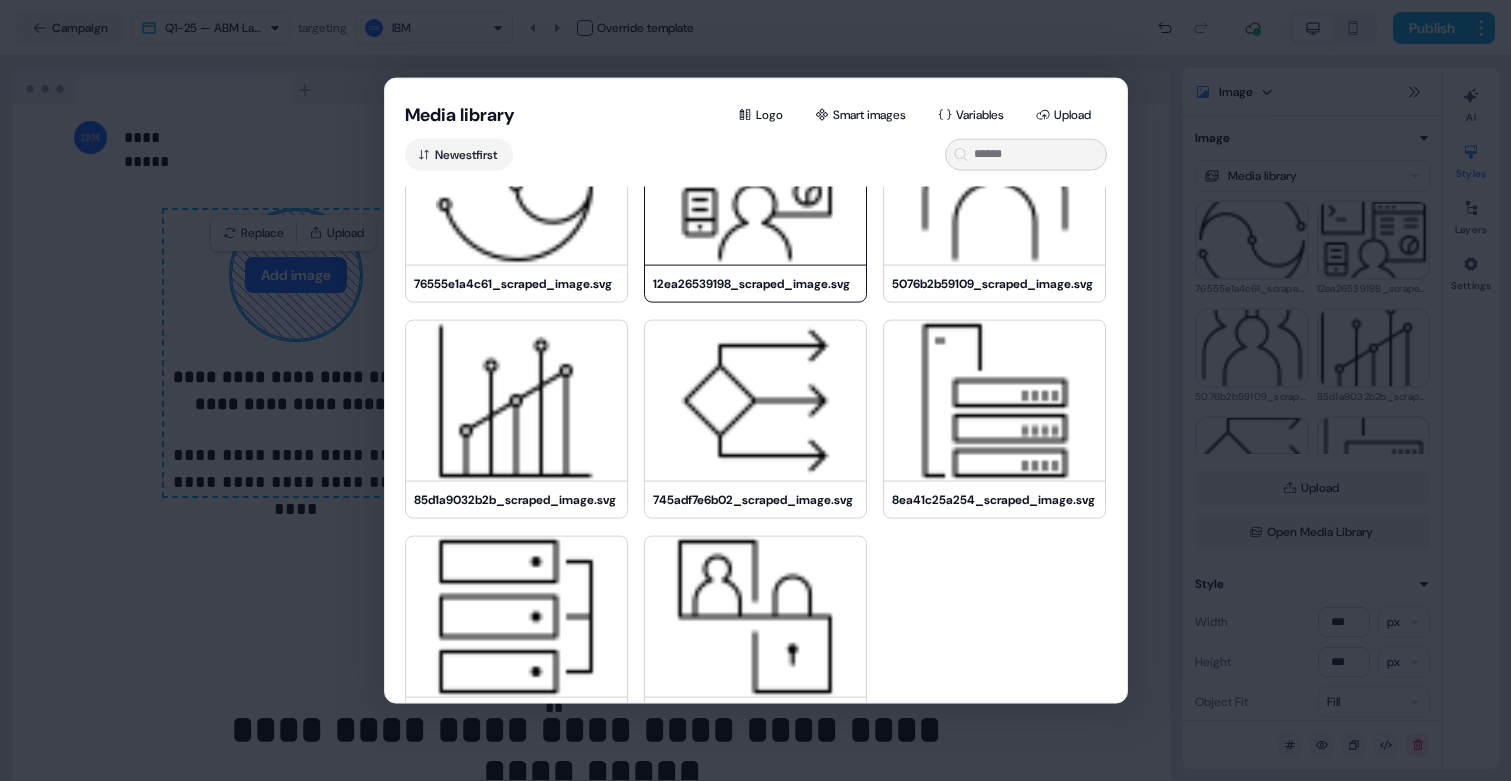 scroll, scrollTop: 0, scrollLeft: 0, axis: both 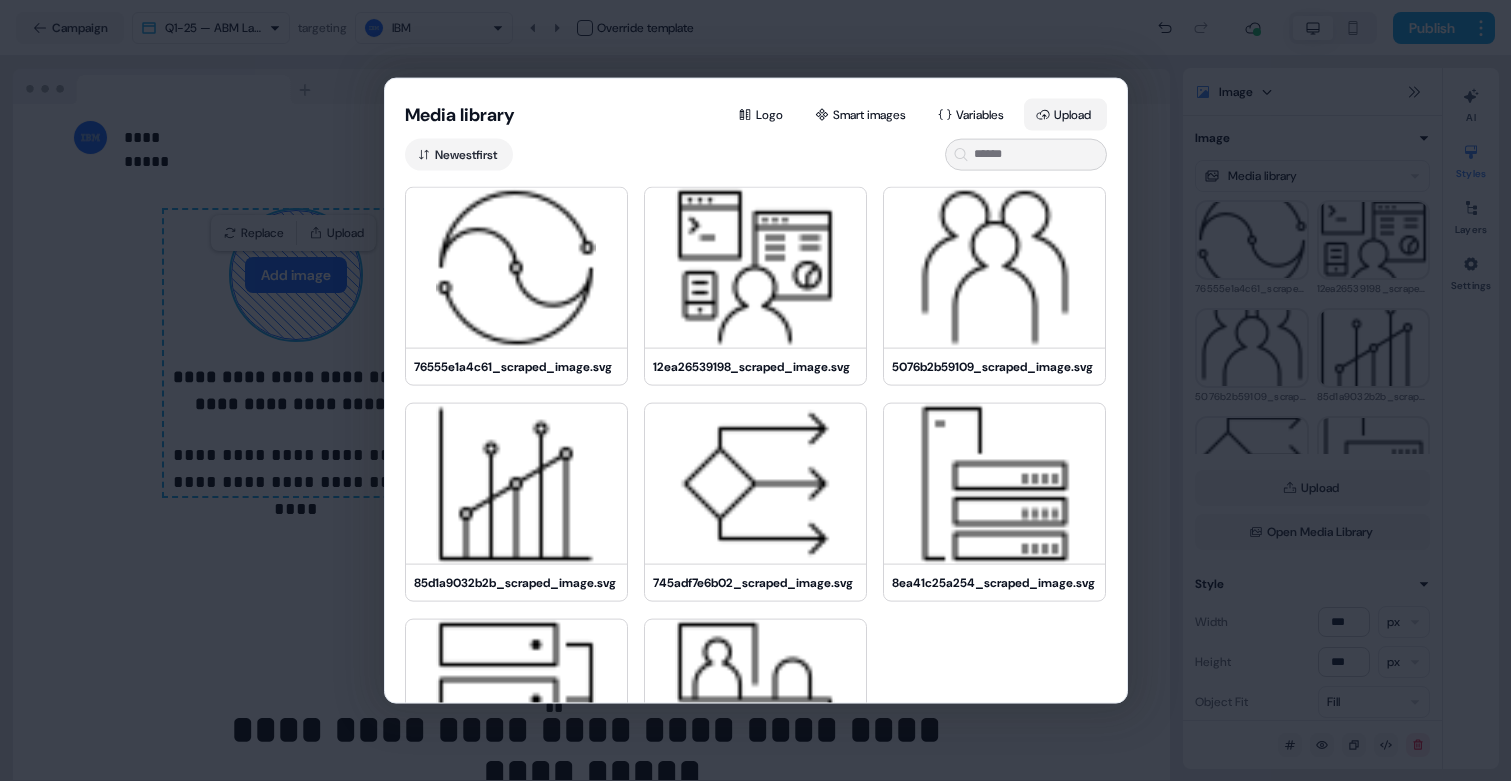 click 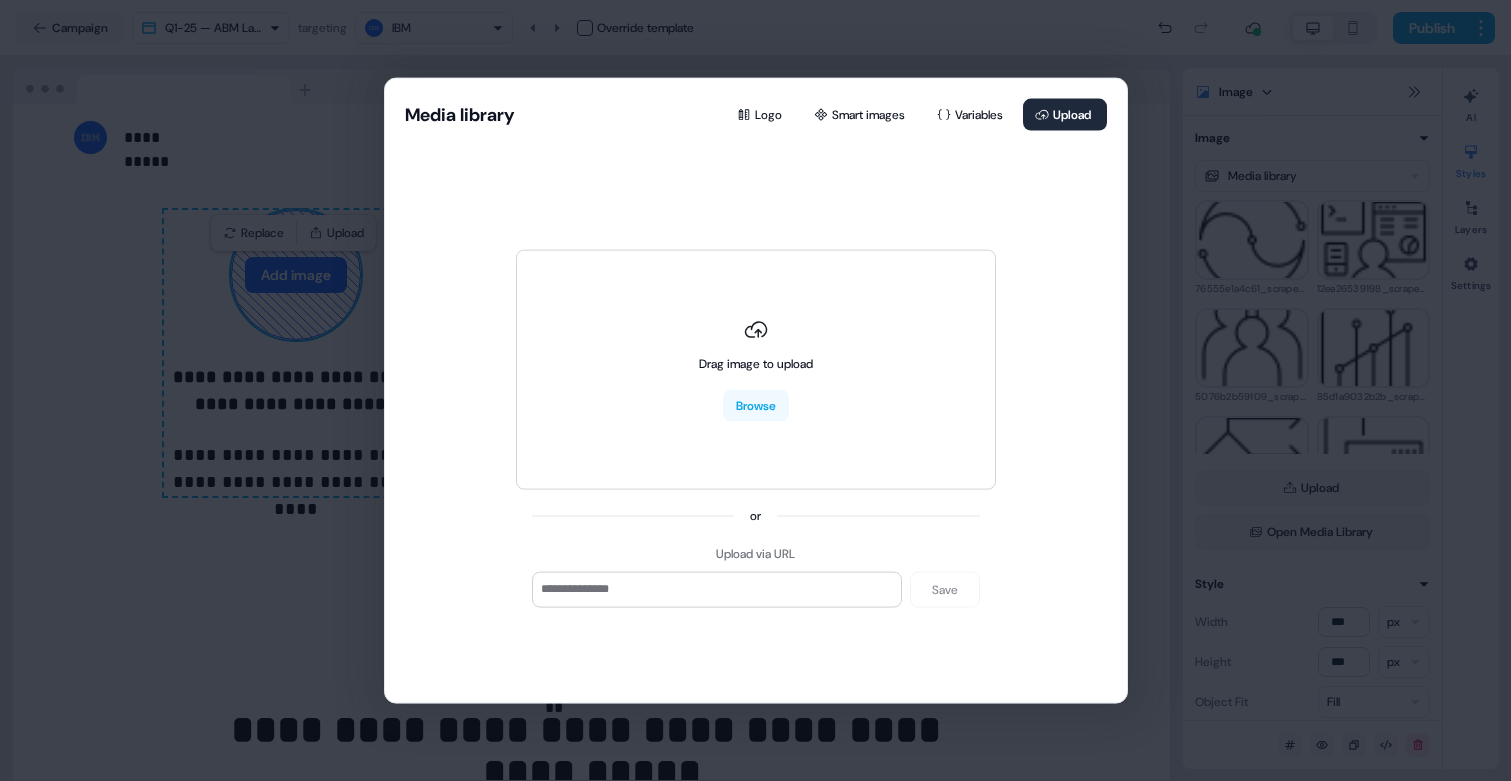 click on "Media library Logo Smart images Variables Upload Drag image to upload Browse or Upload via URL Save" at bounding box center (755, 390) 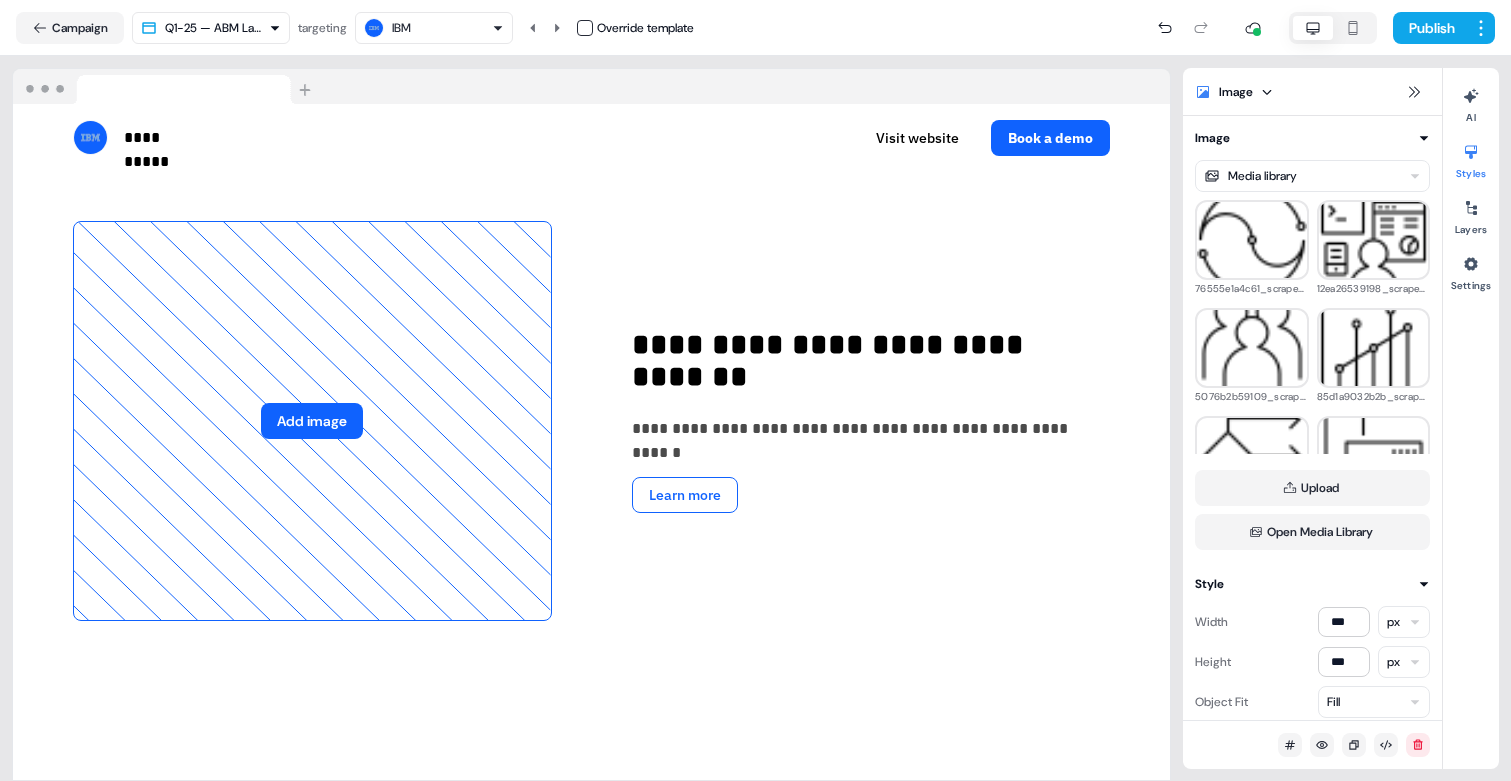 scroll, scrollTop: 2711, scrollLeft: 0, axis: vertical 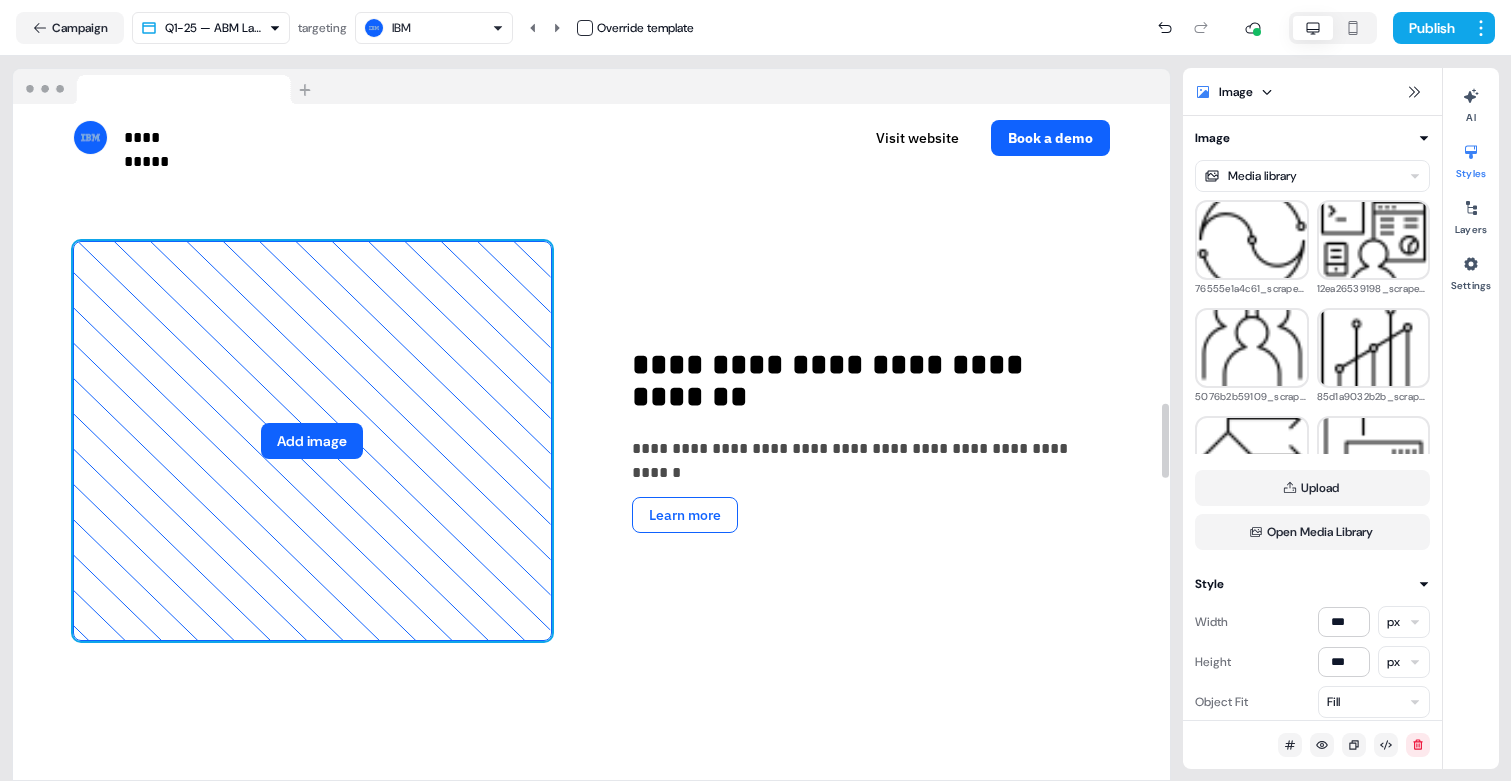 click 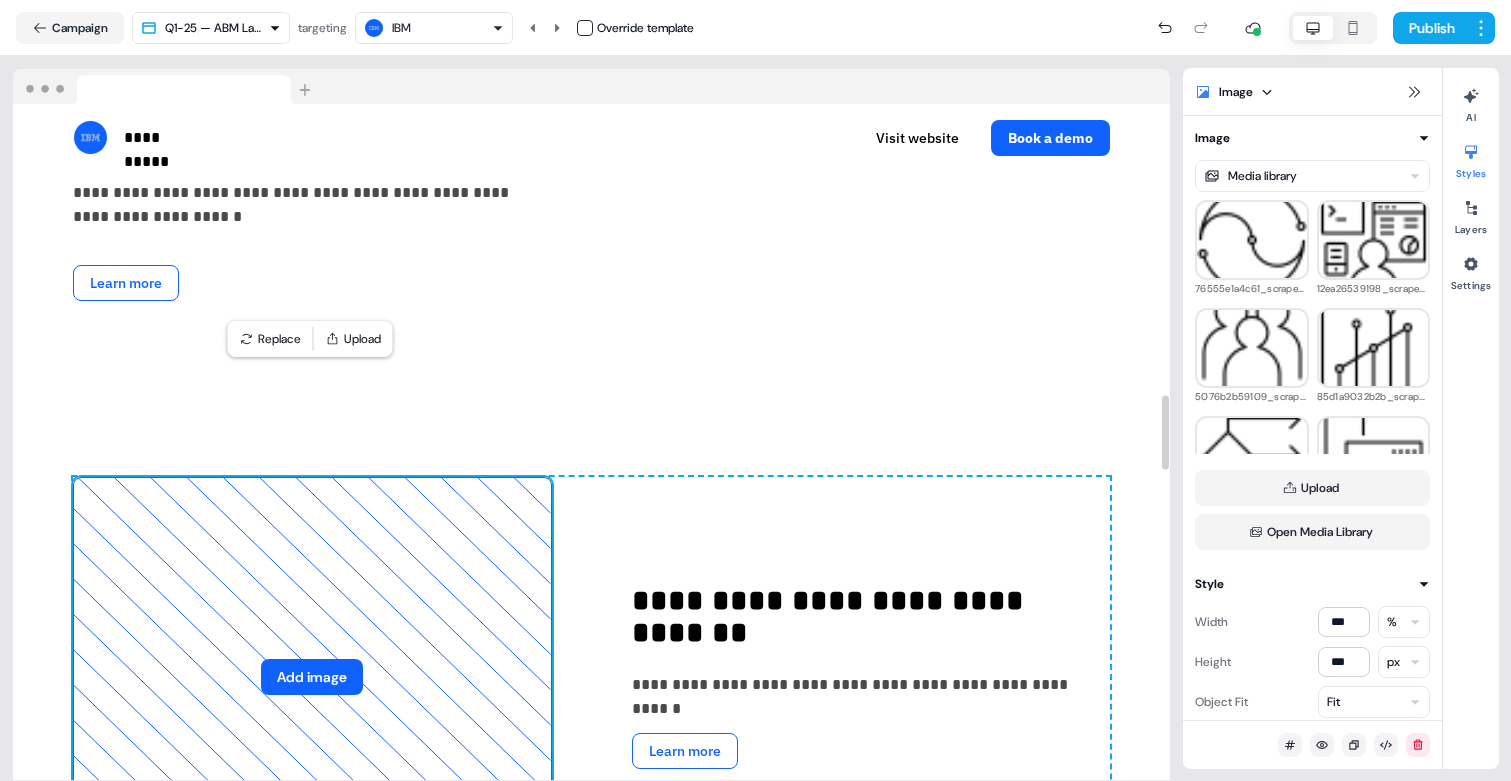 scroll, scrollTop: 2636, scrollLeft: 0, axis: vertical 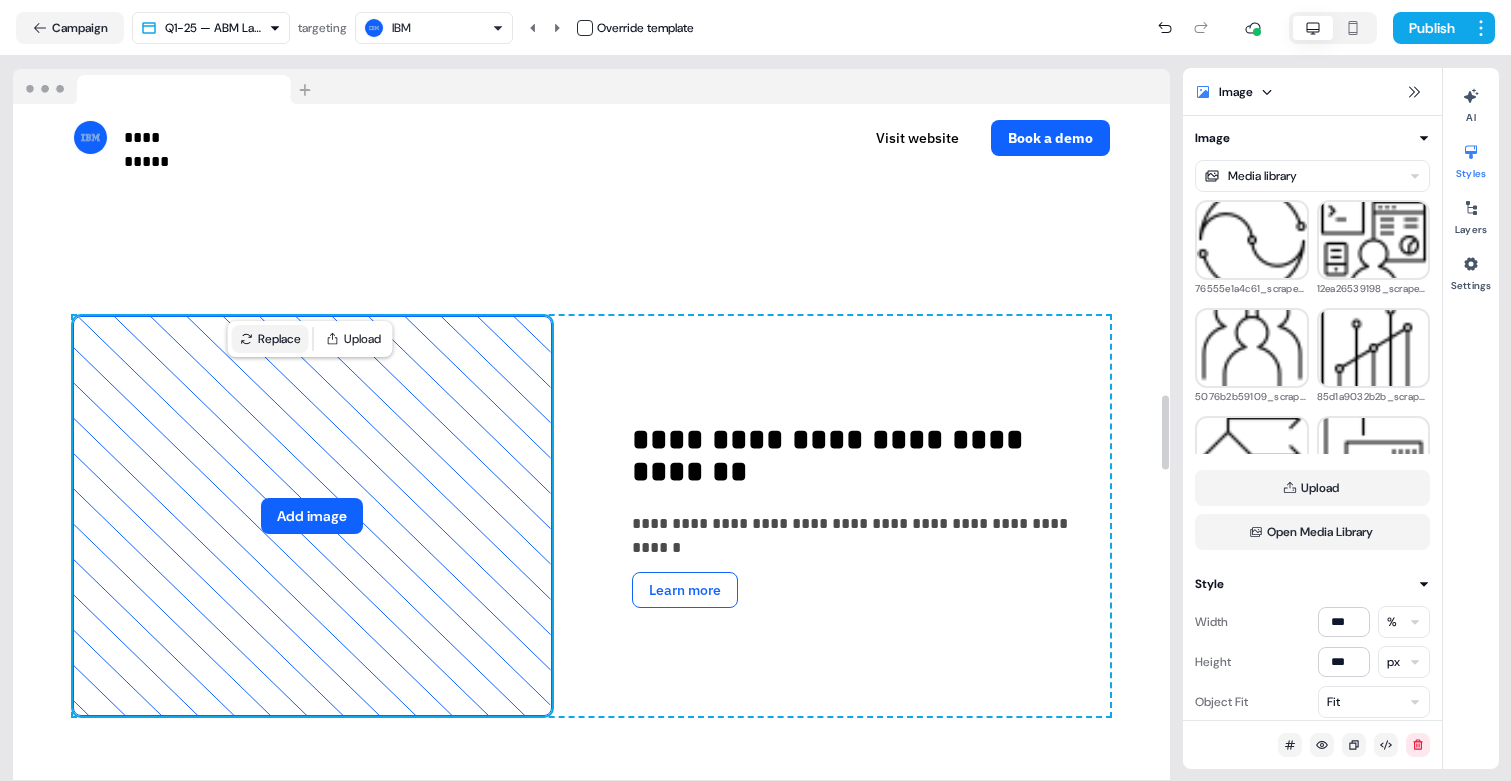 click on "Replace" at bounding box center [270, 339] 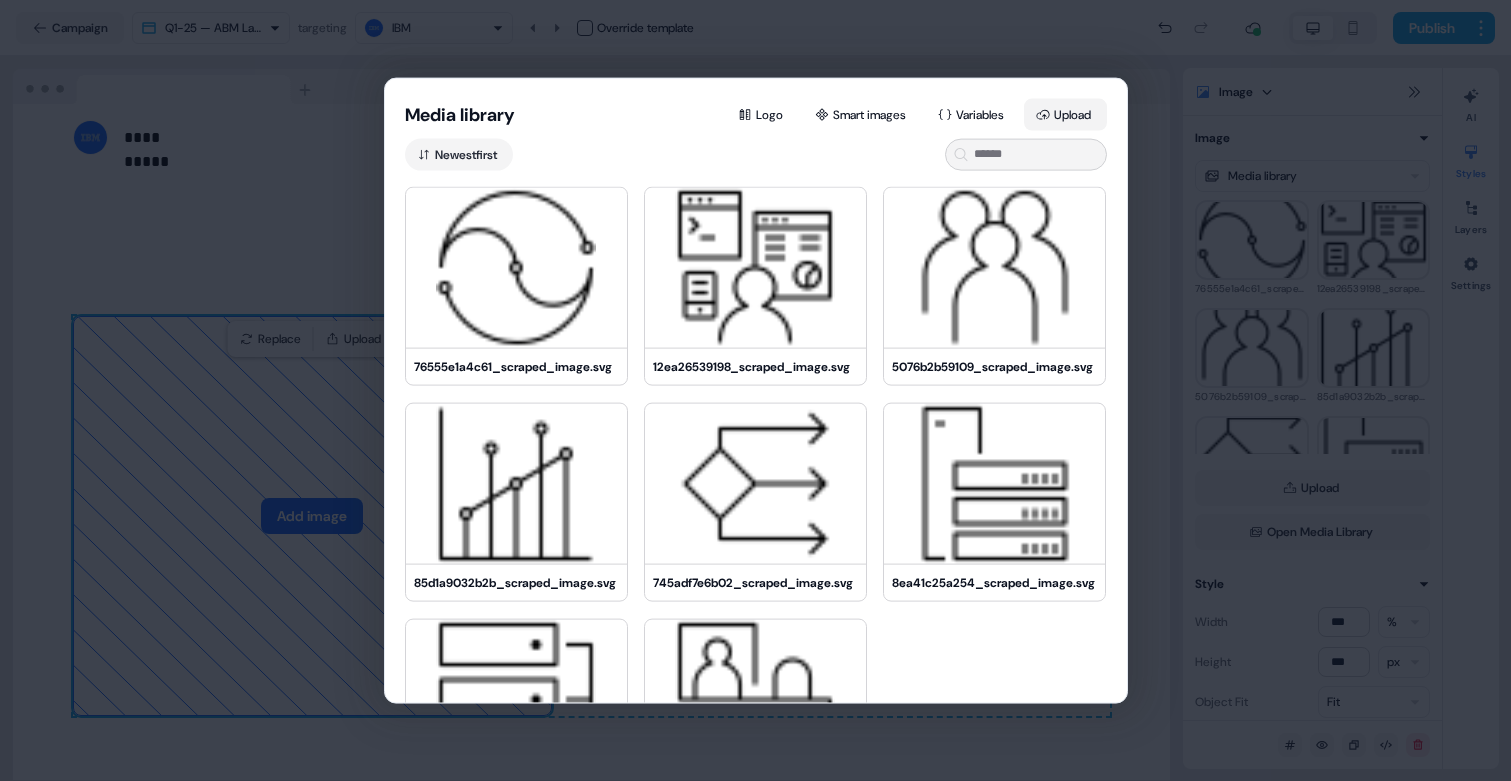 click on "Upload" at bounding box center (1065, 114) 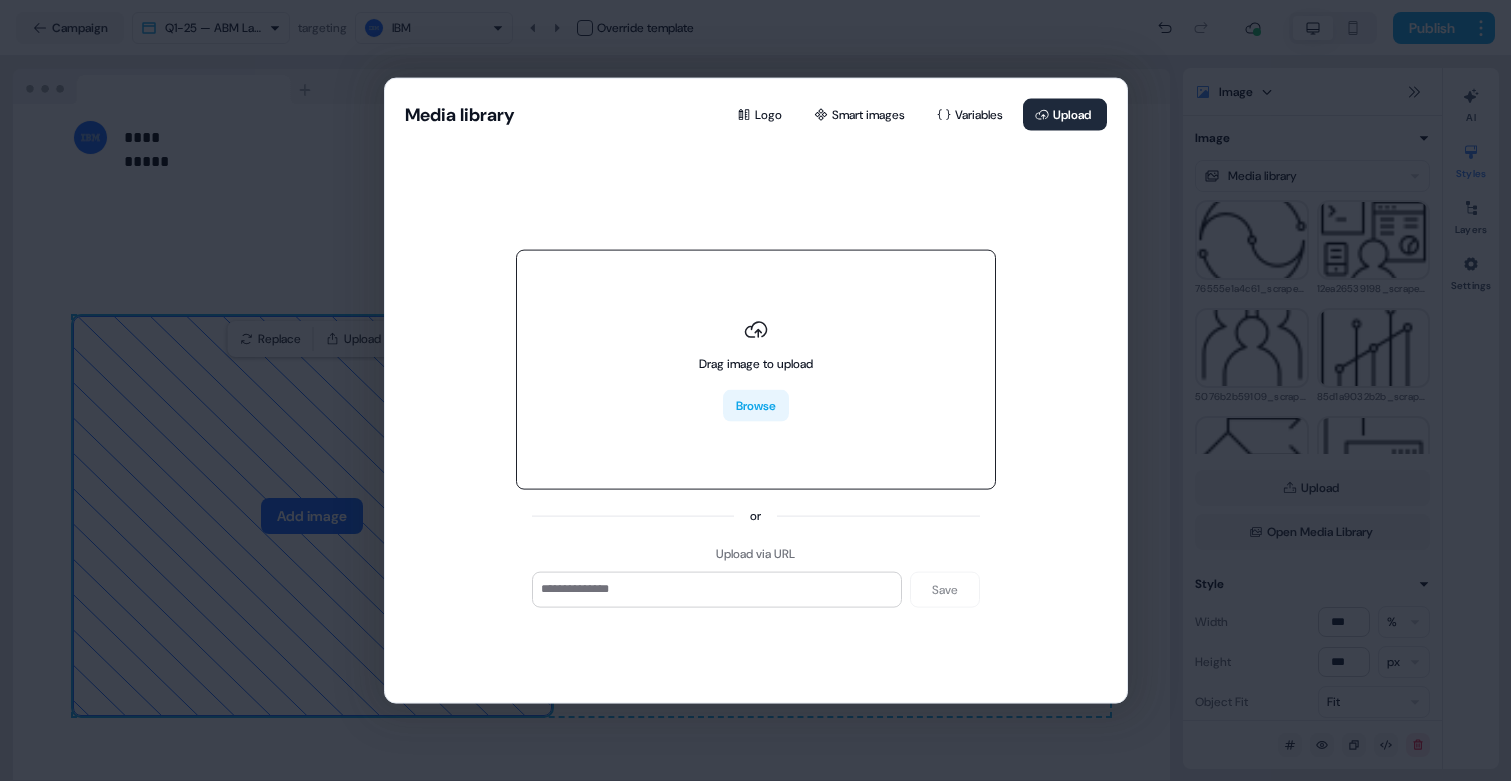 click on "Browse" at bounding box center [756, 405] 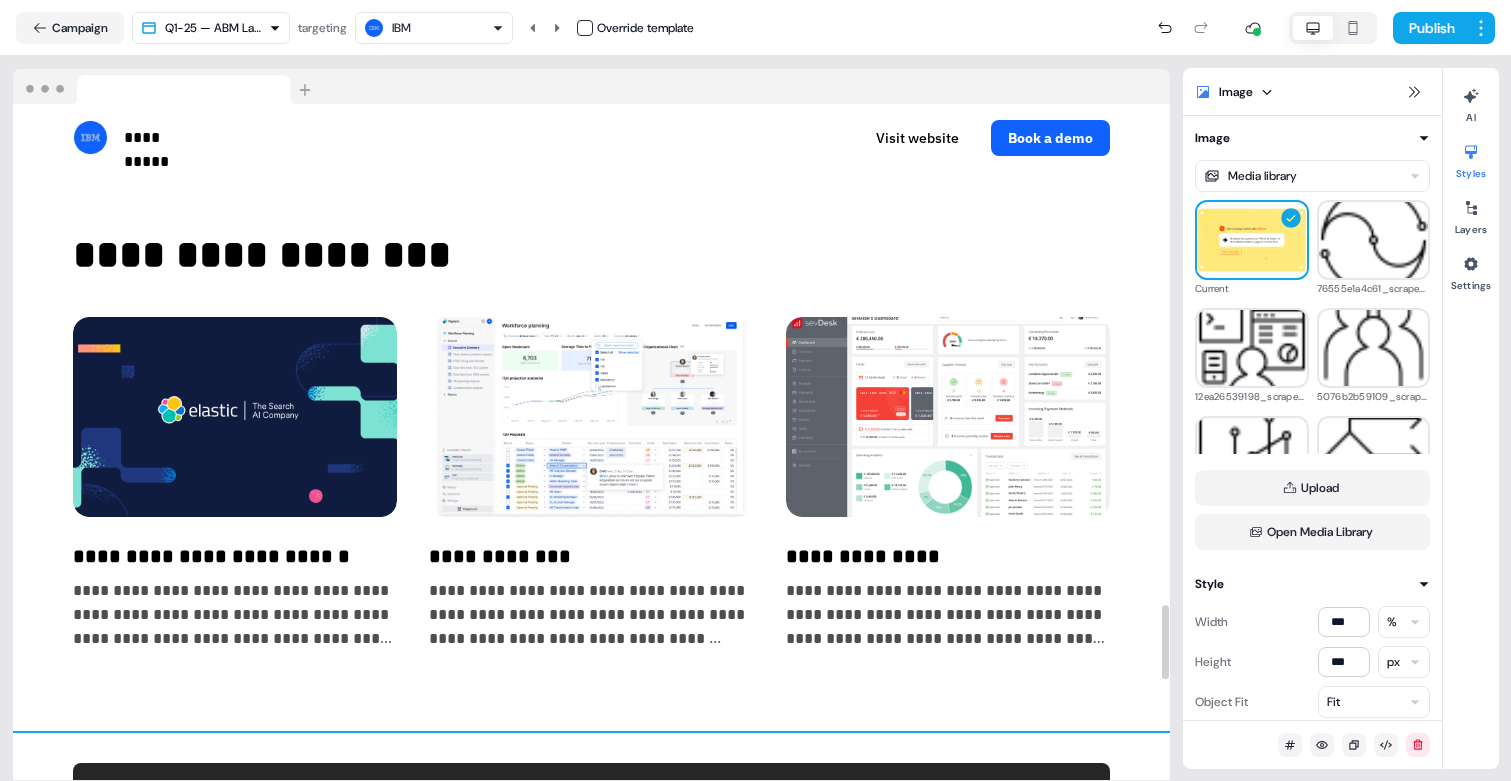 scroll, scrollTop: 5169, scrollLeft: 0, axis: vertical 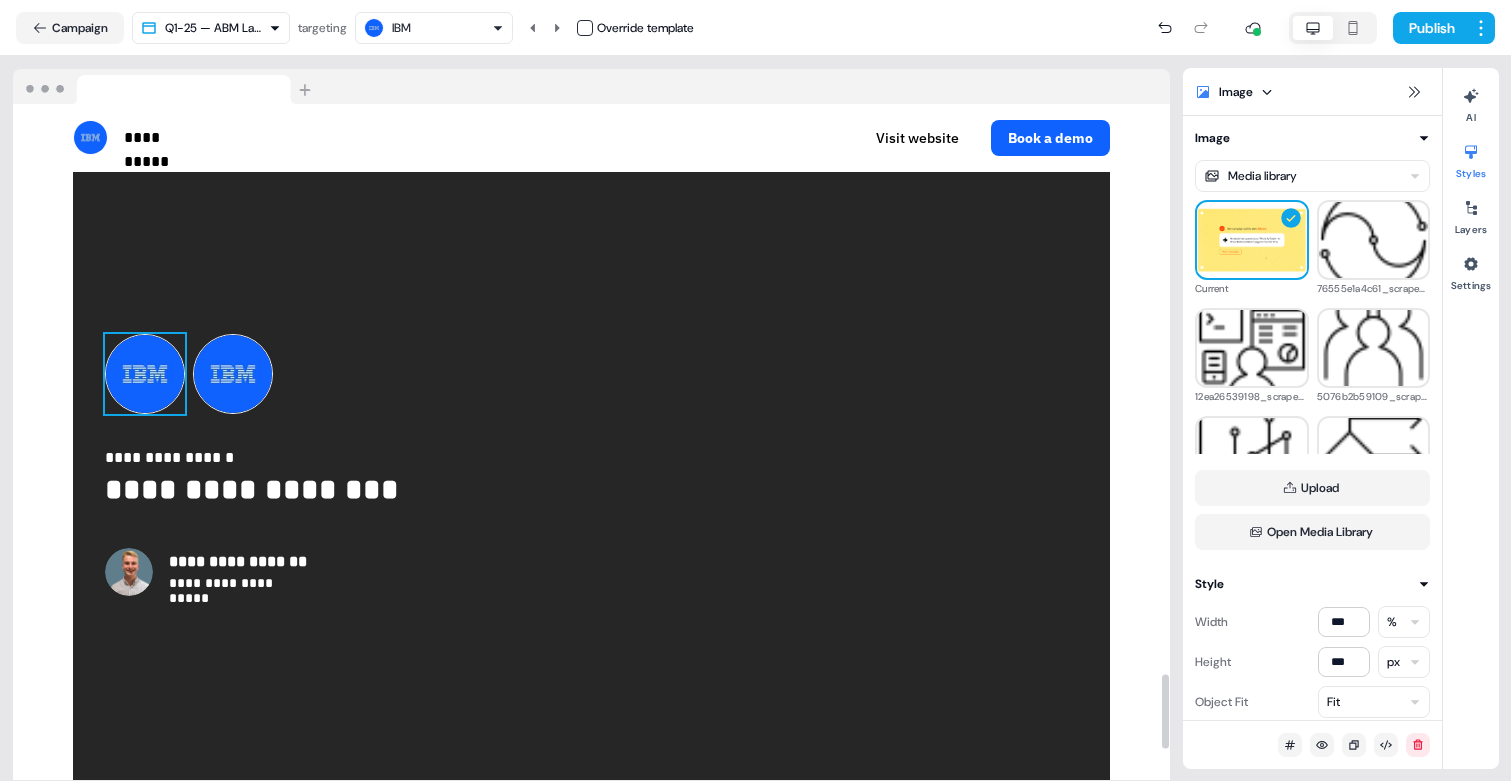 click at bounding box center [145, 374] 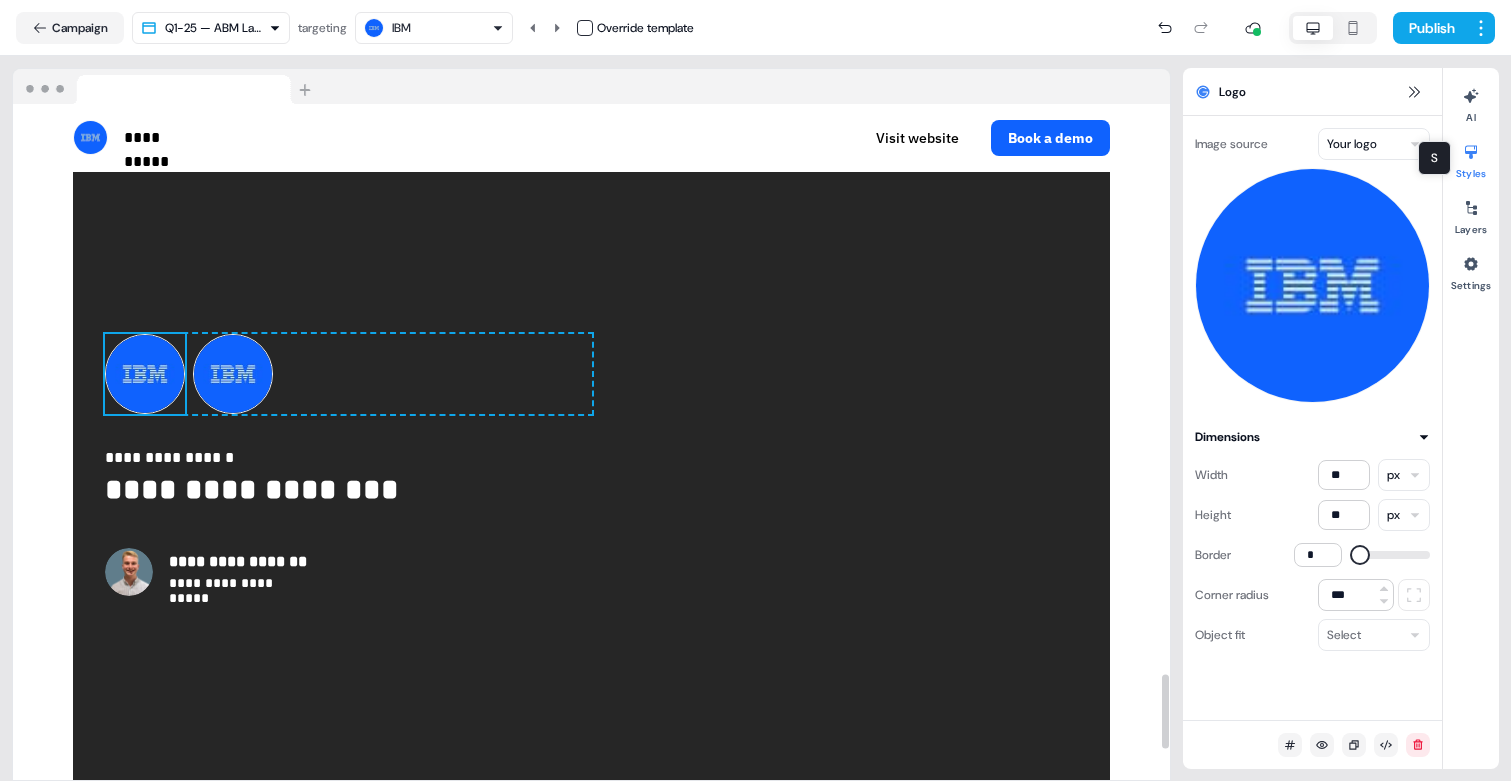 click on "**********" at bounding box center [755, 390] 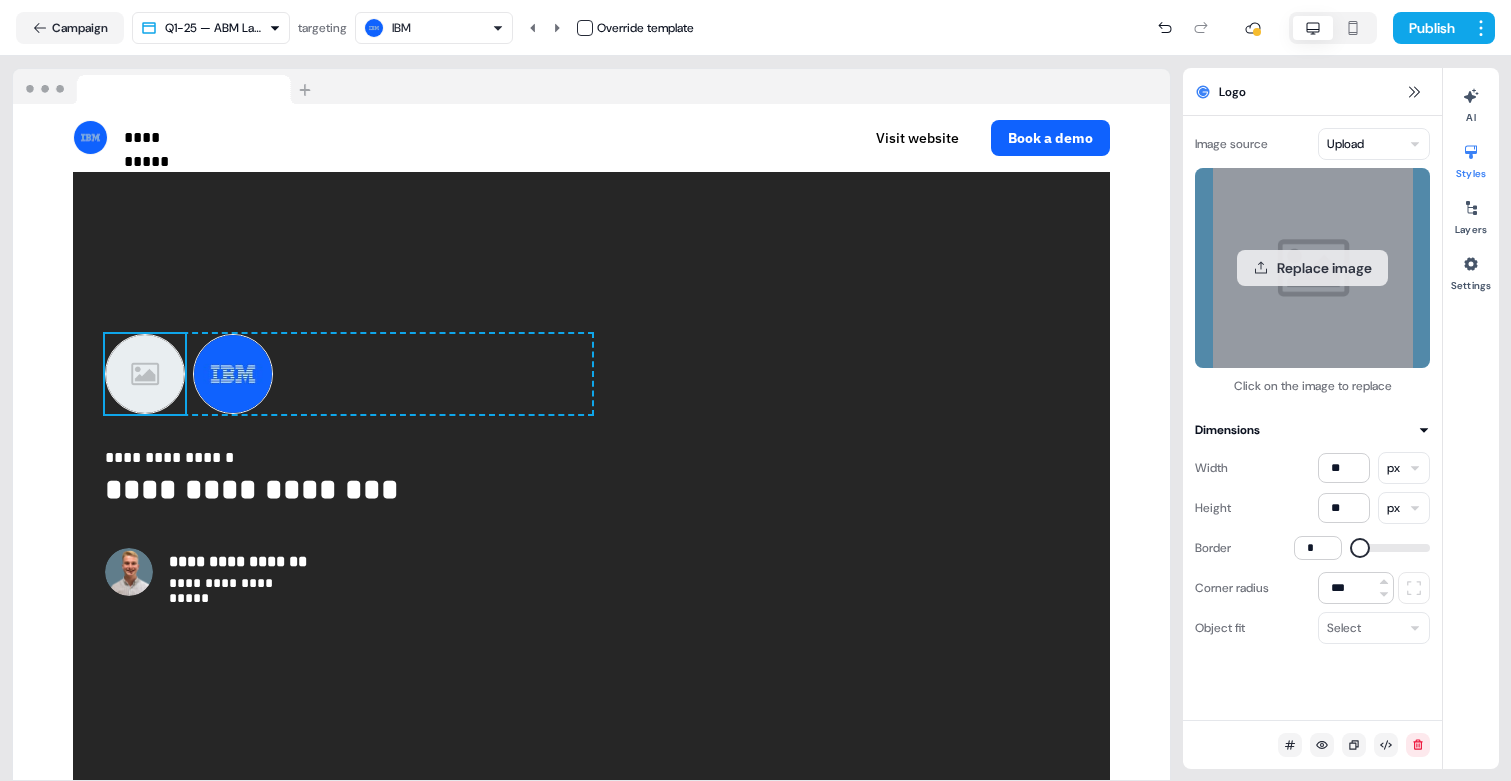 click on "Replace image" at bounding box center [1312, 268] 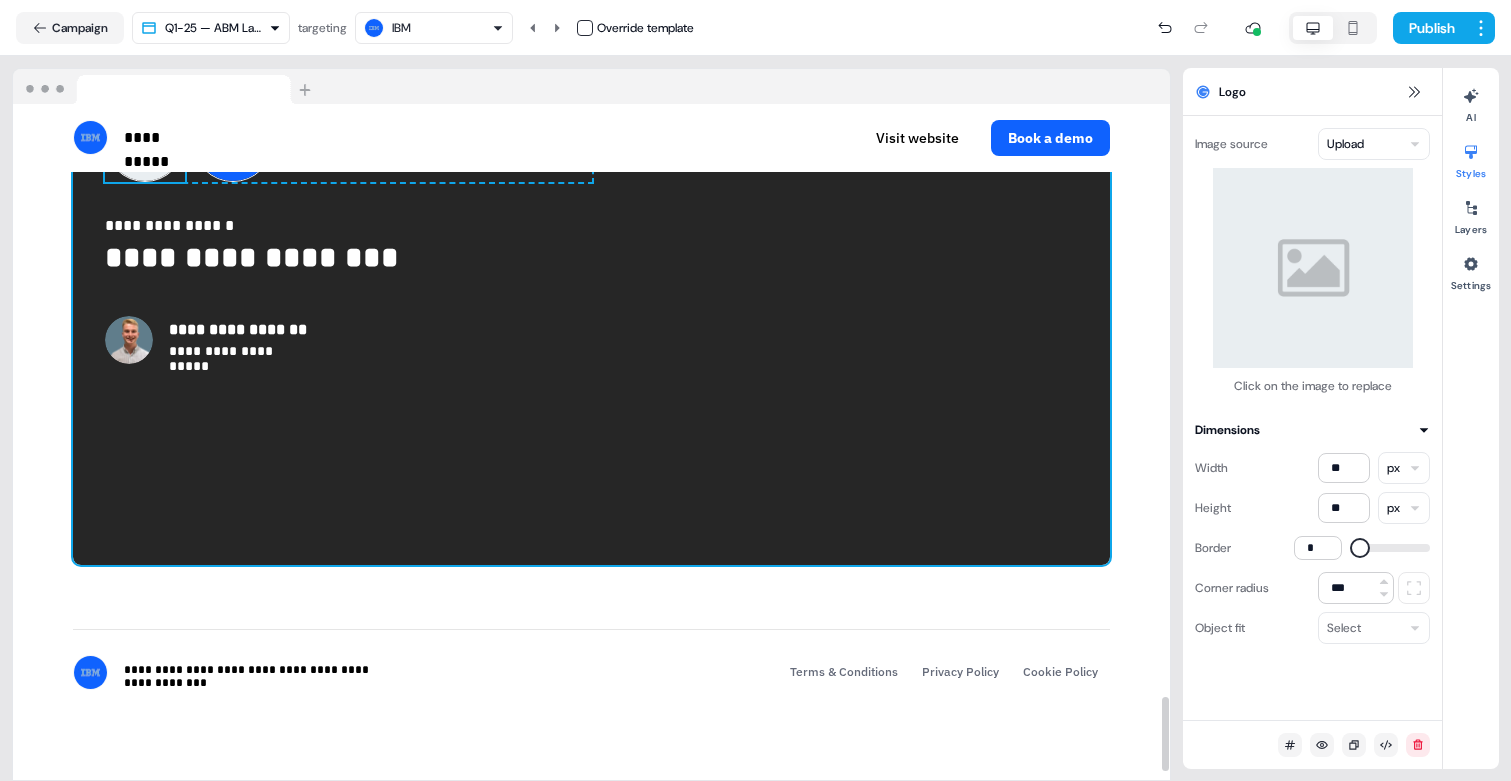 scroll, scrollTop: 5233, scrollLeft: 0, axis: vertical 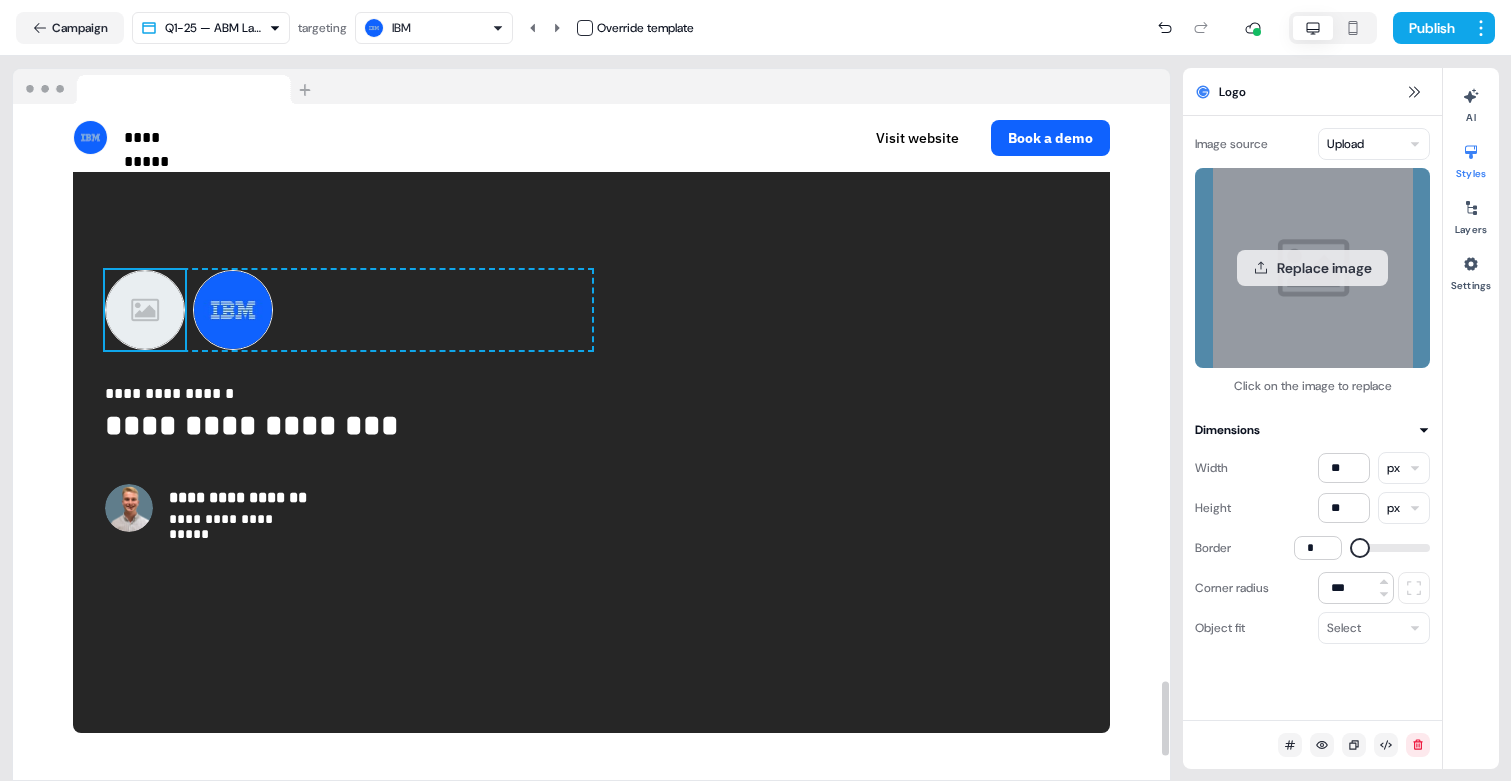 click on "Replace image" at bounding box center (1312, 268) 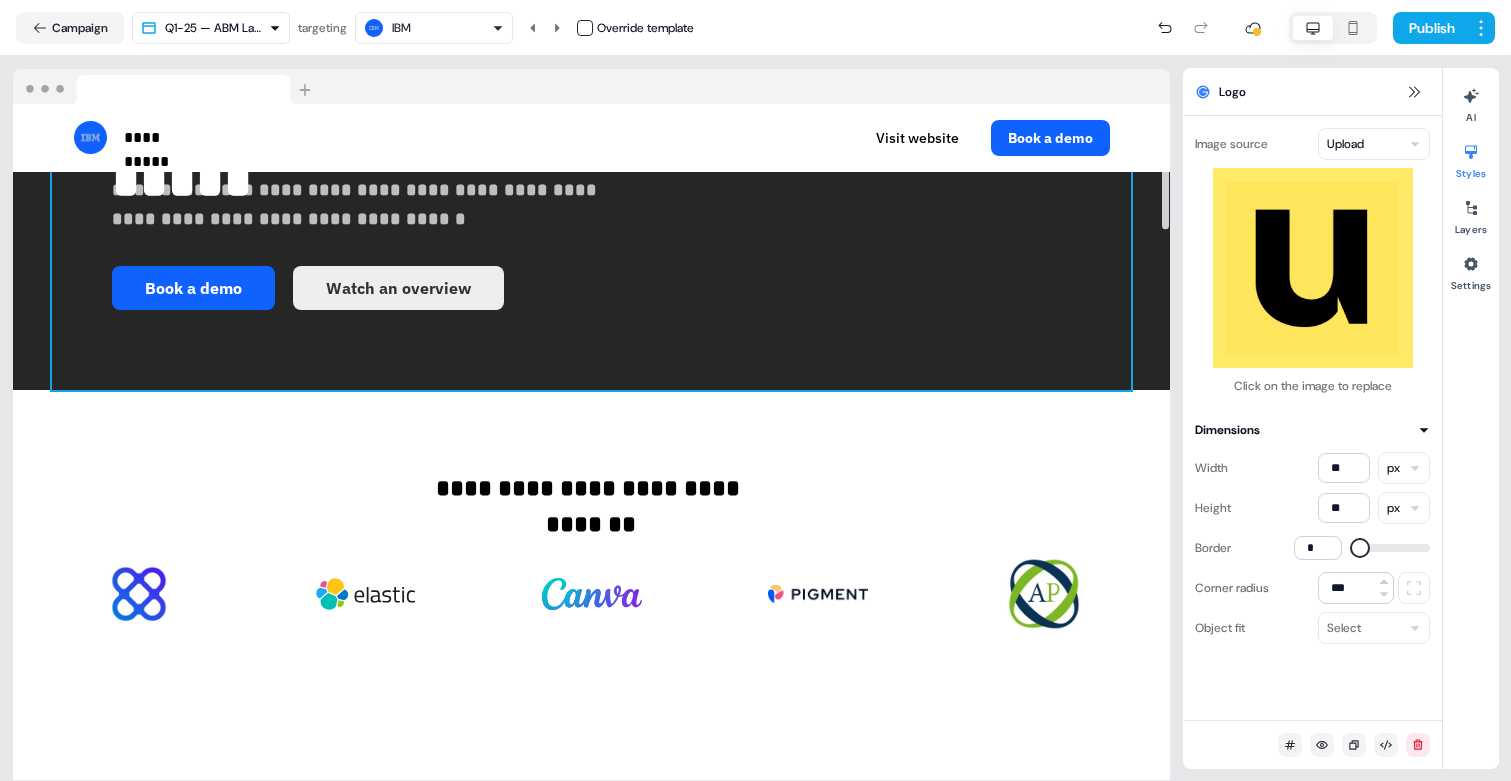 scroll, scrollTop: 1058, scrollLeft: 0, axis: vertical 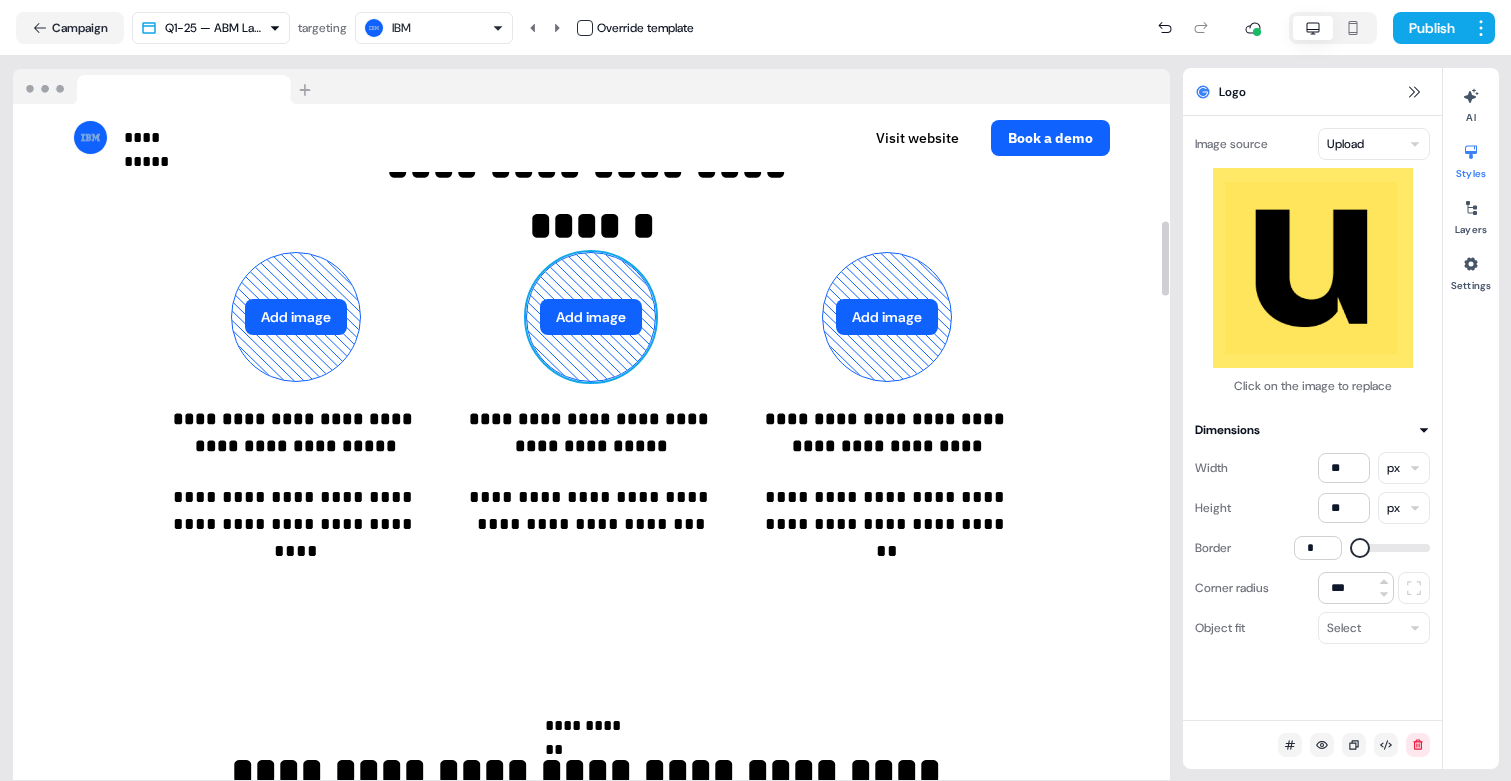 click on "Add image" at bounding box center (591, 317) 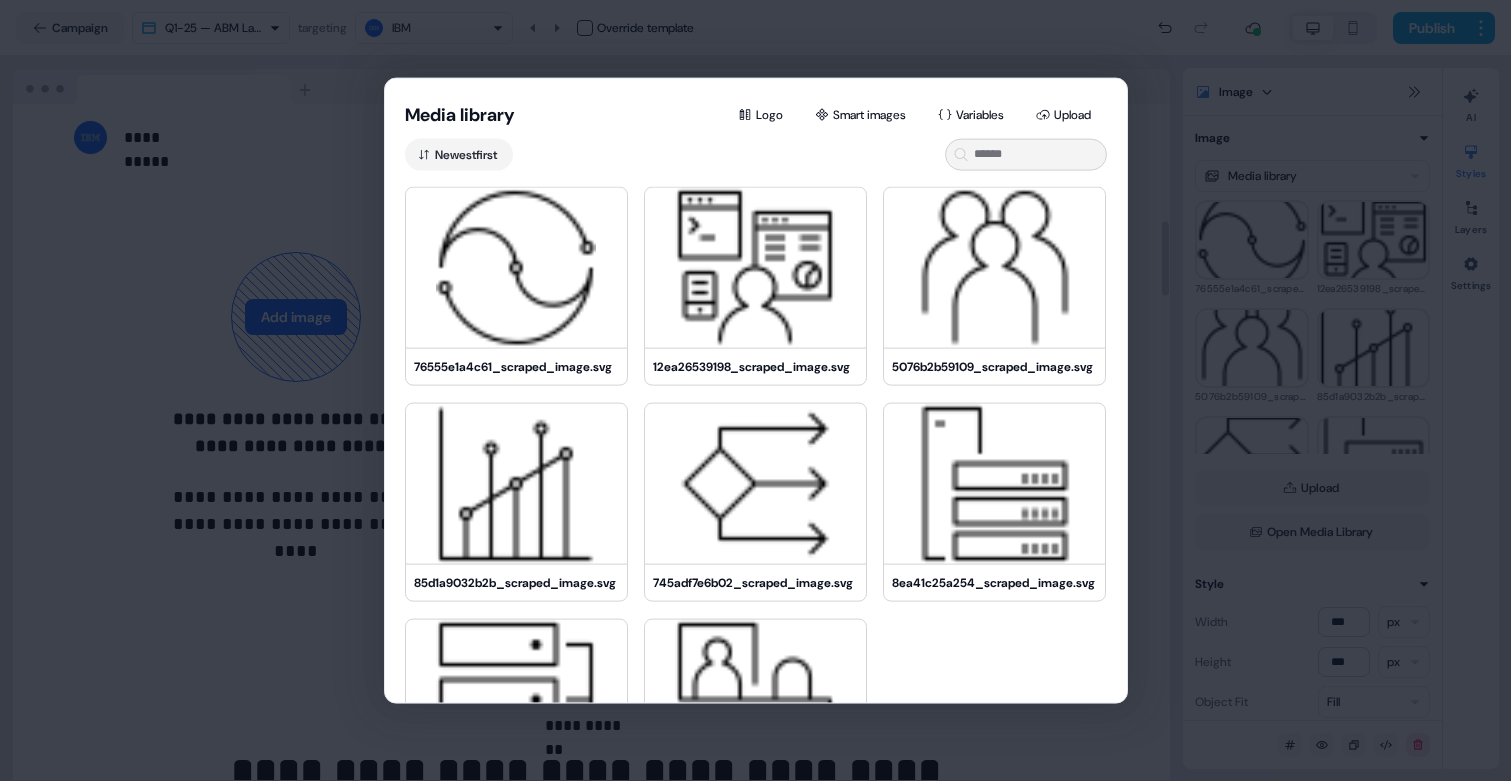 type 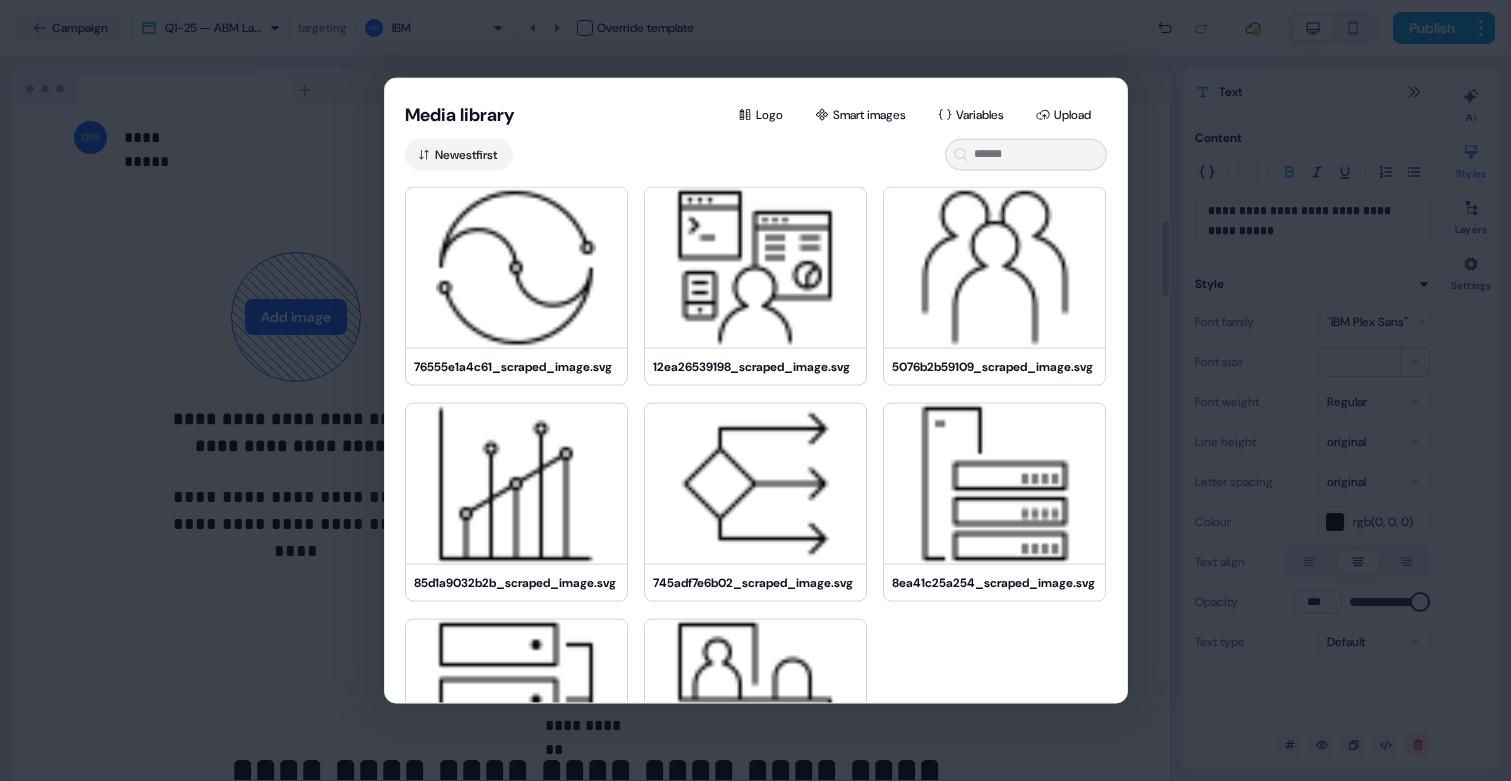 scroll, scrollTop: 1059, scrollLeft: 0, axis: vertical 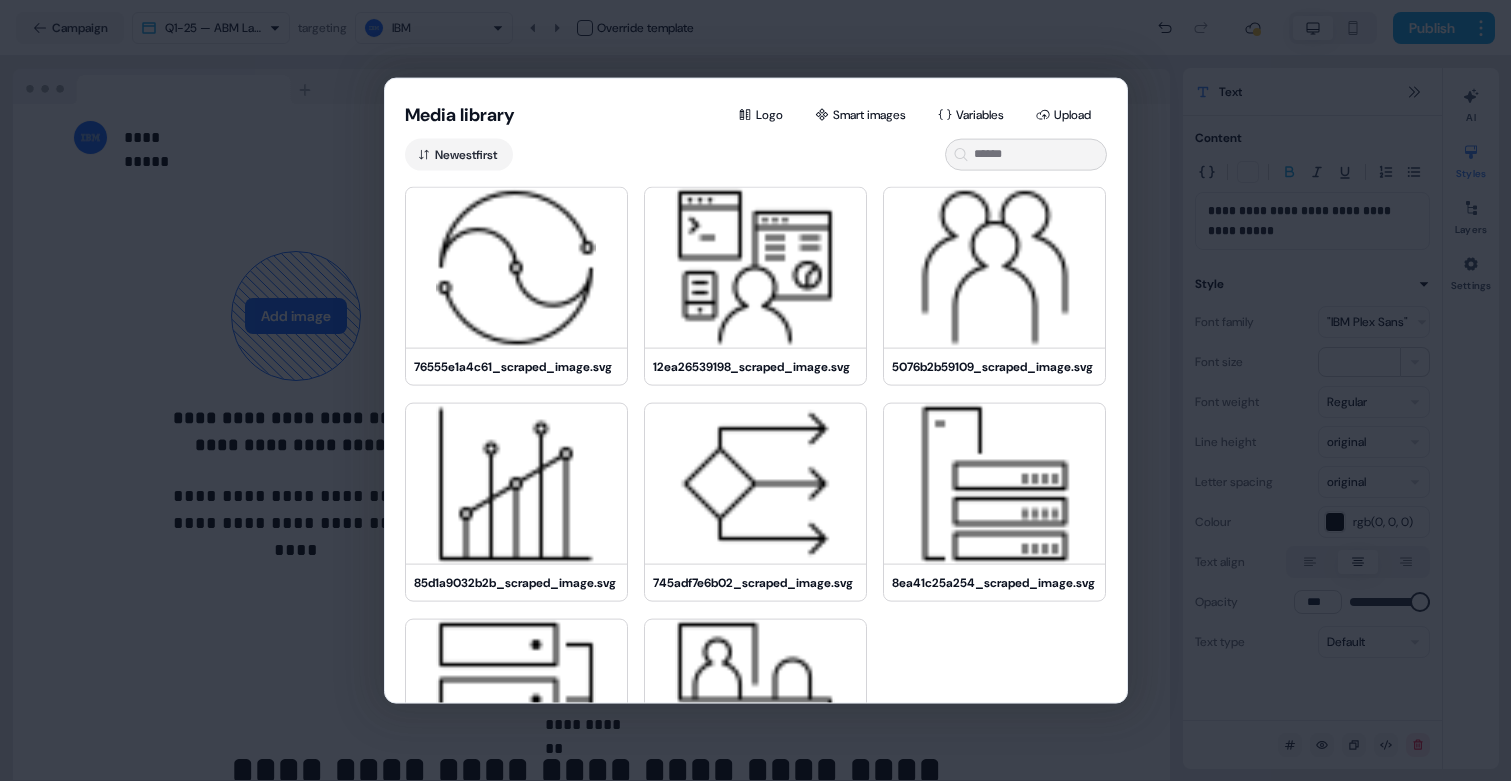 click on "Media library Logo Smart images Variables Upload Newest  first 76555e1a4c61_scraped_image.svg 12ea26539198_scraped_image.svg 5076b2b59109_scraped_image.svg 85d1a9032b2b_scraped_image.svg 745adf7e6b02_scraped_image.svg 8ea41c25a254_scraped_image.svg e4f588a4aab8_scraped_image.svg 44132b1c4de8_scraped_image.svg" at bounding box center [755, 390] 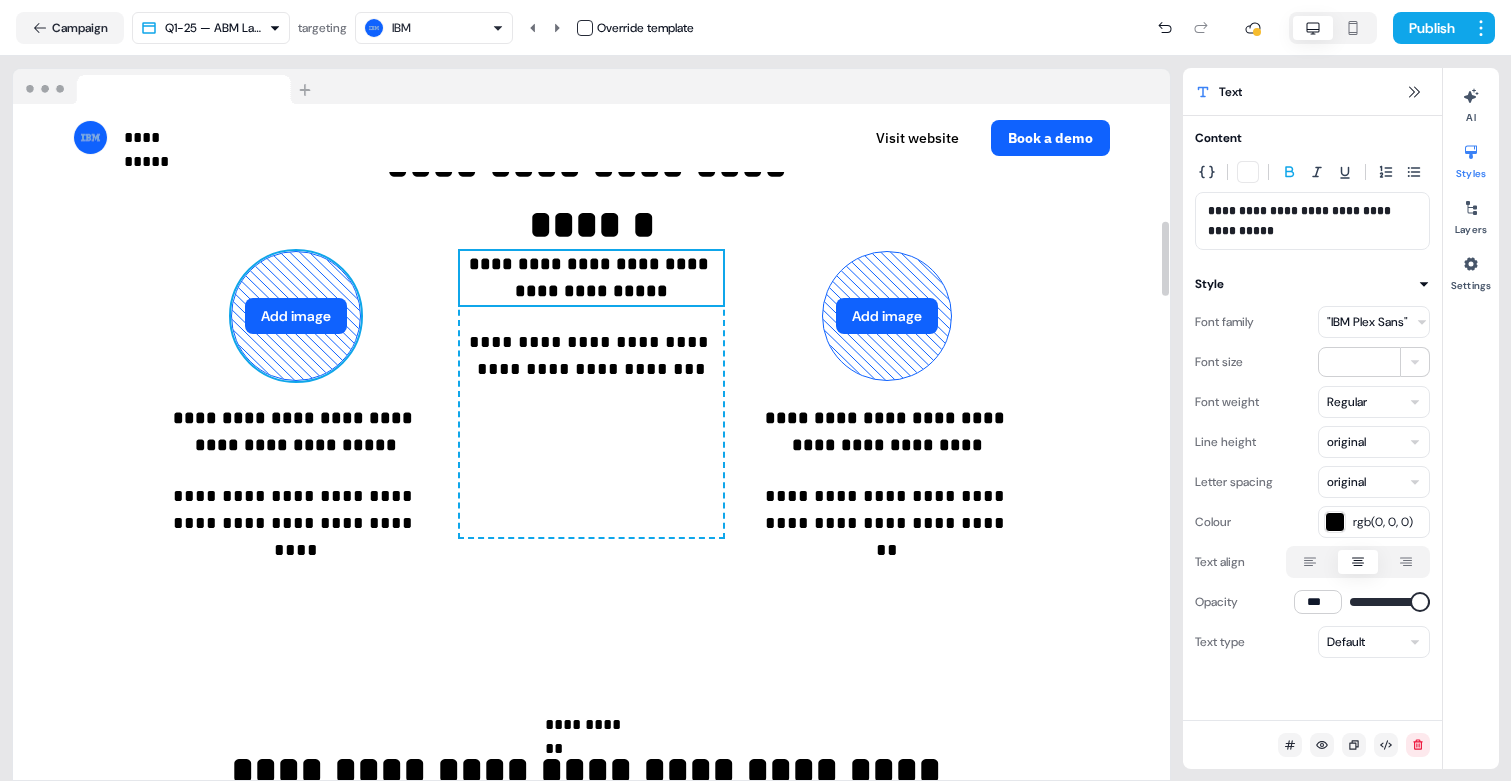 click 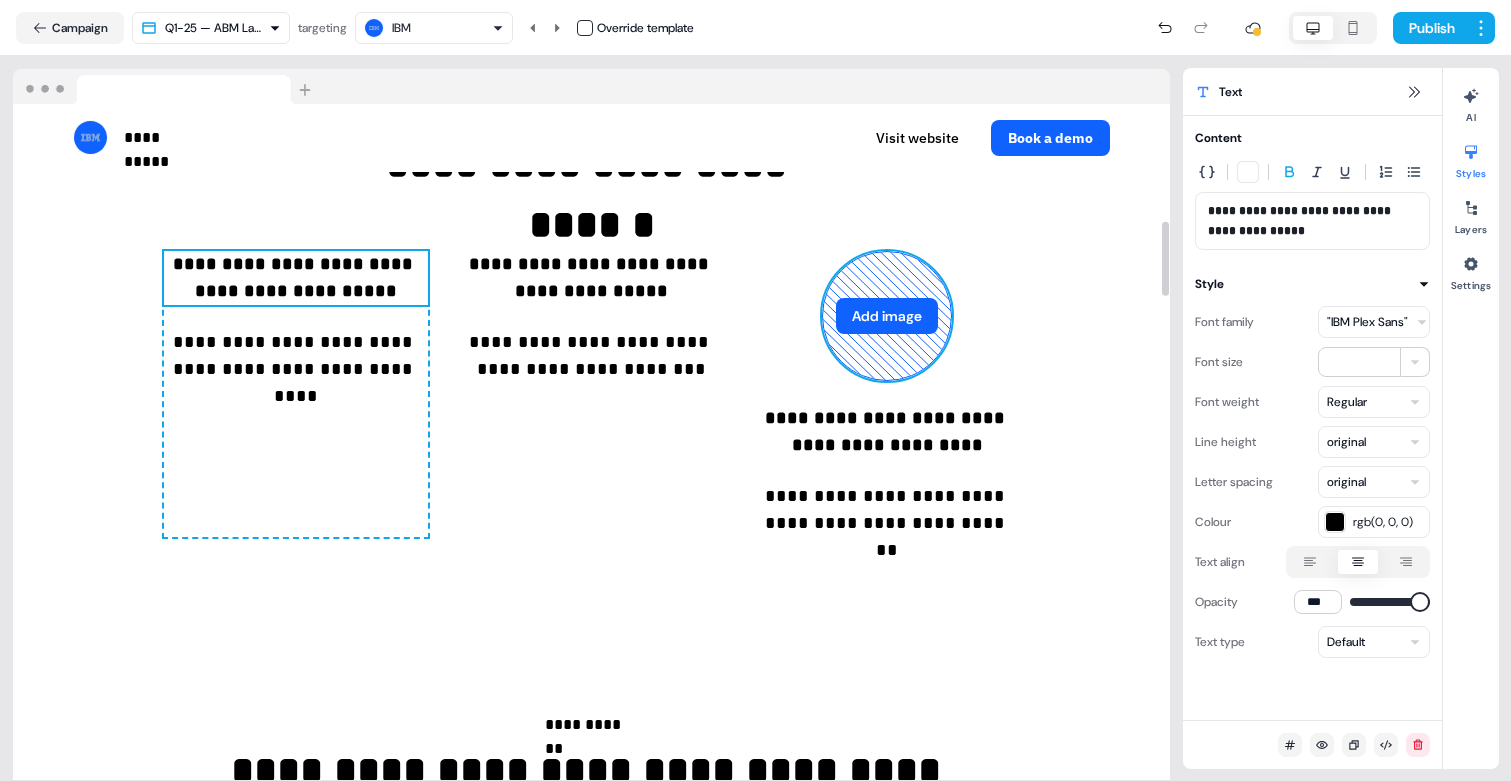 click on "Add image" at bounding box center (887, 316) 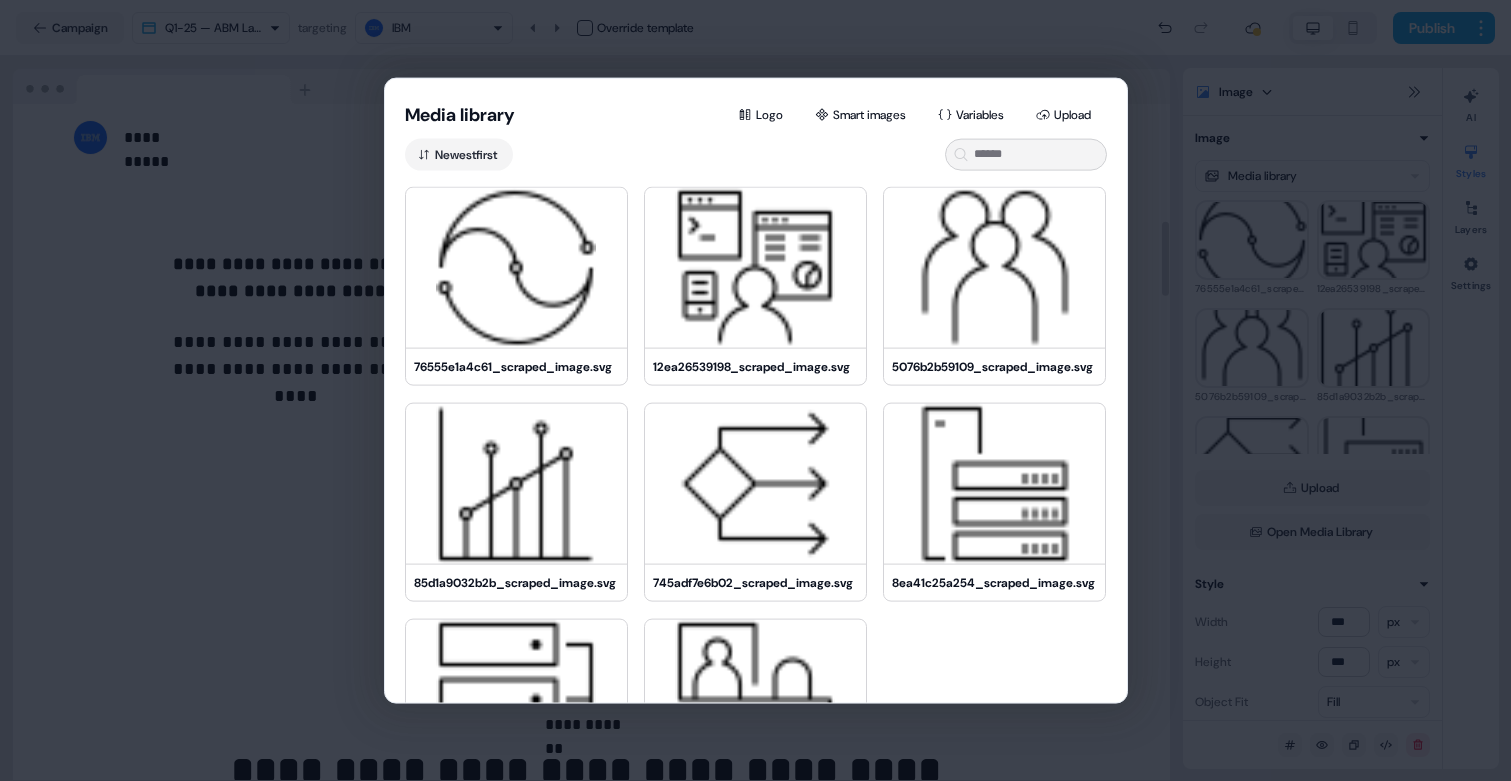 type 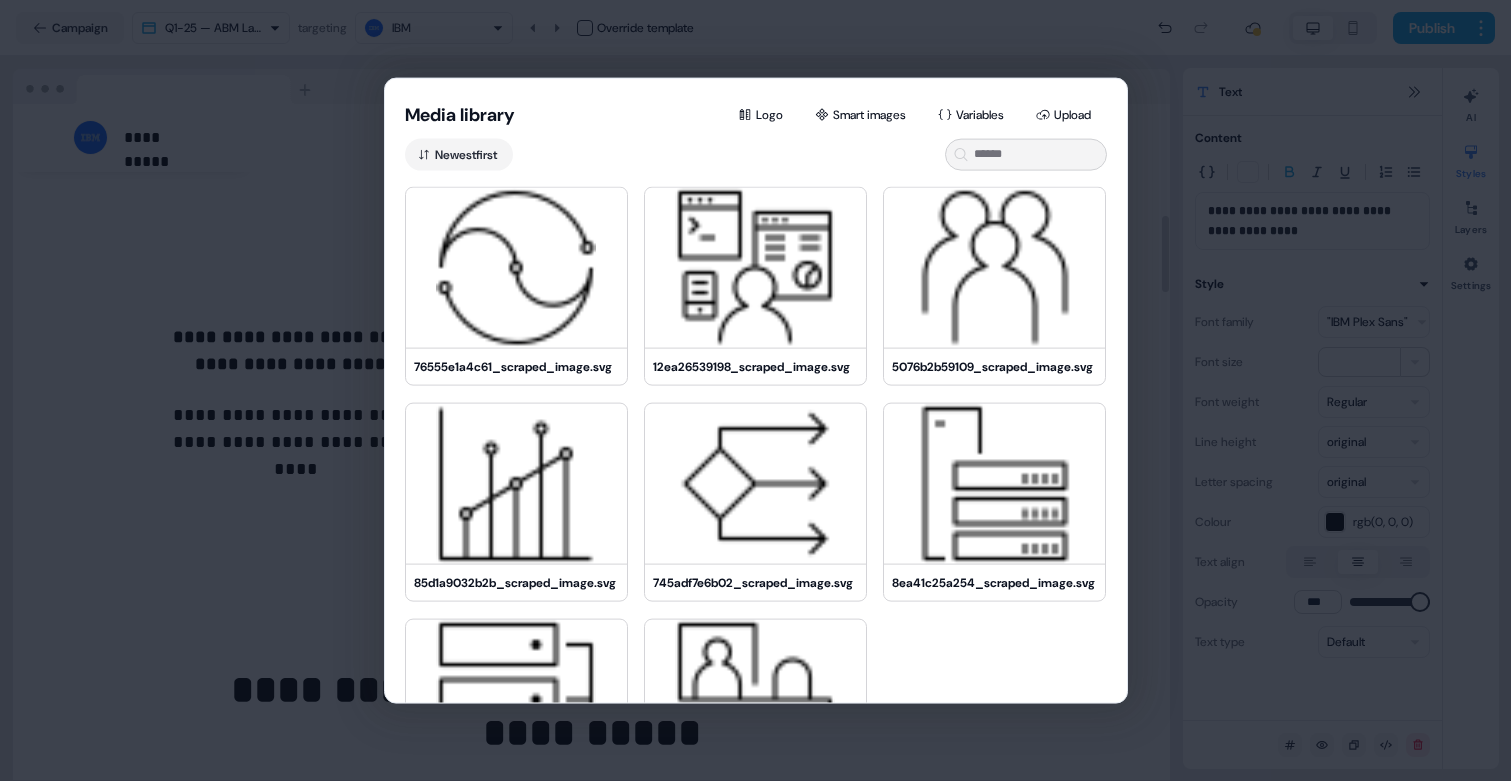scroll, scrollTop: 982, scrollLeft: 0, axis: vertical 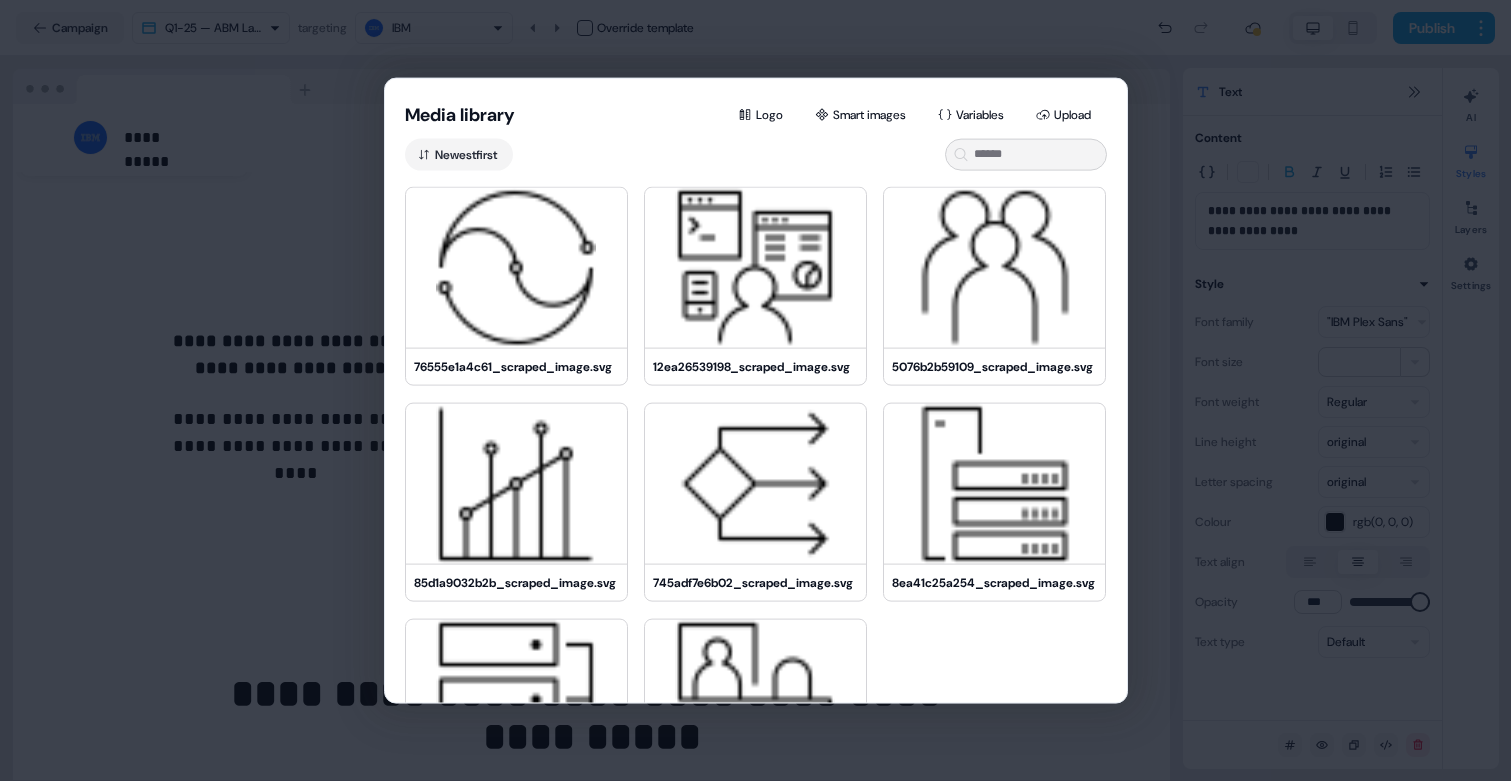 click on "Media library Logo Smart images Variables Upload Newest  first 76555e1a4c61_scraped_image.svg 12ea26539198_scraped_image.svg 5076b2b59109_scraped_image.svg 85d1a9032b2b_scraped_image.svg 745adf7e6b02_scraped_image.svg 8ea41c25a254_scraped_image.svg e4f588a4aab8_scraped_image.svg 44132b1c4de8_scraped_image.svg" at bounding box center [755, 390] 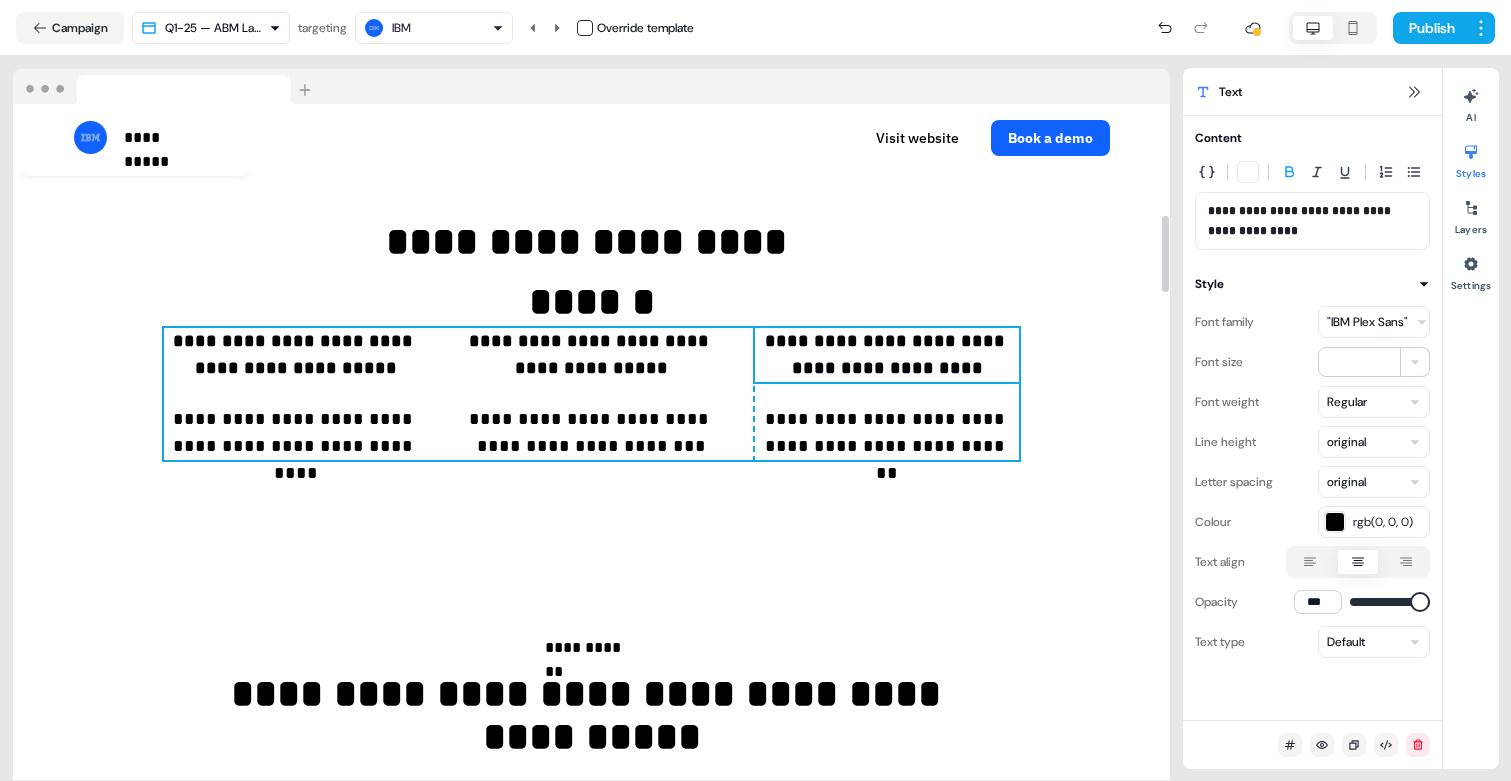 click on "**********" at bounding box center [591, 394] 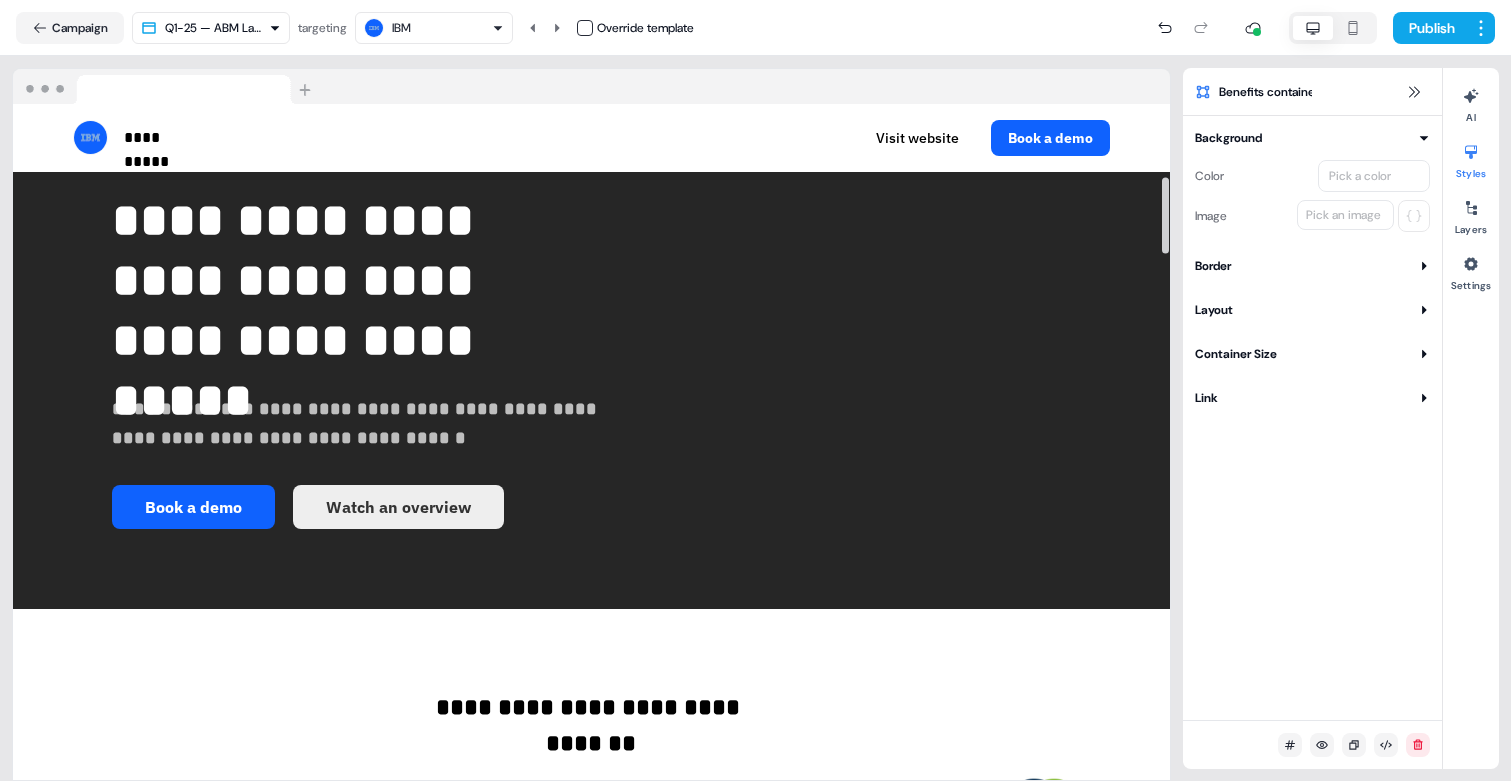 scroll, scrollTop: 0, scrollLeft: 0, axis: both 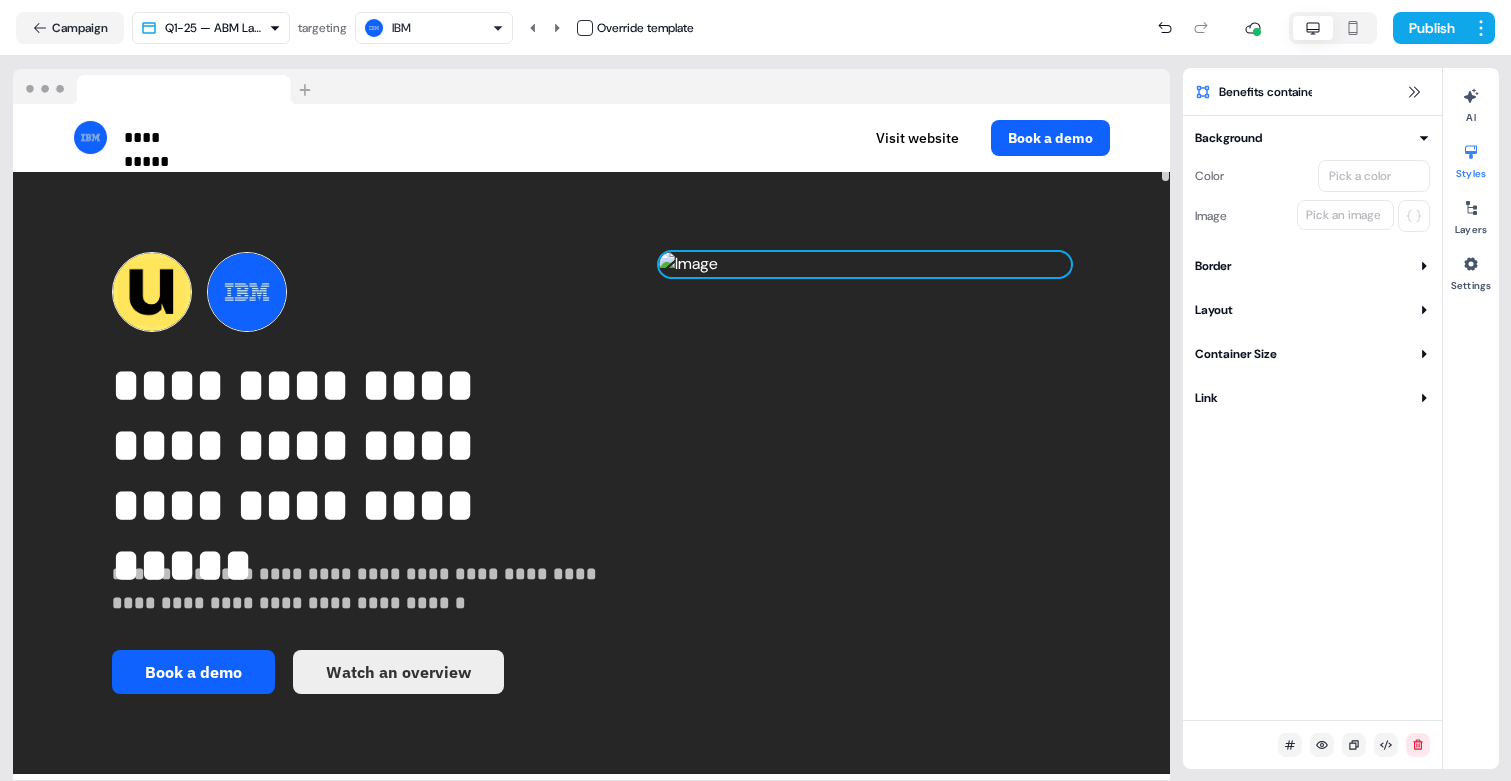 click at bounding box center (865, 264) 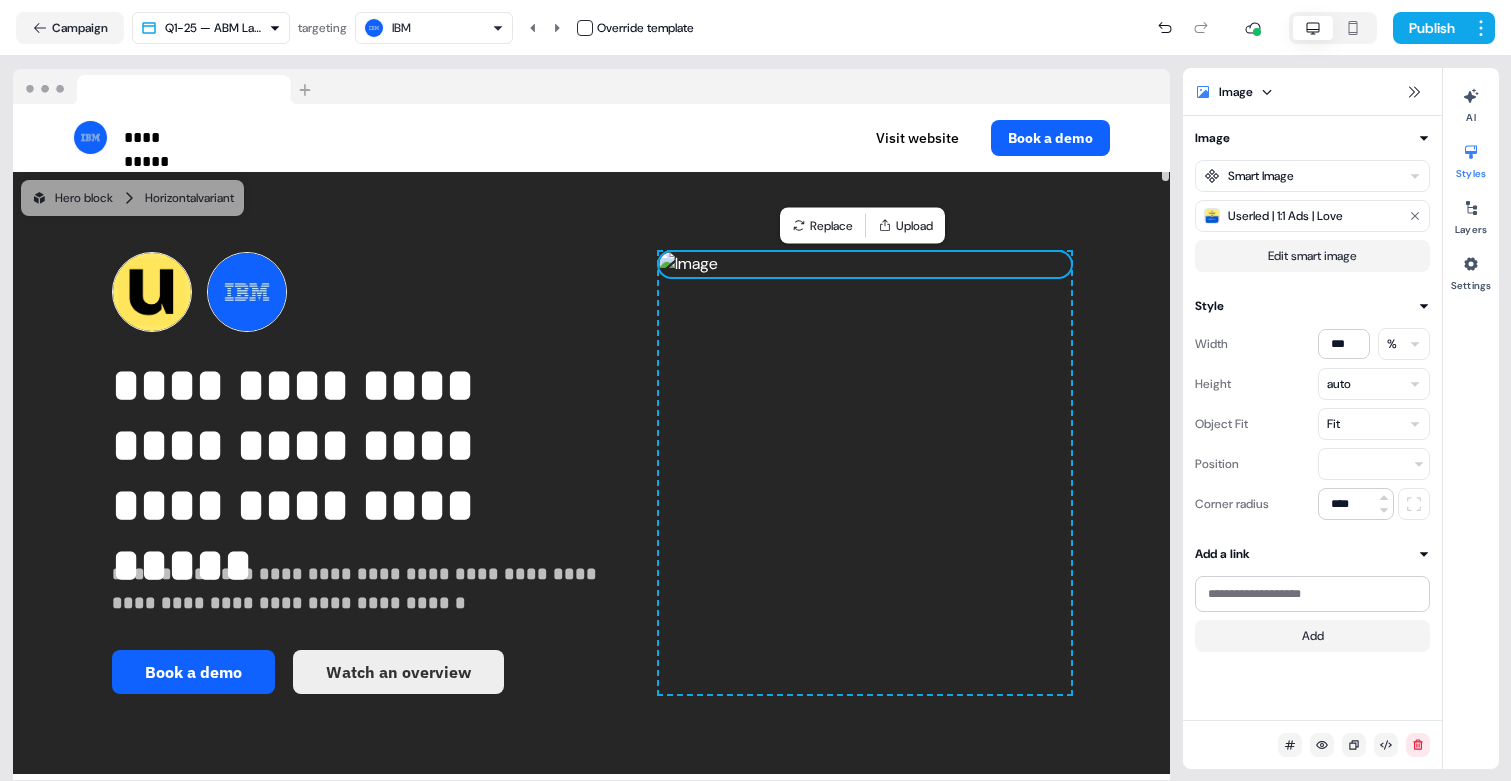 click at bounding box center (865, 264) 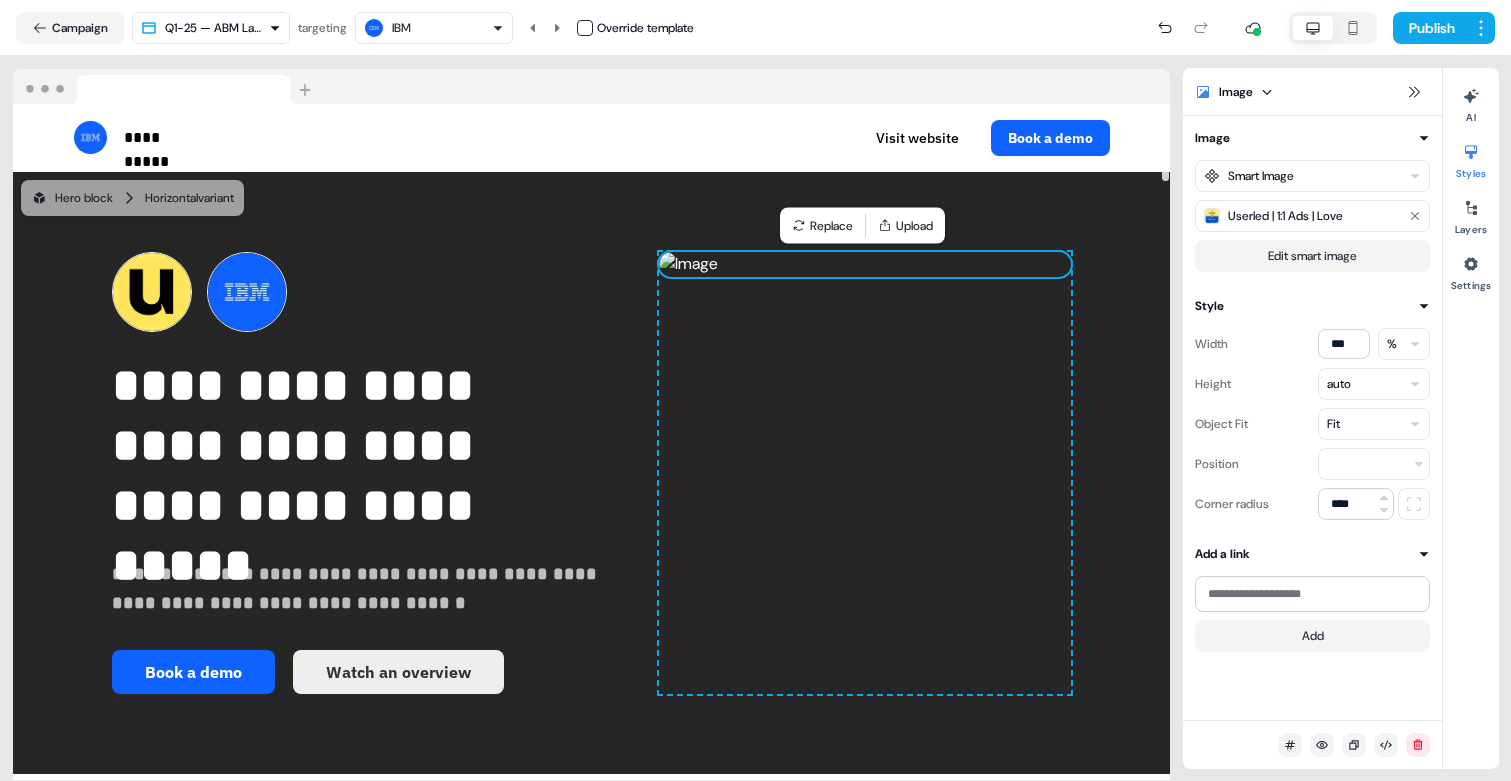 click on "**********" at bounding box center (755, 390) 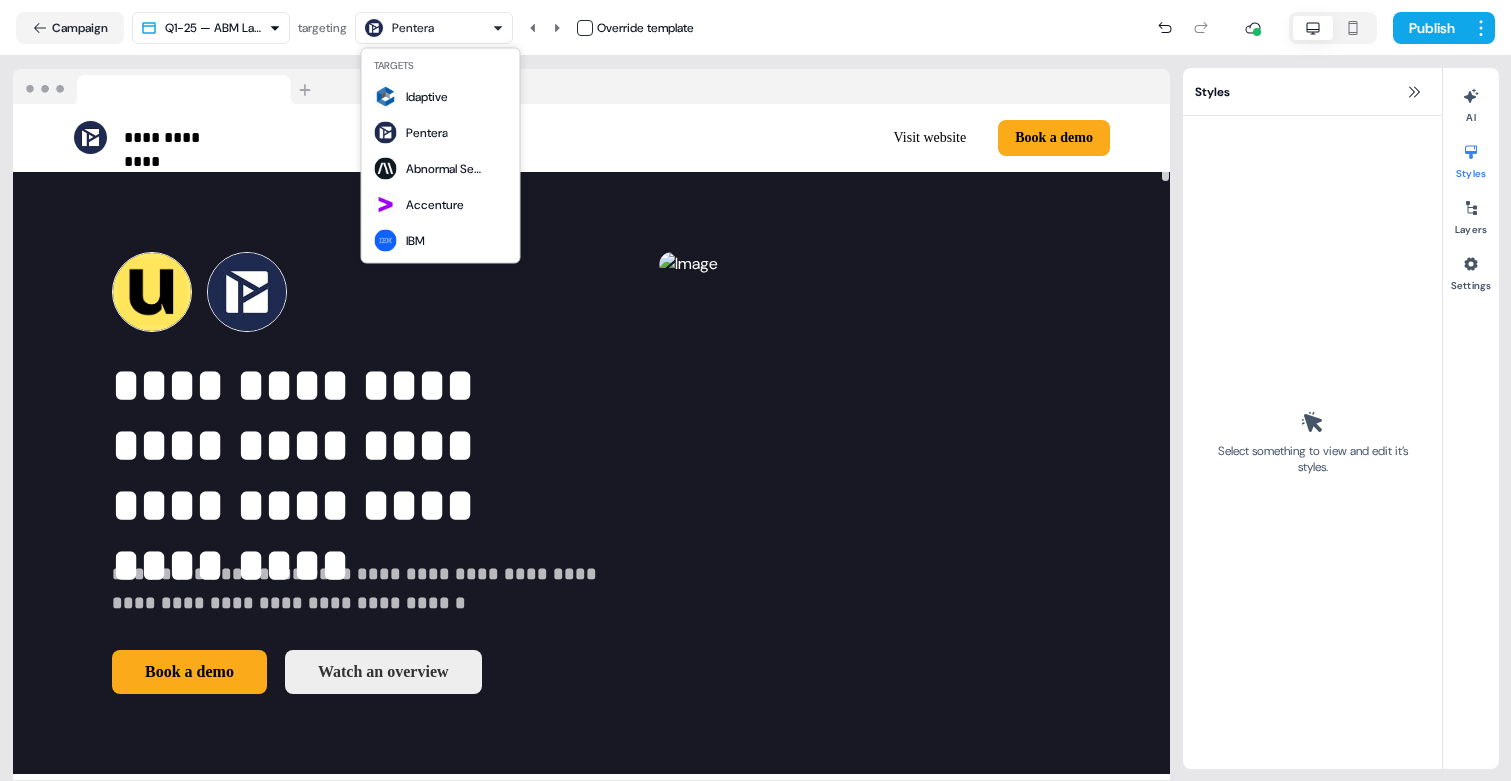 click on "**********" at bounding box center [755, 390] 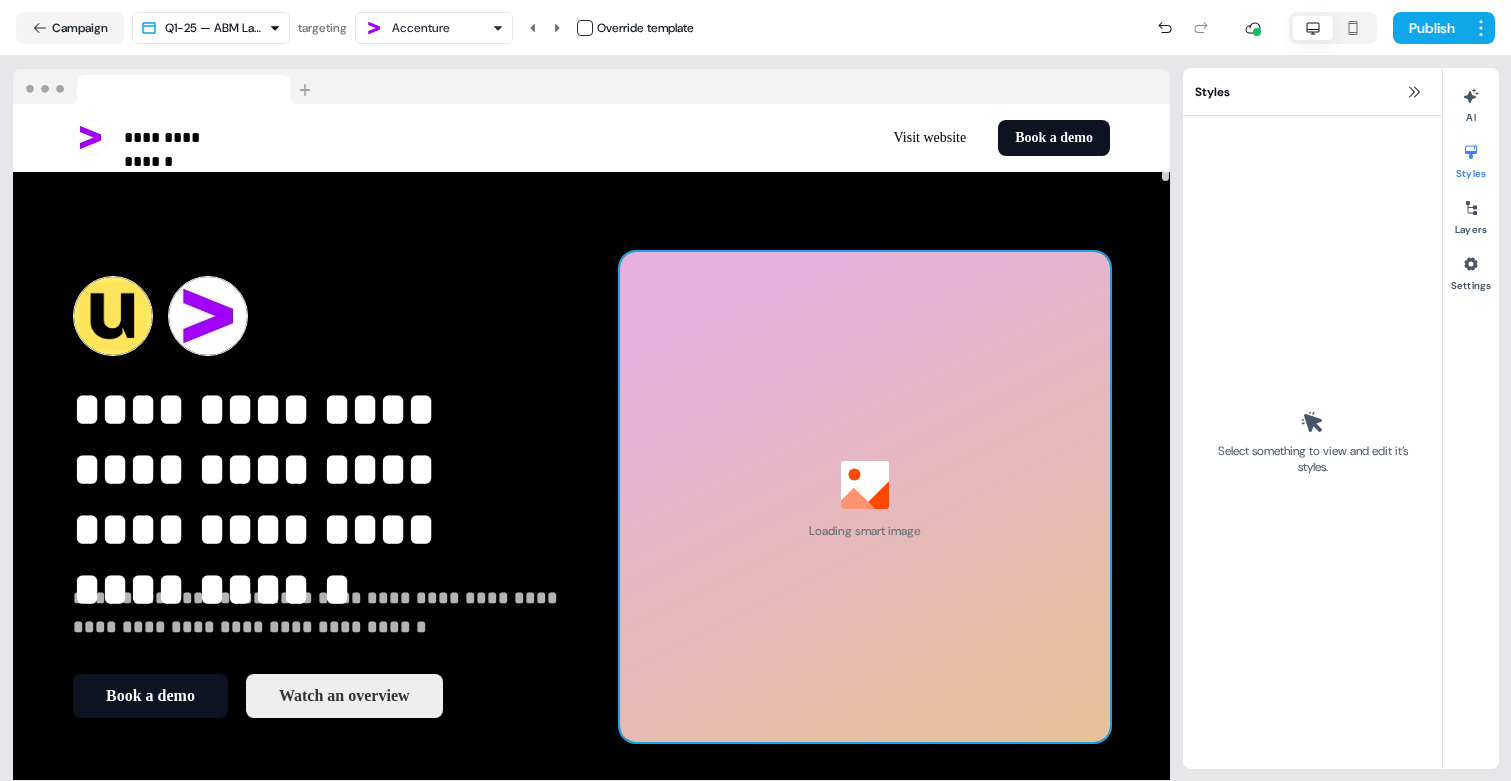 click on "Loading smart image" at bounding box center [865, 497] 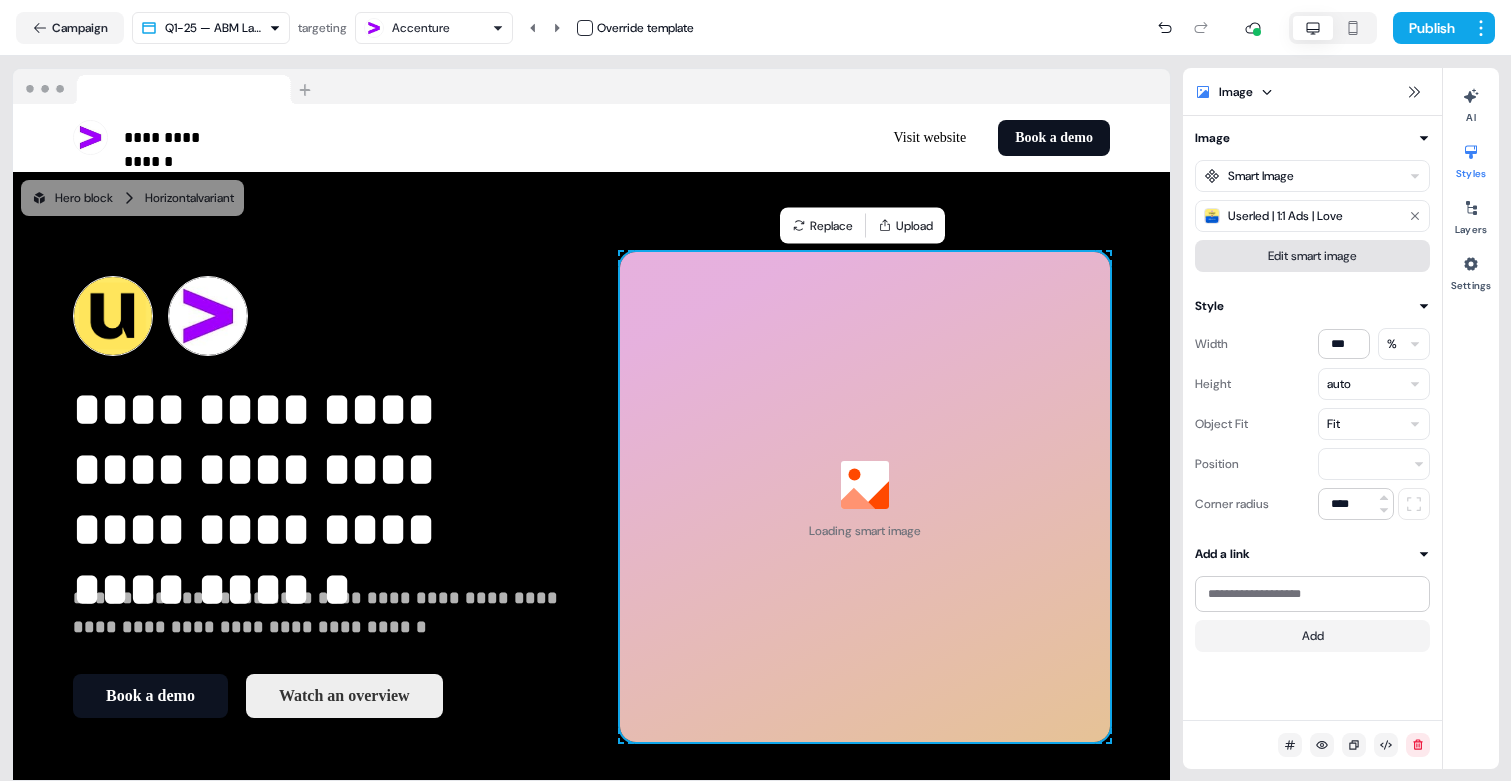 click on "Edit smart image" at bounding box center (1312, 256) 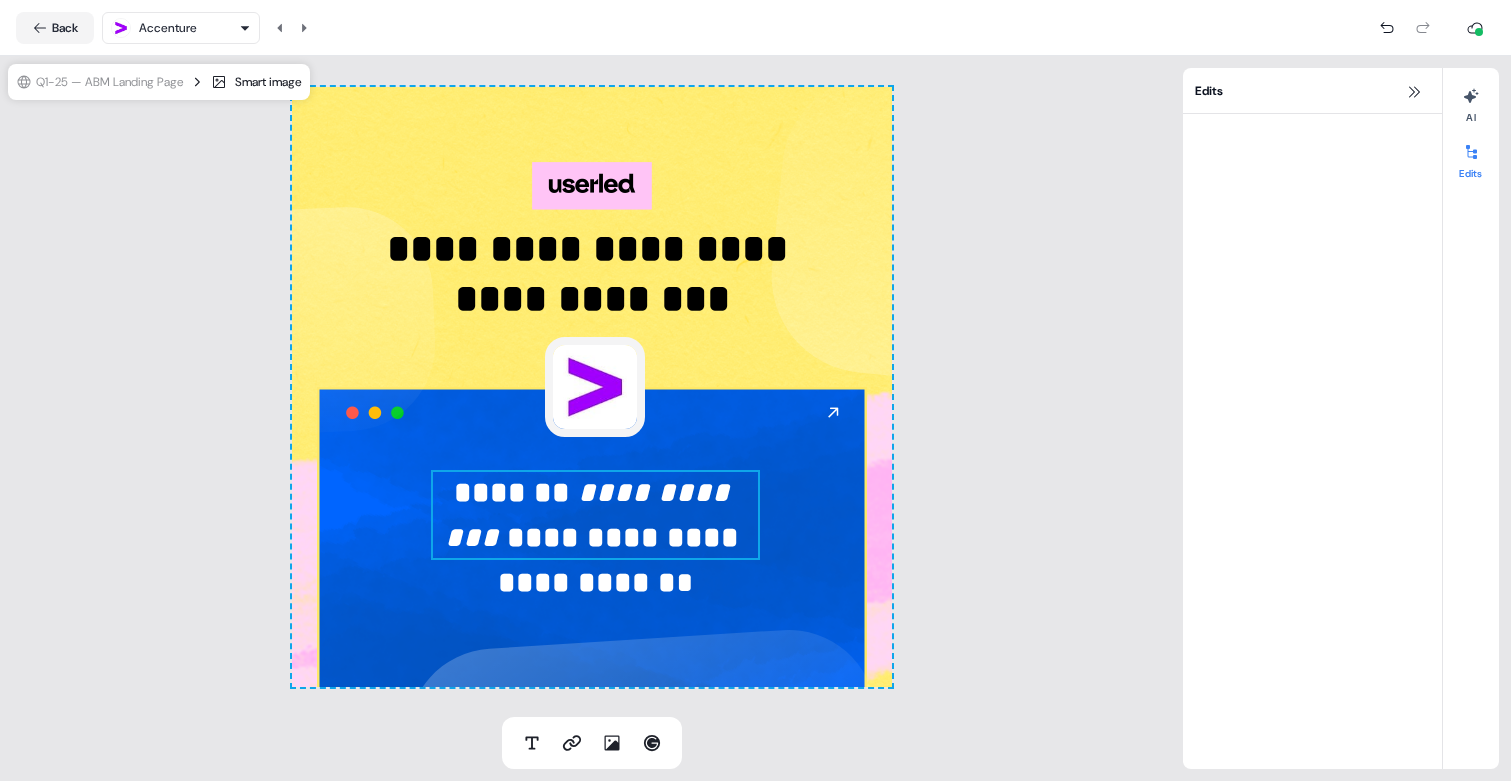 click on "**********" at bounding box center (622, 560) 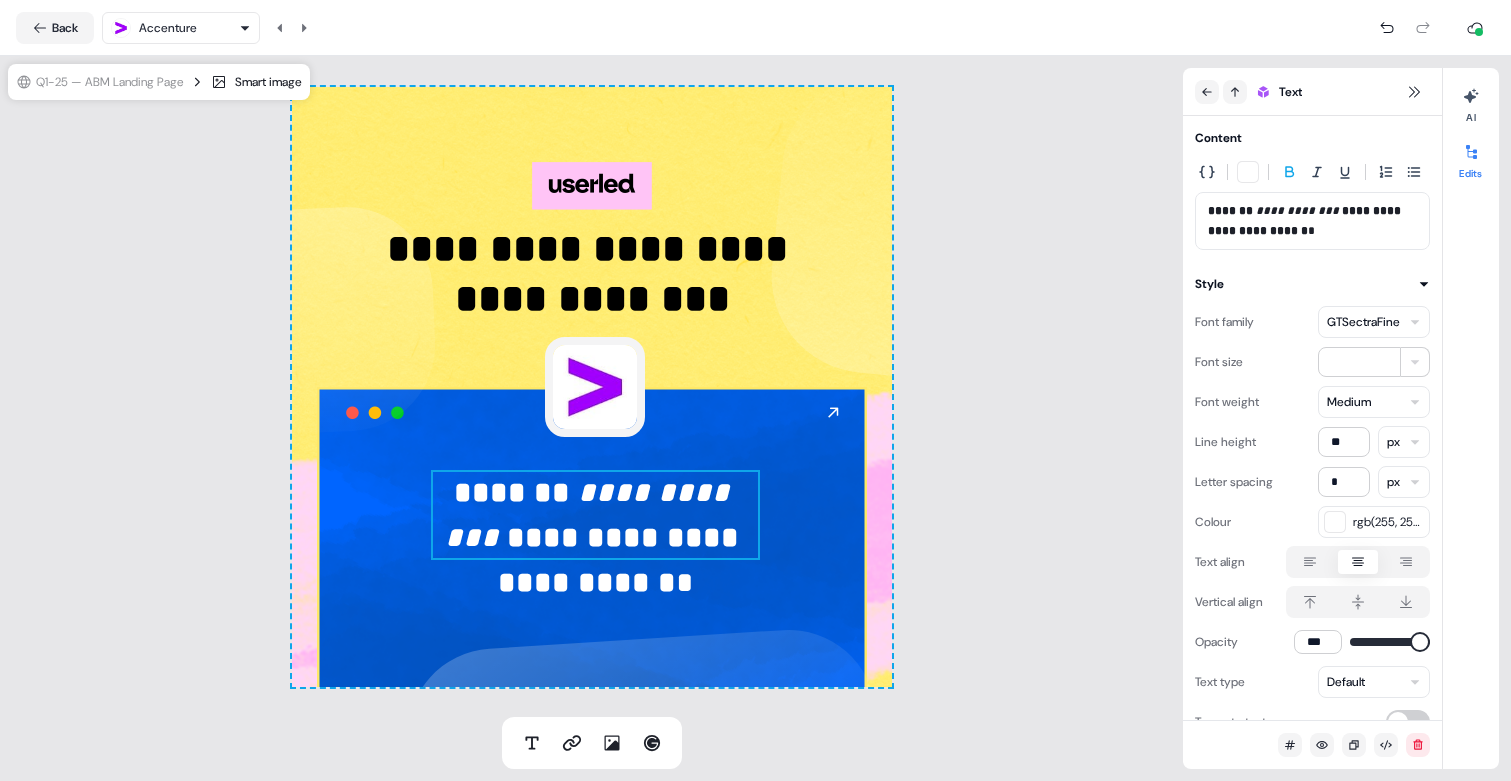 click on "**********" at bounding box center (755, 390) 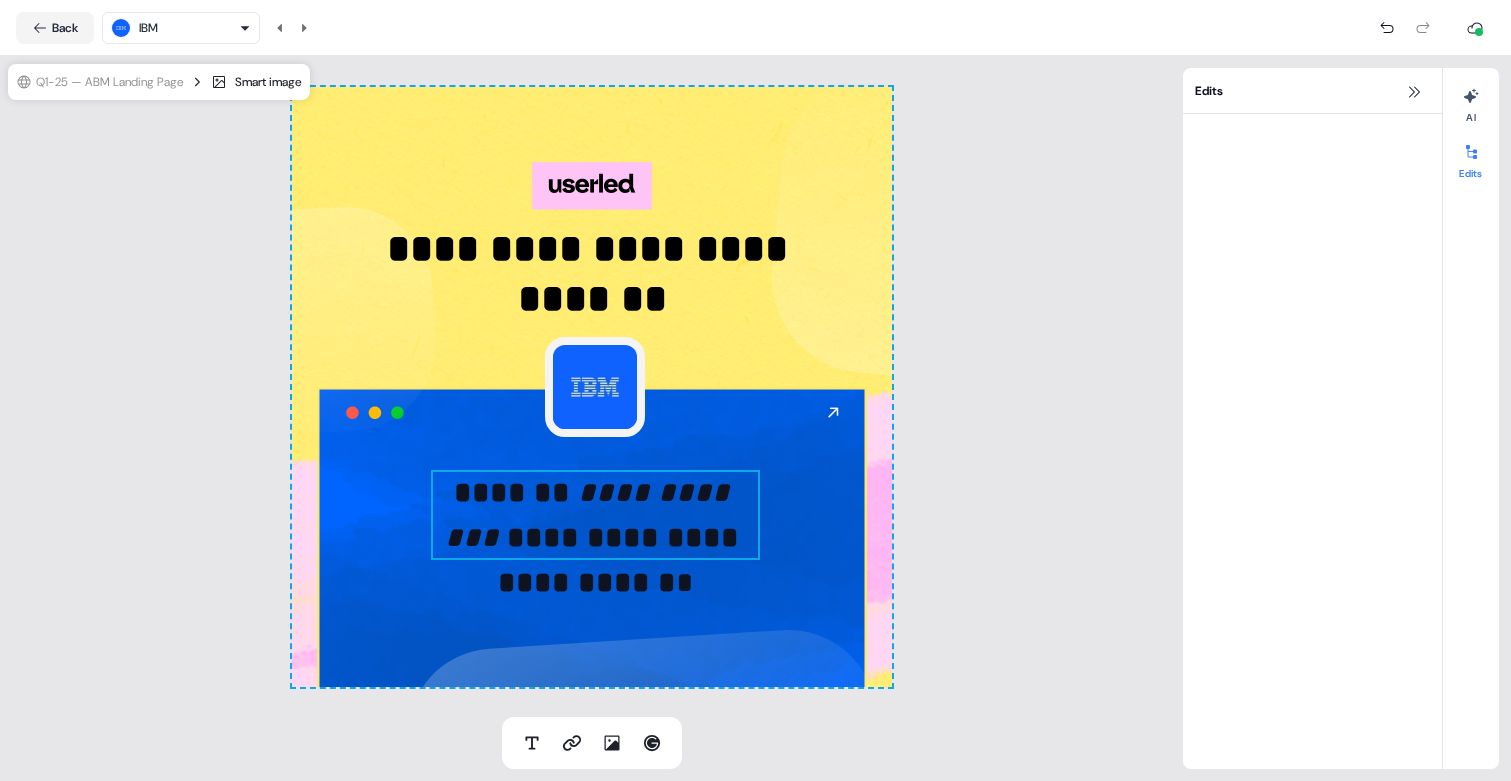 click on "**********" at bounding box center (622, 560) 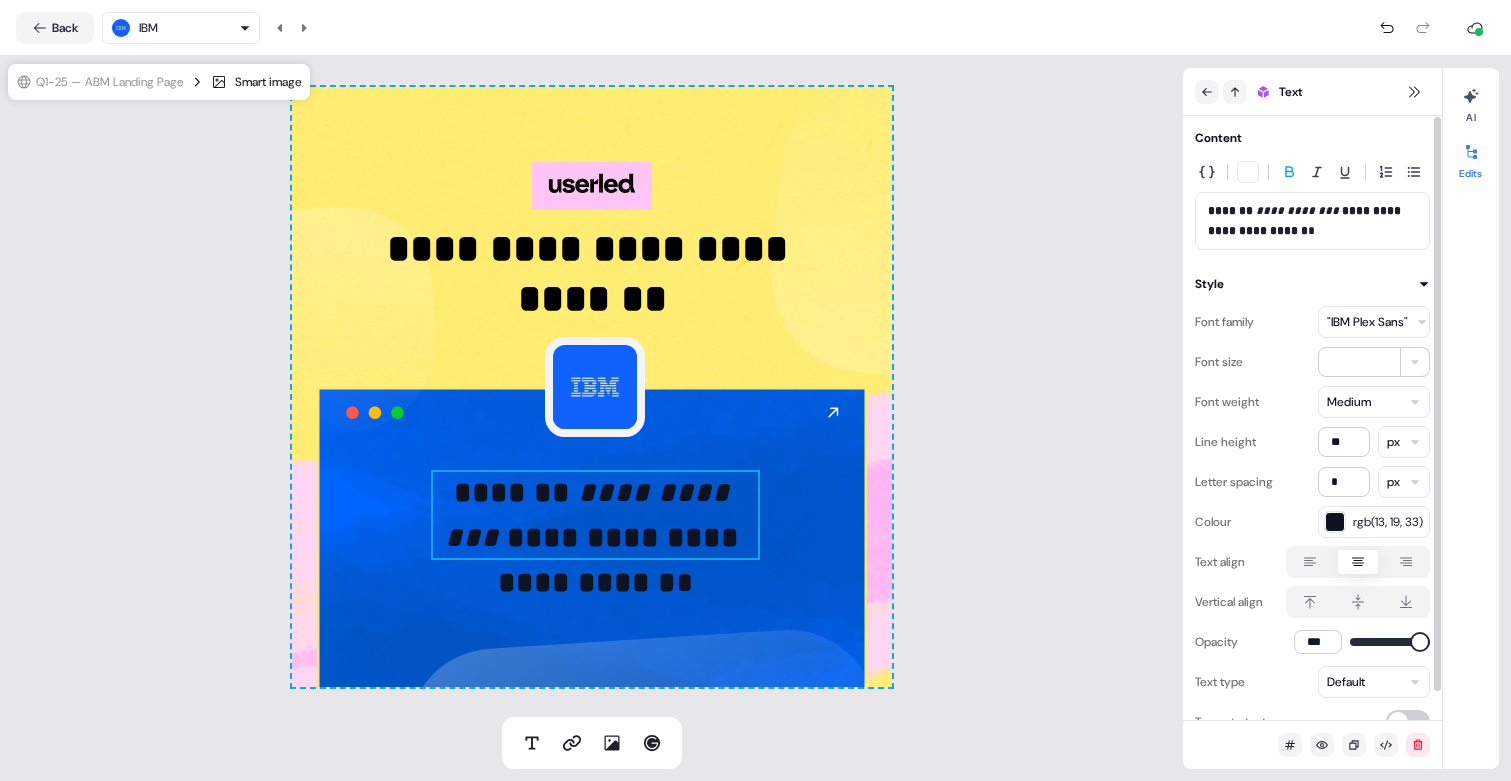 click at bounding box center [1335, 522] 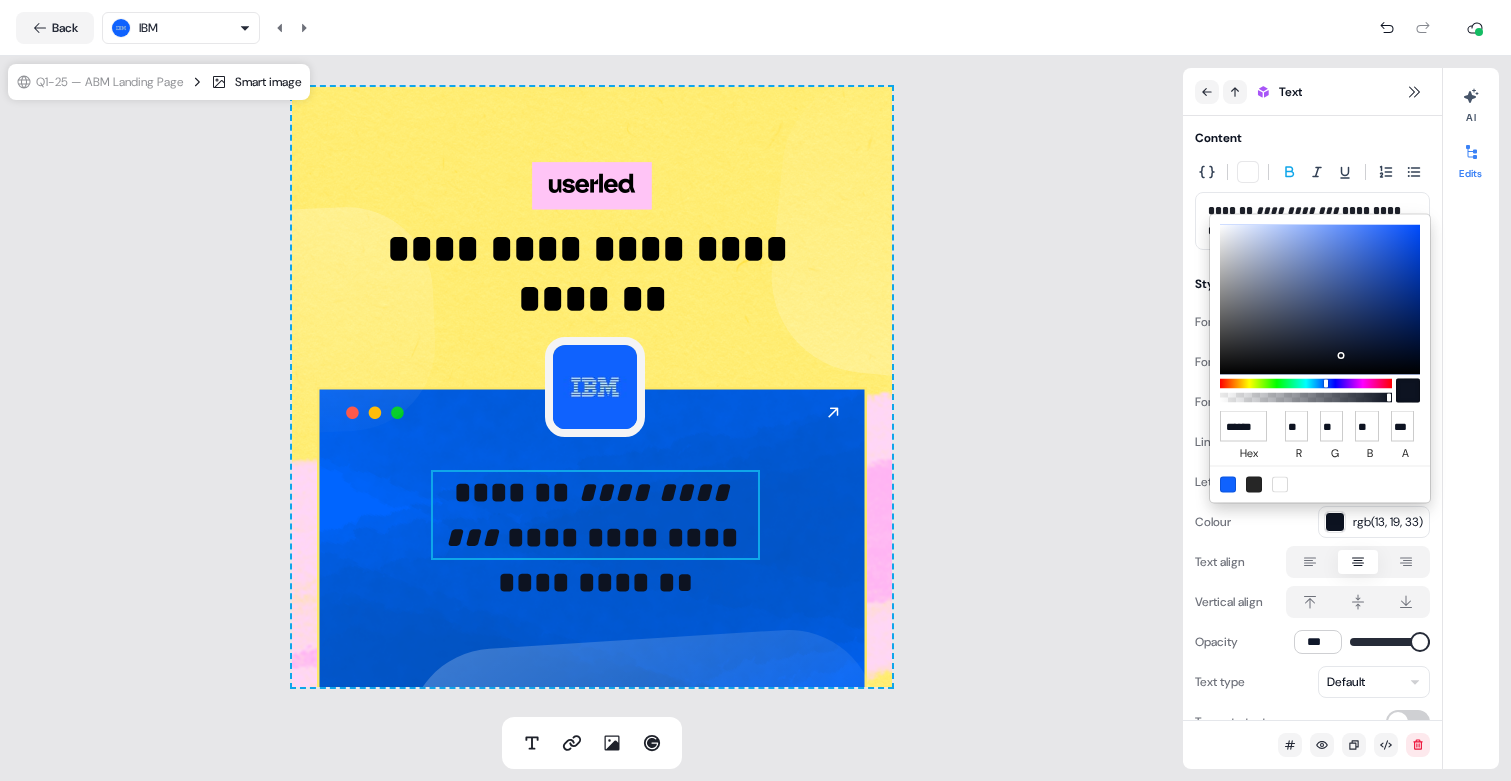 click at bounding box center (1280, 484) 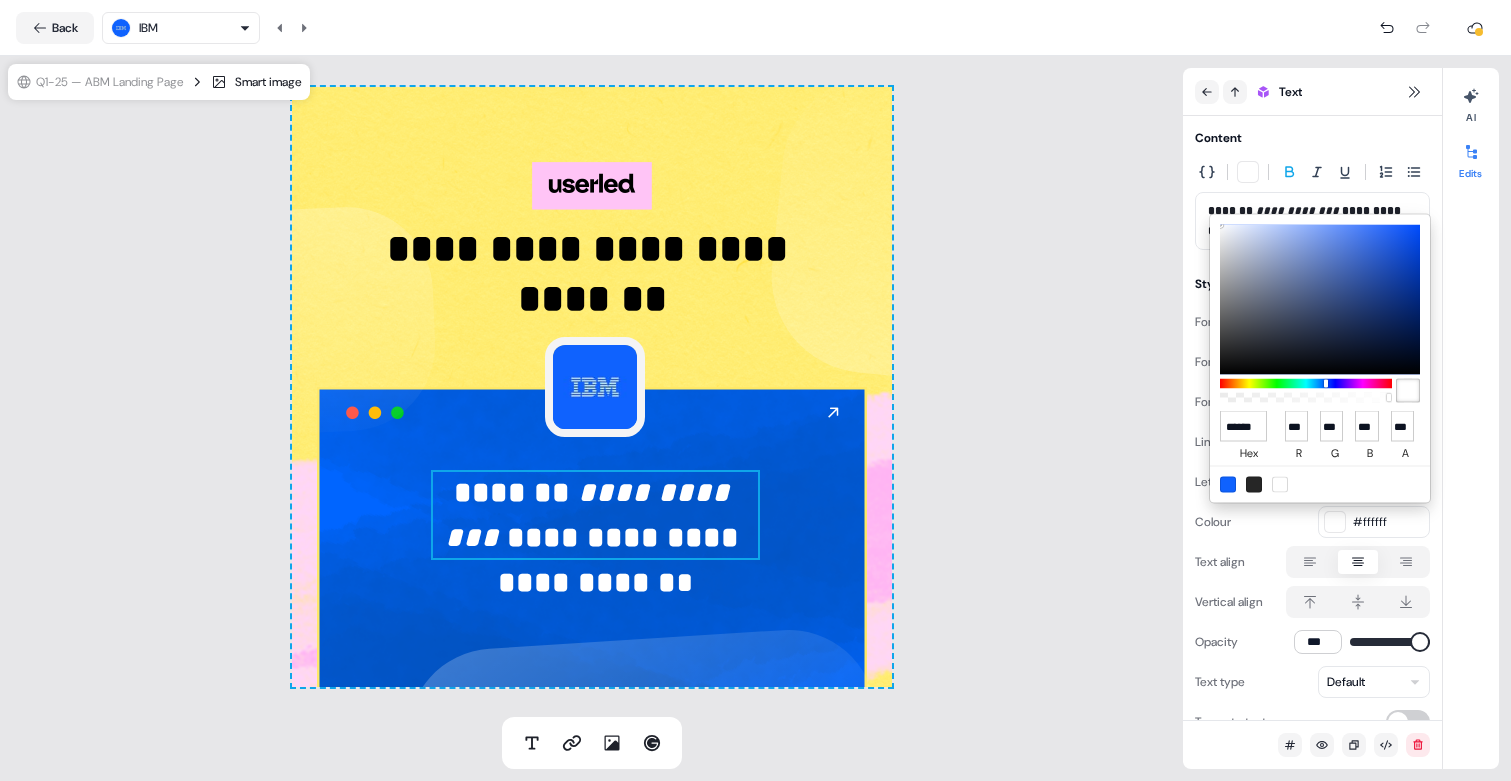 click on "**********" at bounding box center [755, 390] 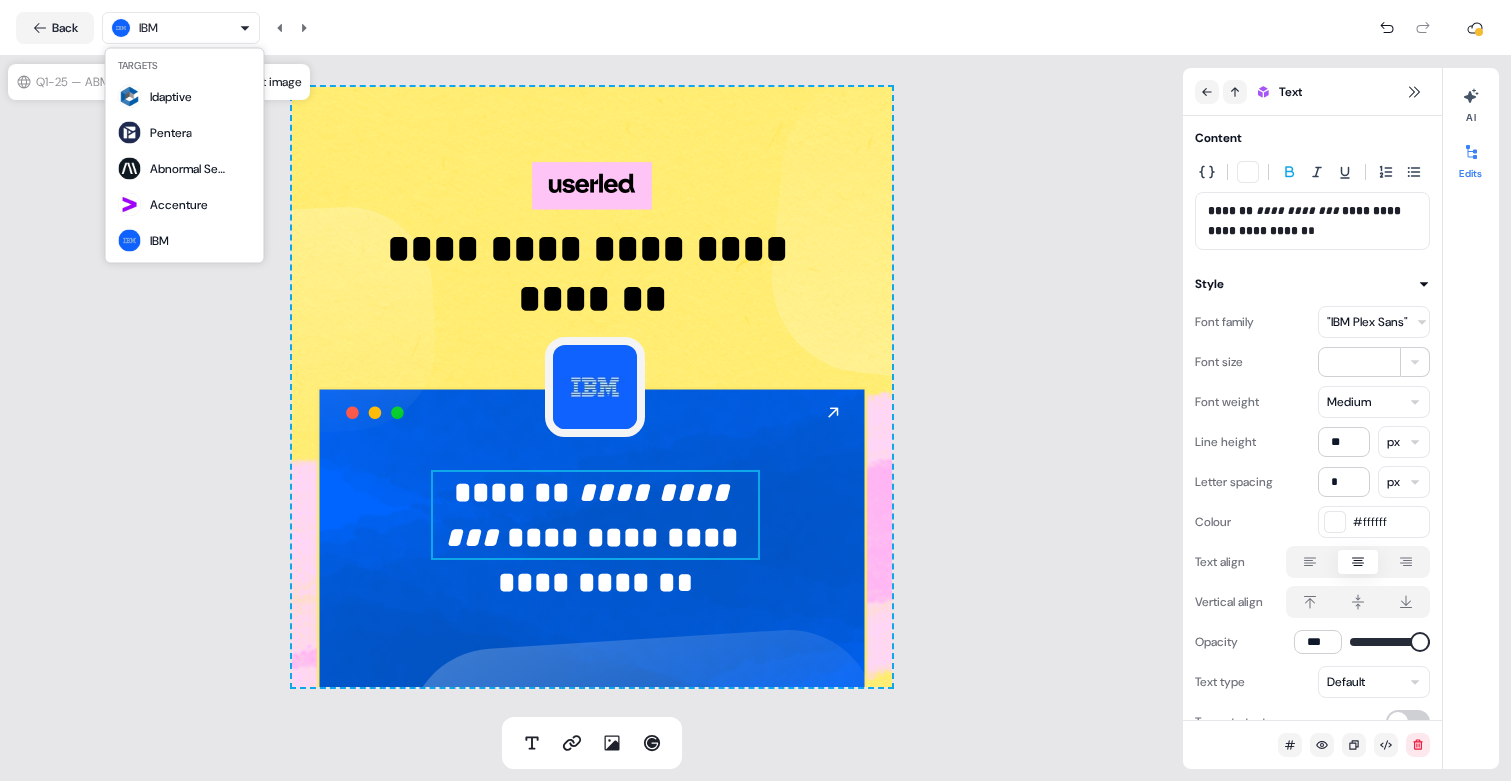 click on "**********" at bounding box center [755, 390] 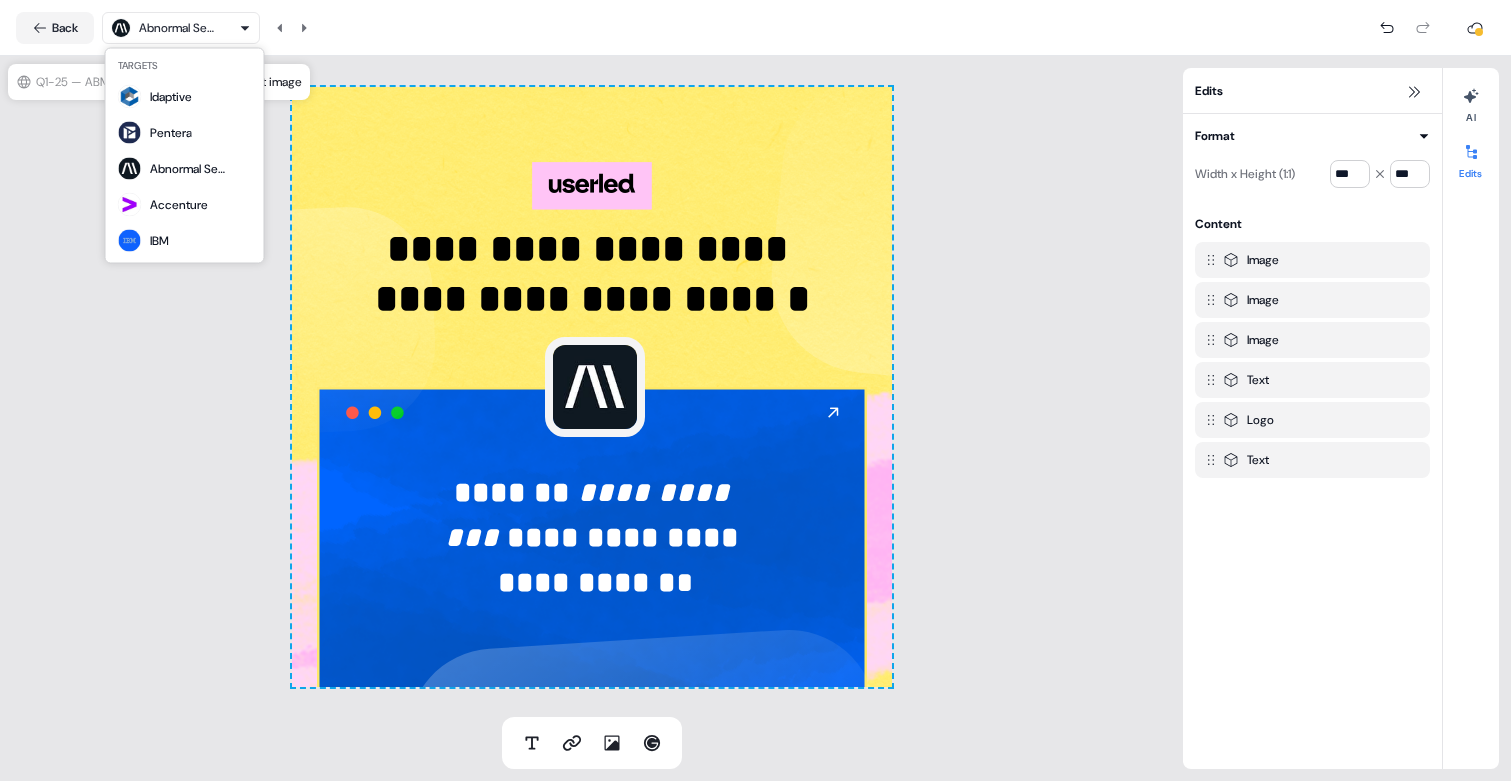 click on "**********" at bounding box center [755, 390] 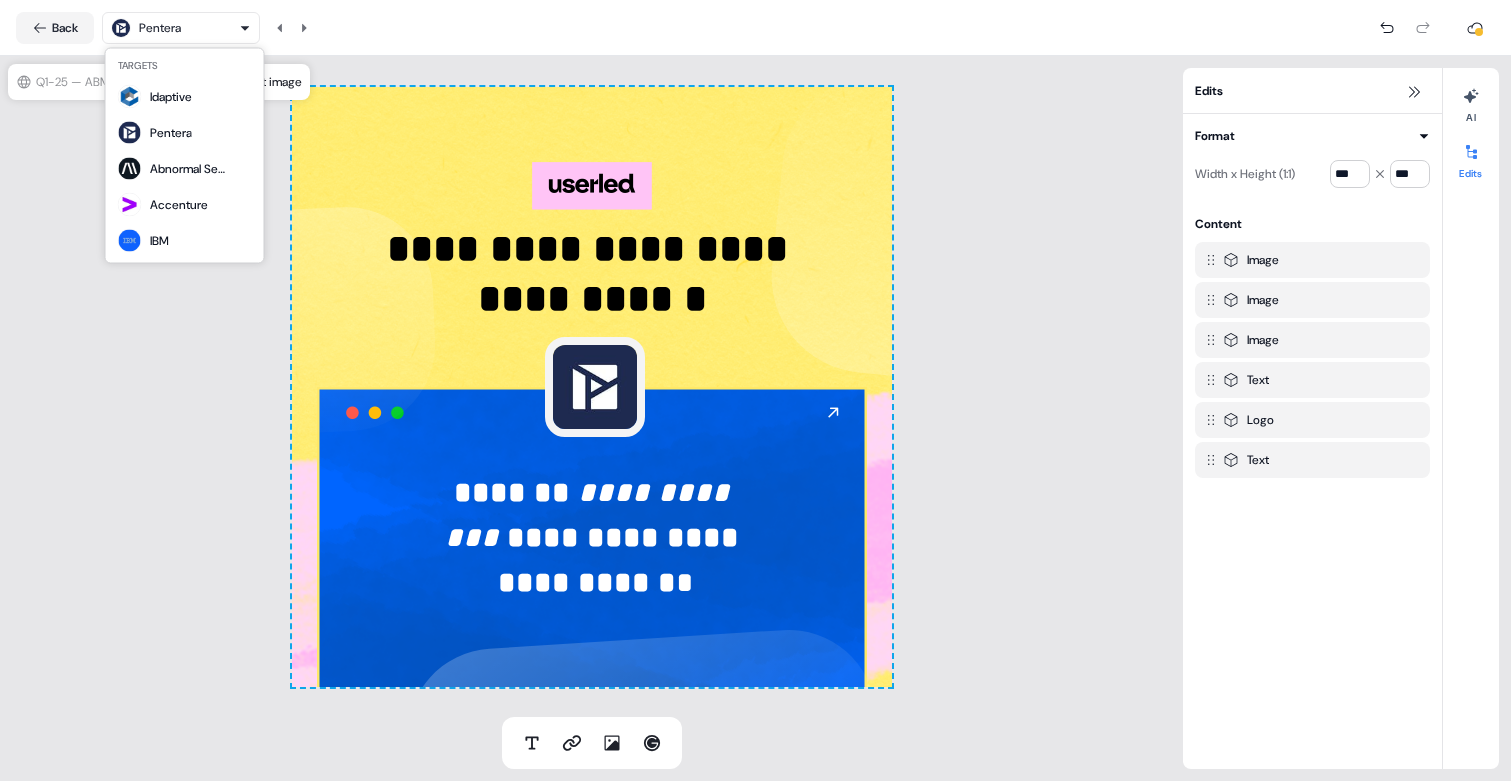 click on "**********" at bounding box center (755, 390) 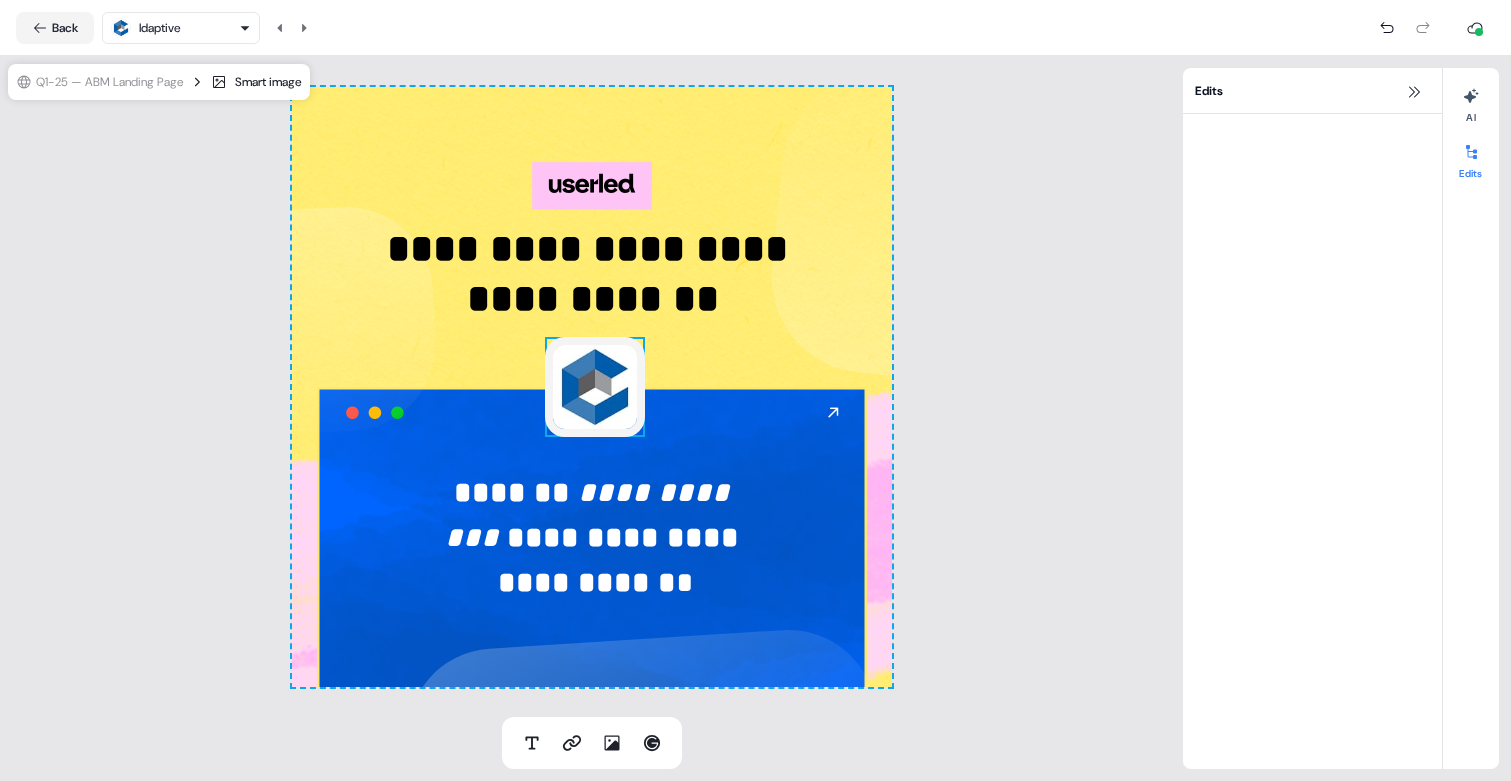 click at bounding box center (595, 387) 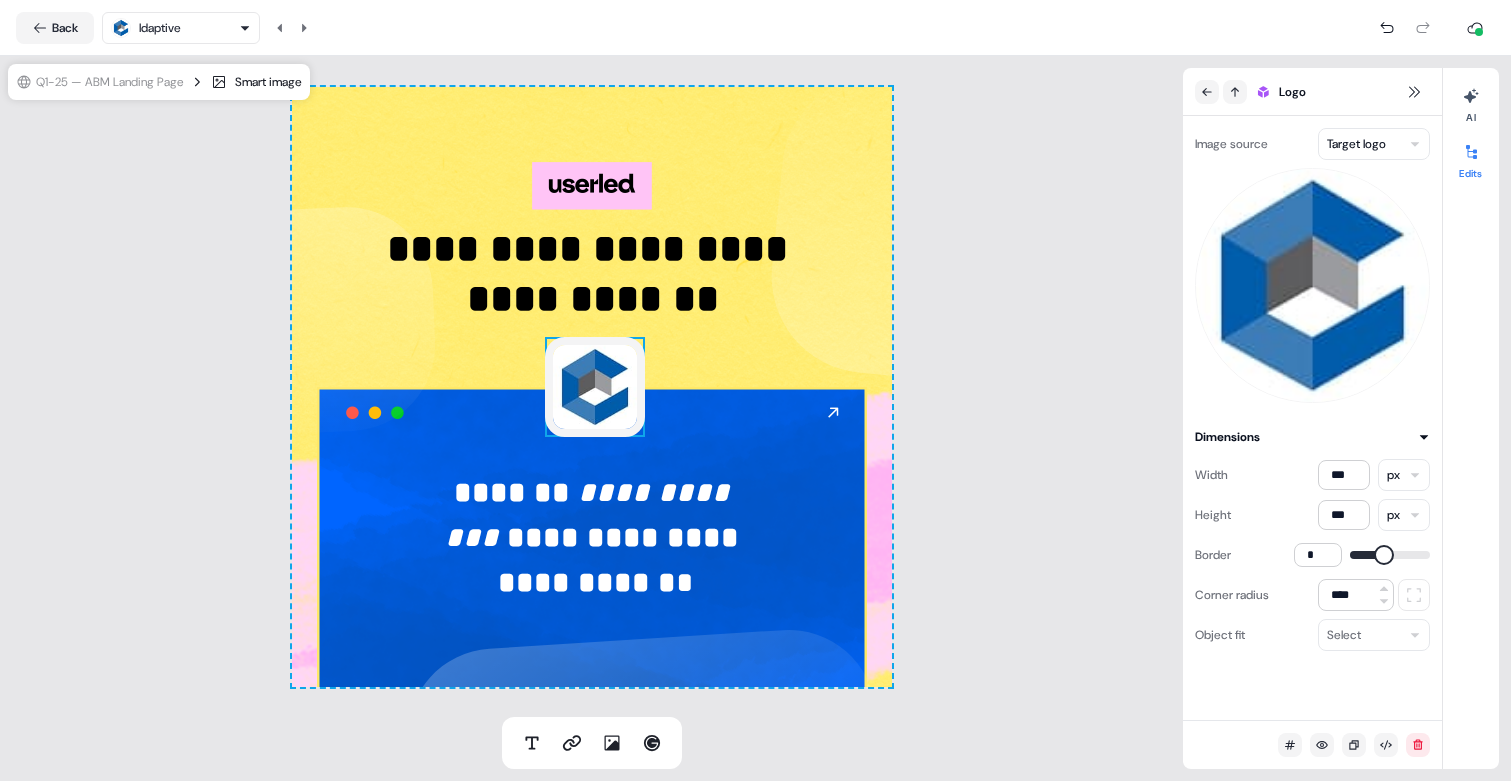 click on "**********" at bounding box center [755, 390] 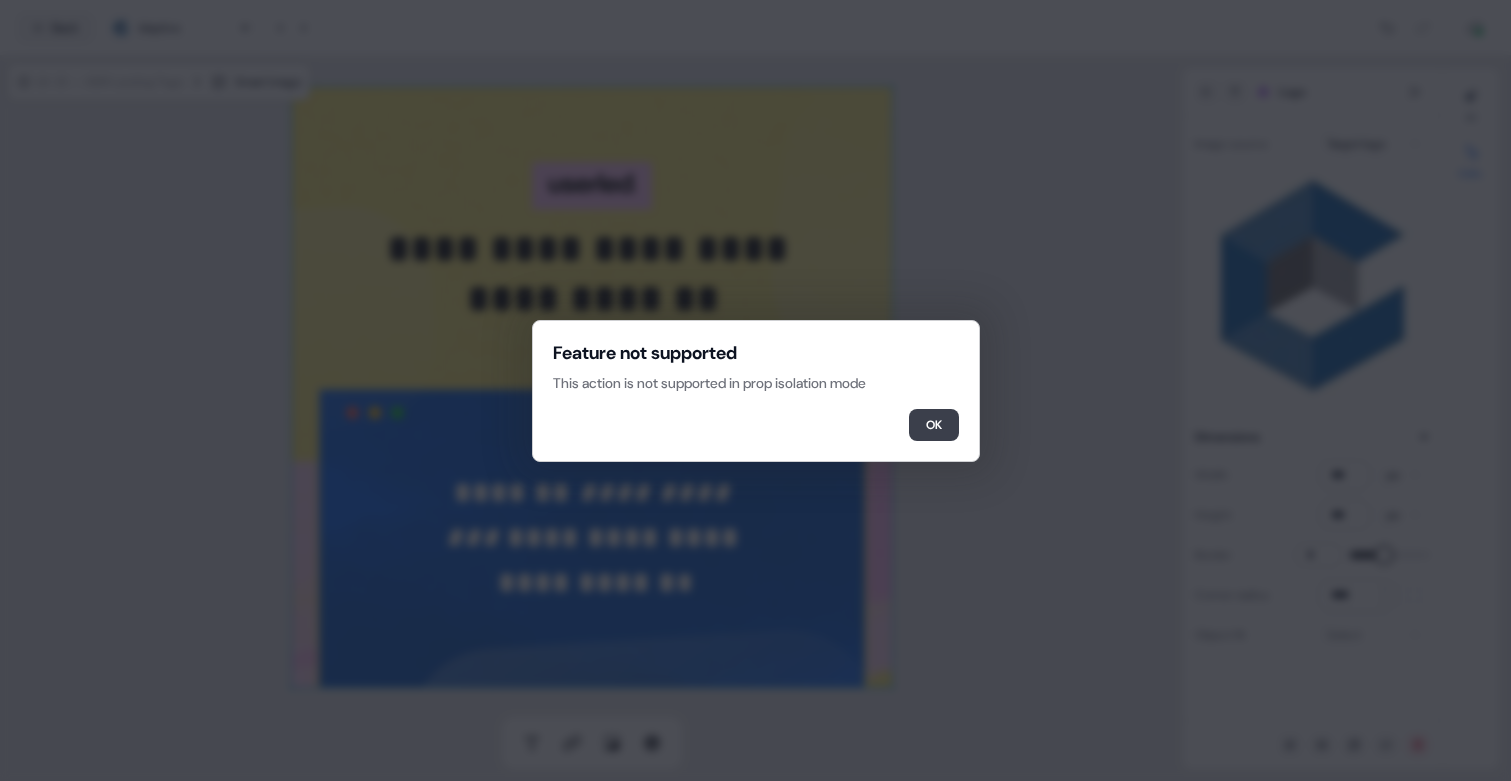 click on "OK" at bounding box center (934, 425) 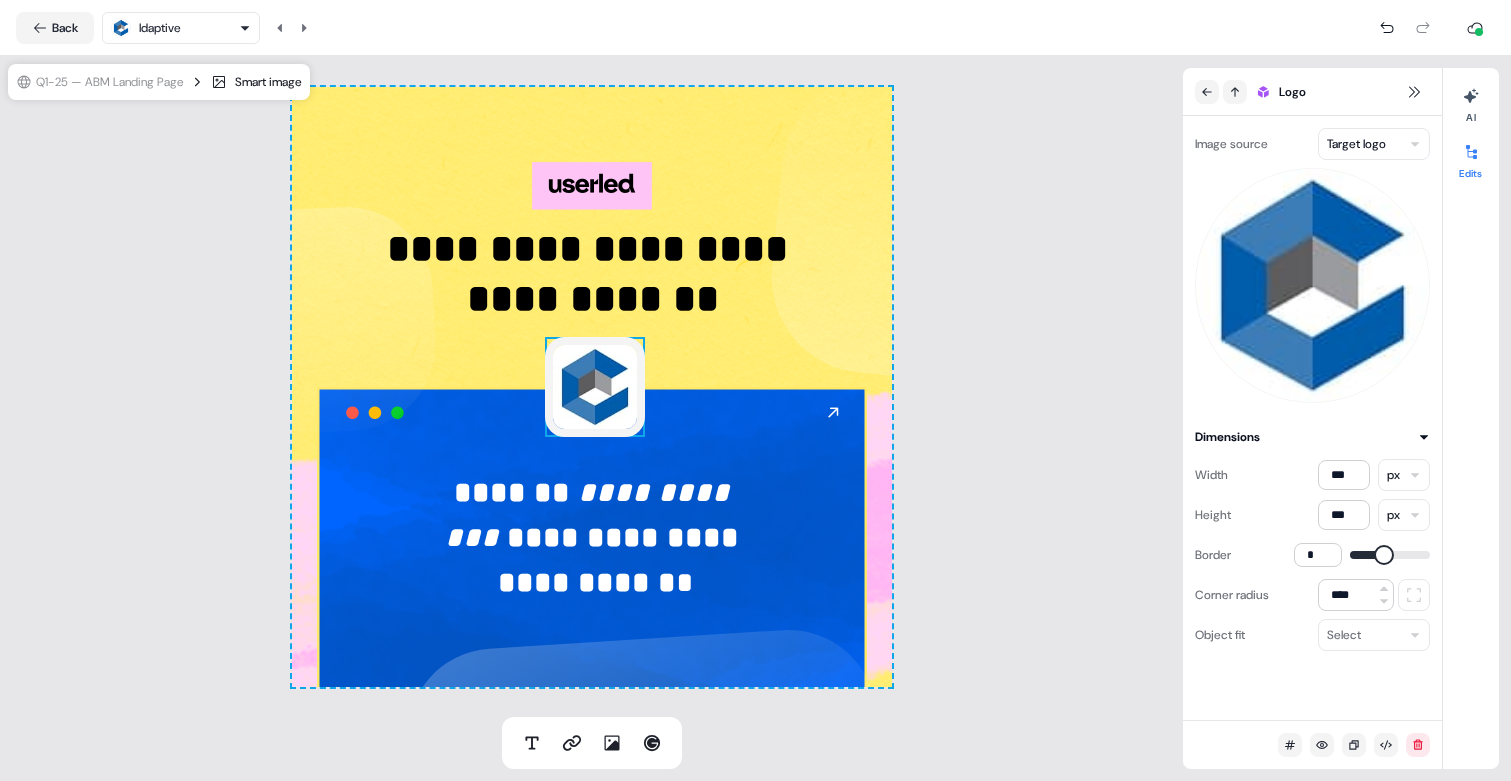 click on "**********" at bounding box center [755, 390] 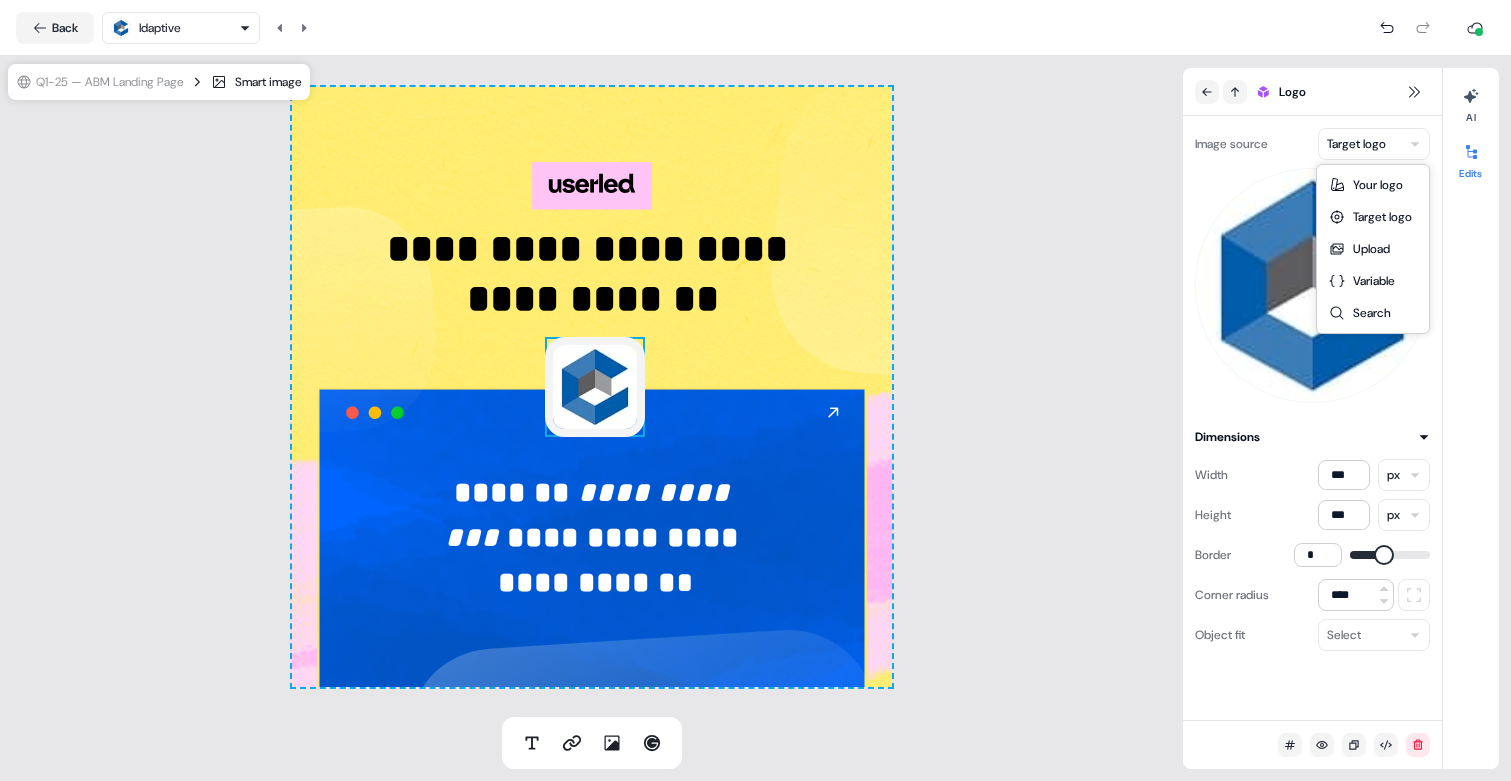 click on "Your logo Target logo Upload Variable Search" at bounding box center [1373, 249] 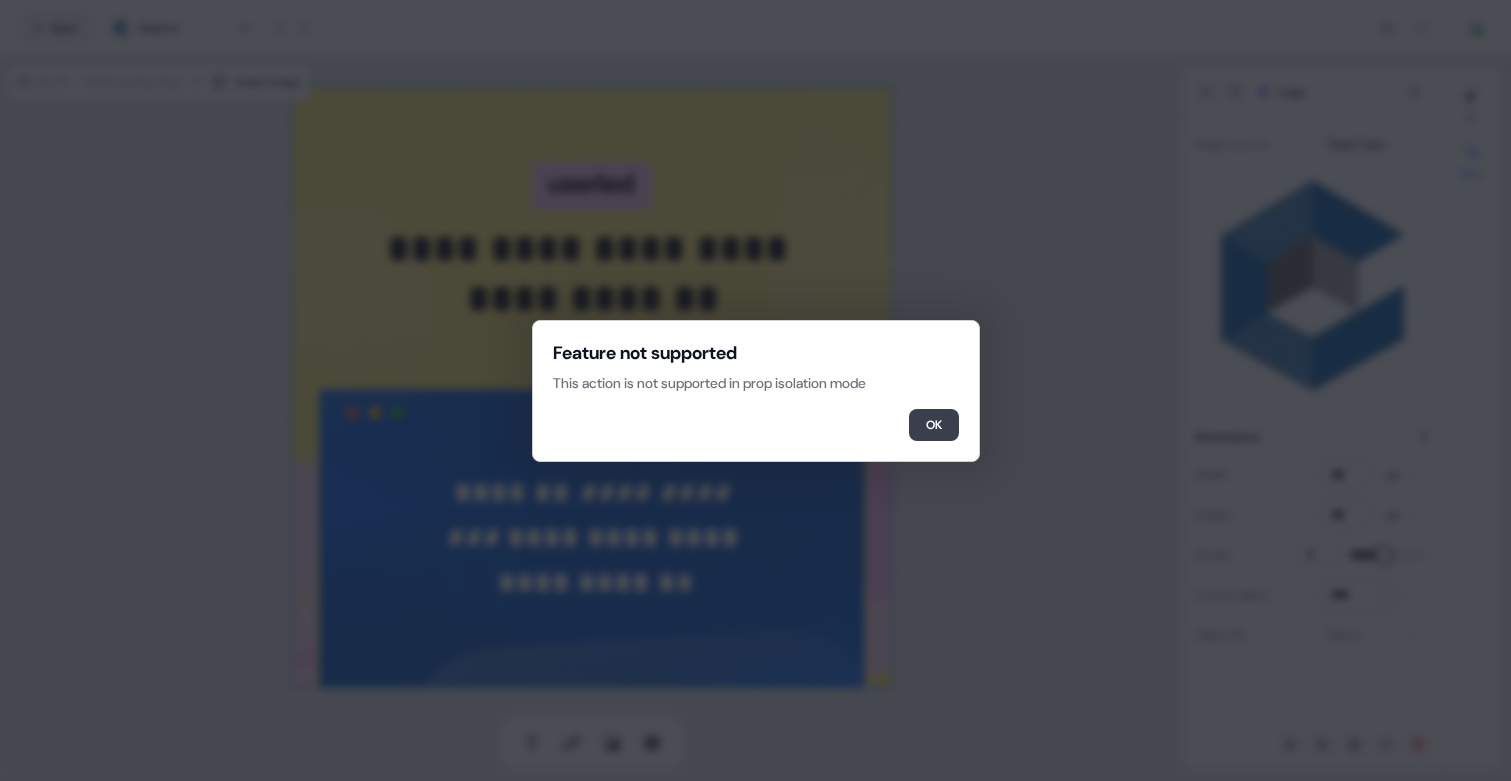click on "OK" at bounding box center [934, 425] 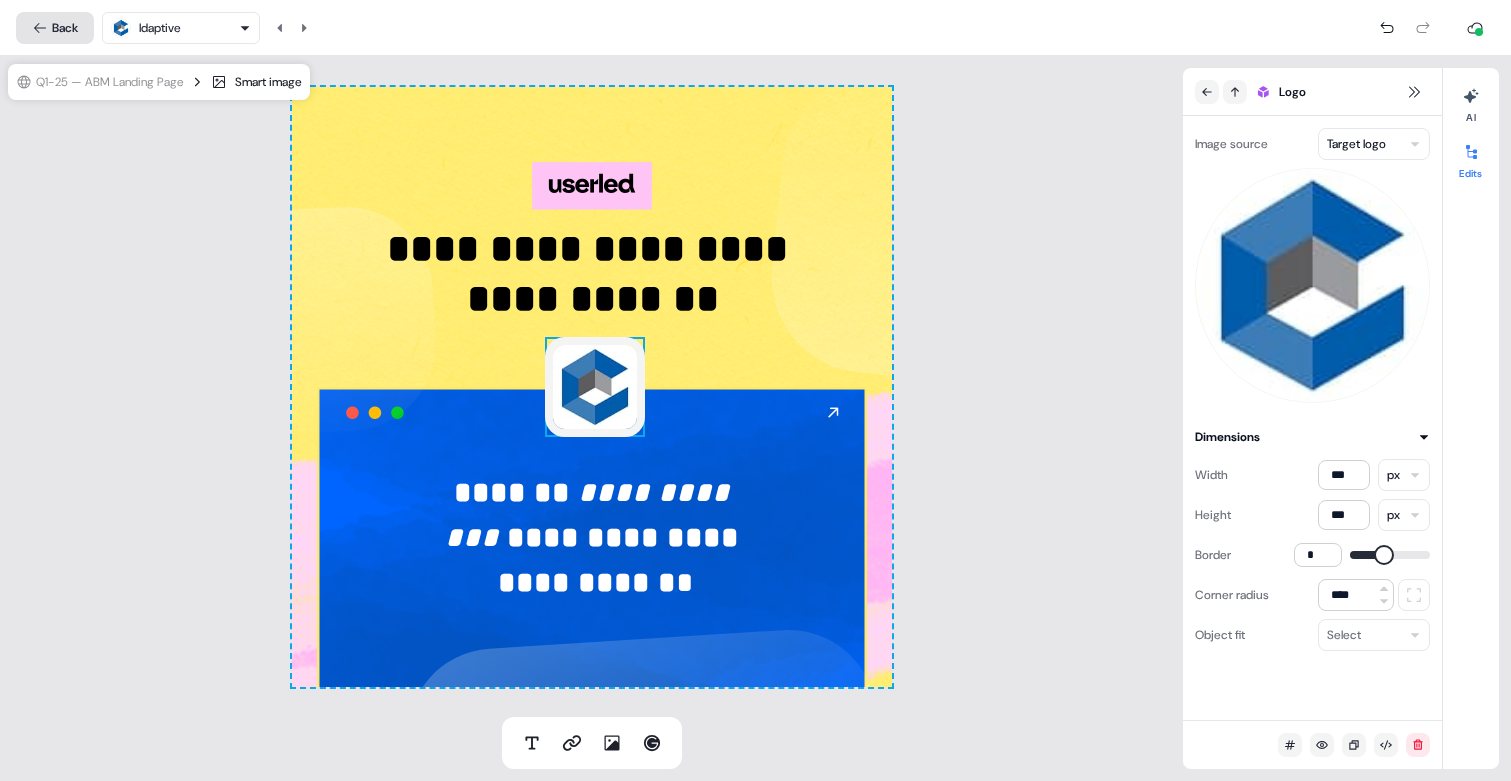 click on "Back" at bounding box center (55, 28) 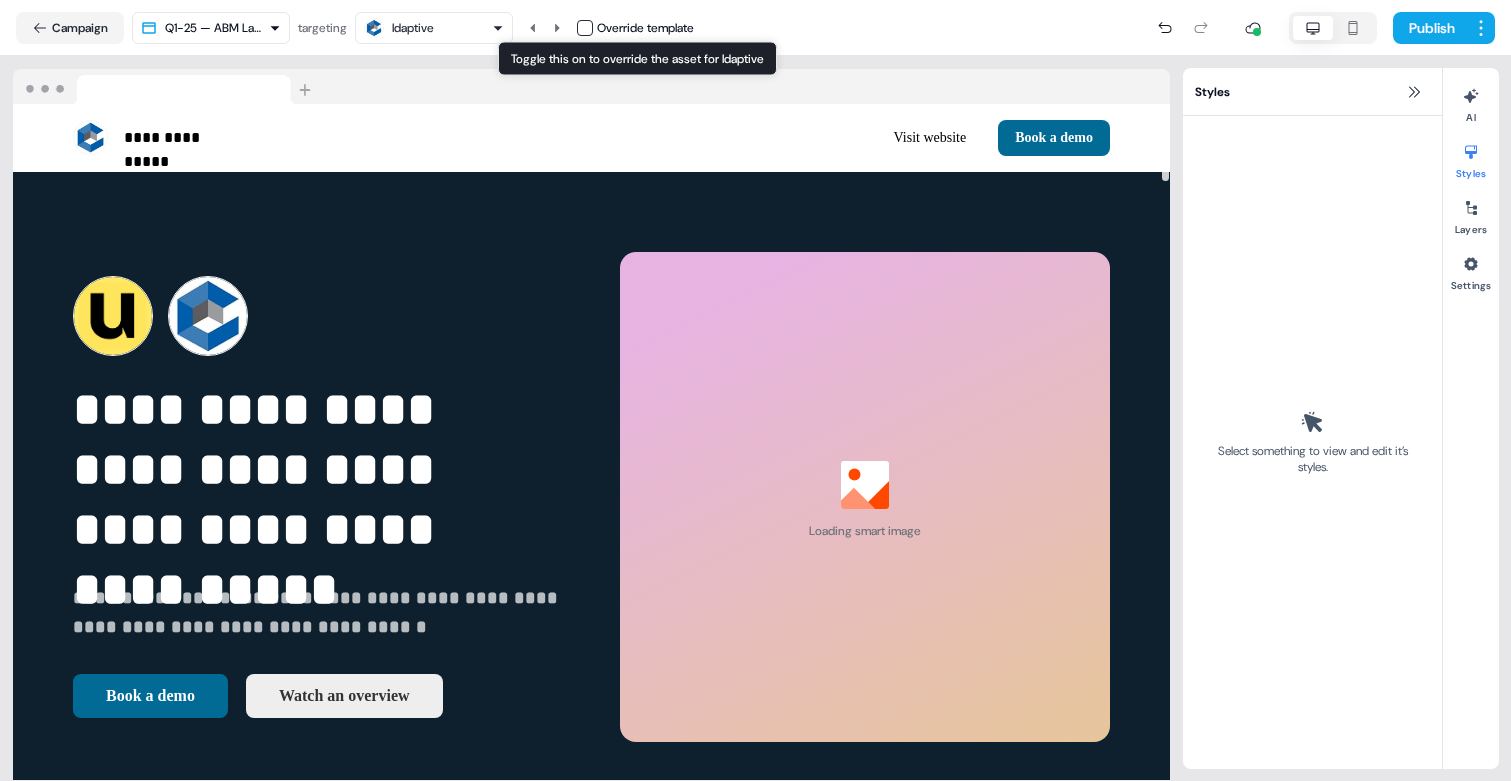 click at bounding box center (585, 28) 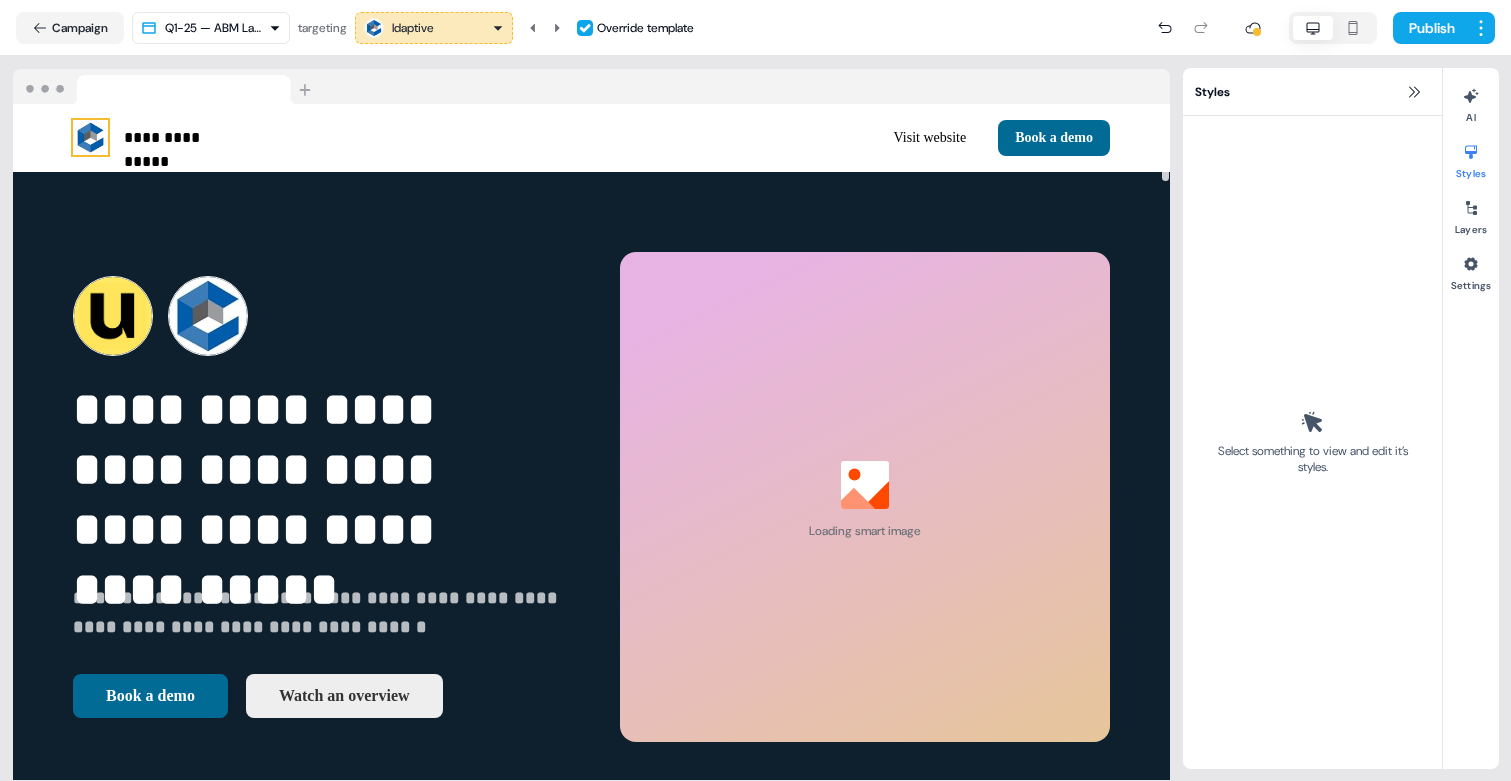 click at bounding box center (90, 137) 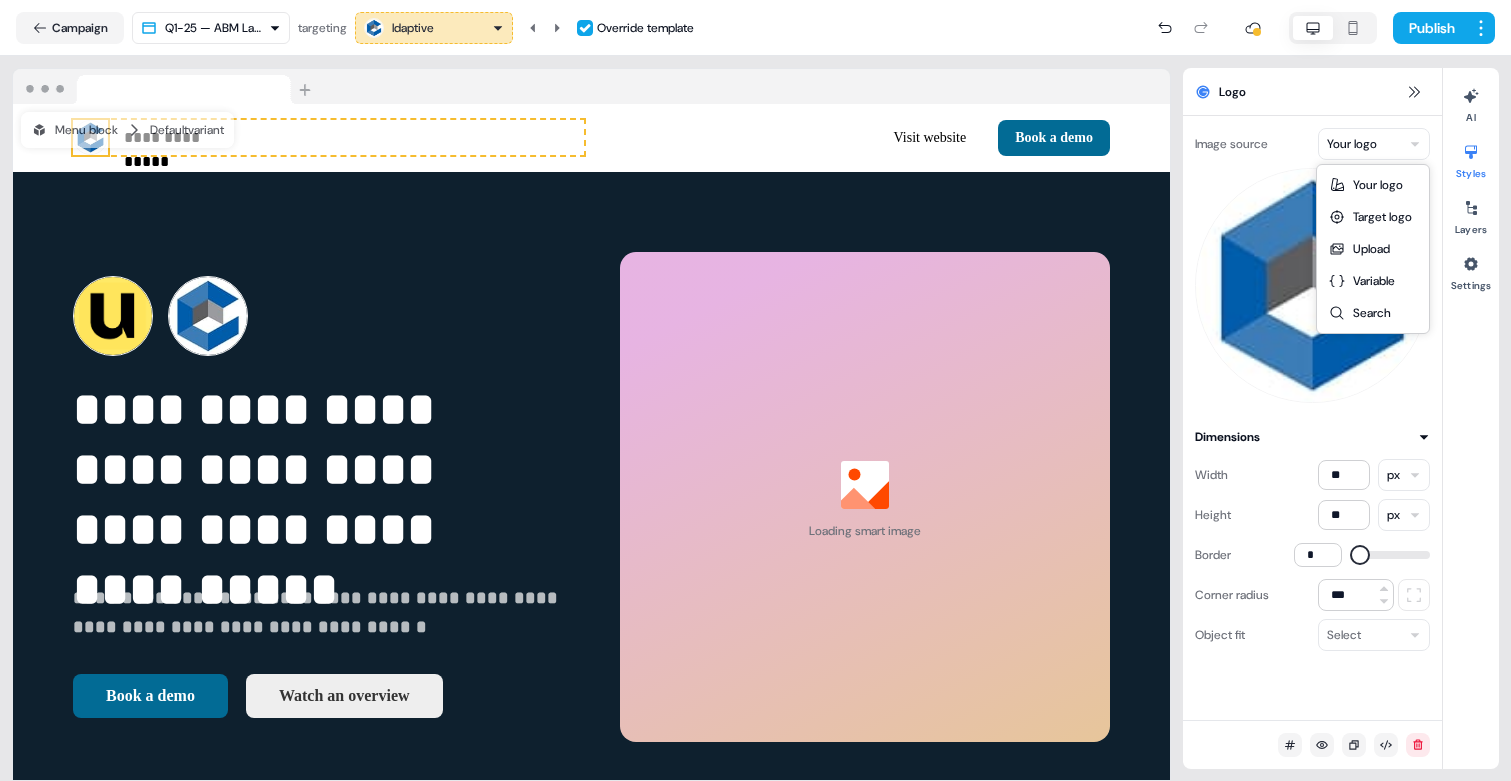 click on "**********" at bounding box center (755, 390) 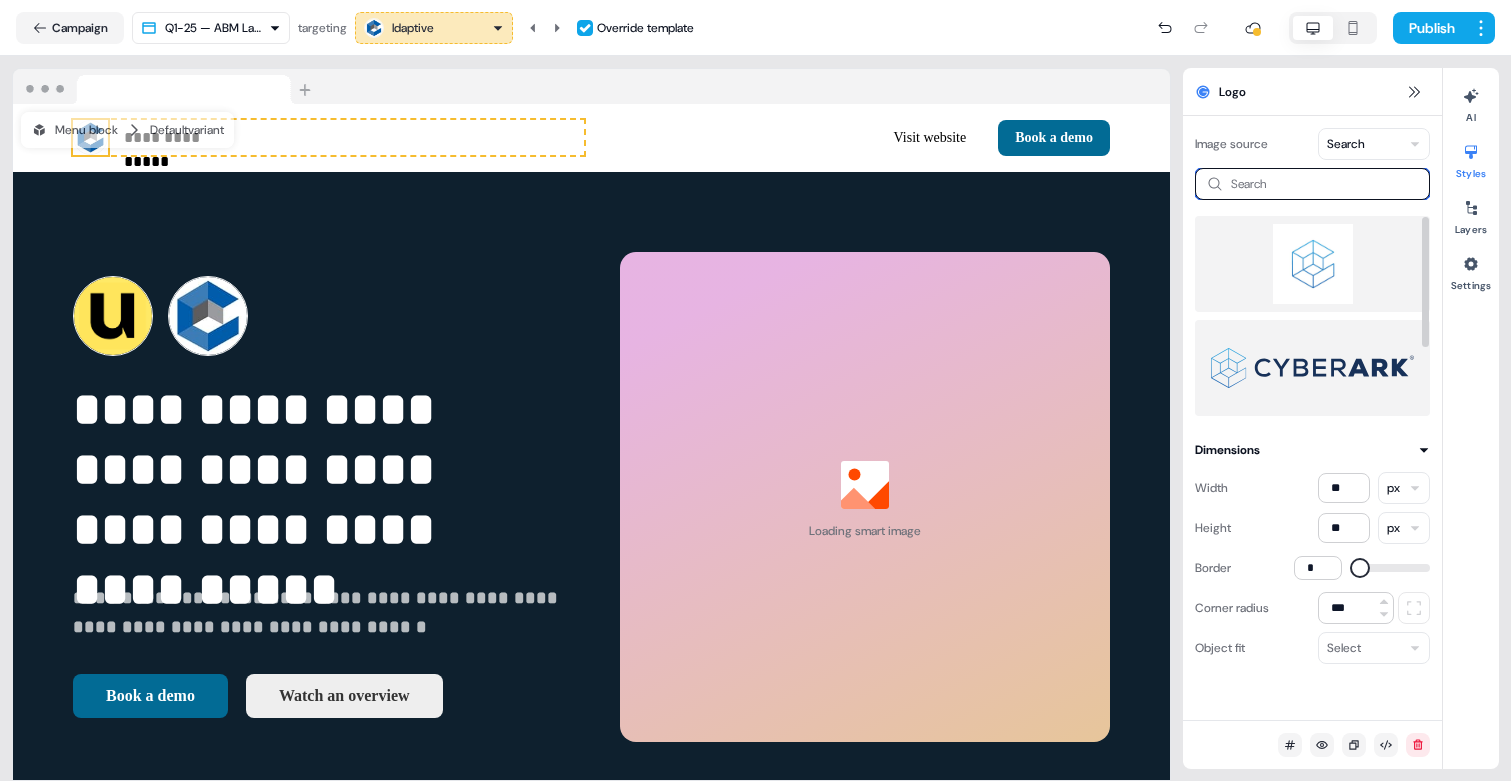 click at bounding box center [1312, 184] 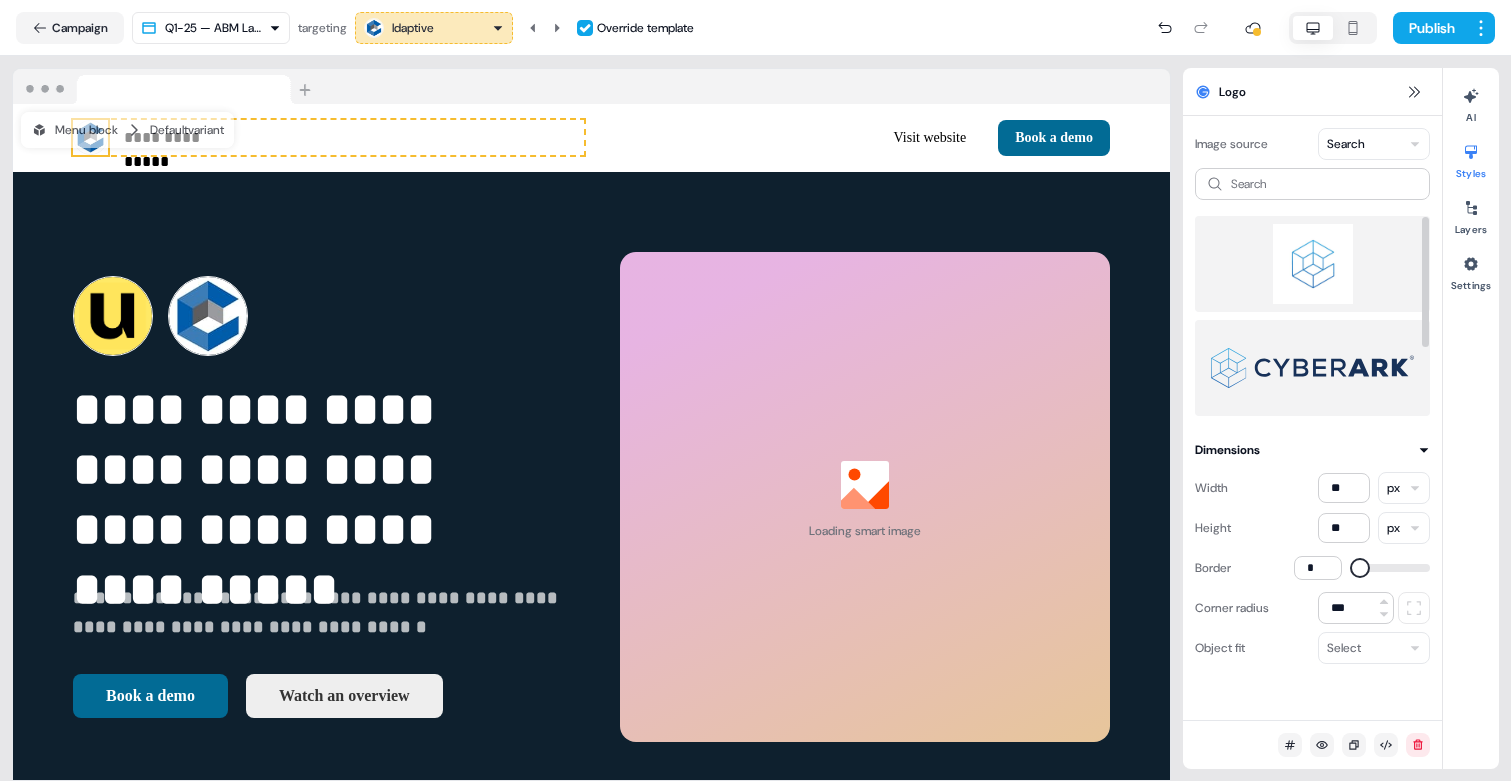 click at bounding box center [1312, 264] 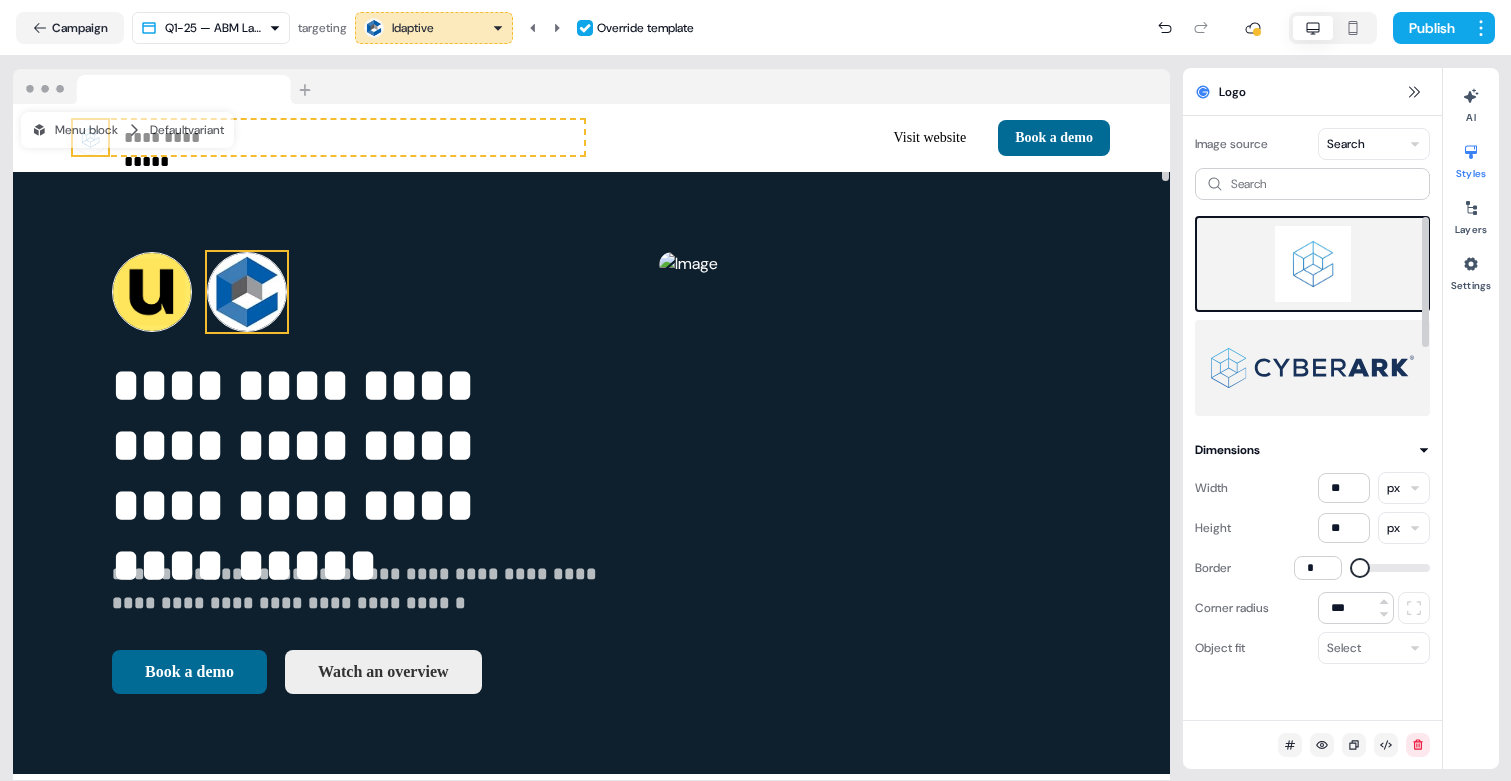click at bounding box center (247, 292) 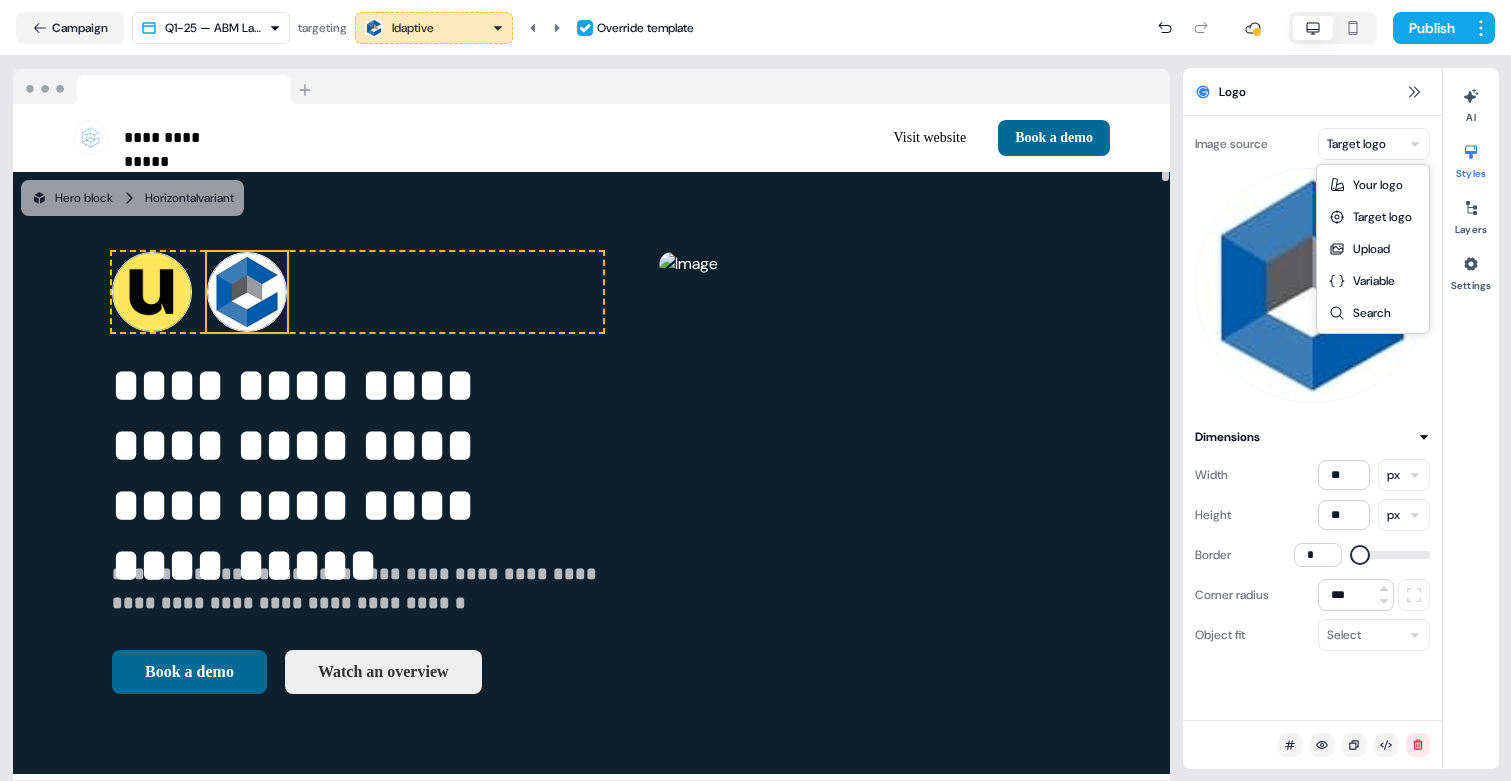 click on "**********" at bounding box center (755, 390) 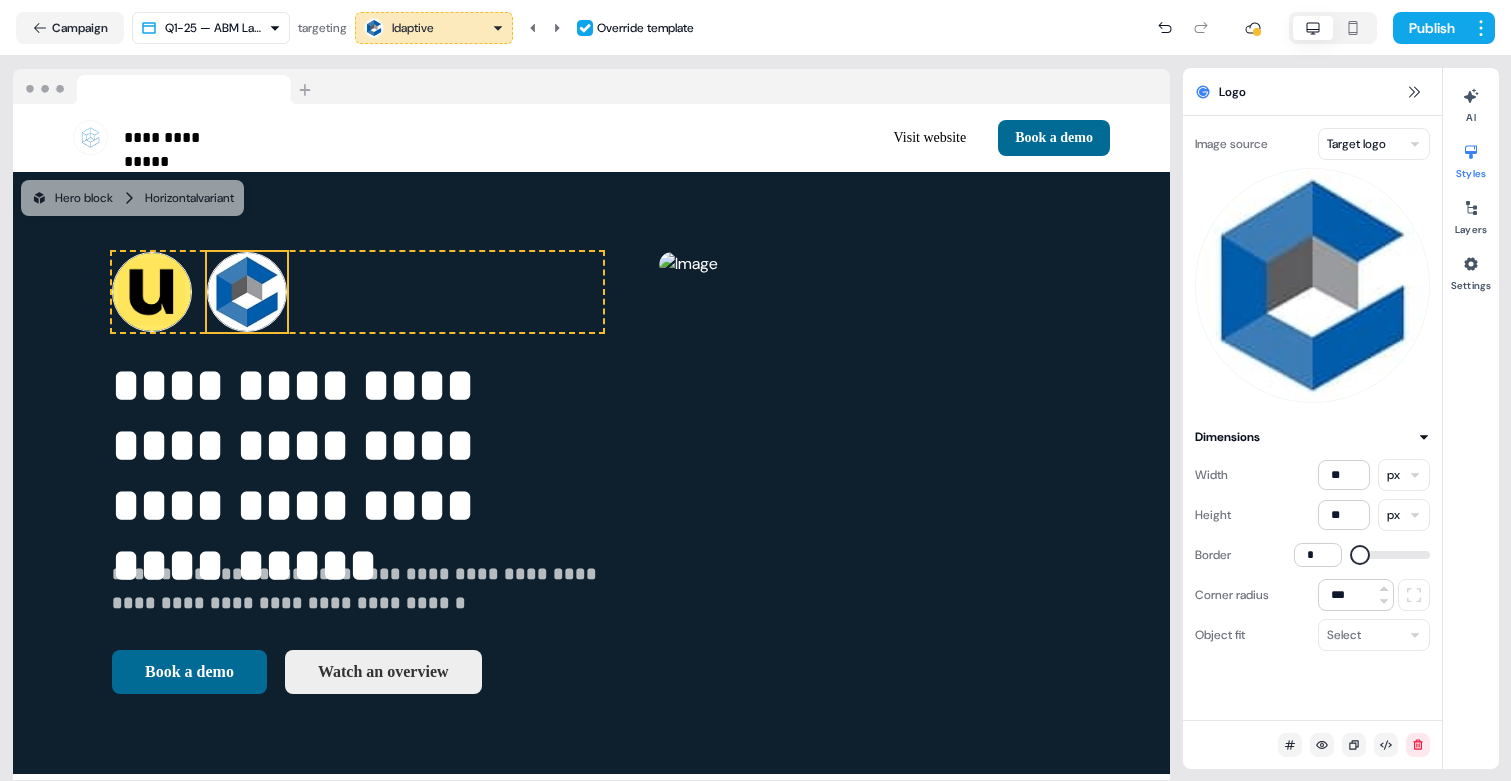 click on "**********" at bounding box center [755, 390] 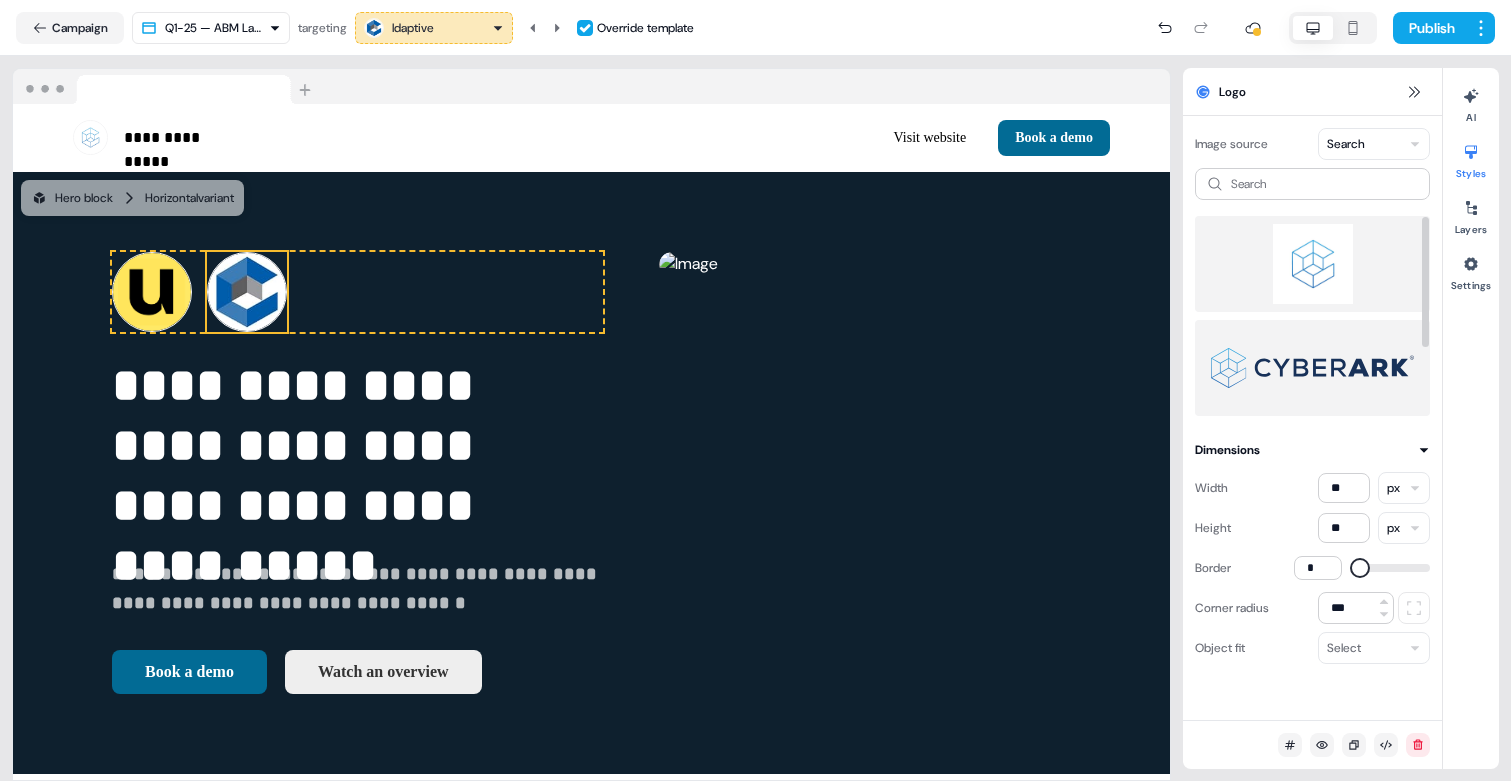 click at bounding box center (1312, 264) 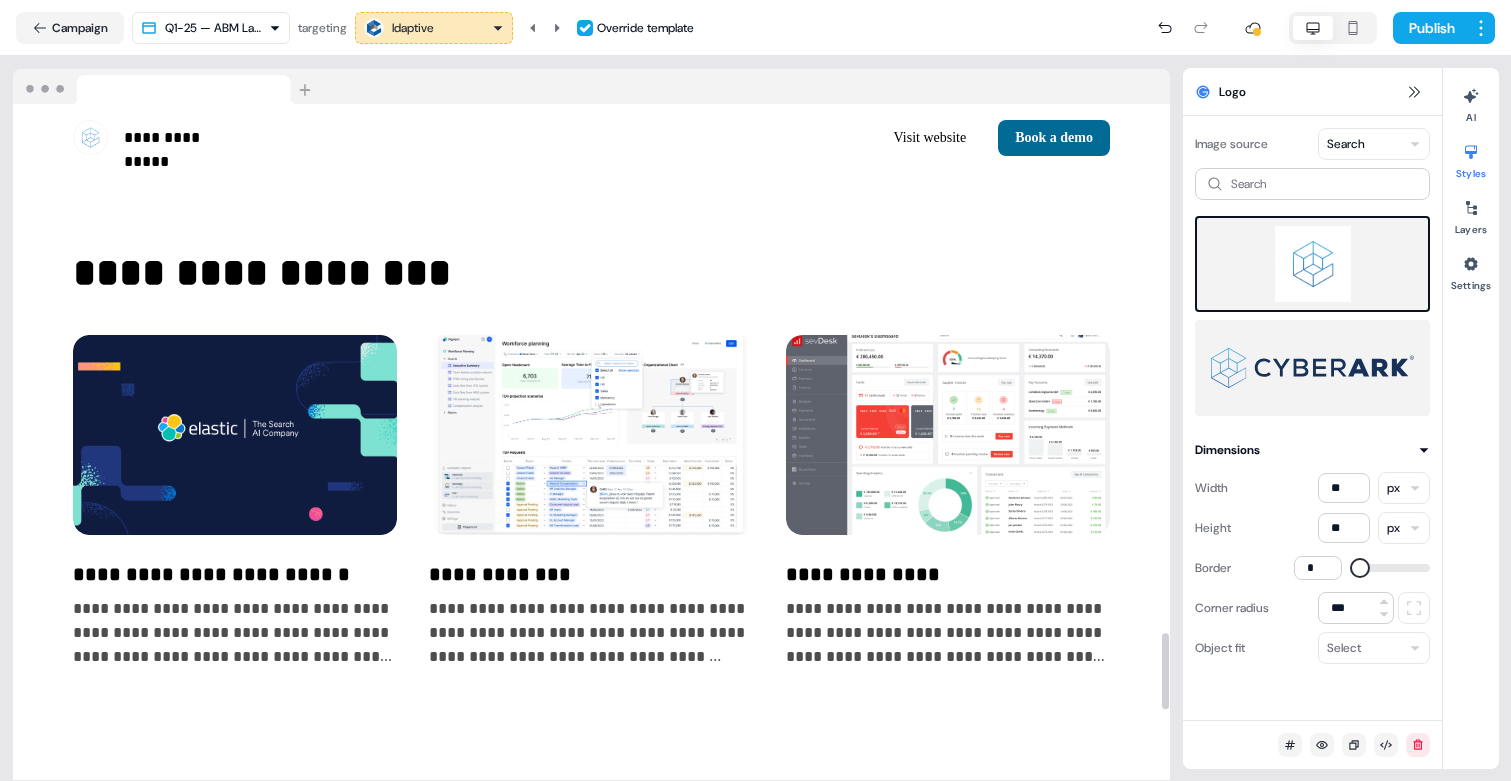 scroll, scrollTop: 4889, scrollLeft: 0, axis: vertical 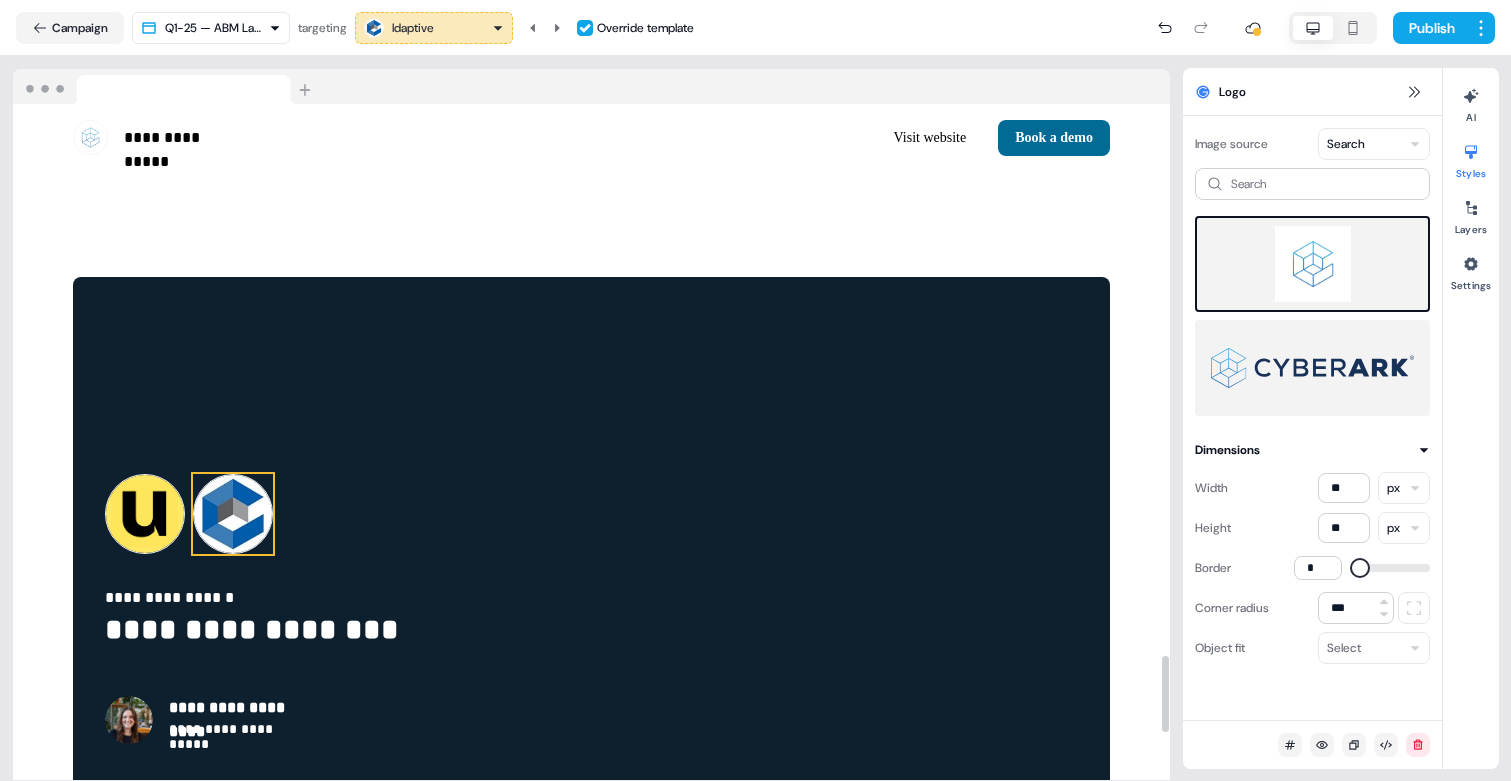 click at bounding box center [233, 514] 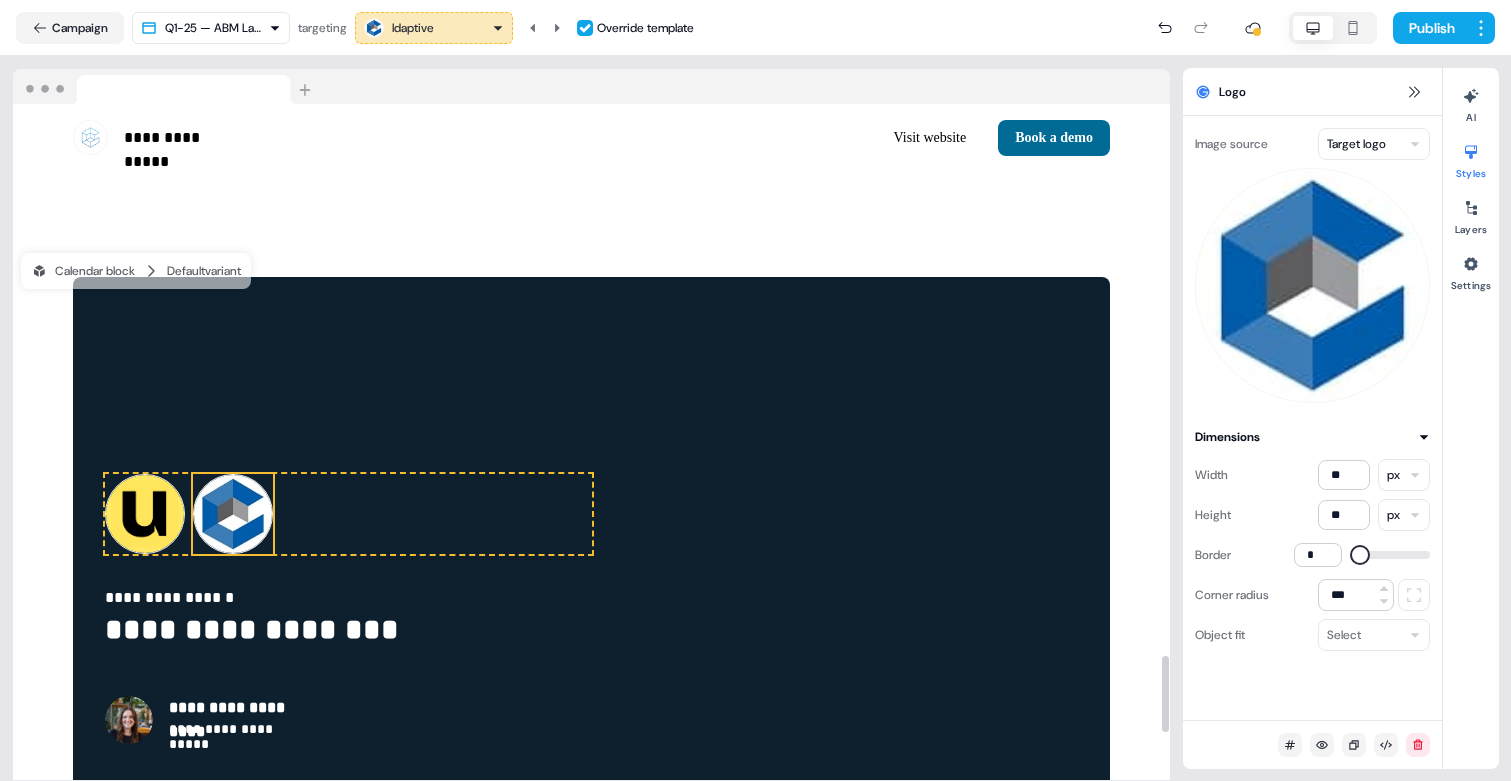 click on "**********" at bounding box center (755, 390) 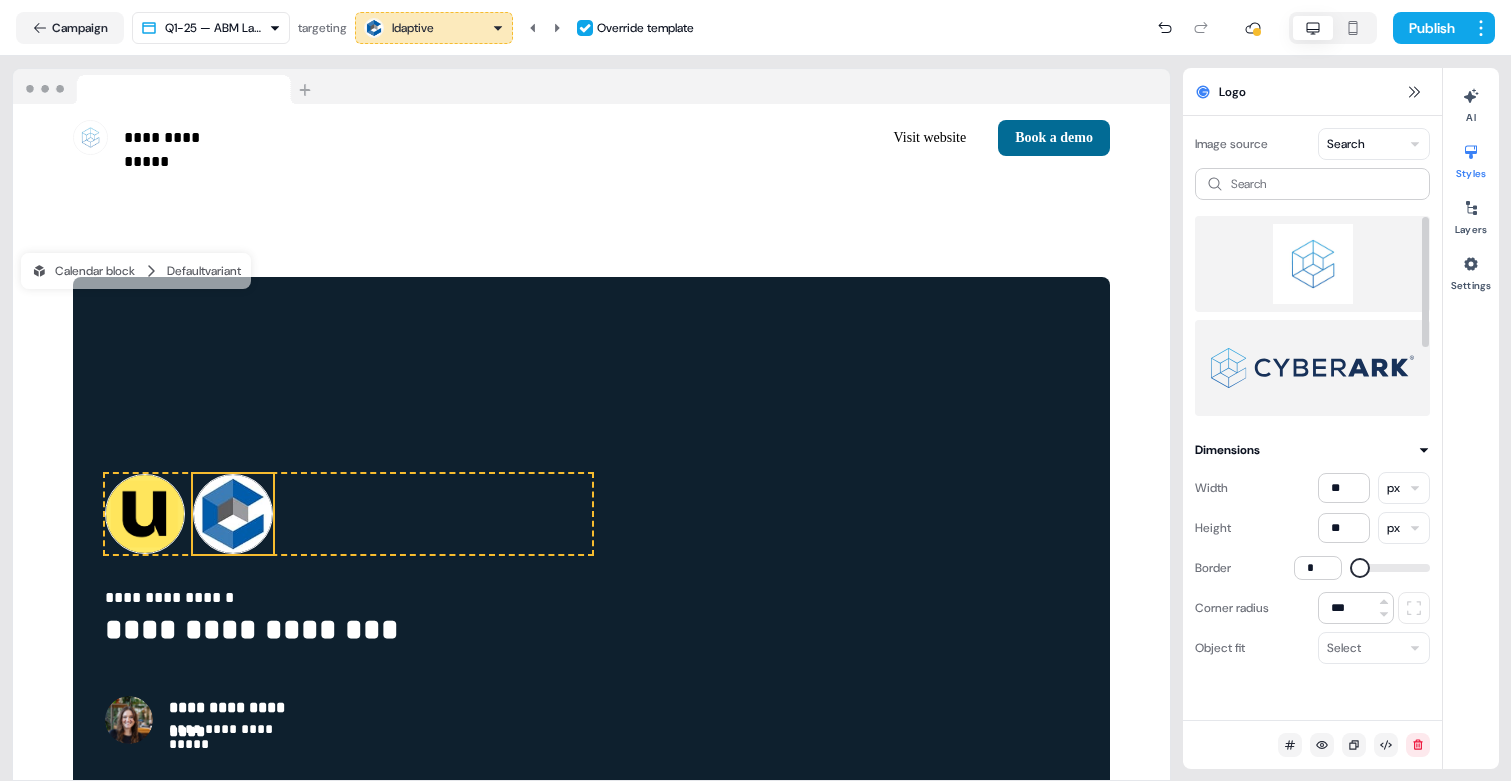 click at bounding box center [1312, 264] 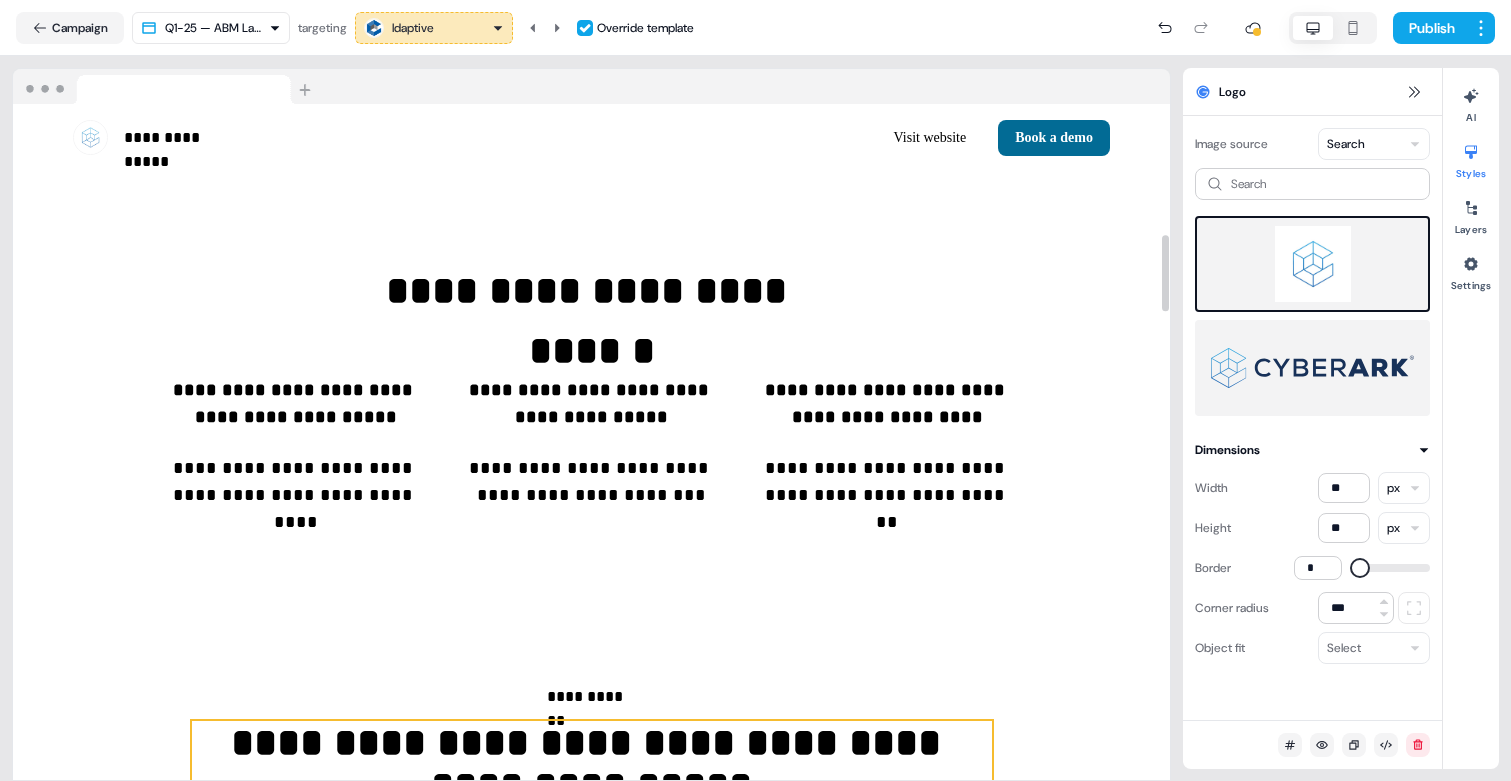 scroll, scrollTop: 0, scrollLeft: 0, axis: both 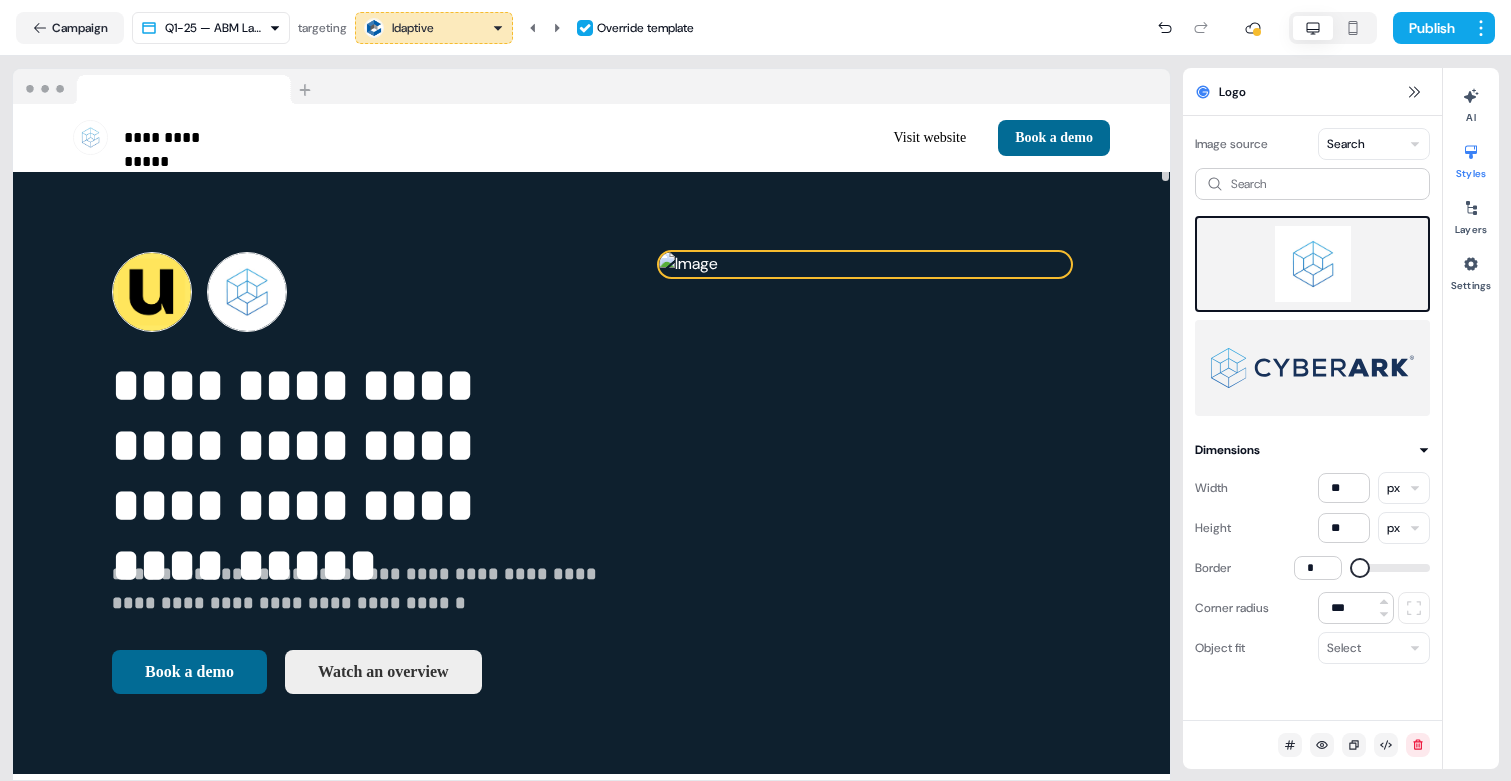 click at bounding box center (865, 264) 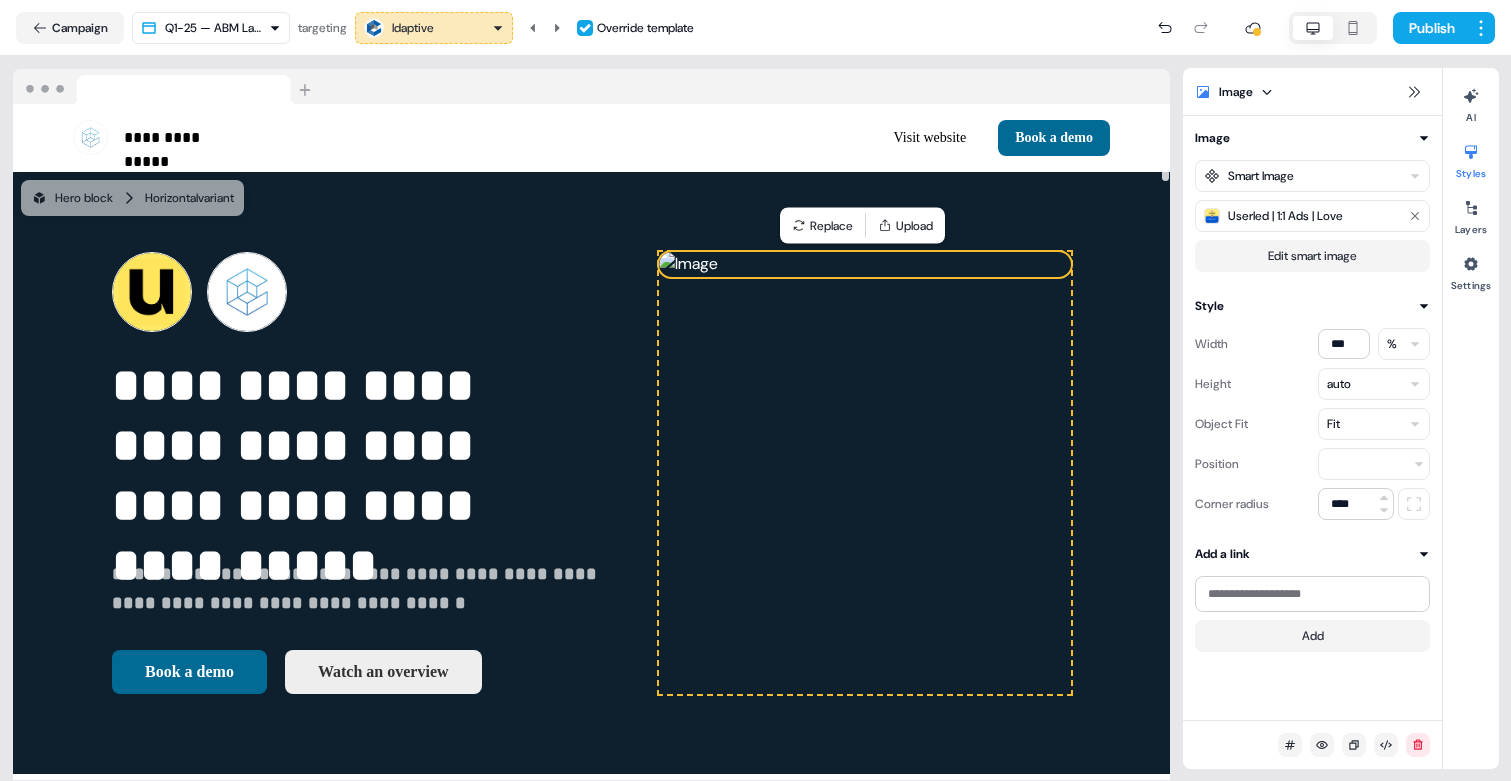 click at bounding box center [865, 264] 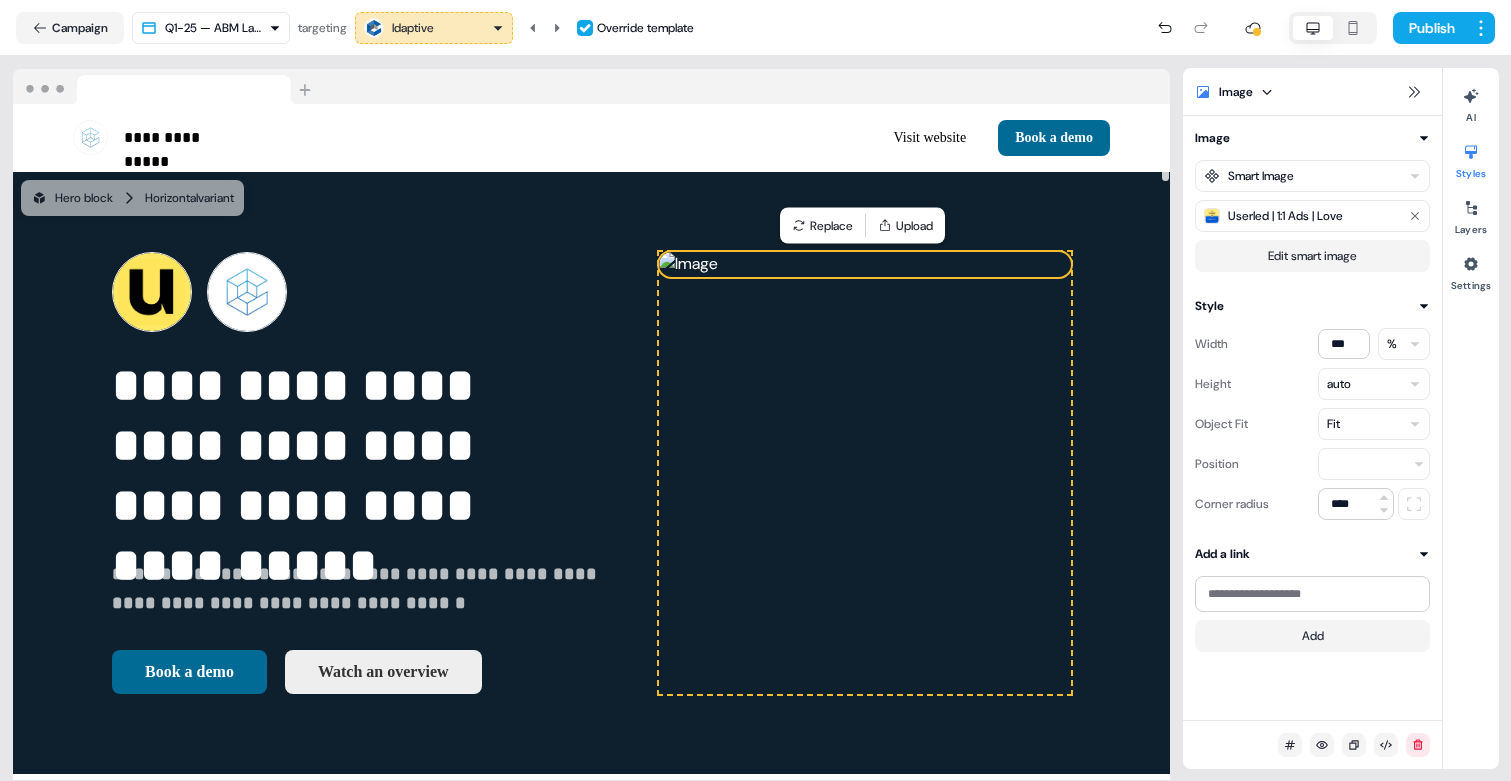click at bounding box center (865, 264) 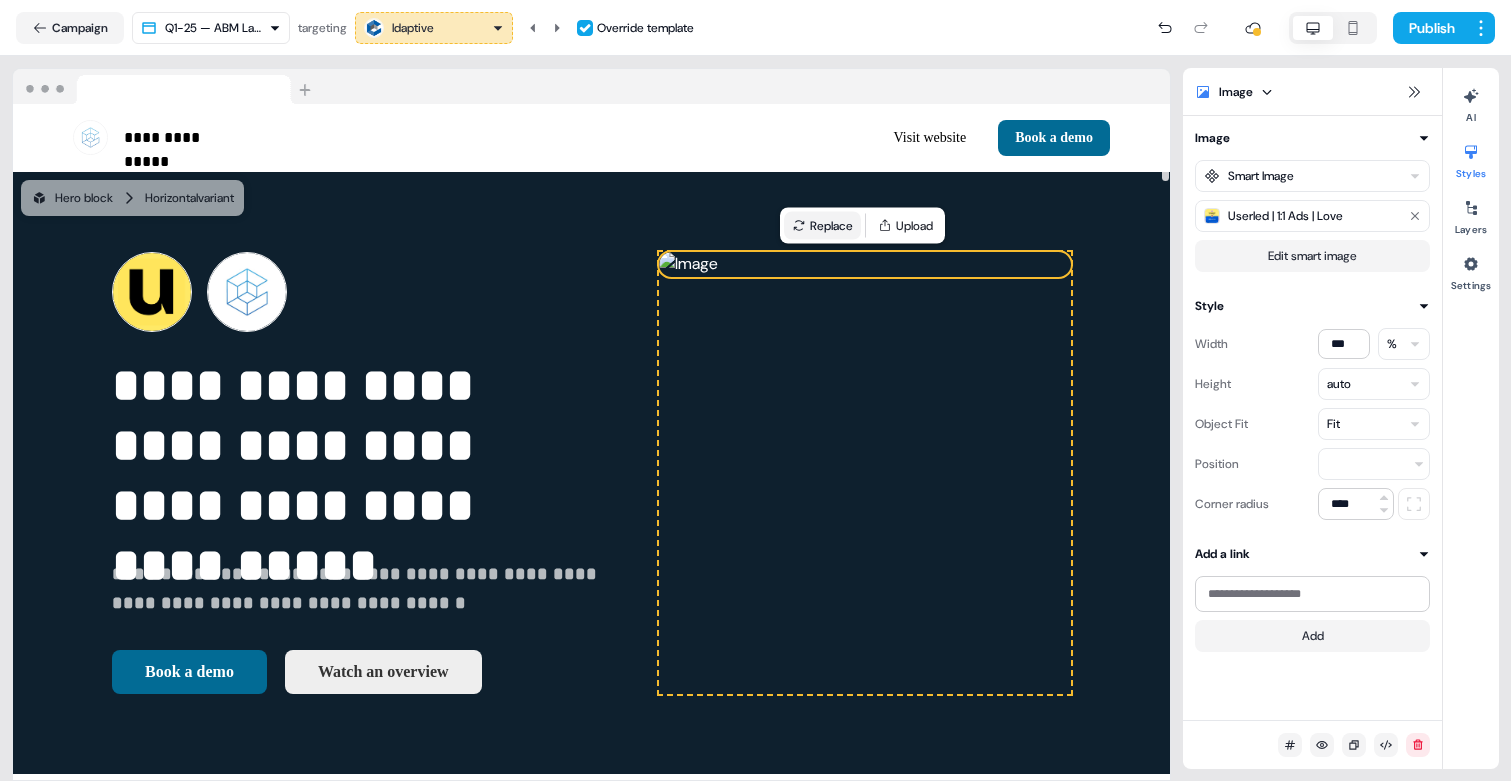 click on "Replace" at bounding box center [822, 226] 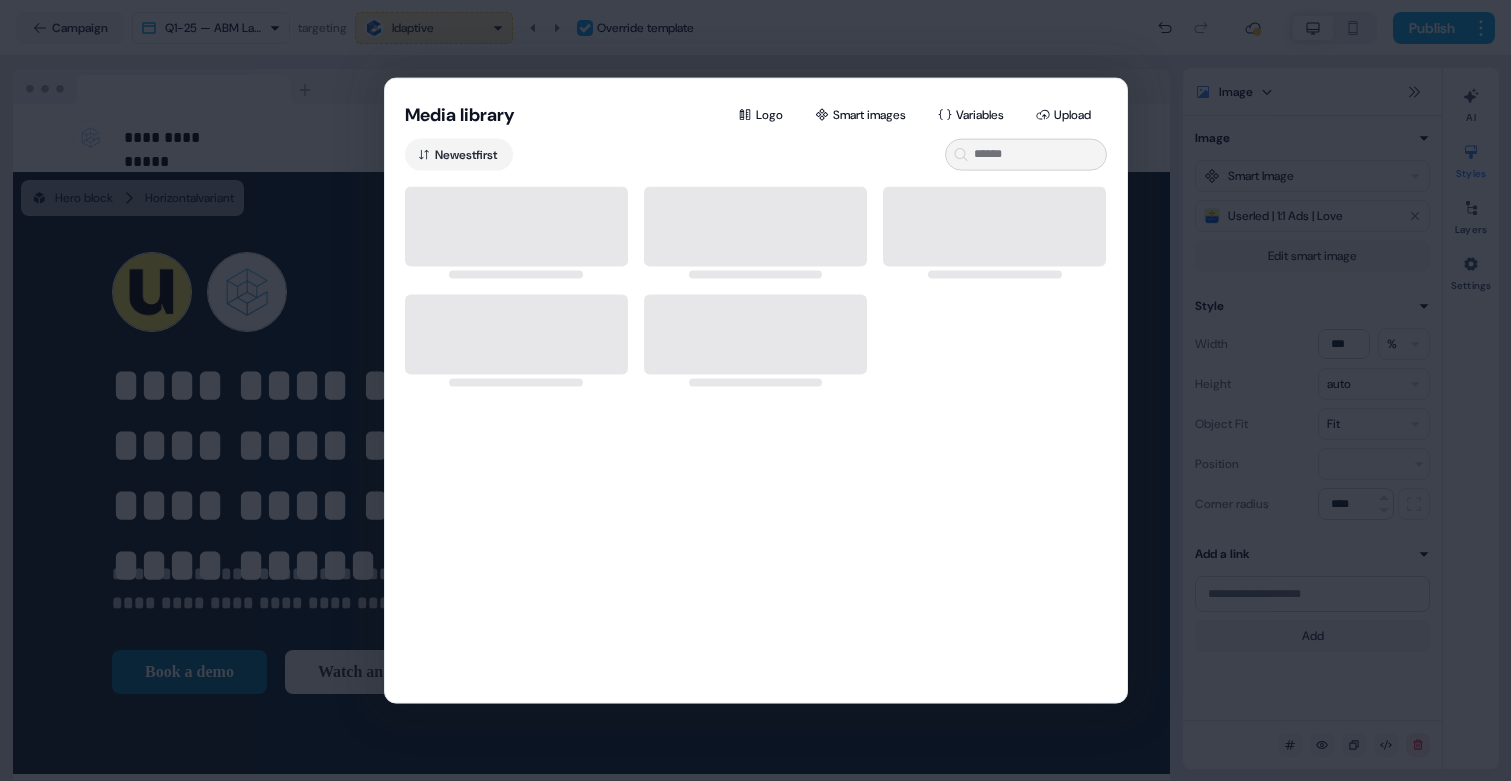 click on "Media library Logo Smart images Variables Upload Newest  first" at bounding box center [755, 390] 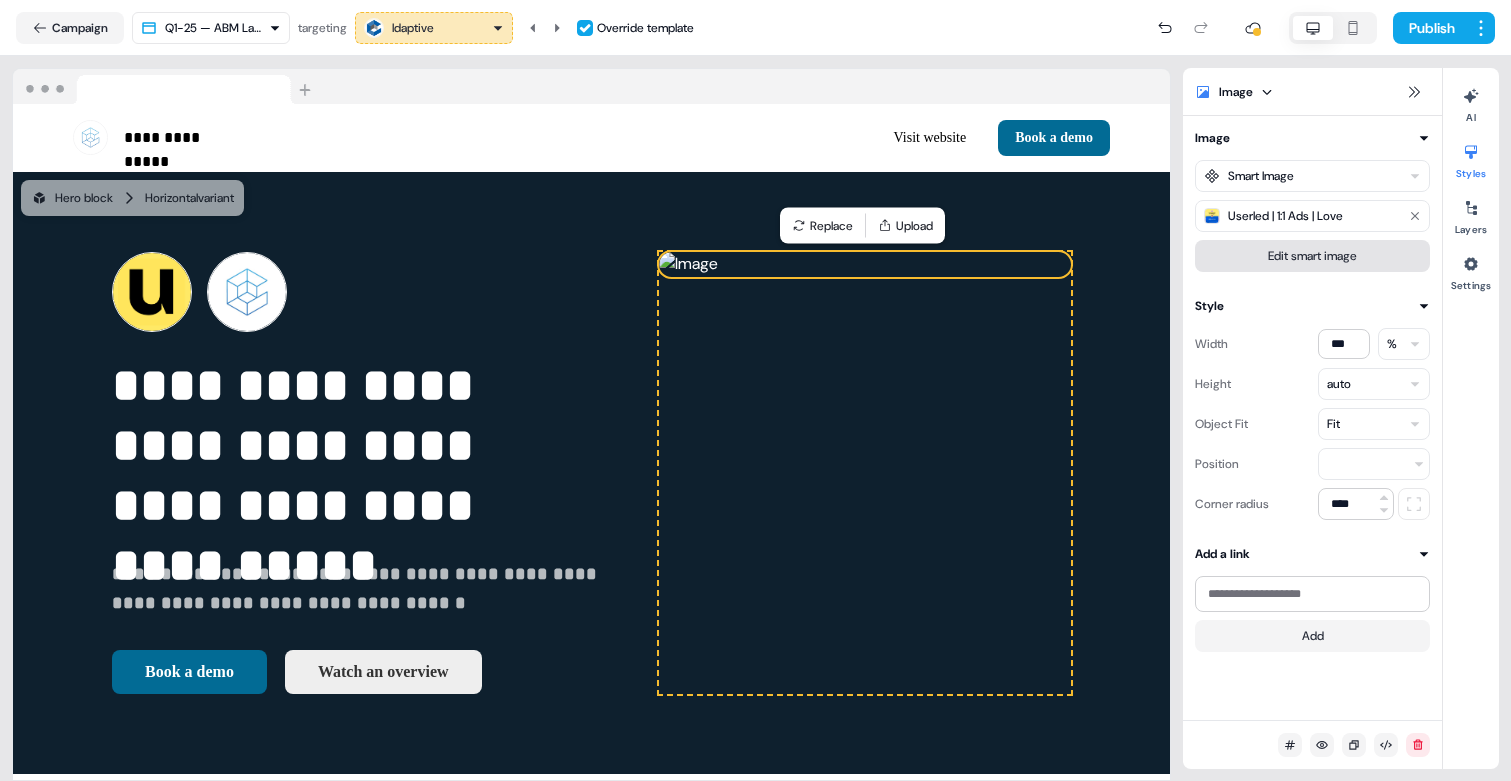 click on "Edit smart image" at bounding box center [1312, 256] 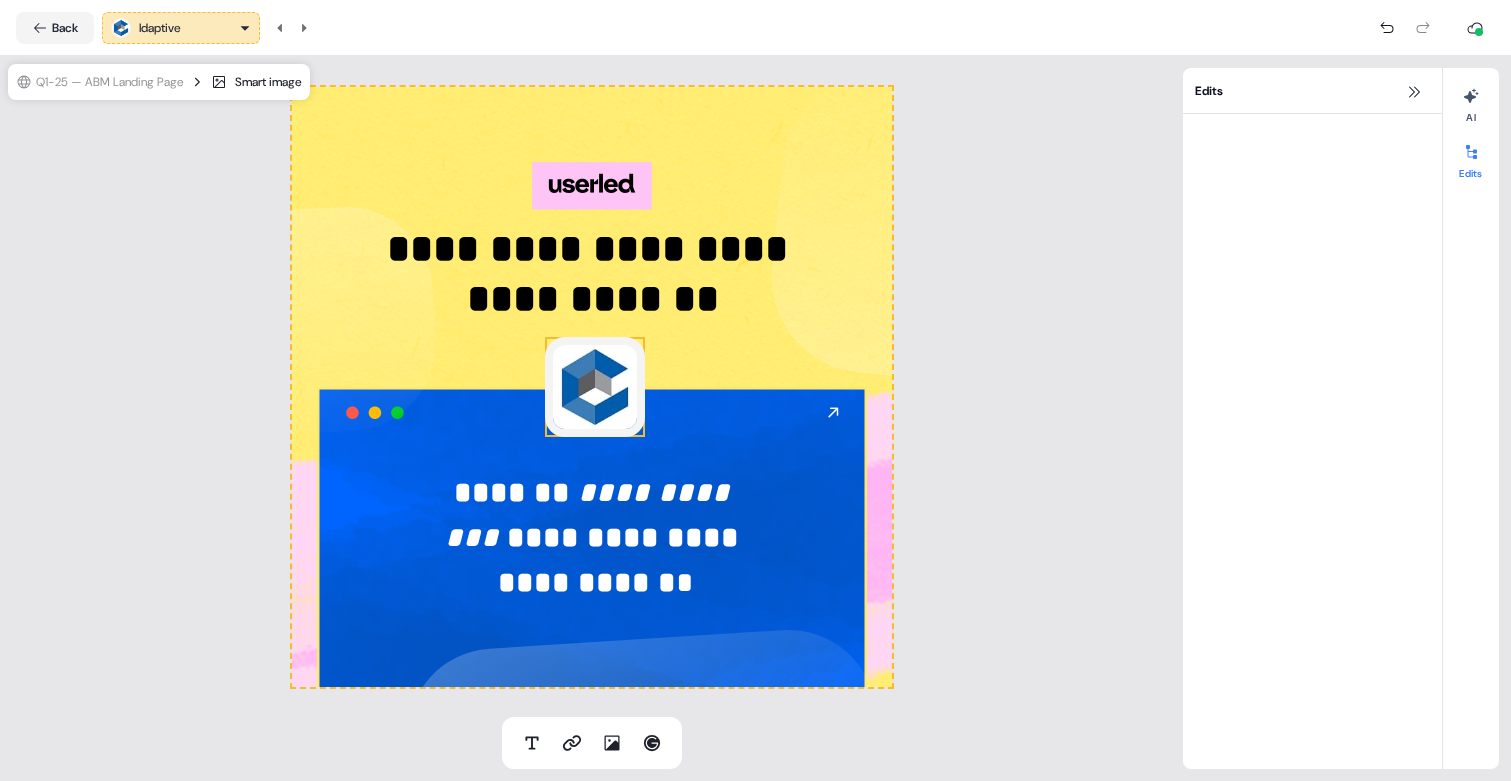 click at bounding box center (595, 387) 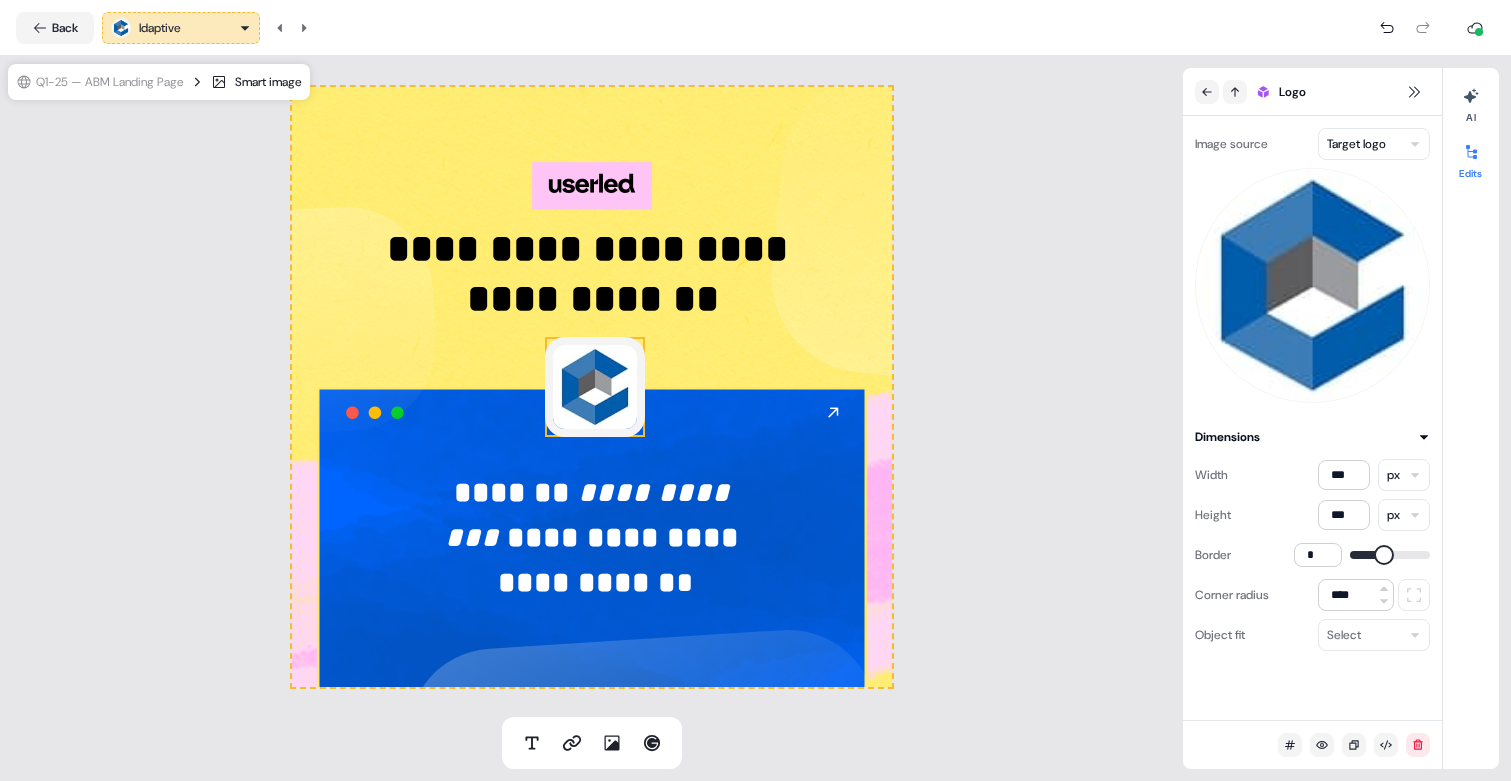 click on "**********" at bounding box center (755, 390) 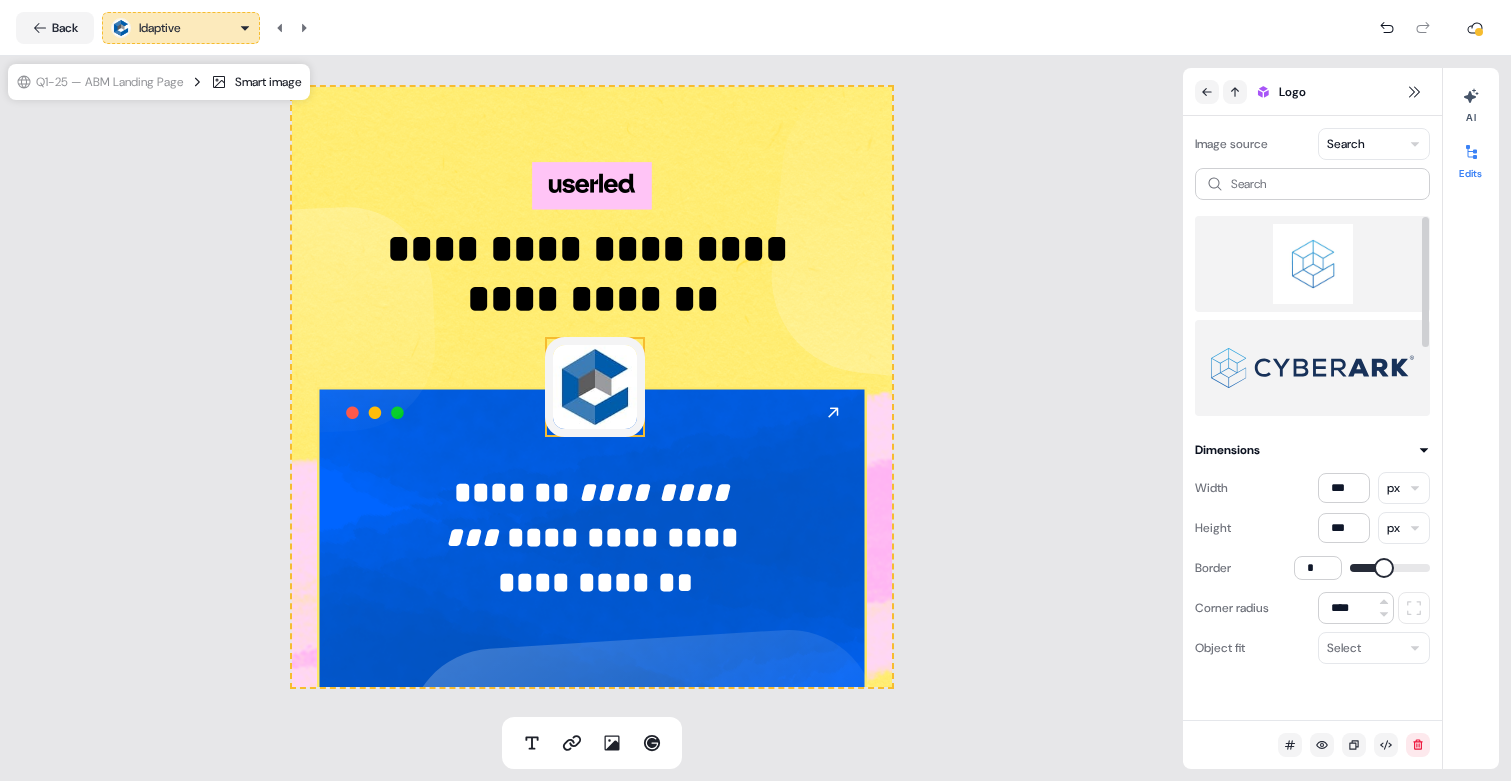 click at bounding box center [1312, 264] 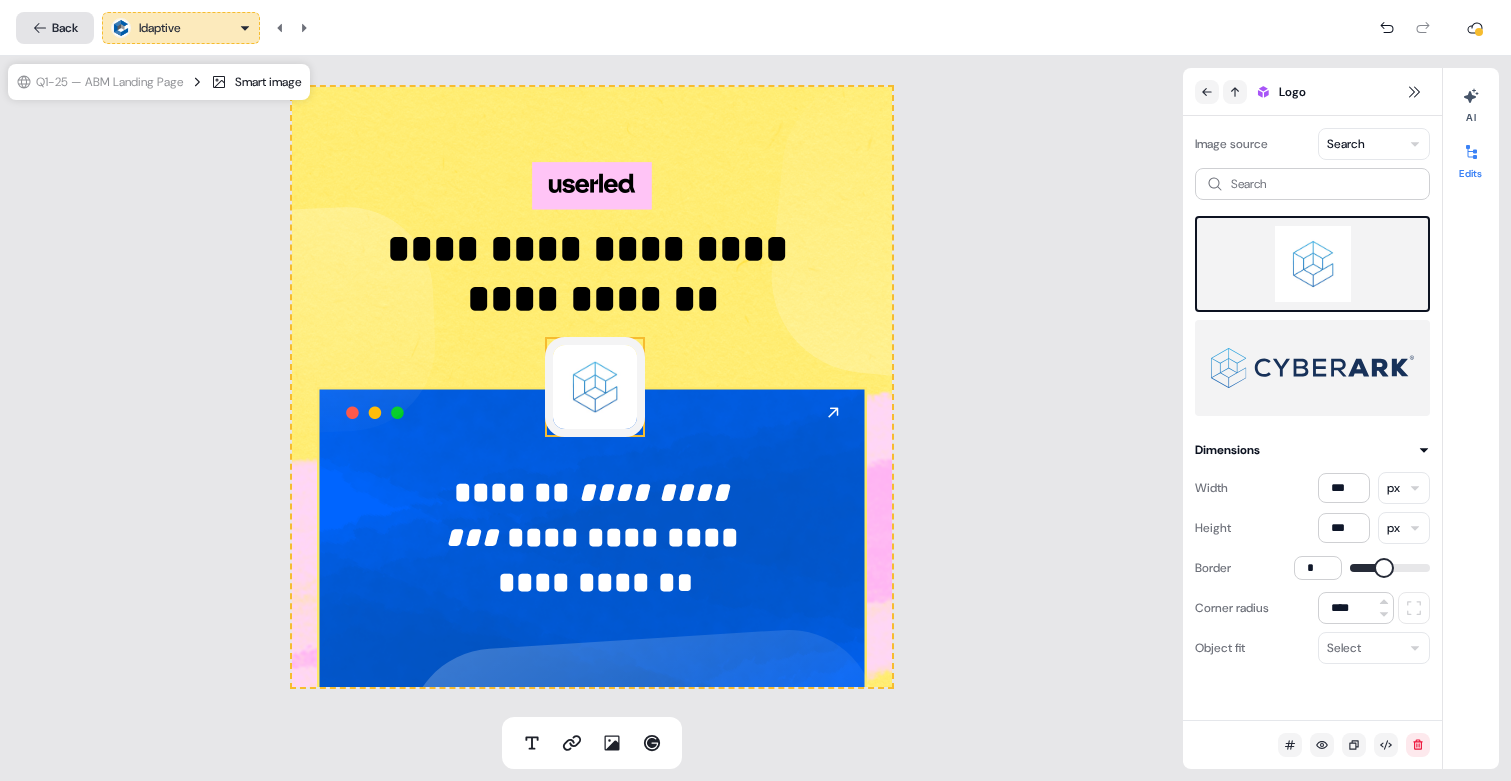 click on "Back" at bounding box center (55, 28) 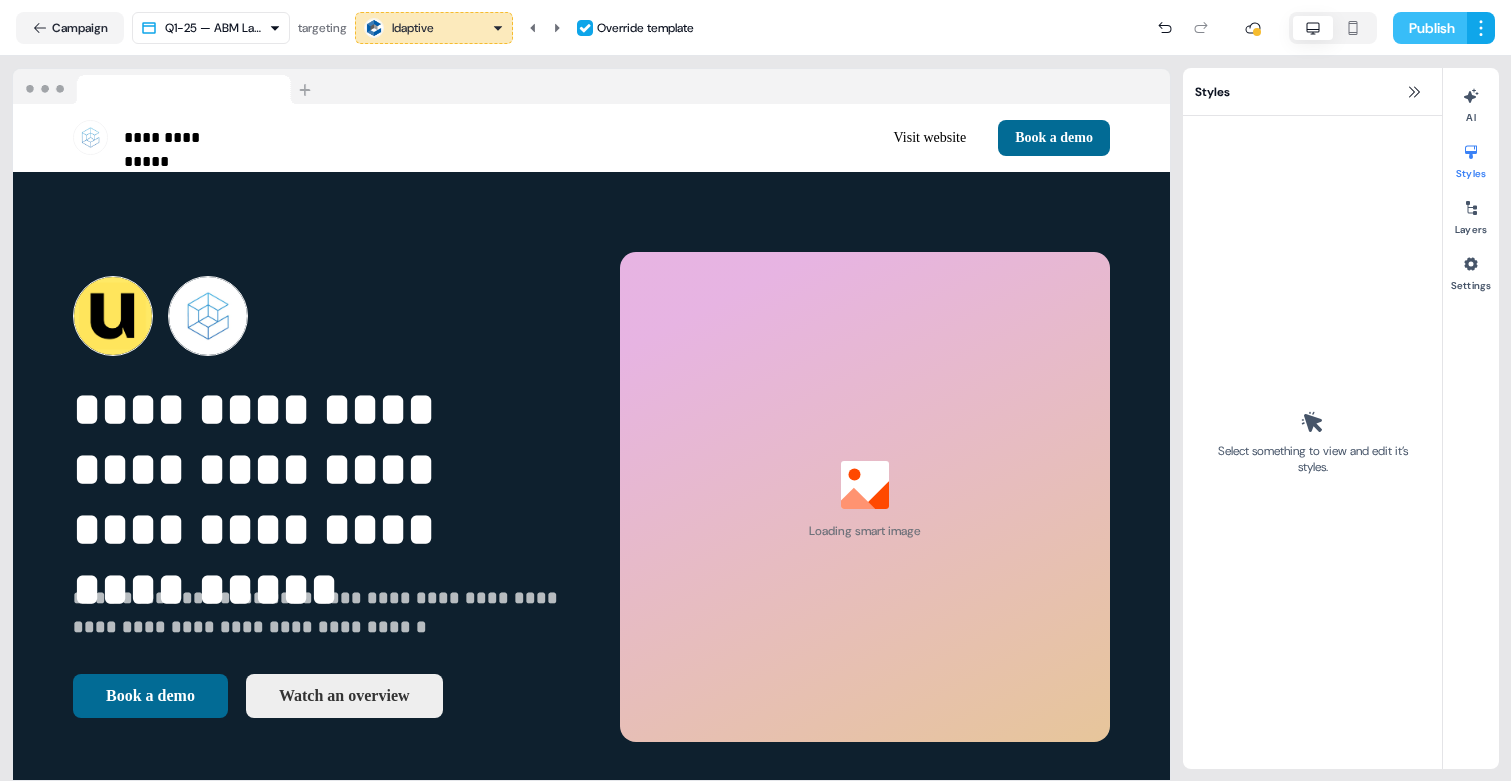 click on "Publish" at bounding box center (1430, 28) 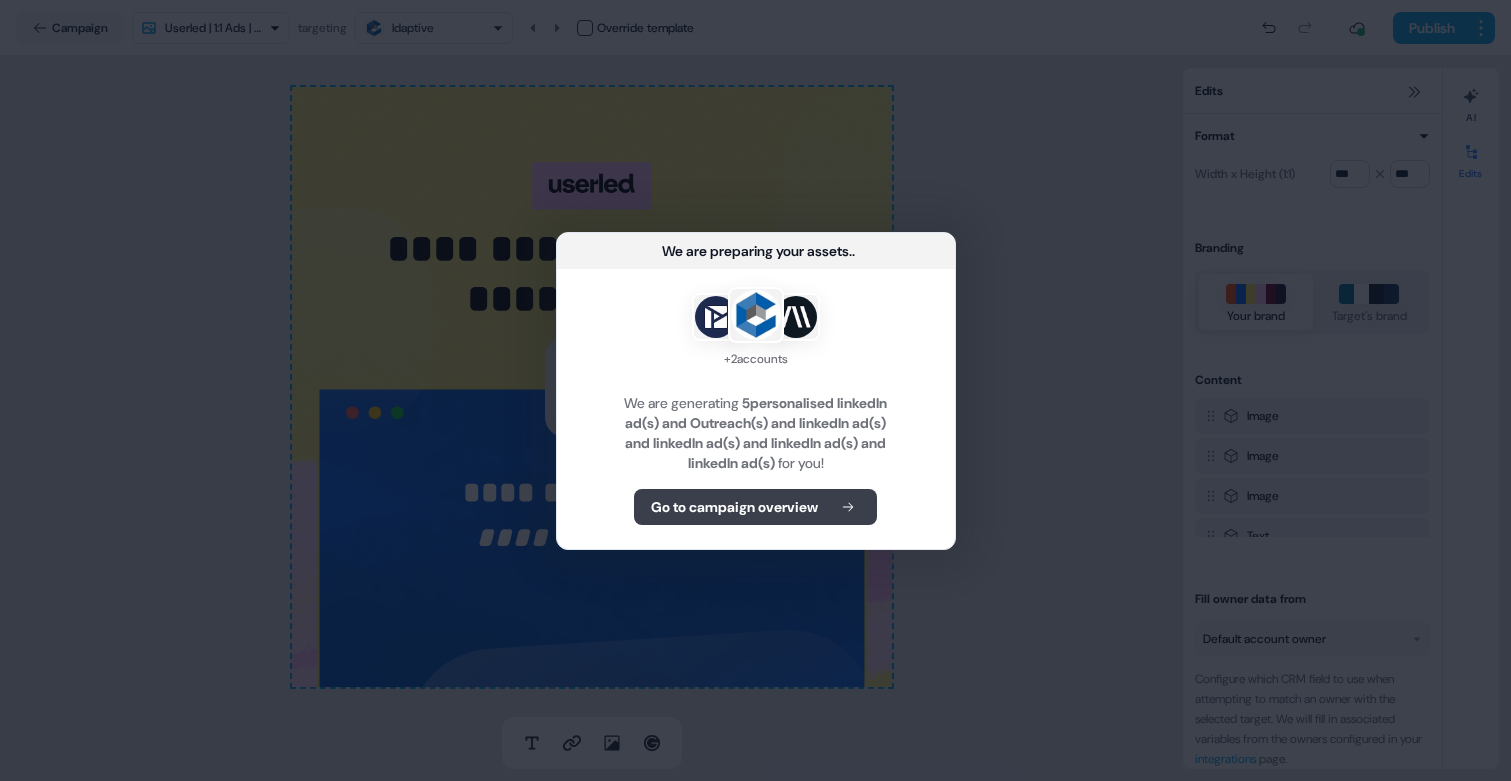 click on "Go to campaign overview" at bounding box center [755, 507] 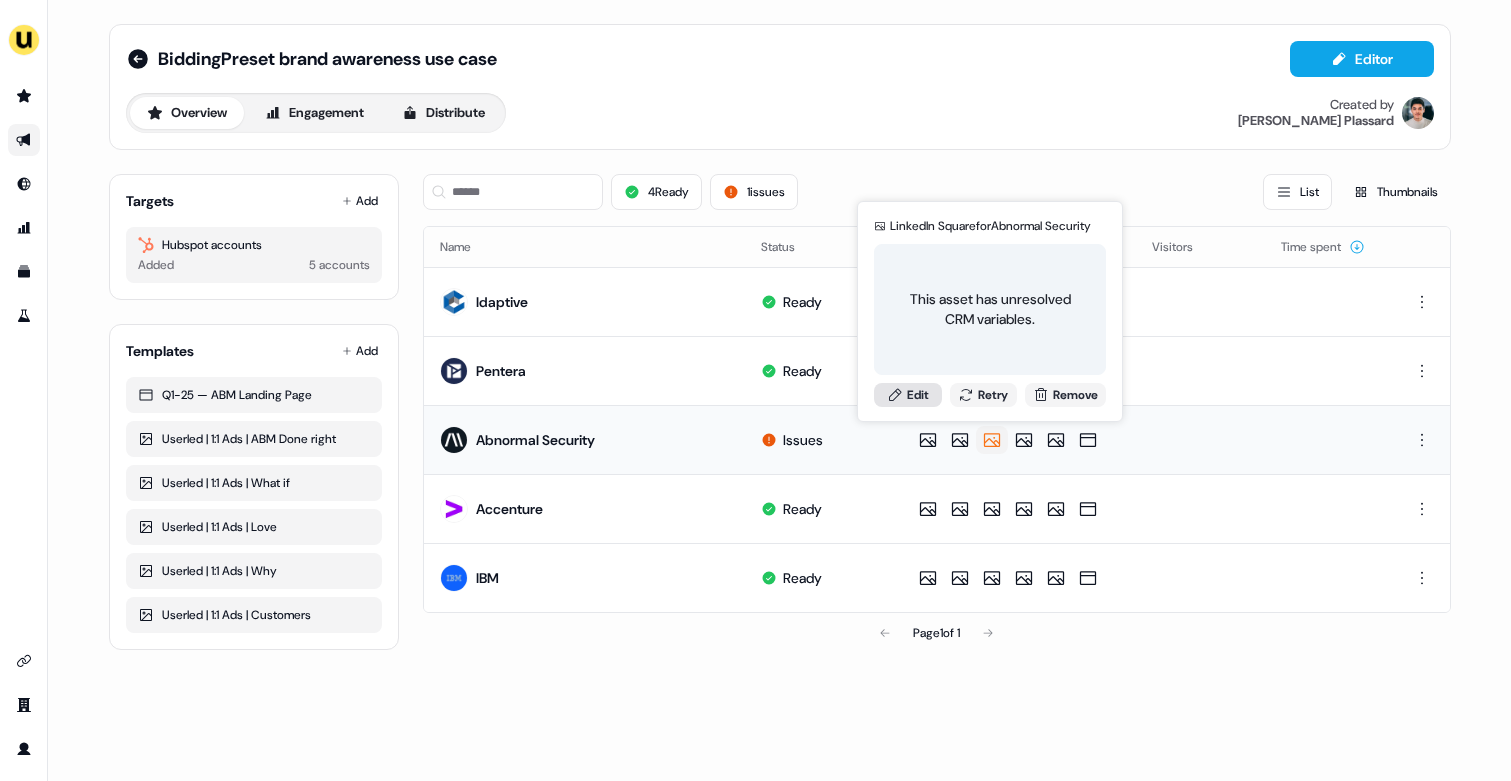 click on "Edit" at bounding box center (908, 395) 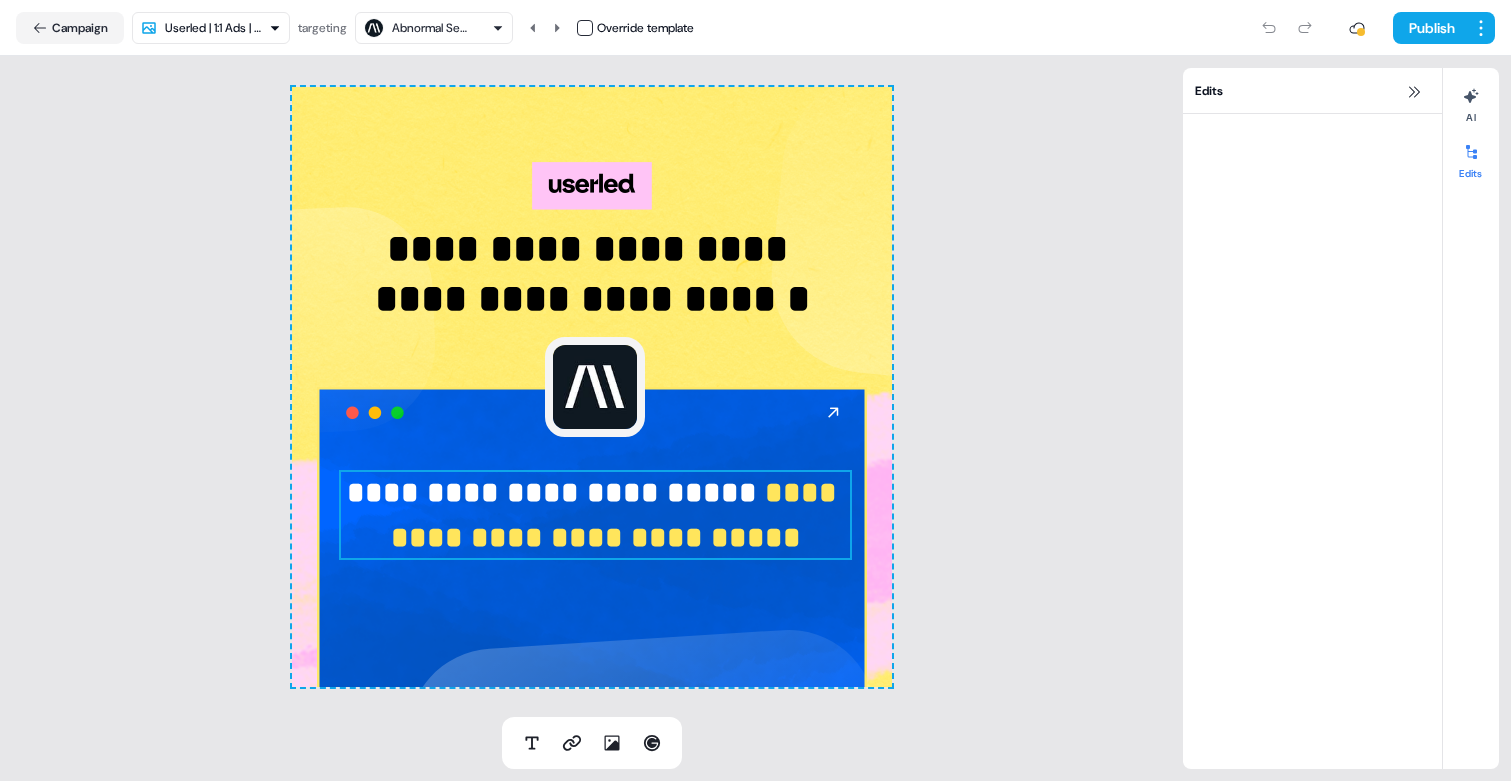 click on "**********" at bounding box center (595, 515) 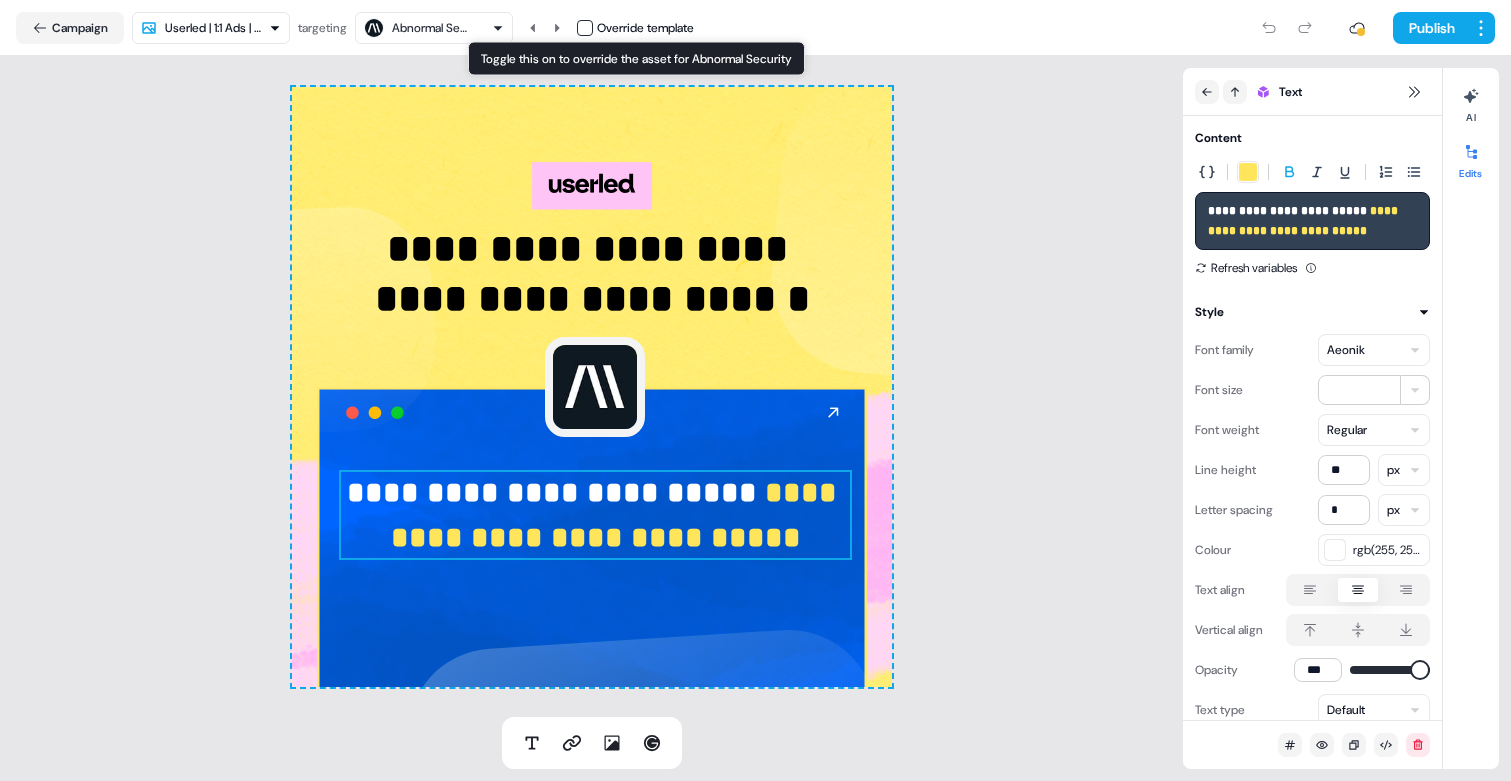 click at bounding box center [585, 28] 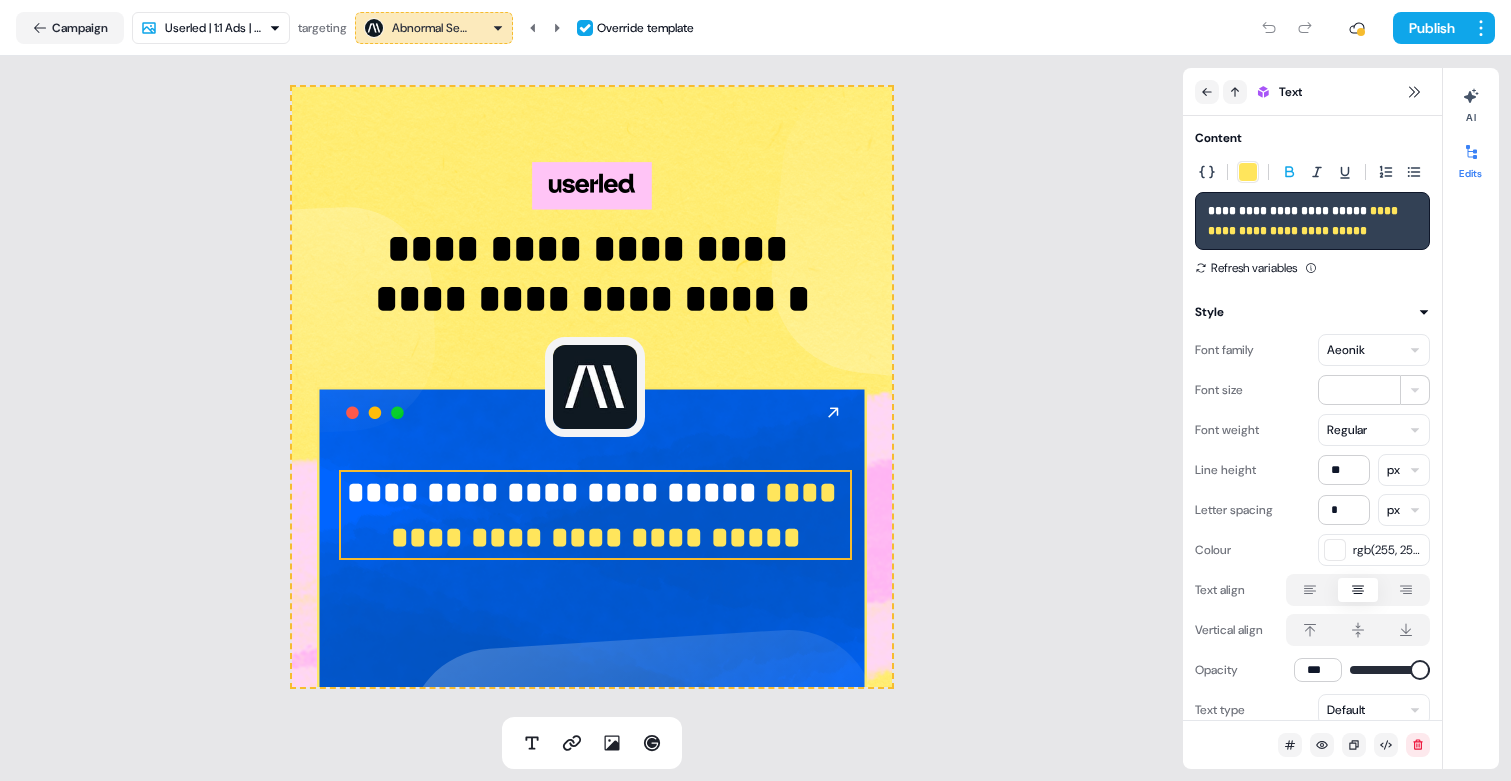 click on "**********" at bounding box center (755, 390) 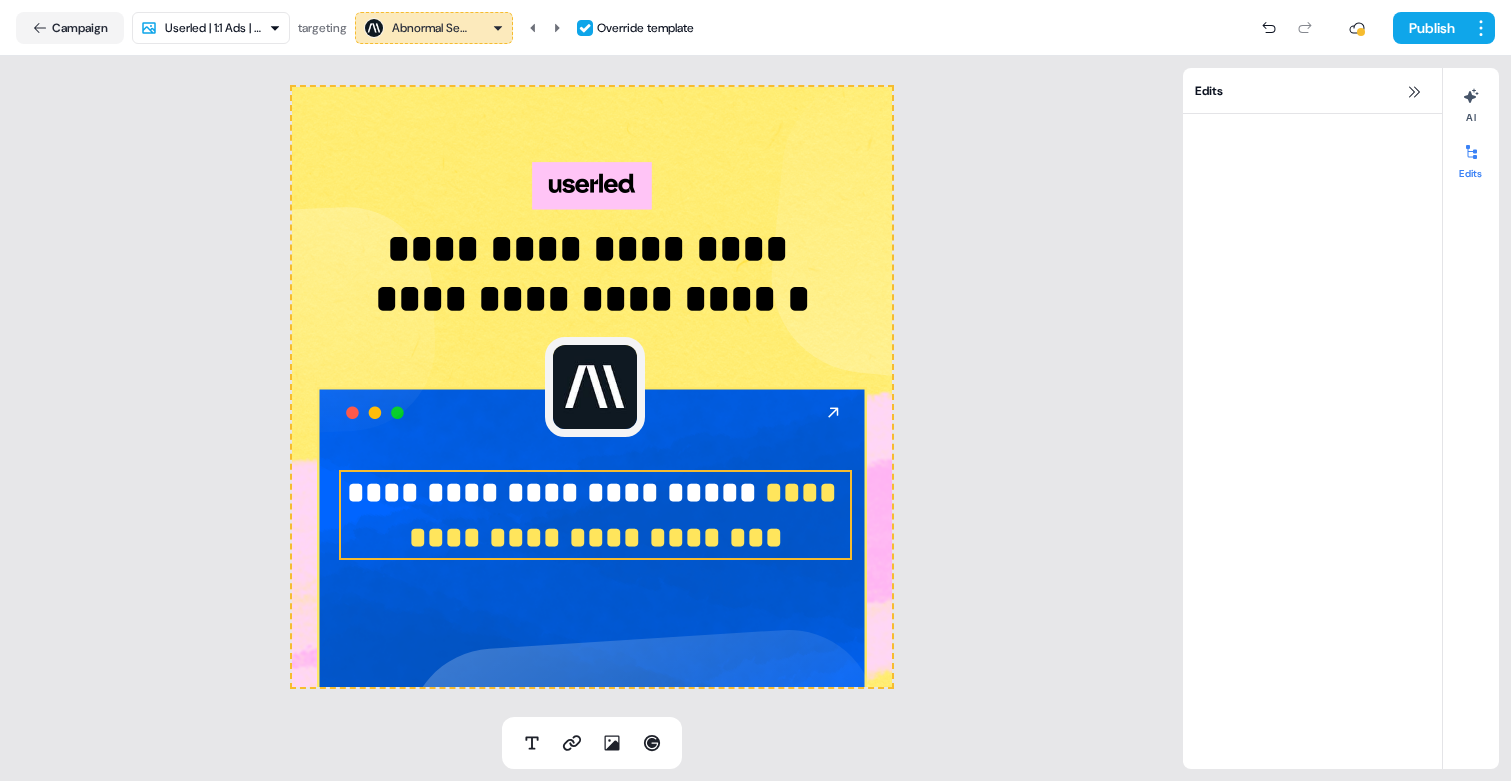 click on "**********" at bounding box center [556, 492] 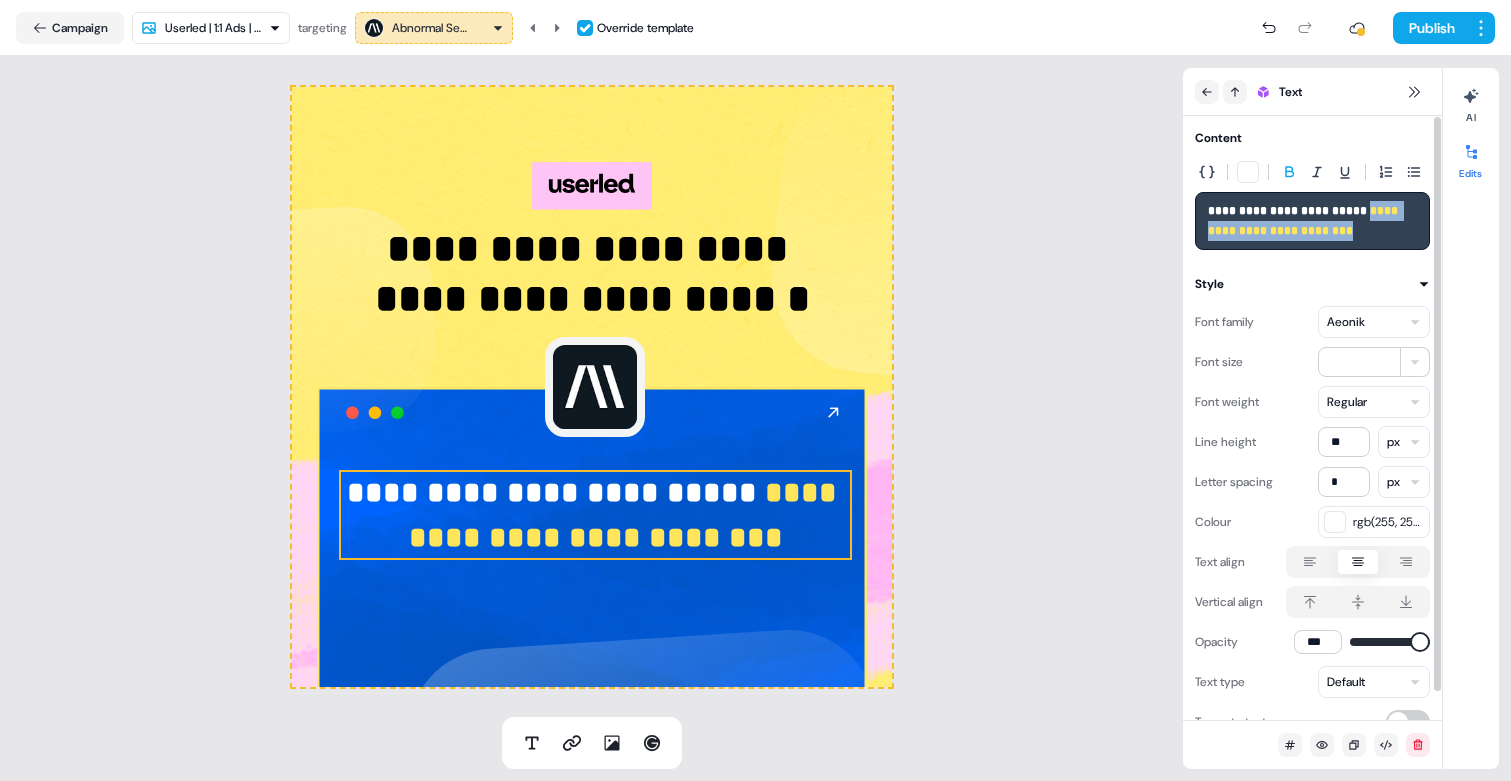 drag, startPoint x: 1369, startPoint y: 209, endPoint x: 1384, endPoint y: 286, distance: 78.44743 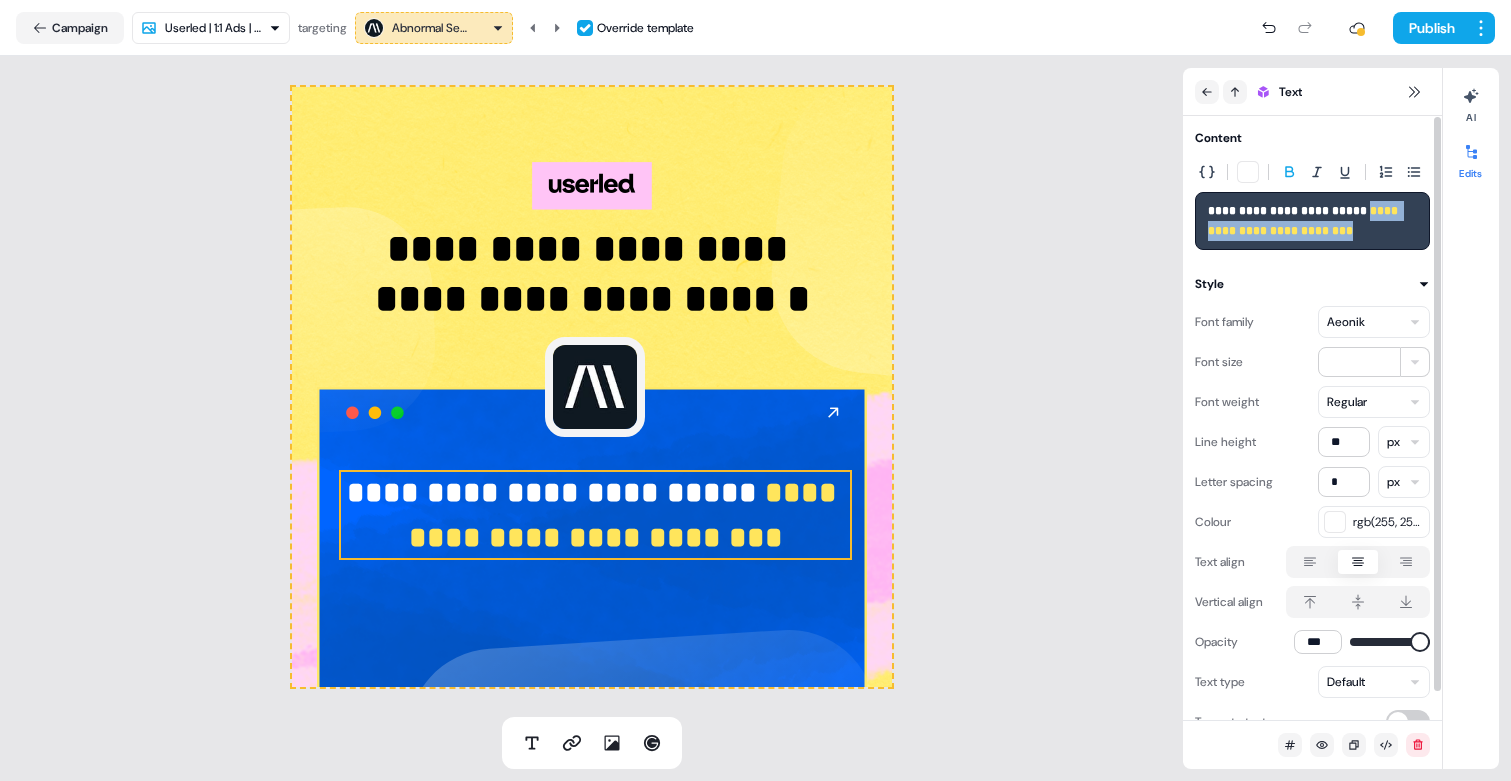 click on "**********" at bounding box center (1312, 433) 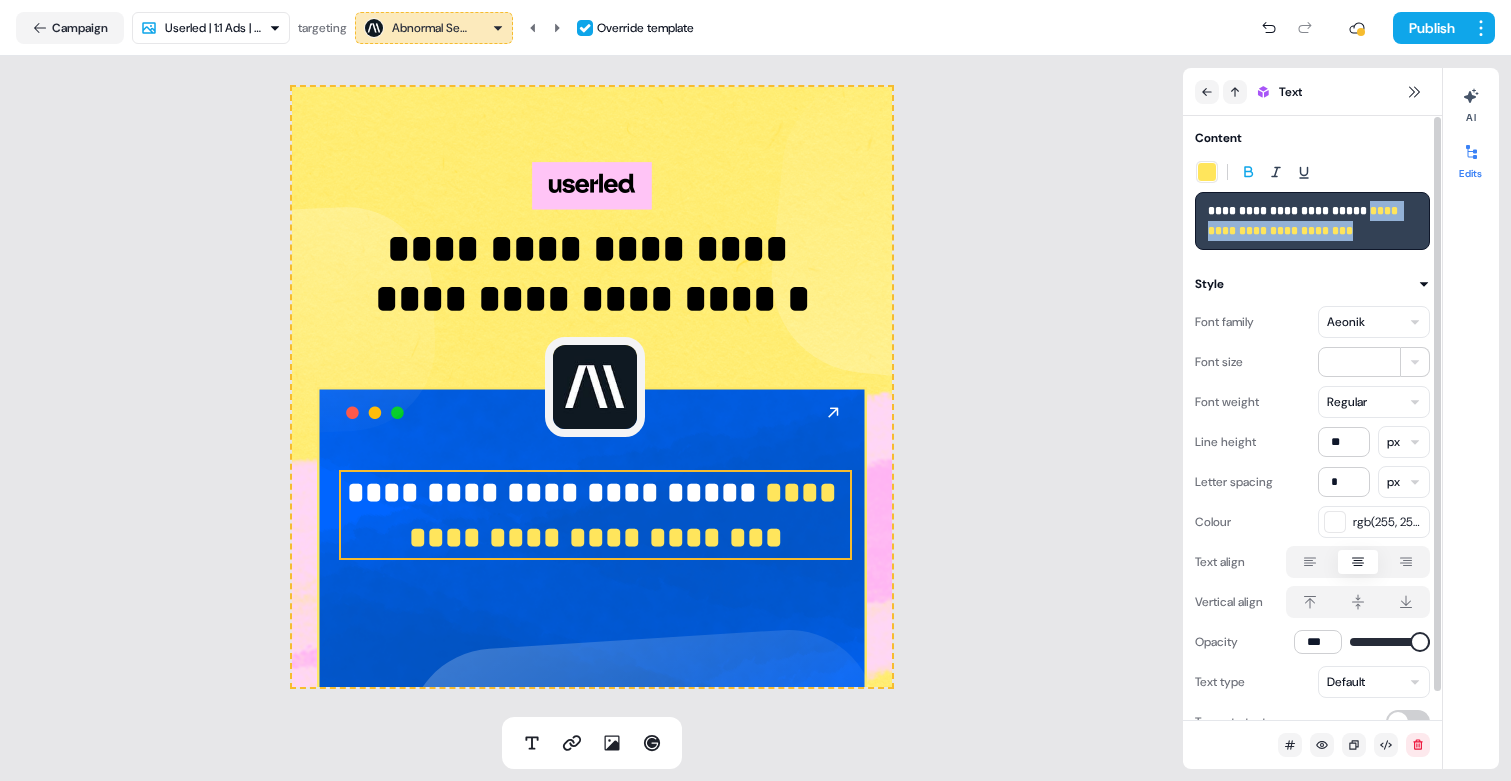 copy on "**********" 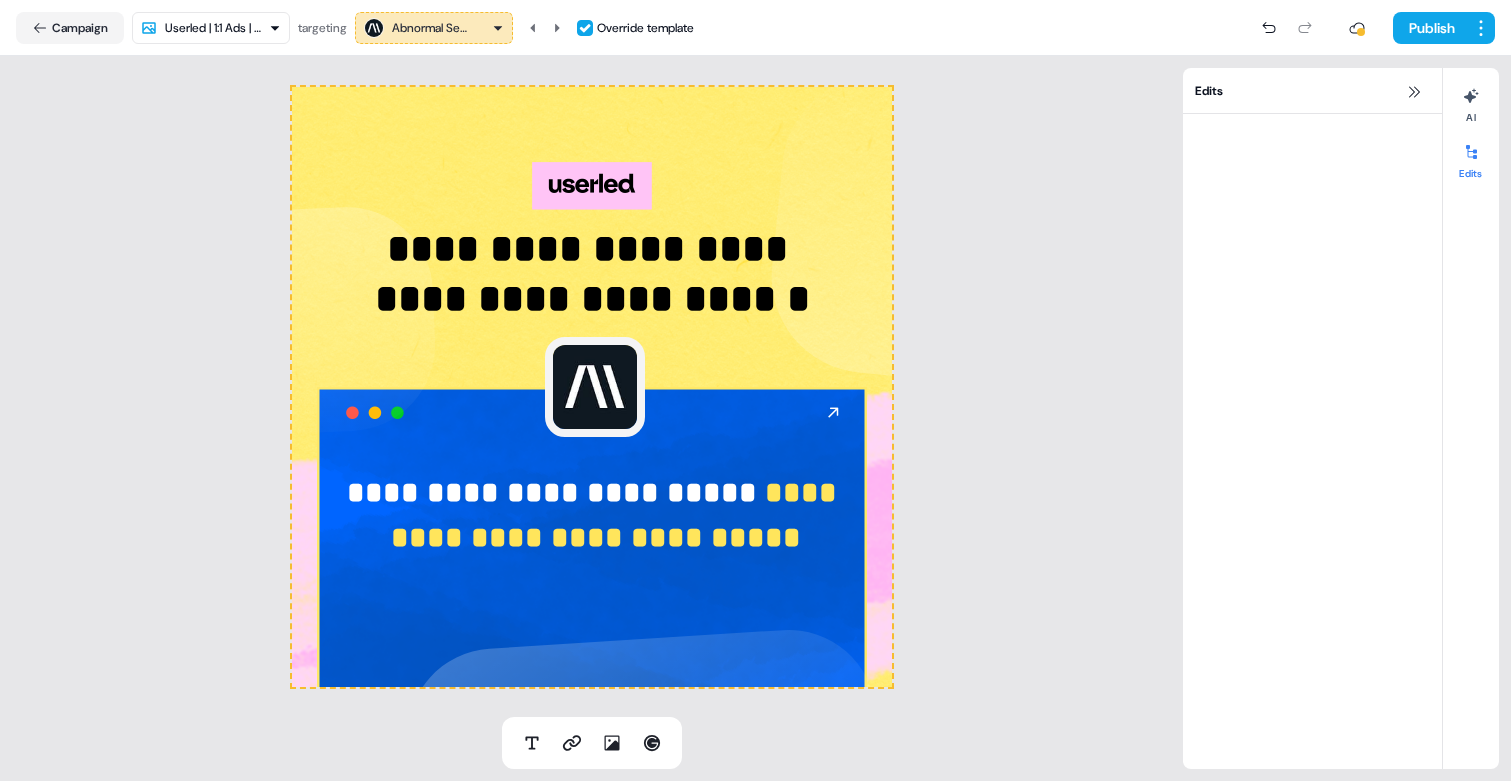 click on "**********" at bounding box center [592, 387] 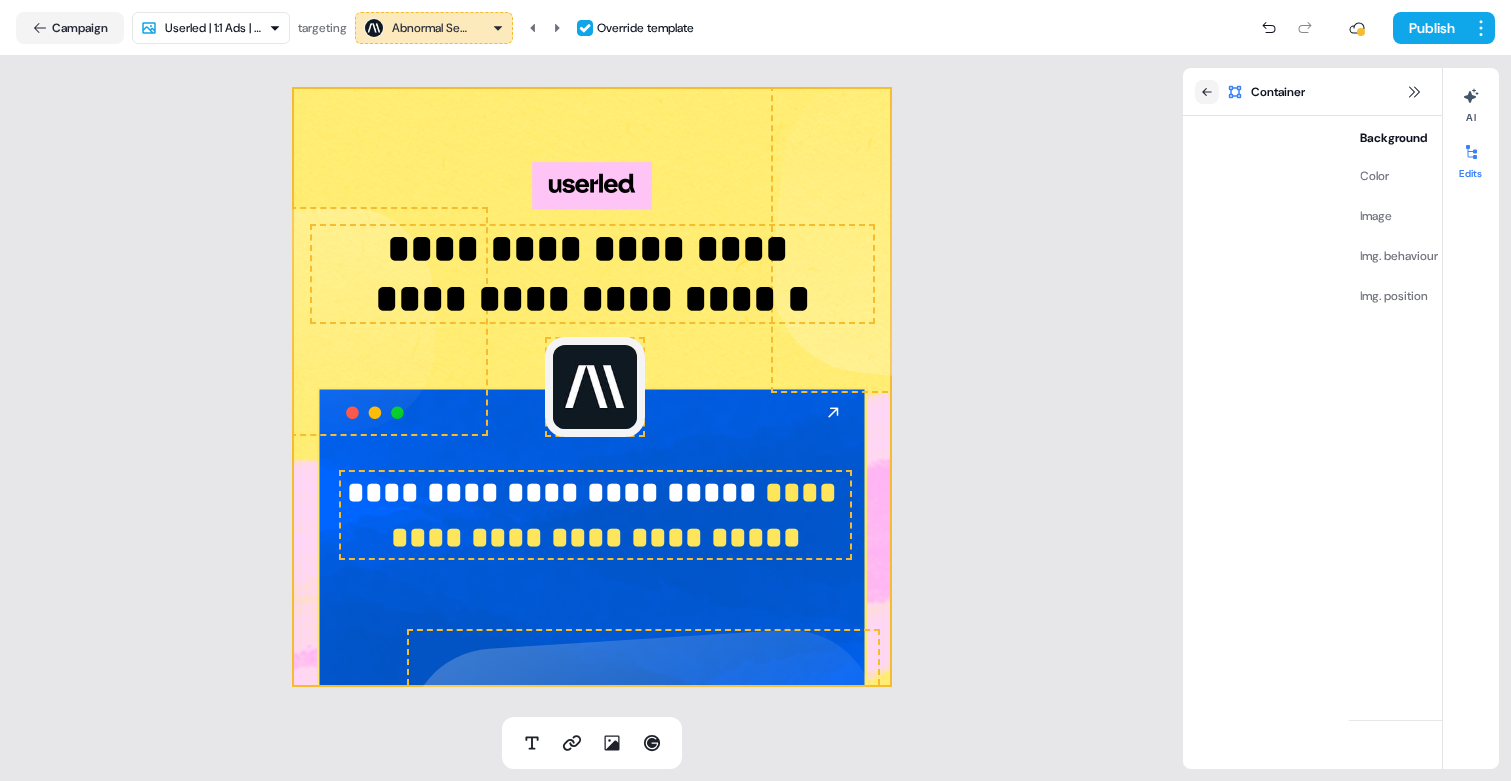 click on "**********" at bounding box center (618, 515) 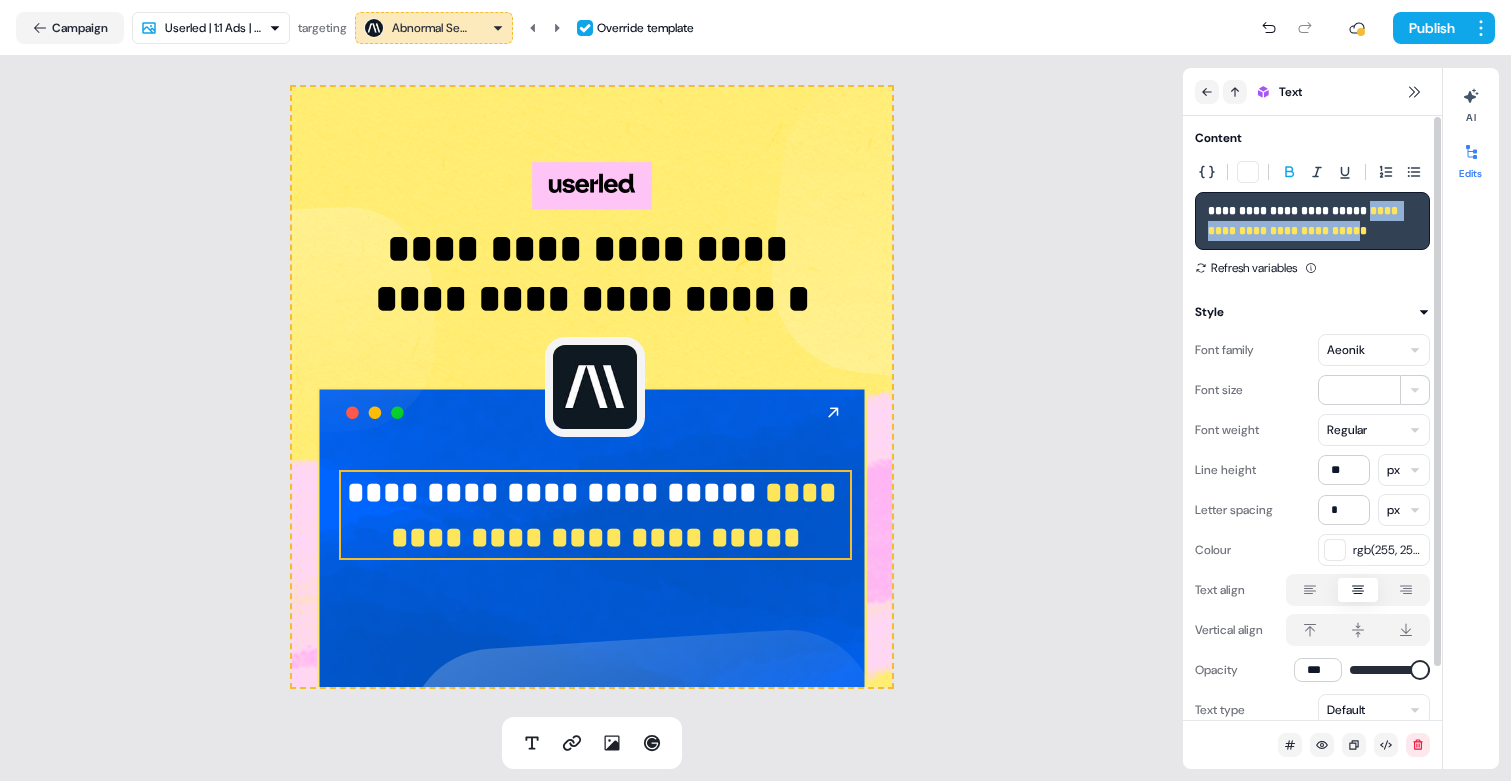drag, startPoint x: 1370, startPoint y: 205, endPoint x: 1403, endPoint y: 271, distance: 73.790245 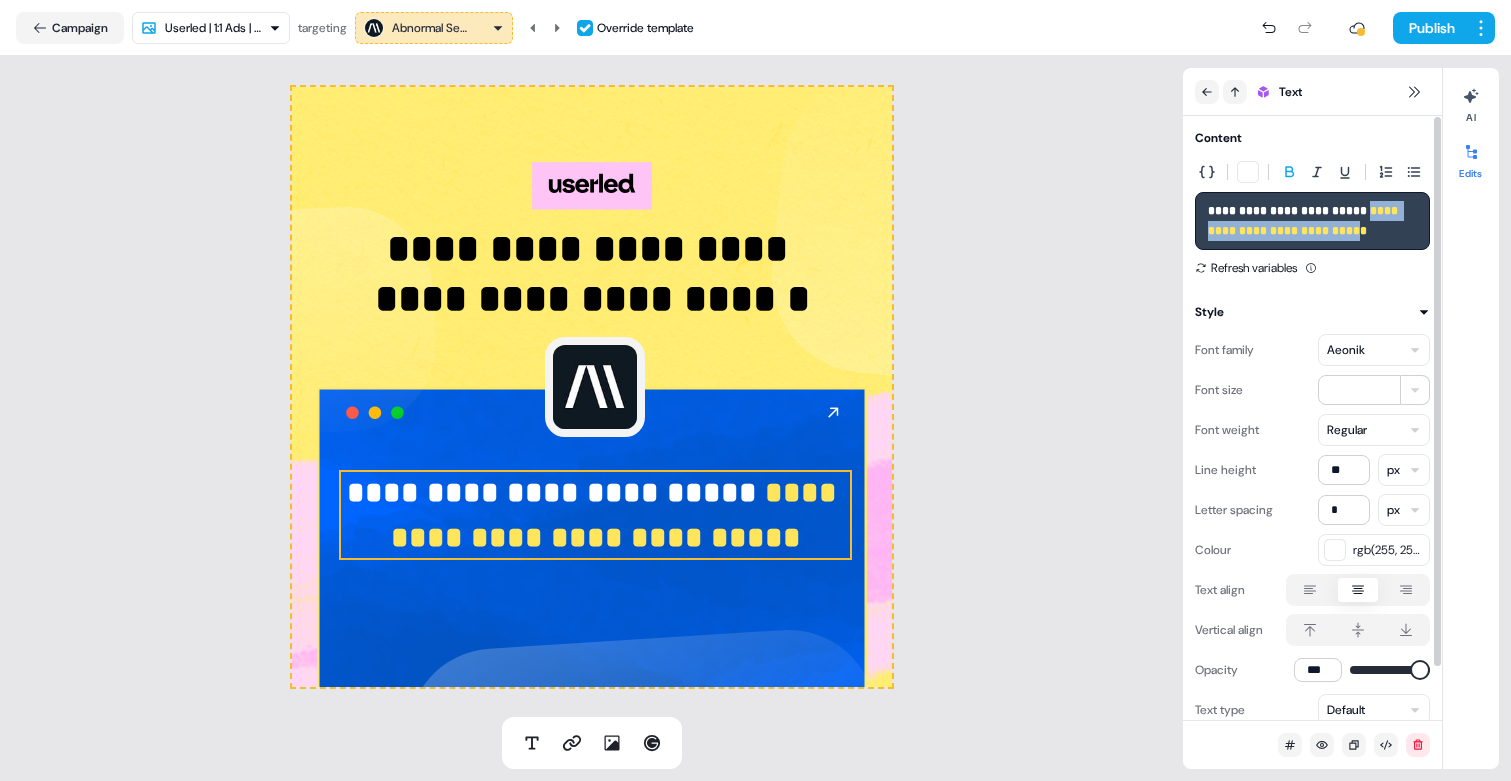 click on "**********" at bounding box center (1312, 221) 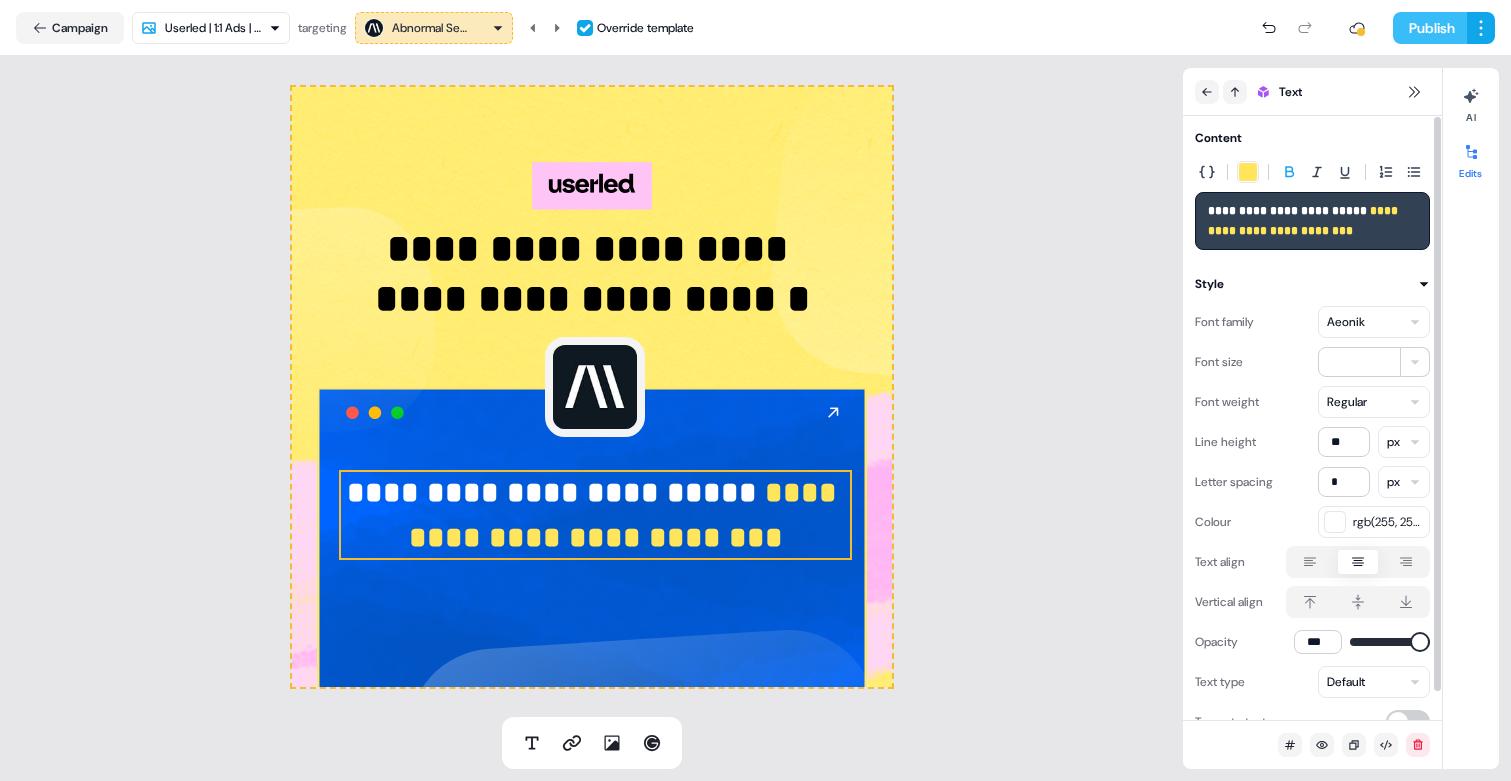 click on "Publish" at bounding box center [1430, 28] 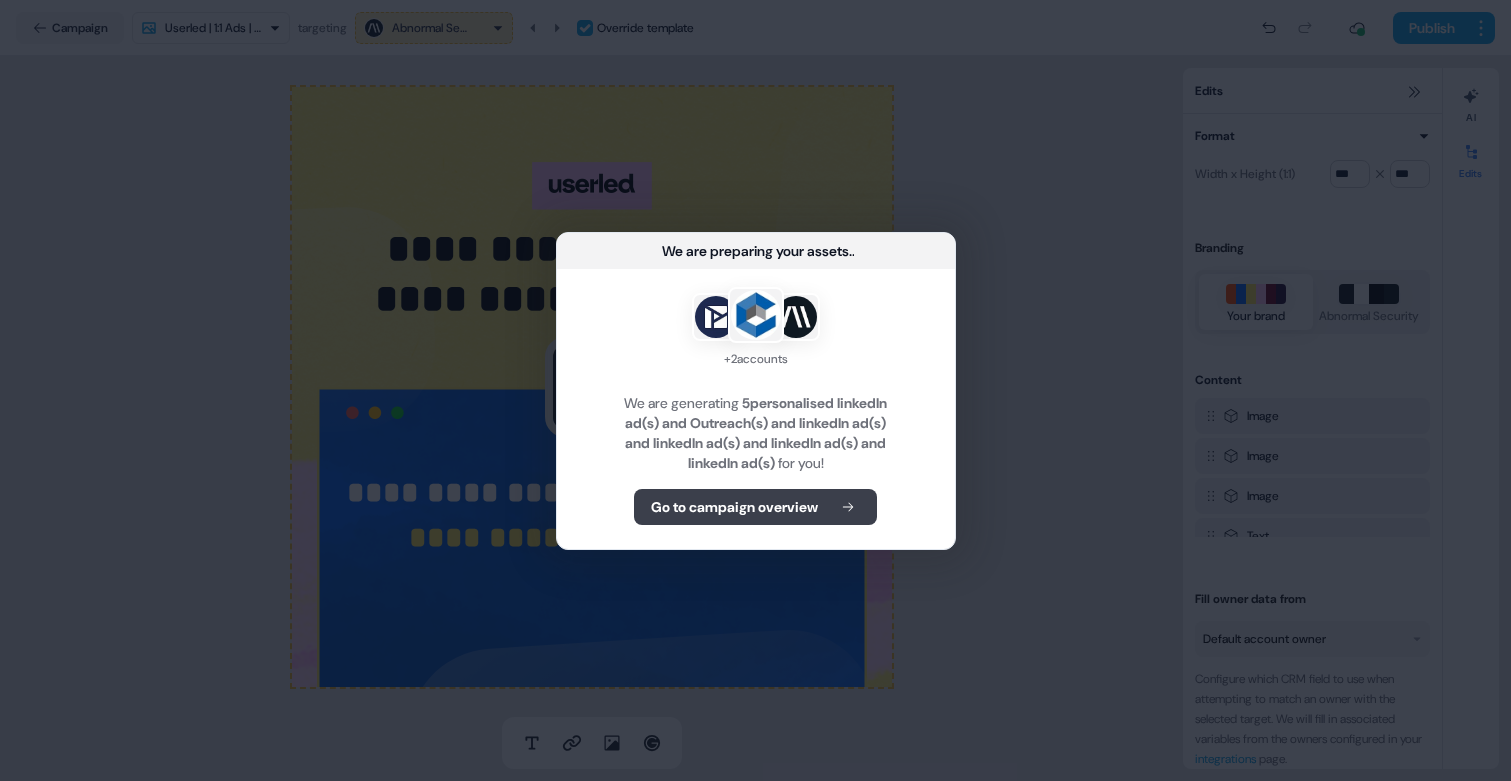 click on "Go to campaign overview" at bounding box center [734, 507] 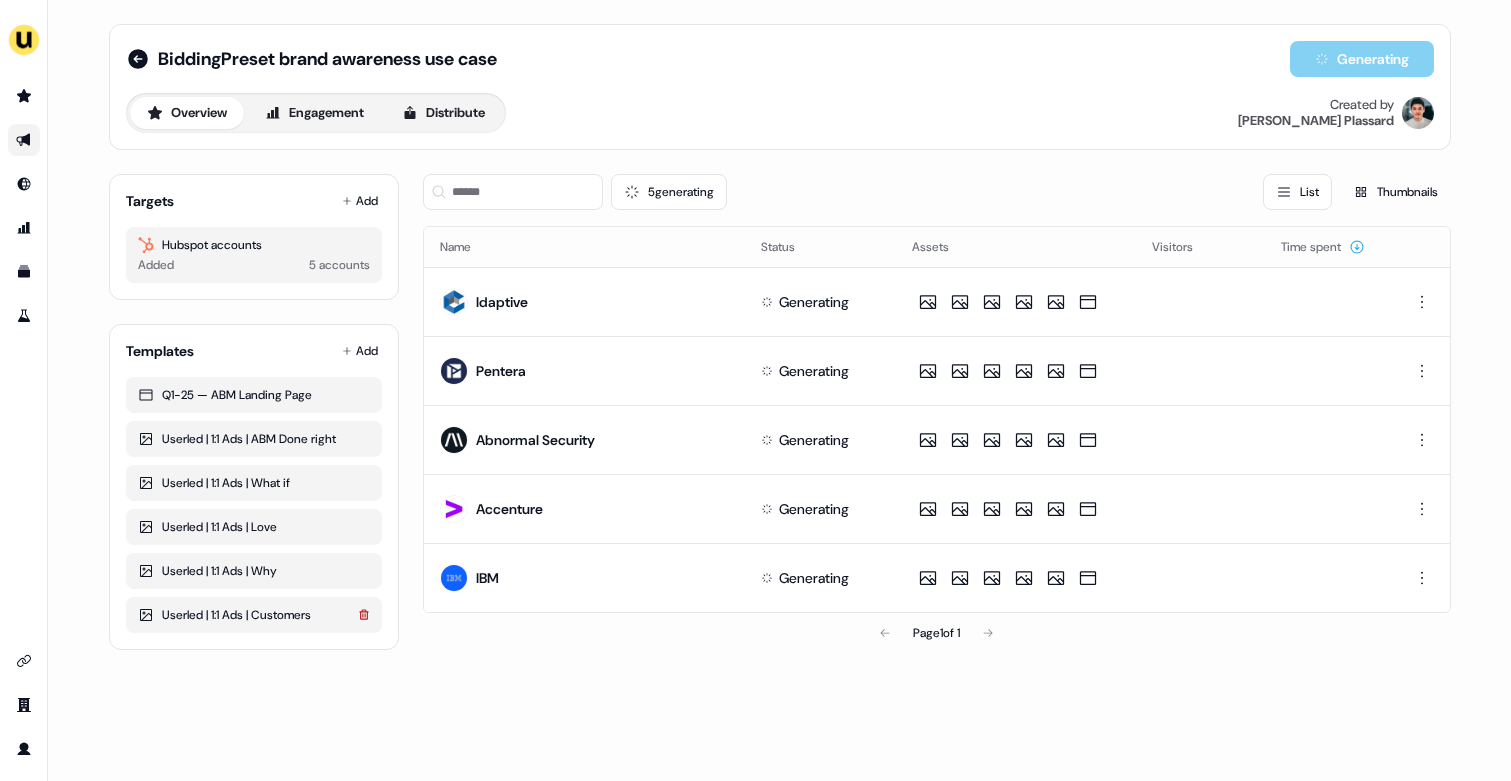 click 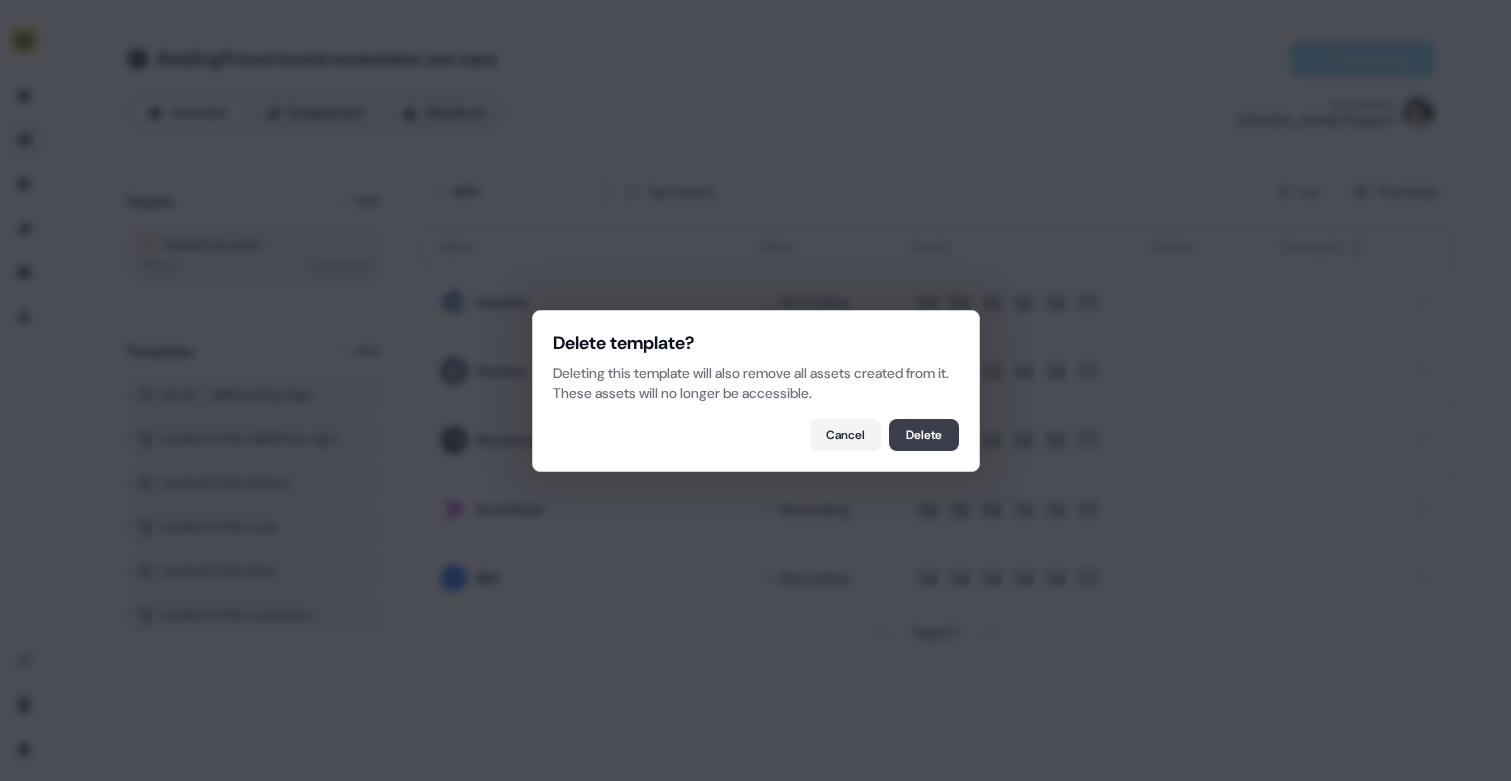 click on "Delete" at bounding box center [924, 435] 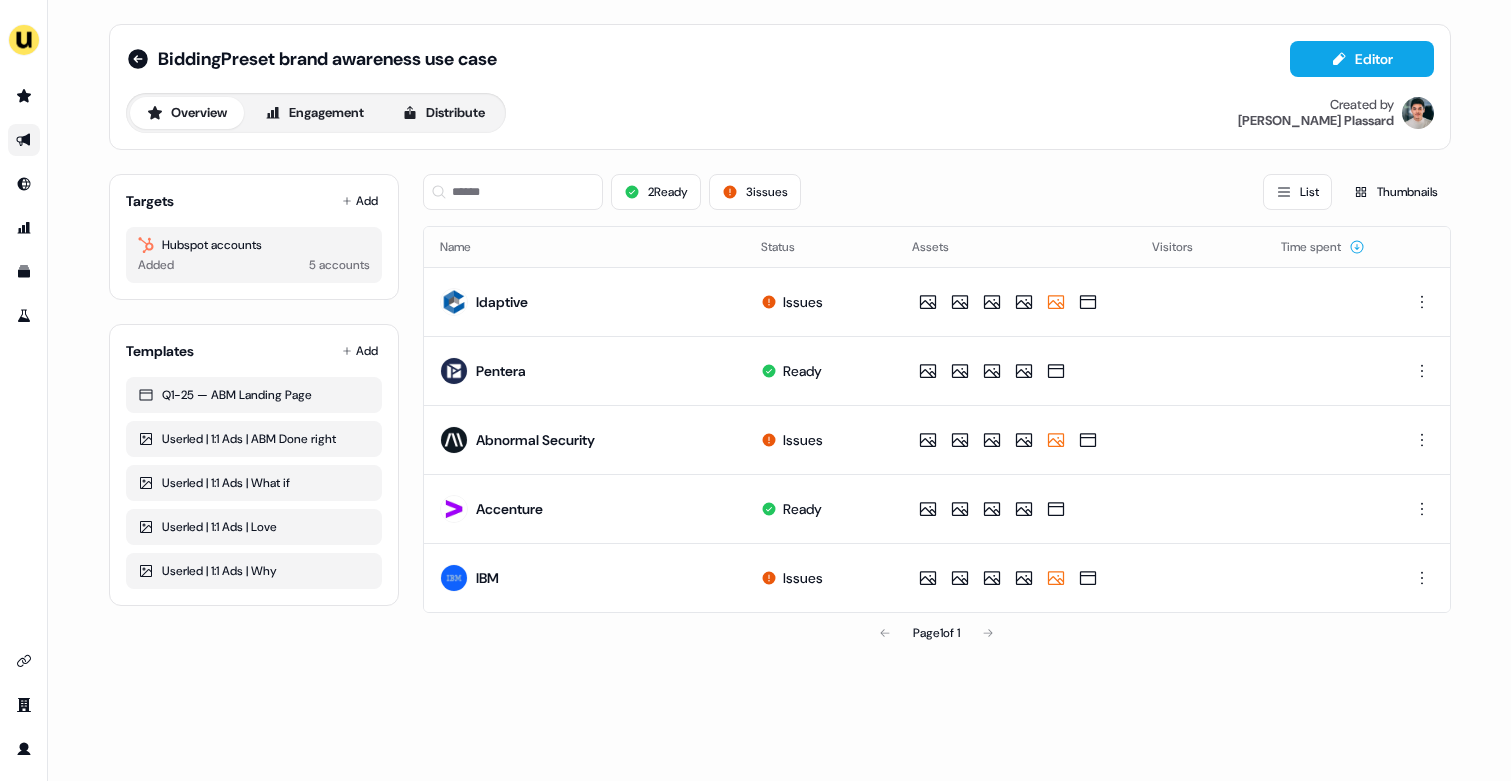 scroll, scrollTop: 0, scrollLeft: 0, axis: both 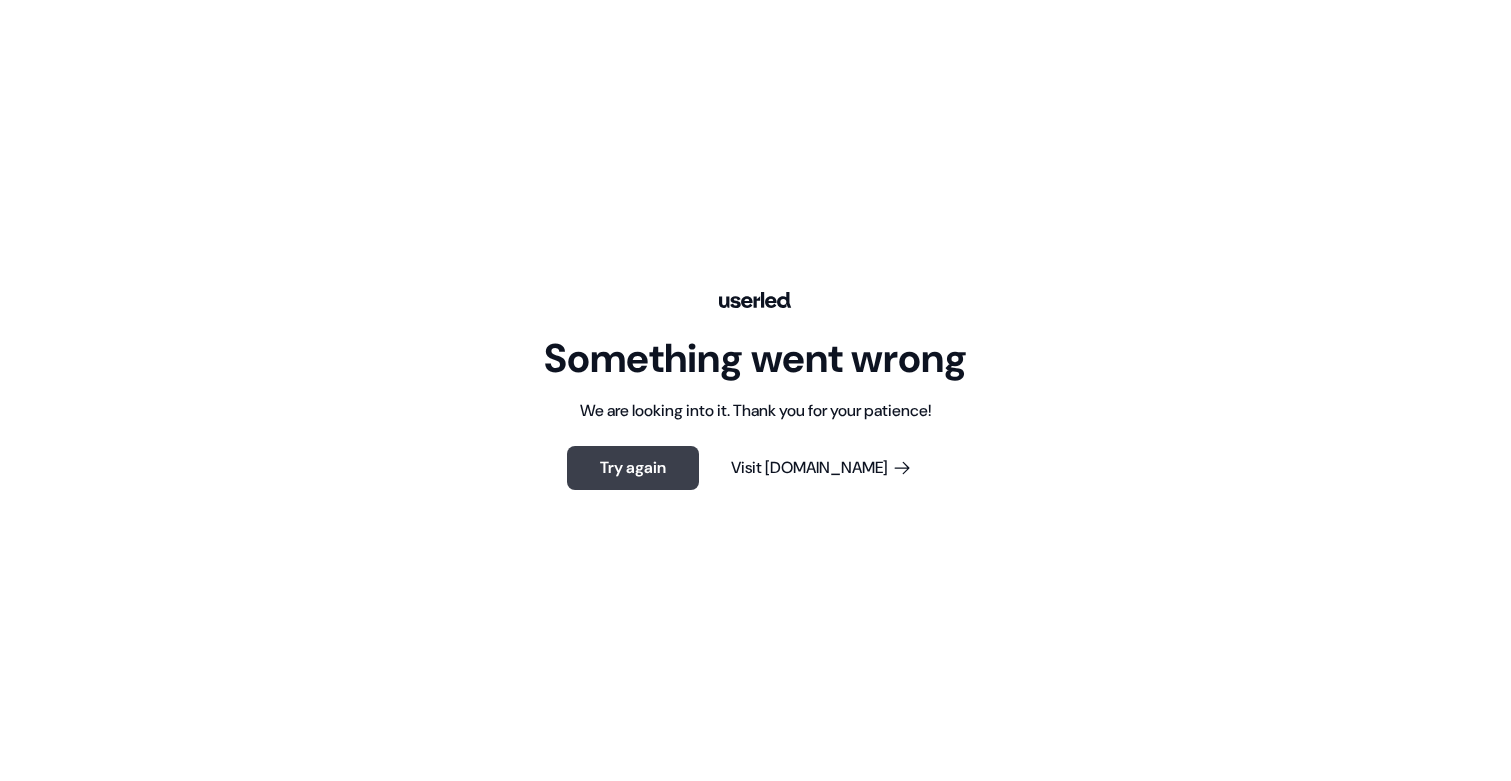 click on "Try again" at bounding box center (633, 468) 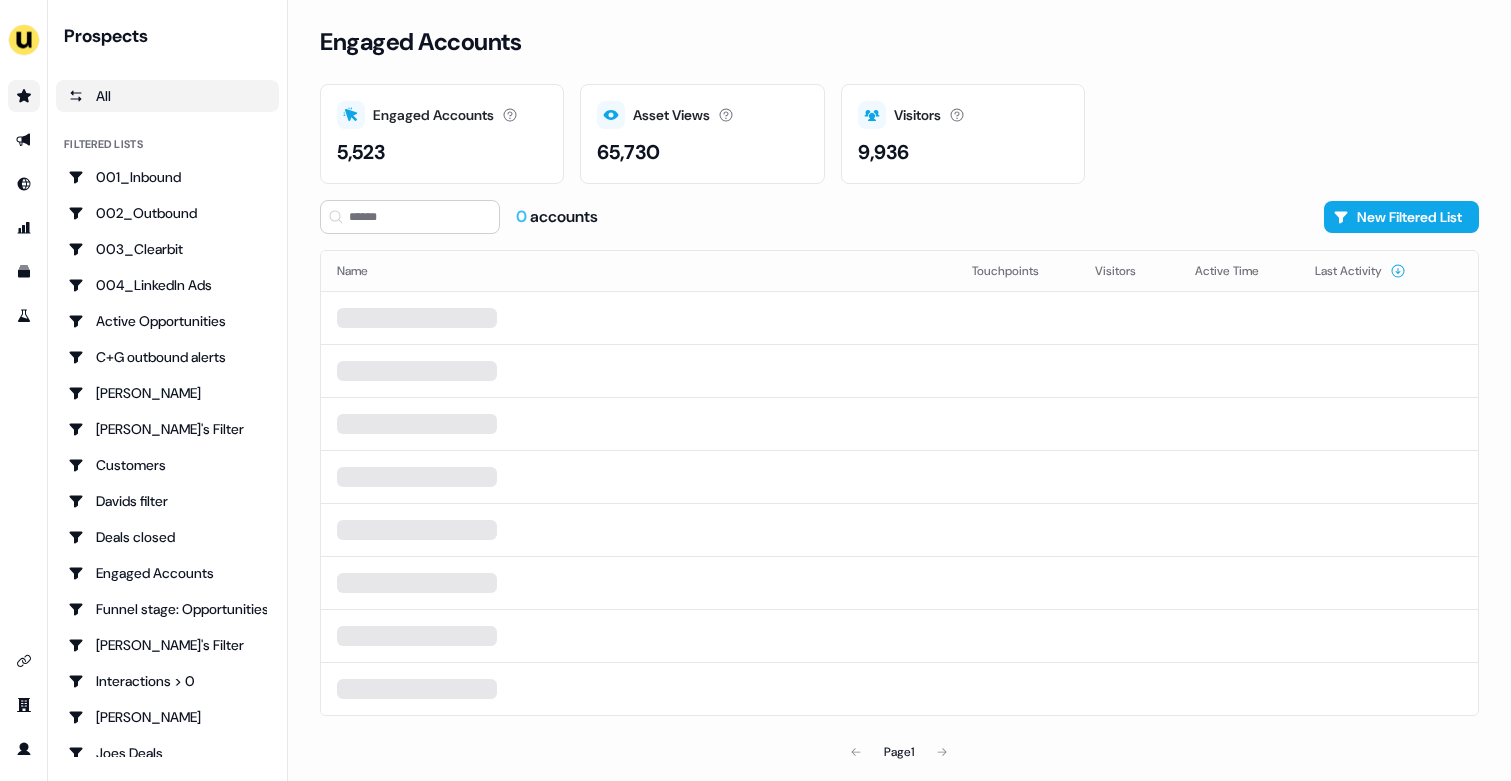 scroll, scrollTop: 0, scrollLeft: 0, axis: both 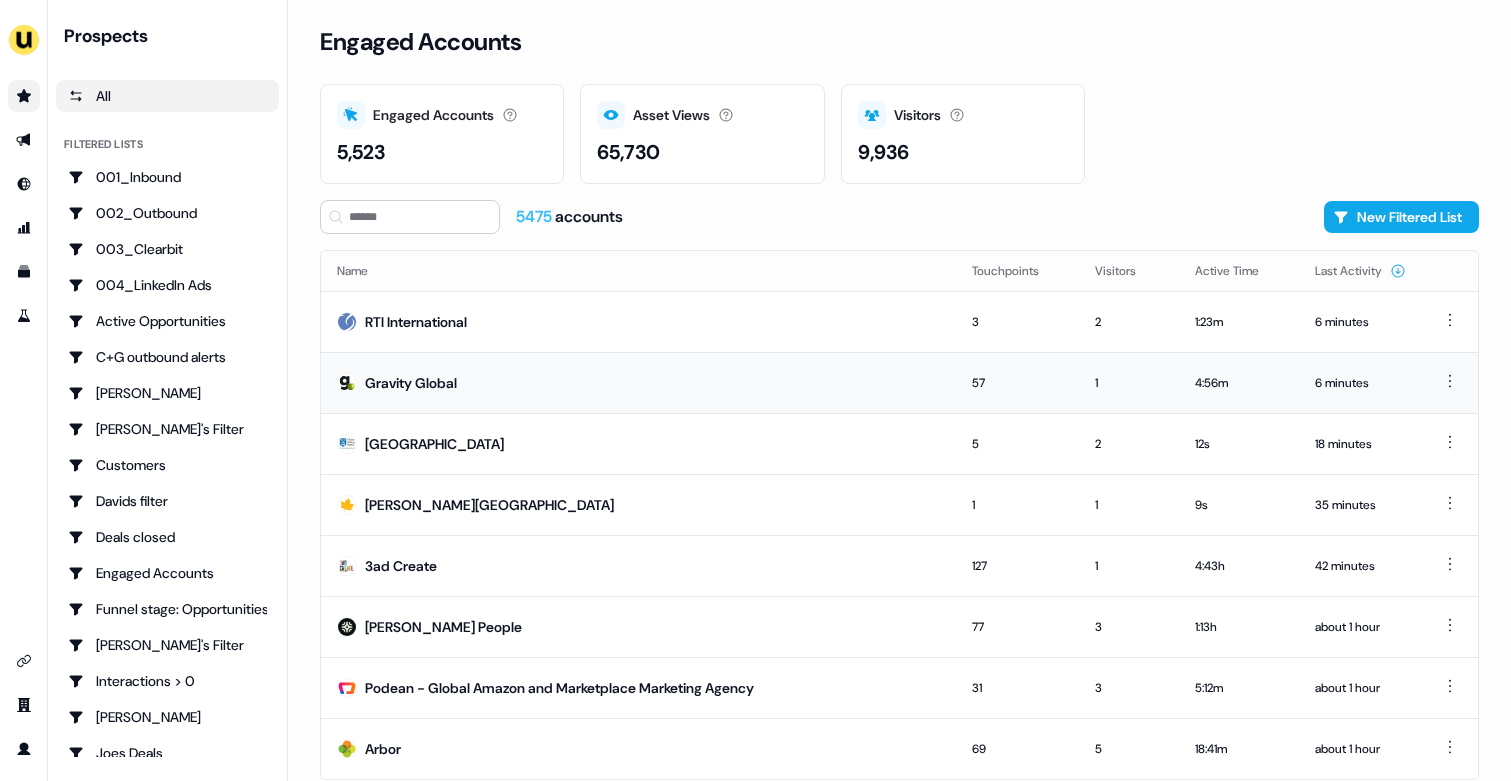 click on "Gravity Global" at bounding box center (638, 382) 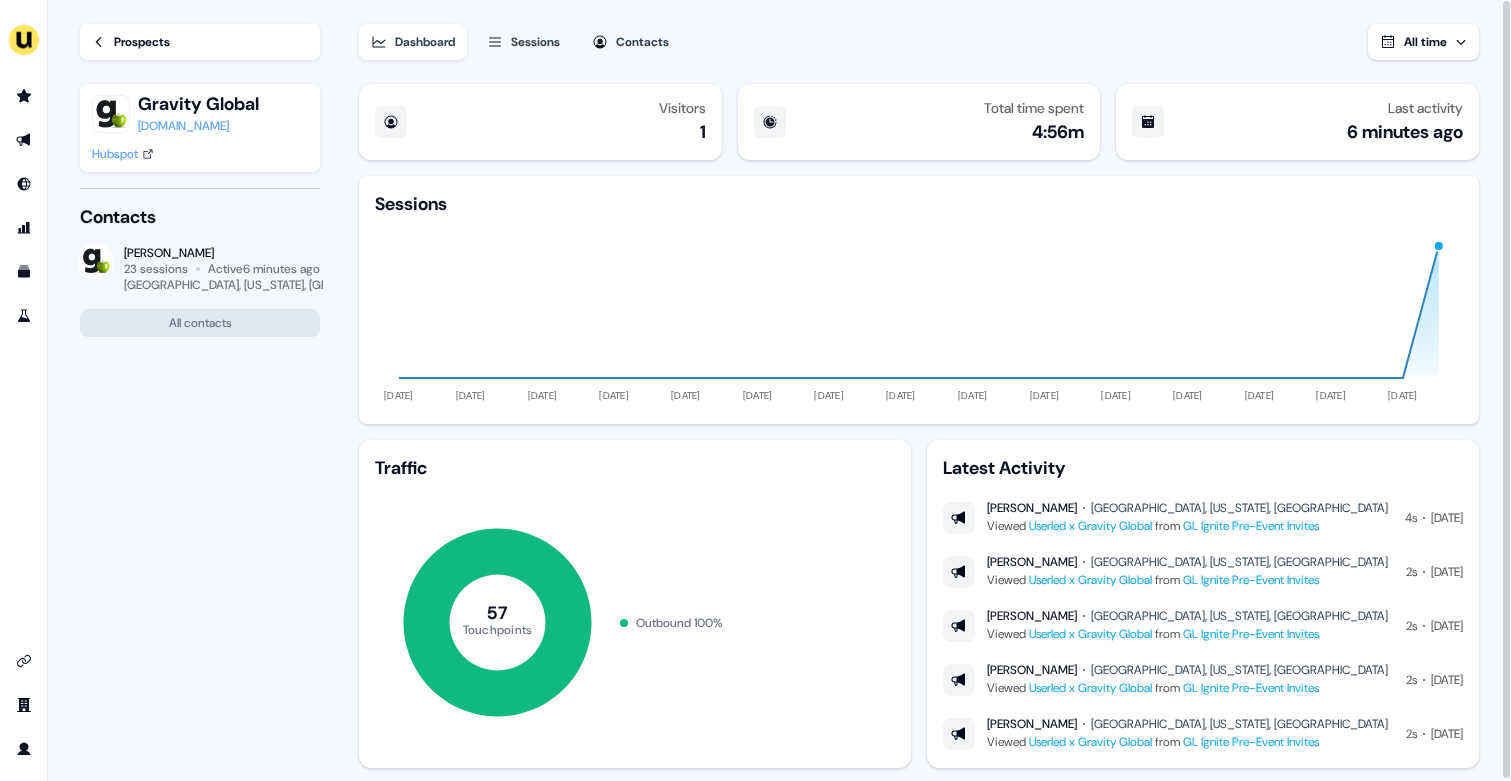 click on "Prospects" at bounding box center [142, 42] 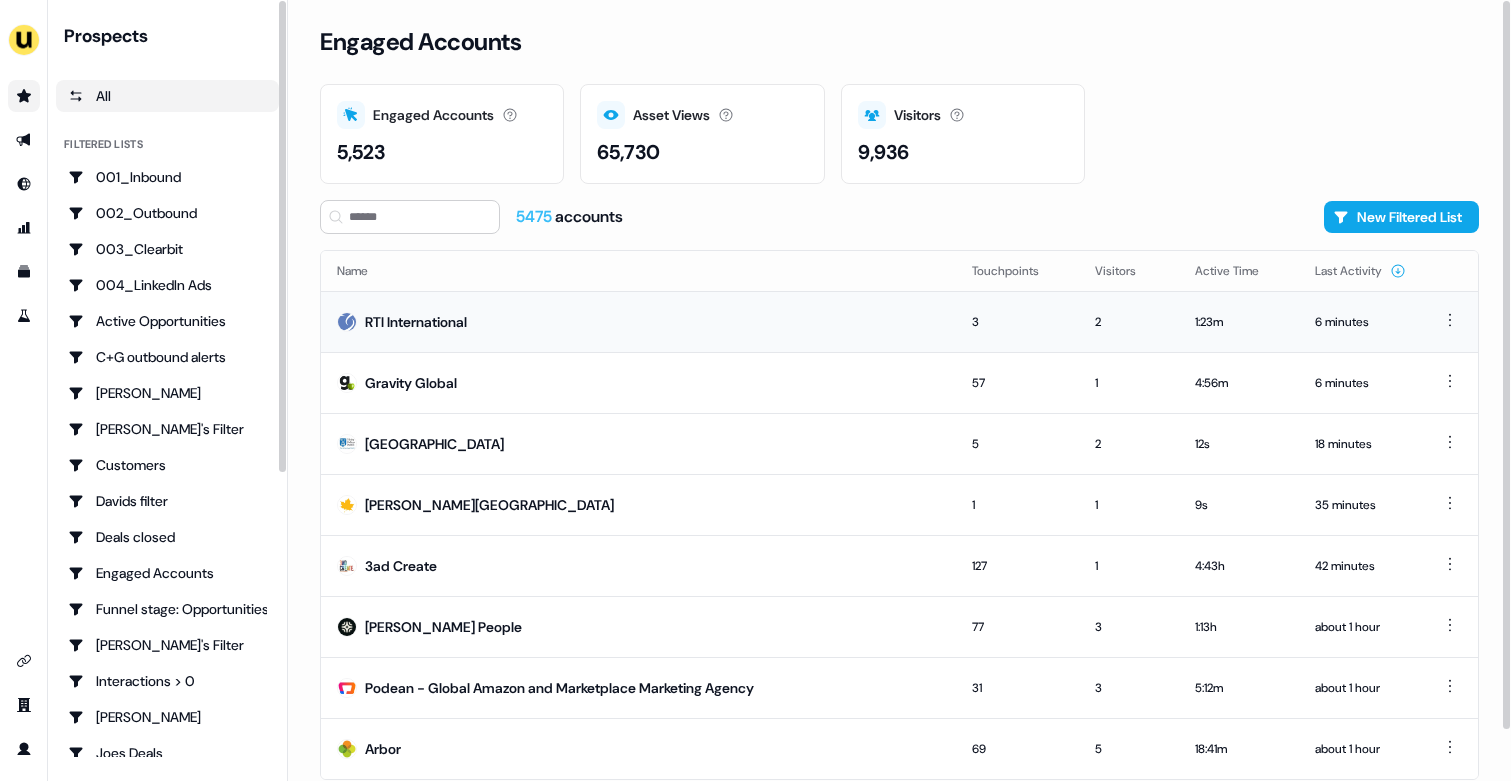 click on "RTI International" at bounding box center (638, 321) 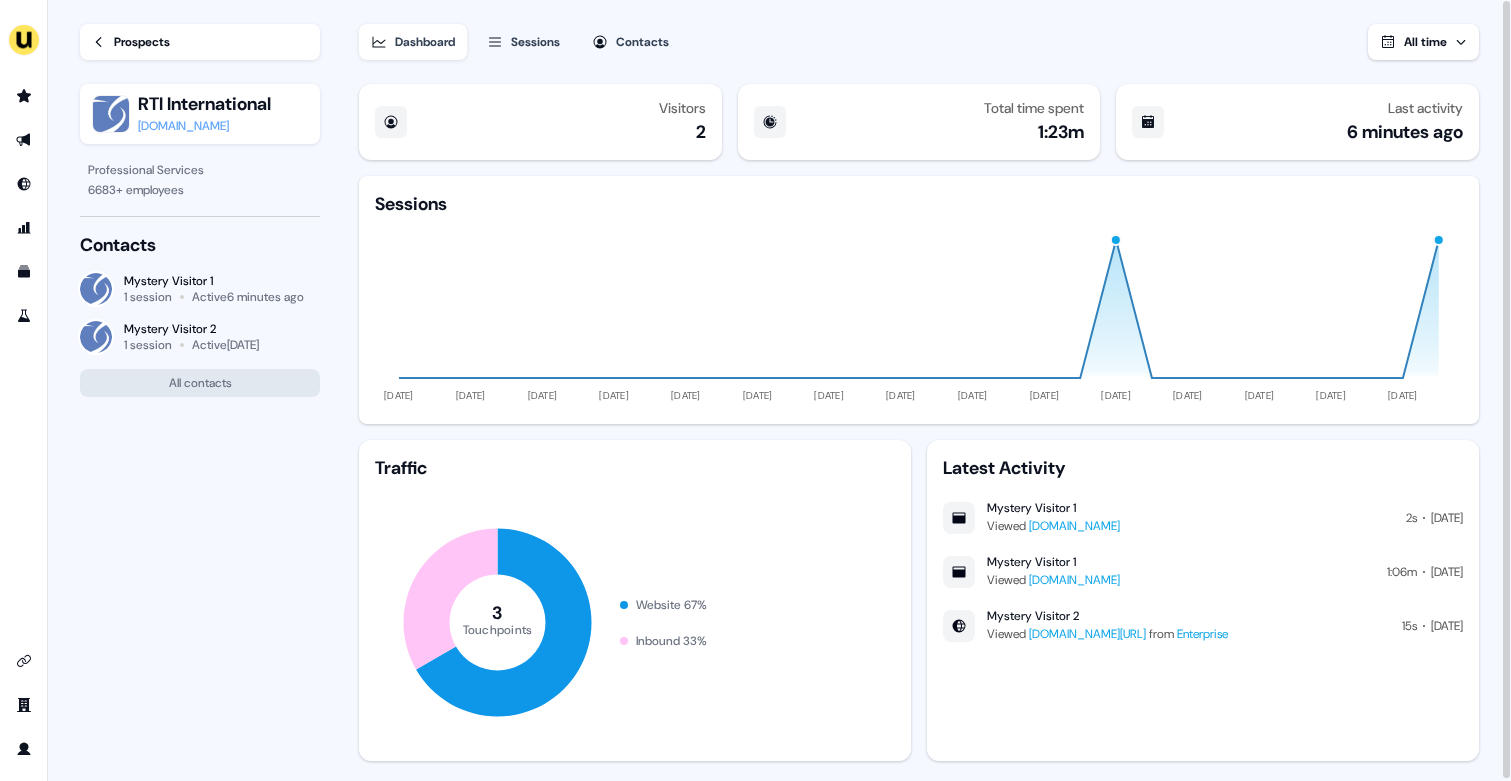 click on "Prospects" at bounding box center [142, 42] 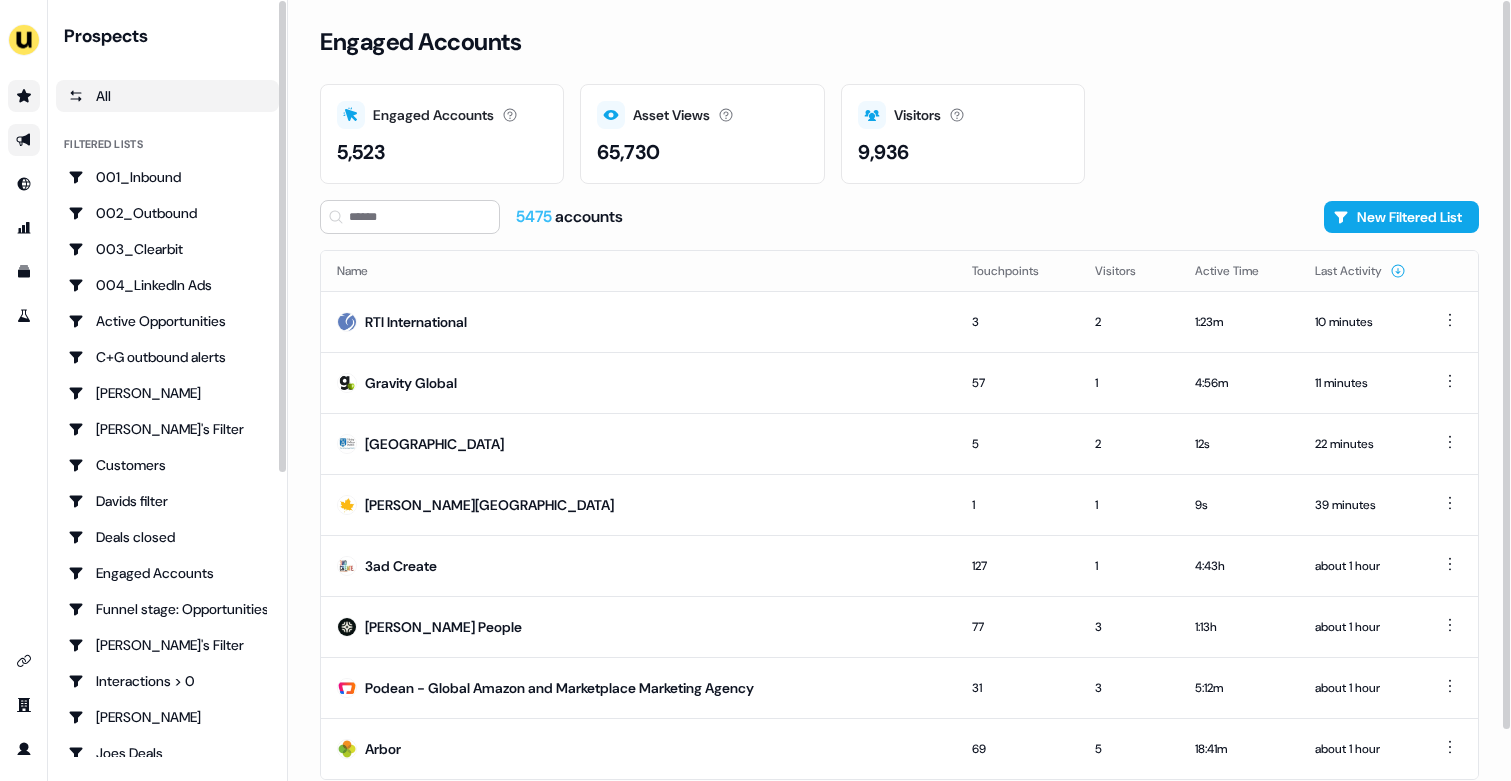 click at bounding box center (24, 140) 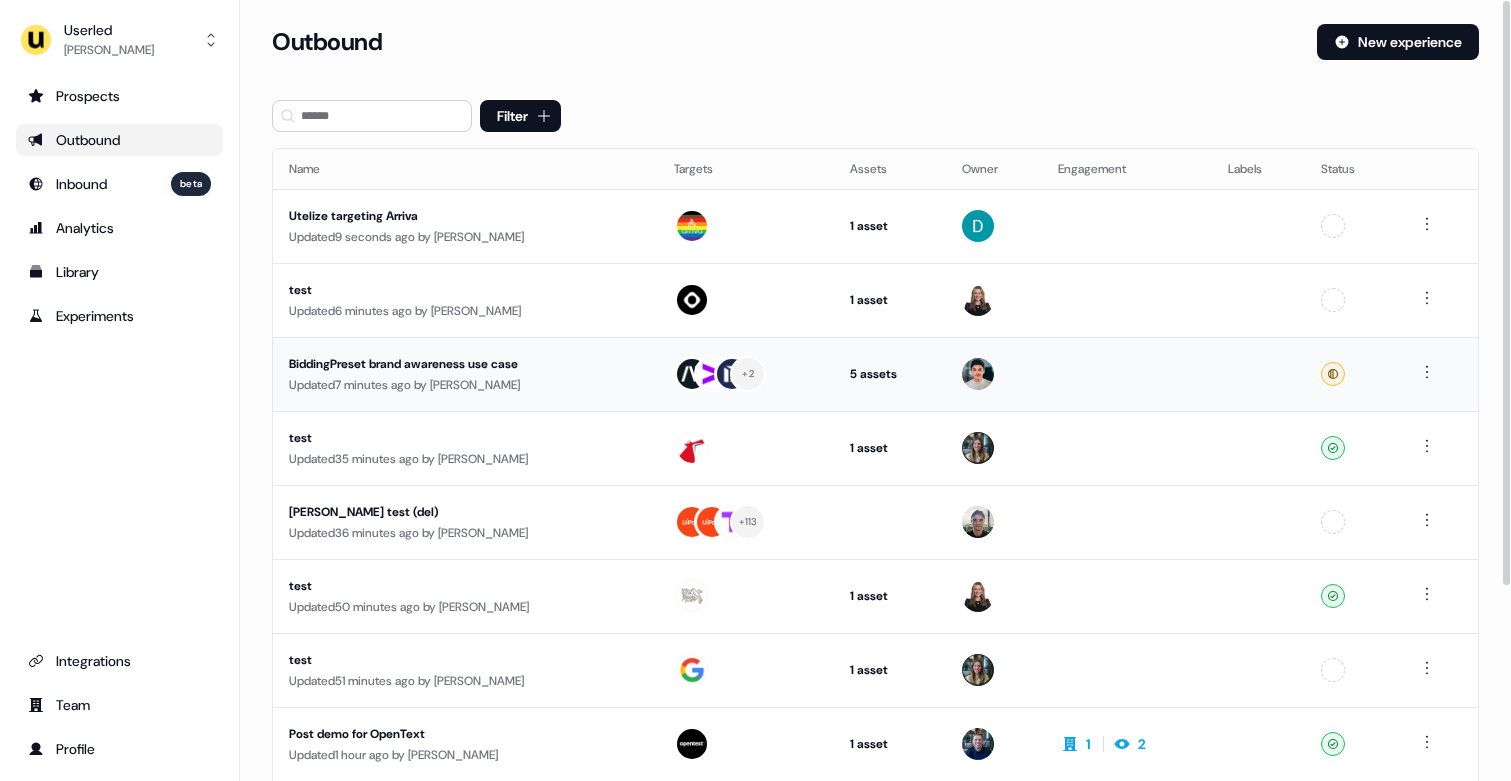 click on "BiddingPreset brand awareness use case" at bounding box center (465, 364) 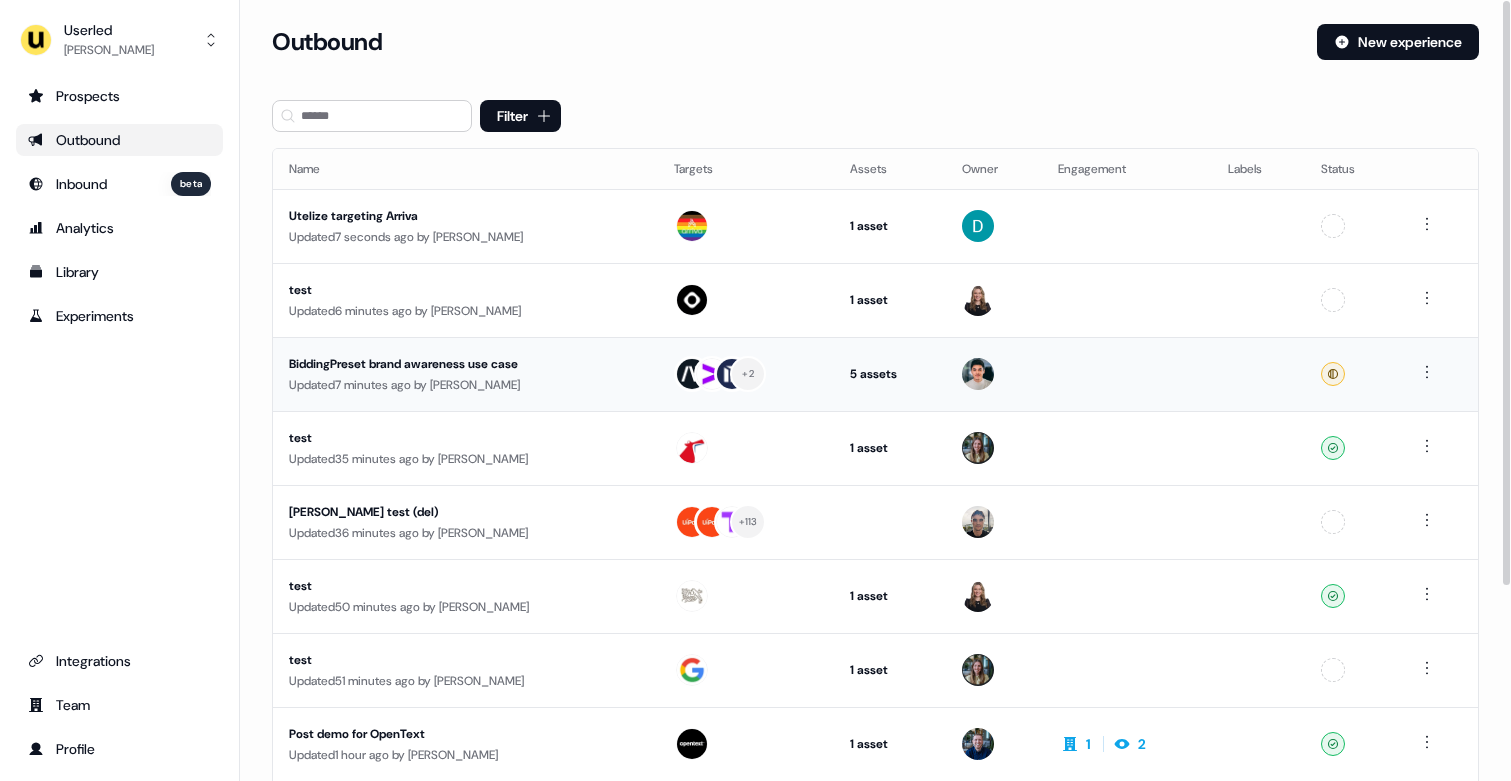 click on "Updated  7 minutes ago   by   Vincent Plassard" at bounding box center [465, 385] 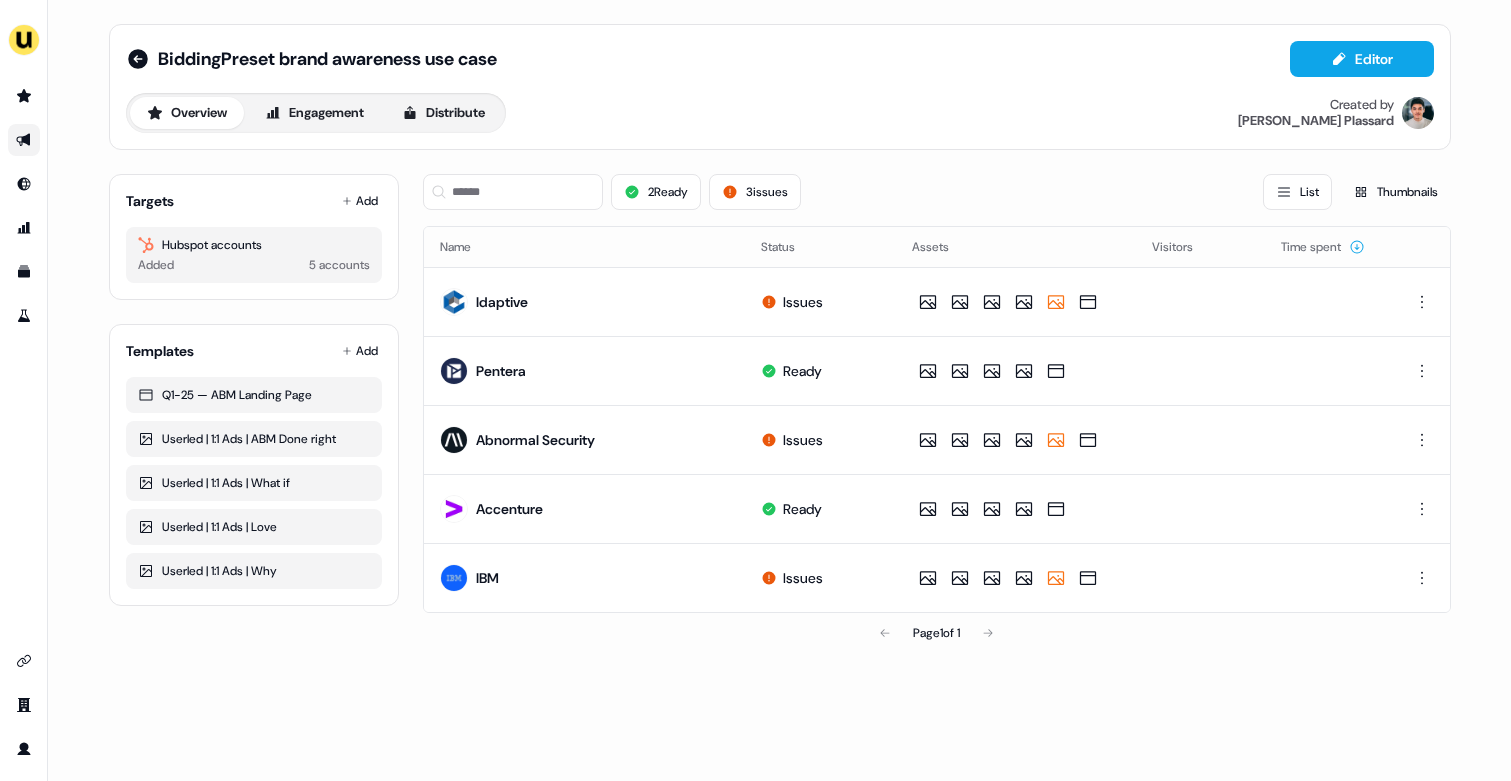 scroll, scrollTop: 0, scrollLeft: 0, axis: both 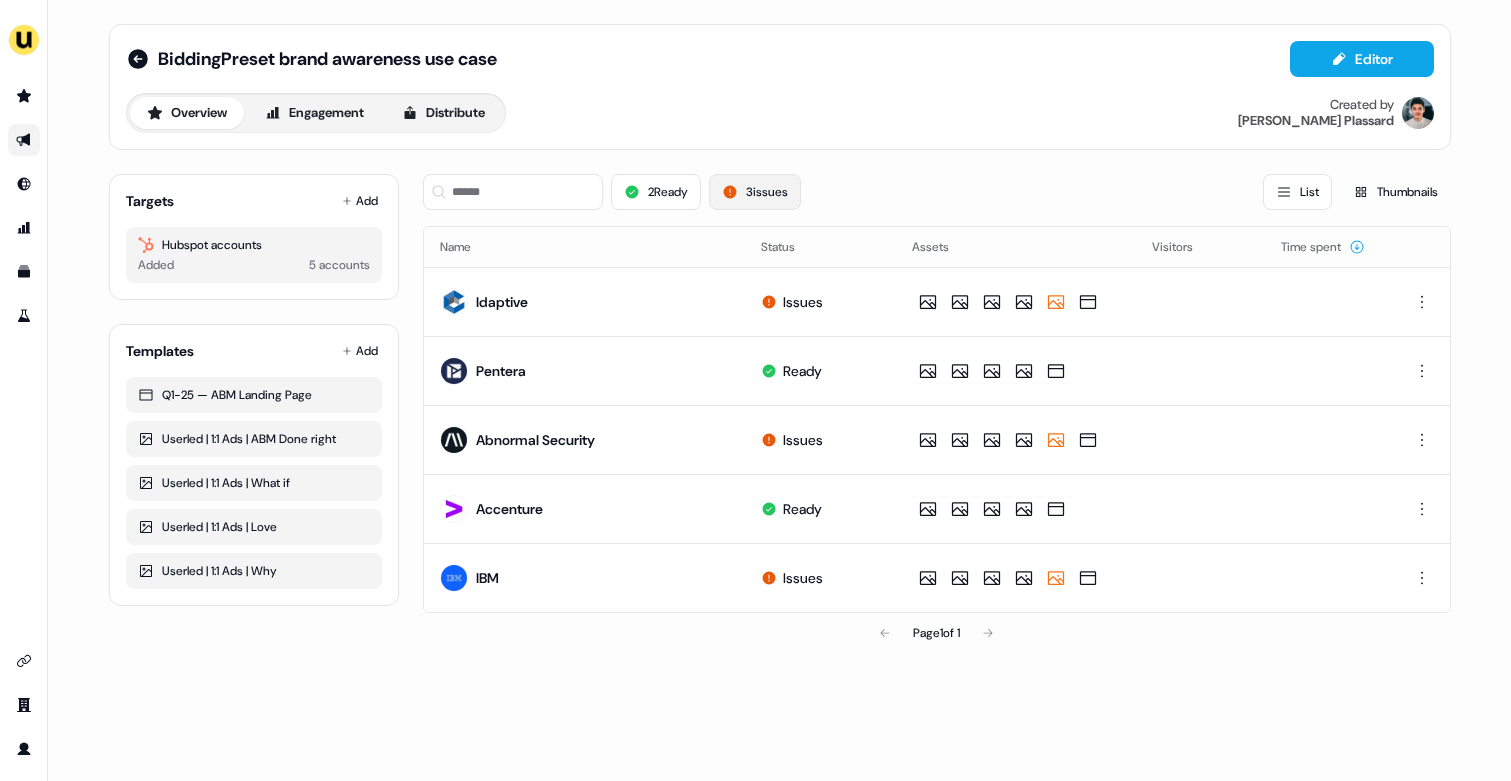 click on "3  issues" at bounding box center (755, 192) 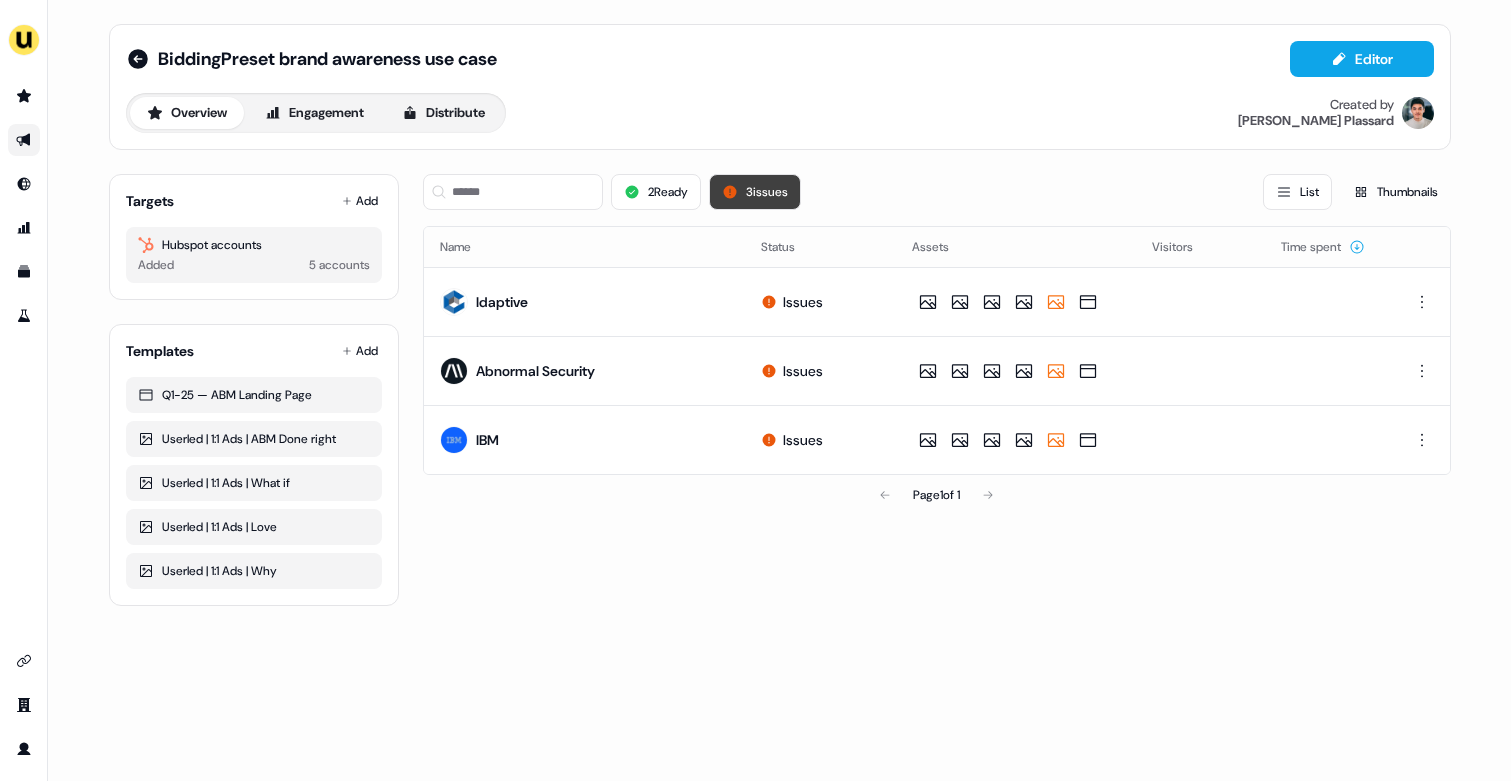type 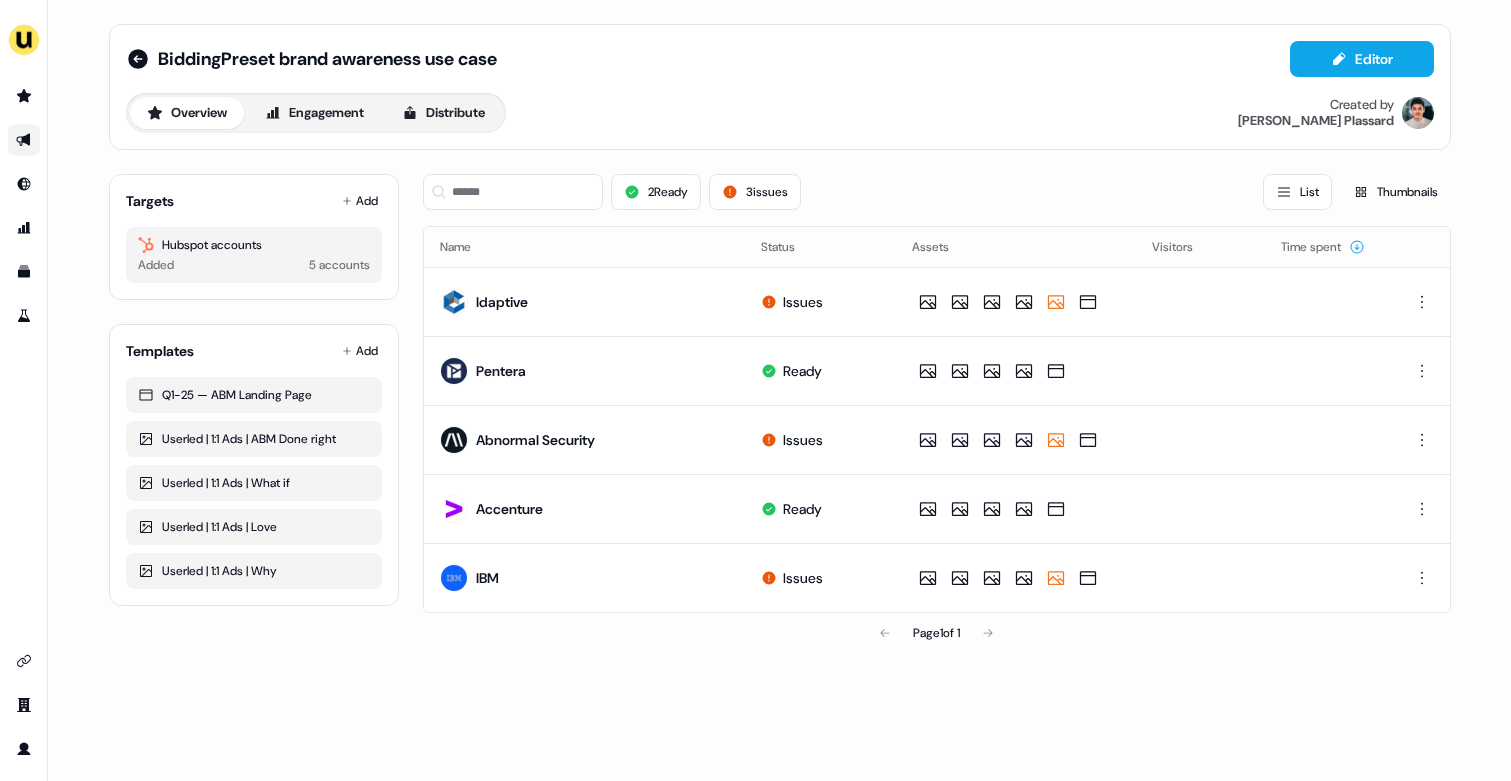 scroll, scrollTop: 0, scrollLeft: 0, axis: both 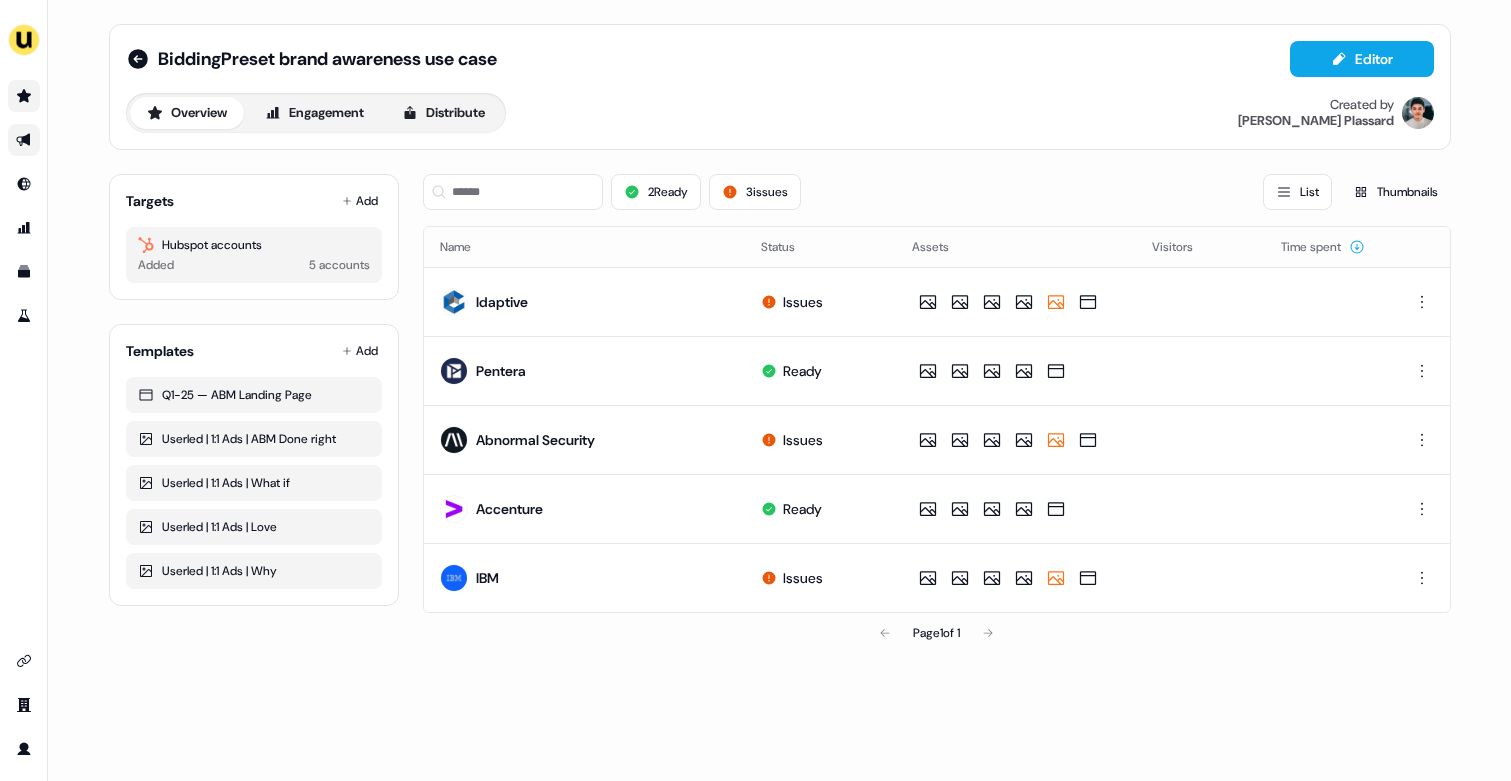 click at bounding box center (24, 96) 